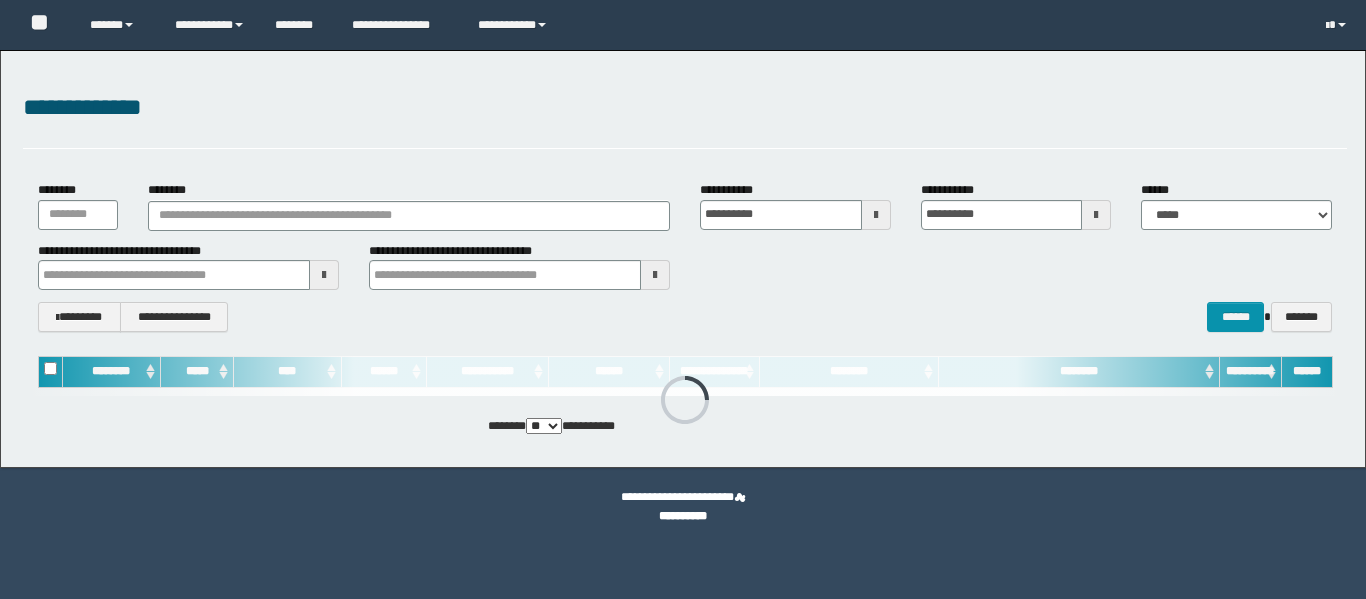 scroll, scrollTop: 0, scrollLeft: 0, axis: both 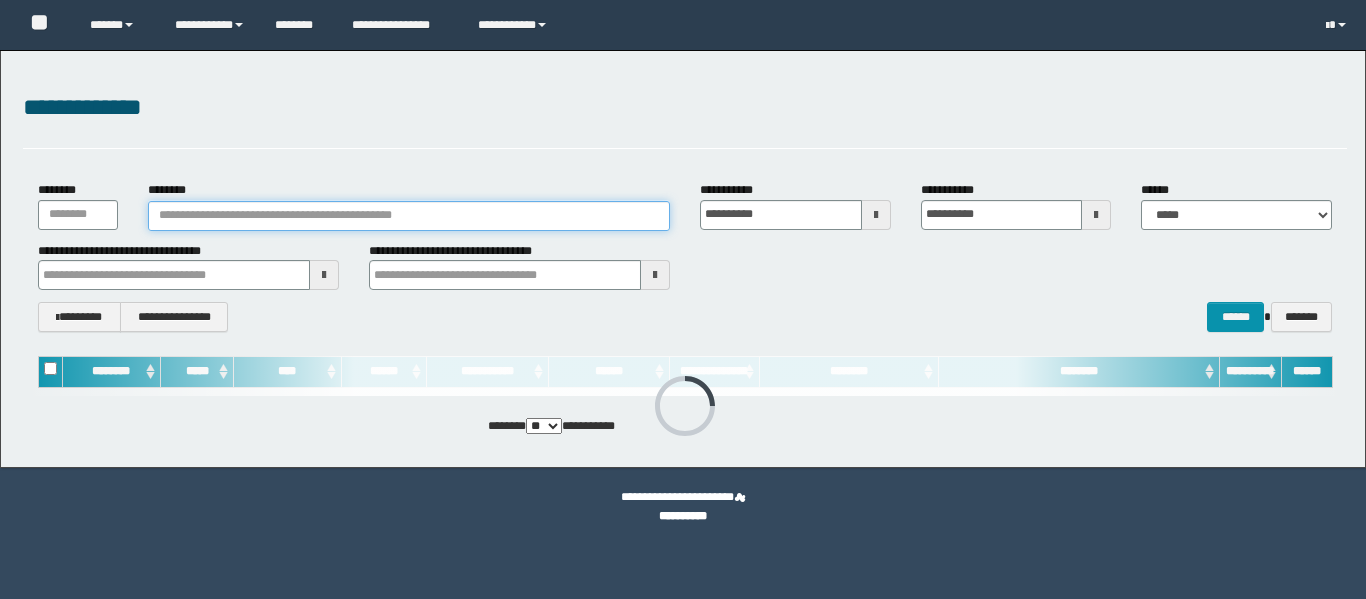 click on "********" at bounding box center [409, 216] 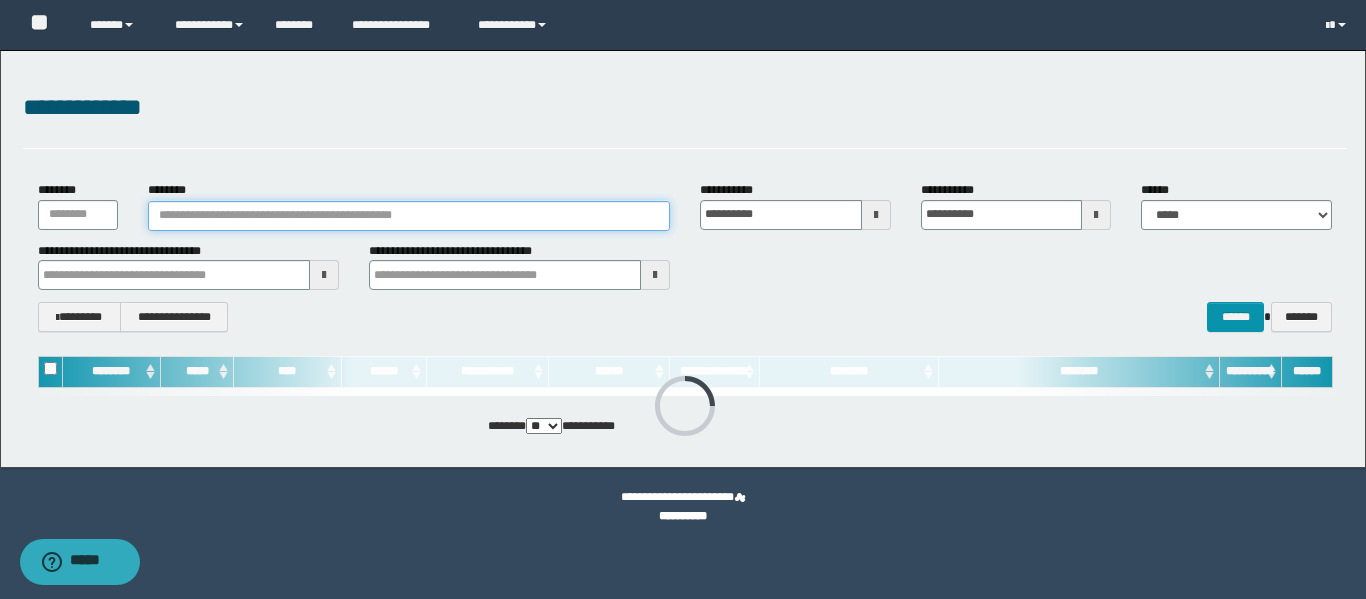 paste on "********" 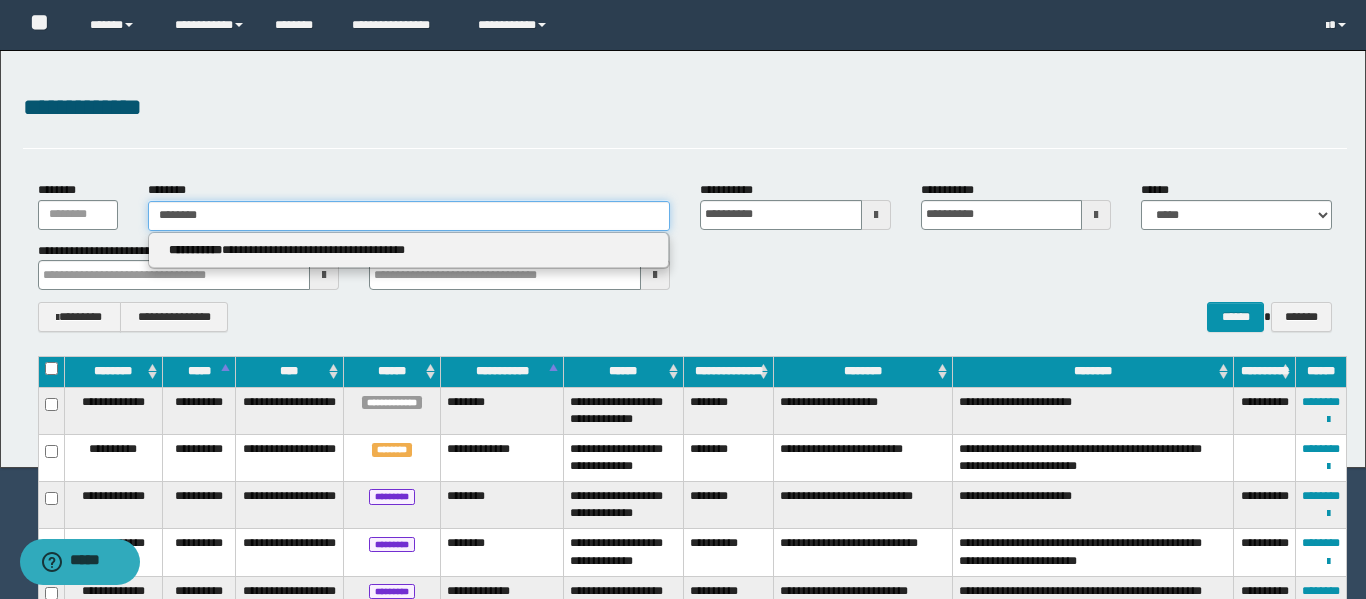 type on "********" 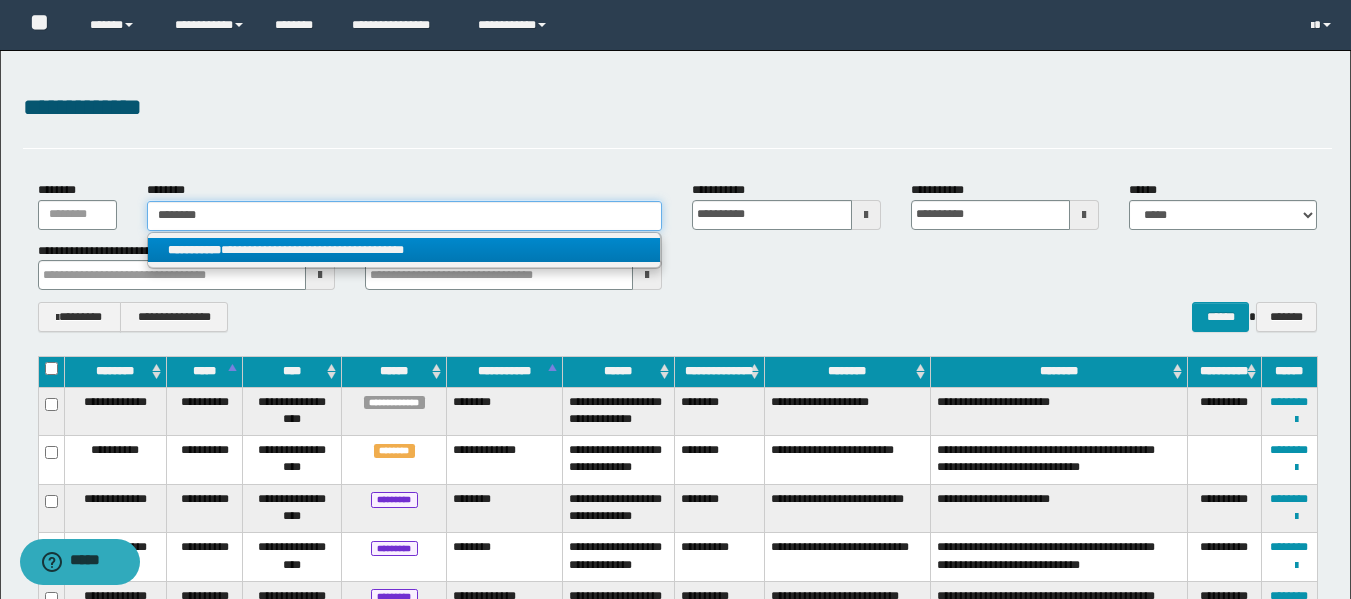 type on "********" 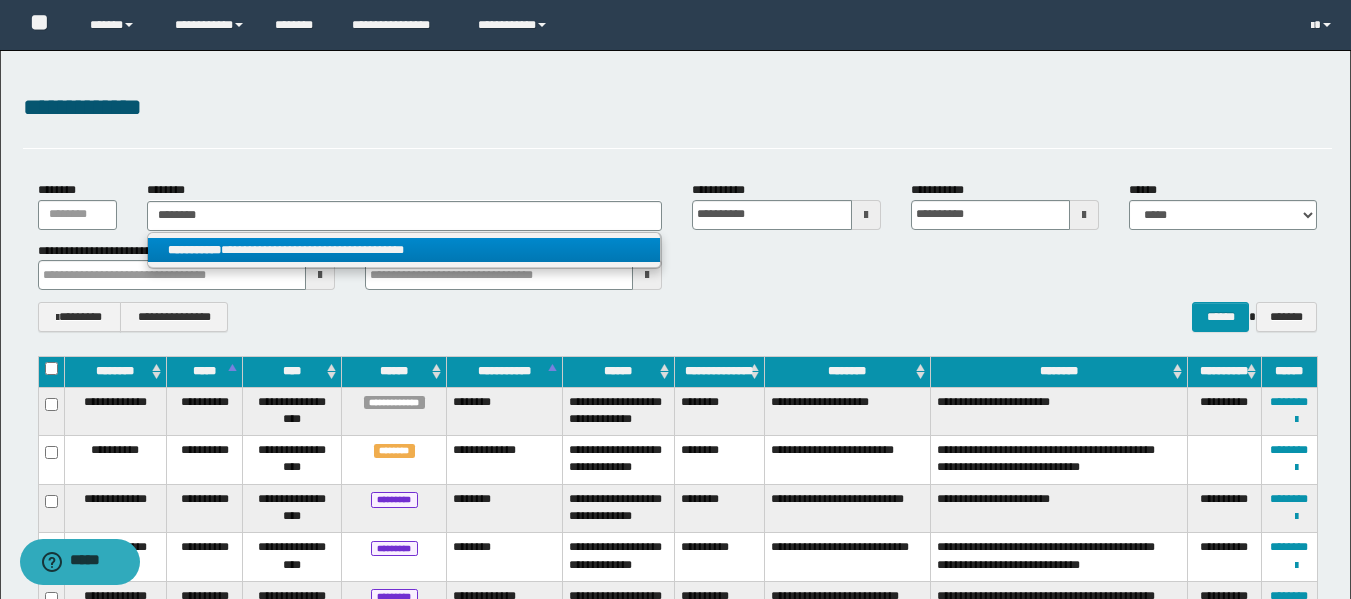 click on "**********" at bounding box center [404, 250] 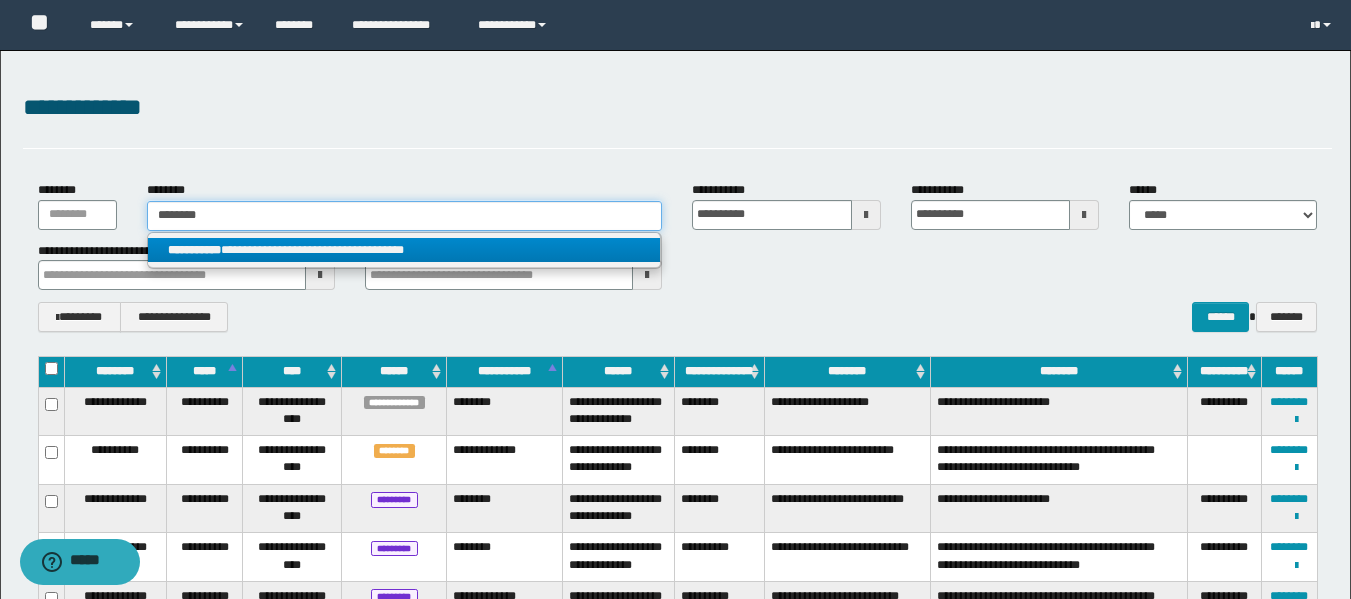 type 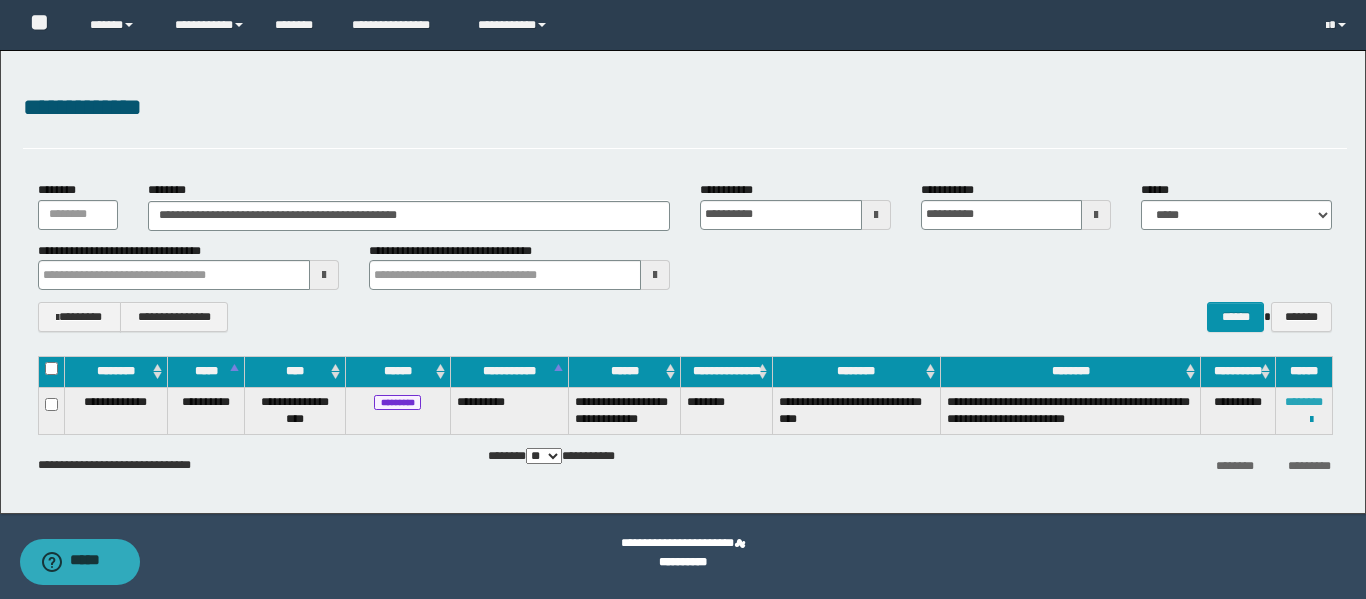 click on "********" at bounding box center (1304, 402) 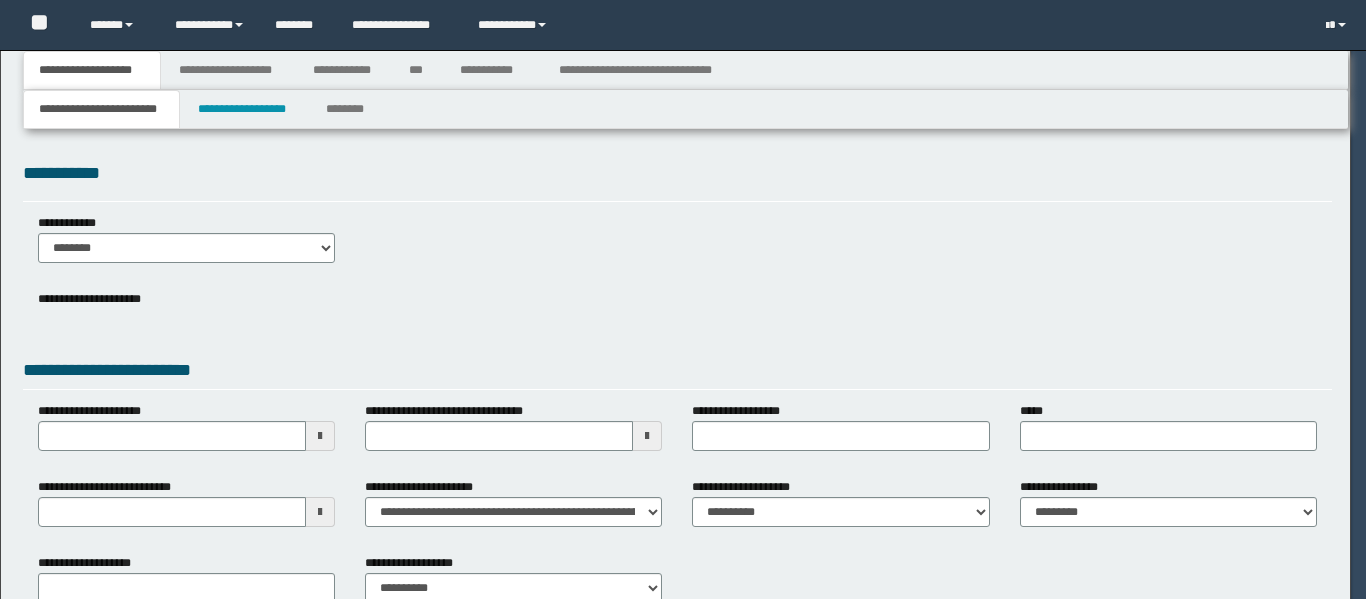 scroll, scrollTop: 0, scrollLeft: 0, axis: both 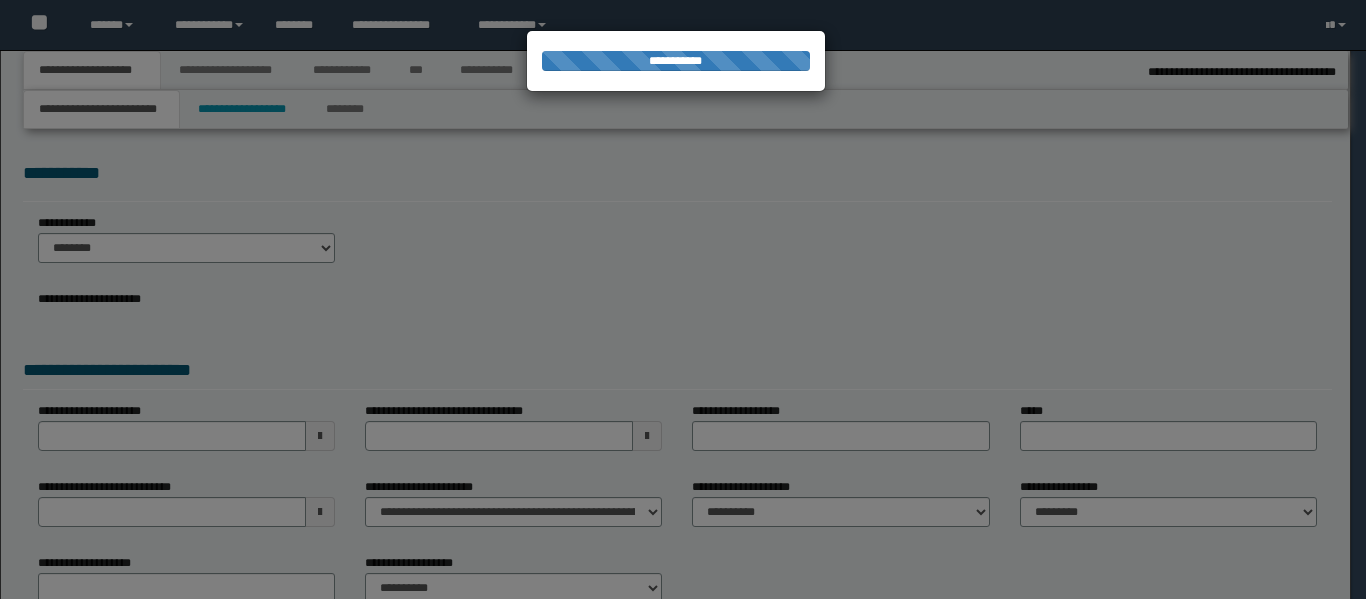 type on "**********" 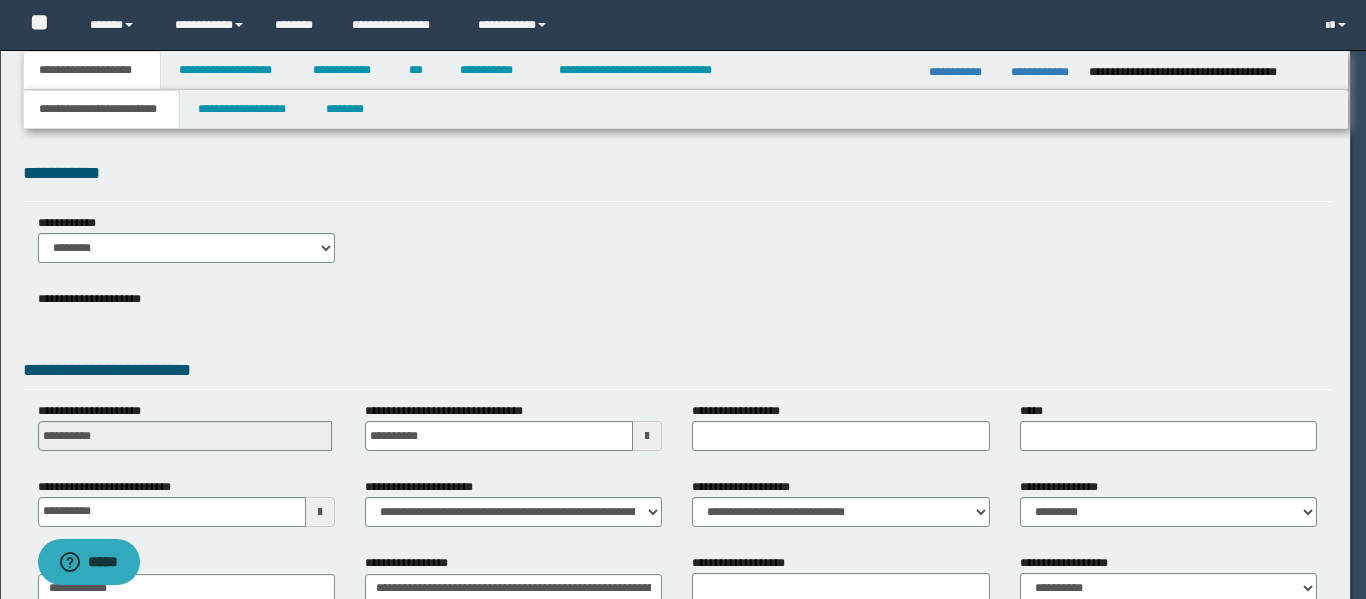 scroll, scrollTop: 0, scrollLeft: 0, axis: both 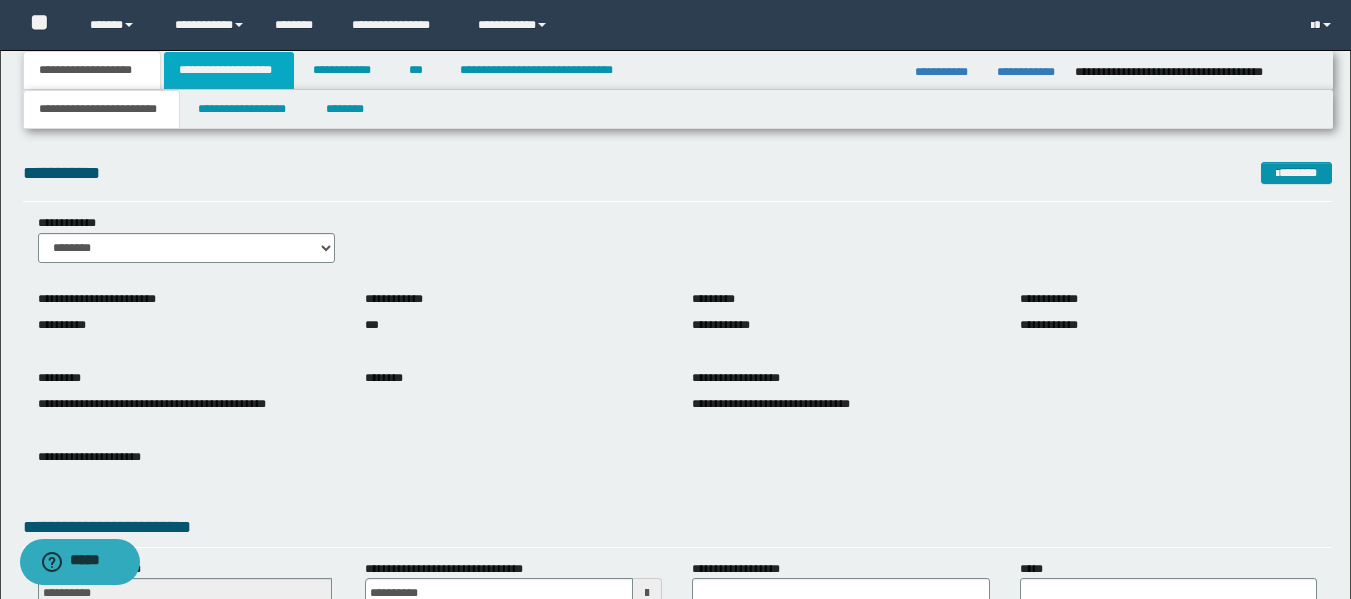 click on "**********" at bounding box center [229, 70] 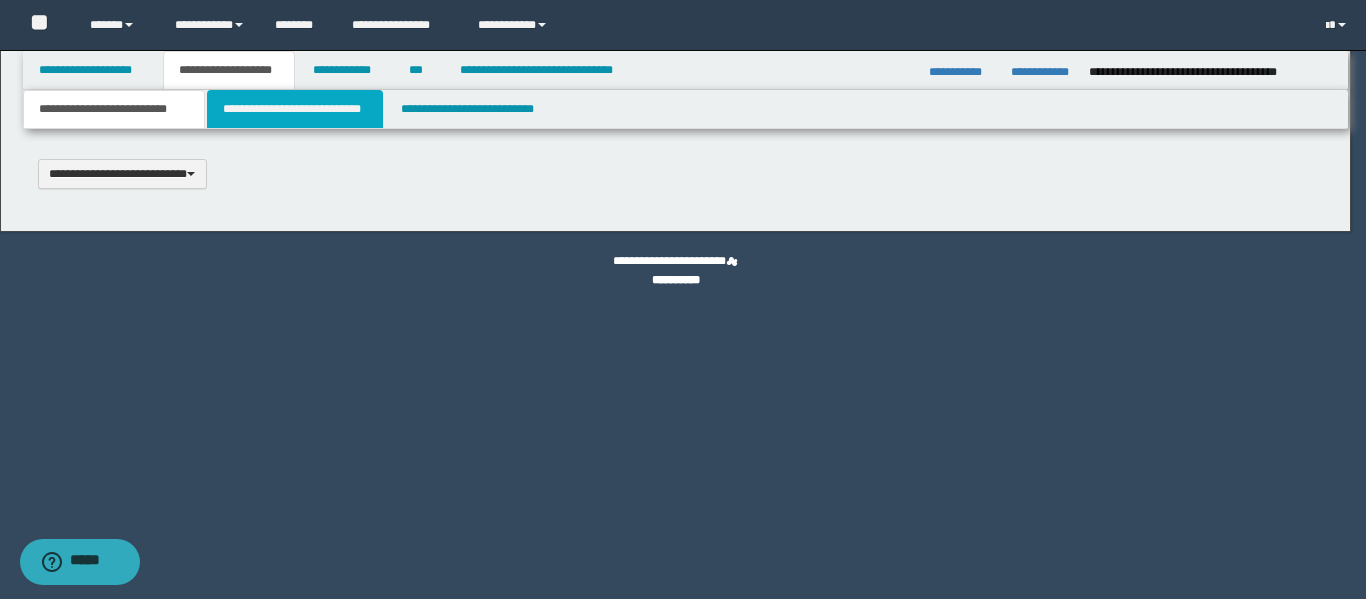 click on "**********" at bounding box center [295, 109] 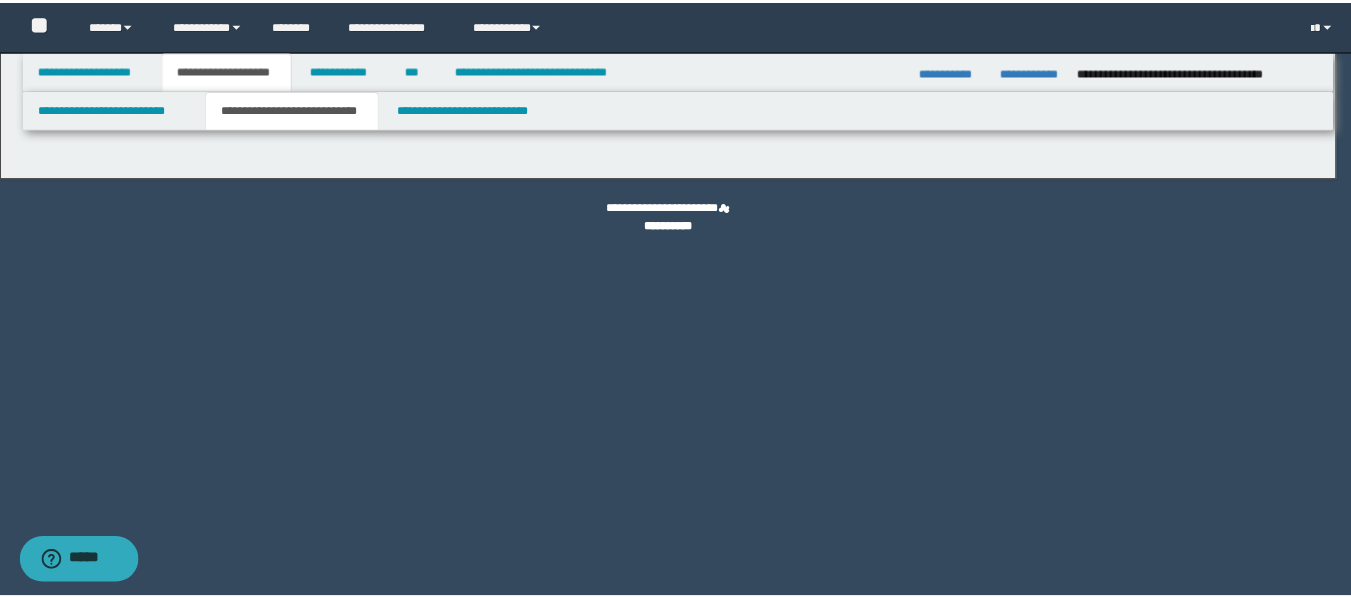 scroll, scrollTop: 0, scrollLeft: 0, axis: both 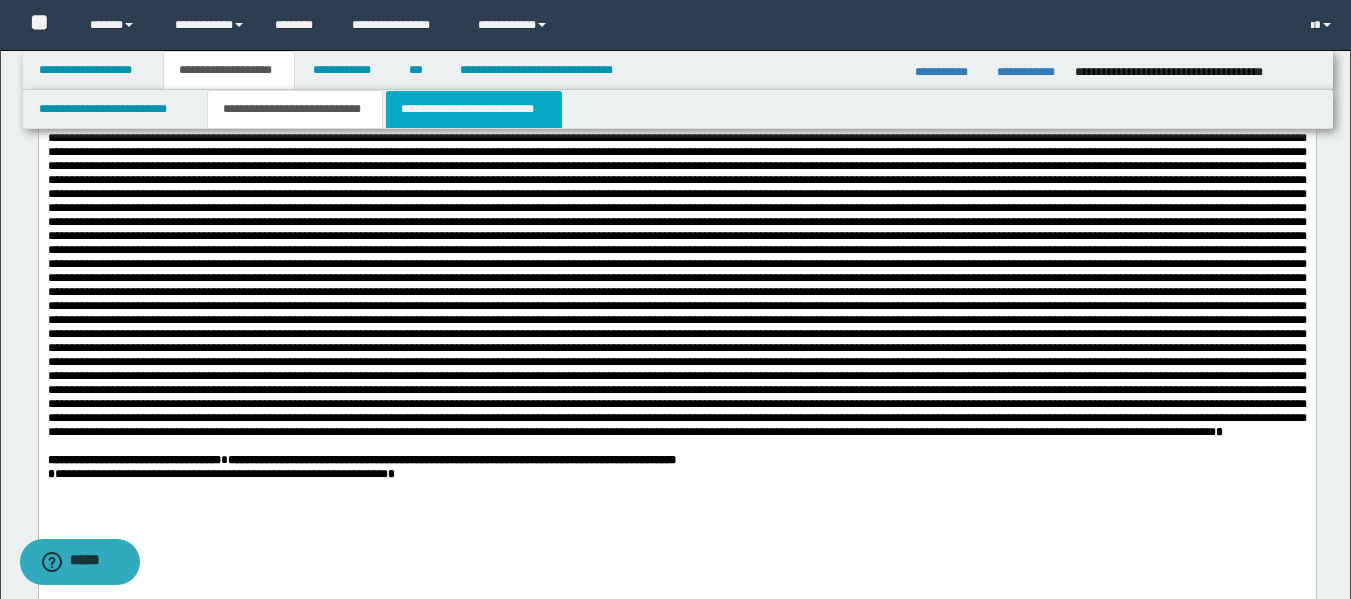click on "**********" at bounding box center (474, 109) 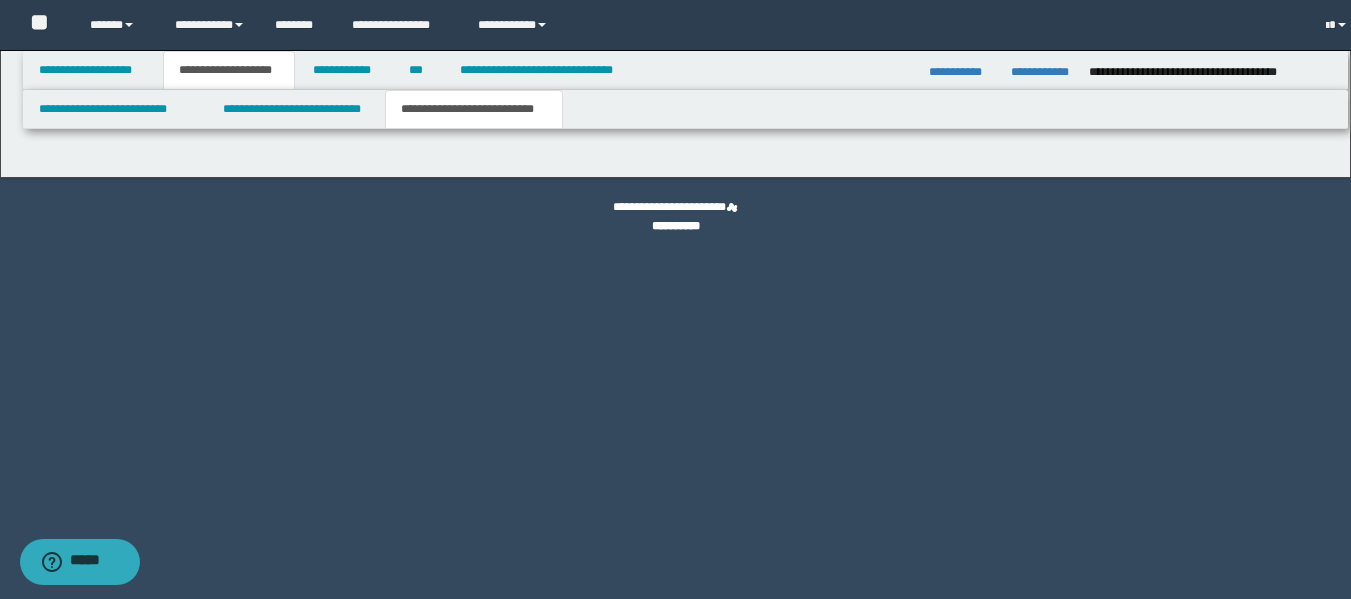 scroll, scrollTop: 0, scrollLeft: 0, axis: both 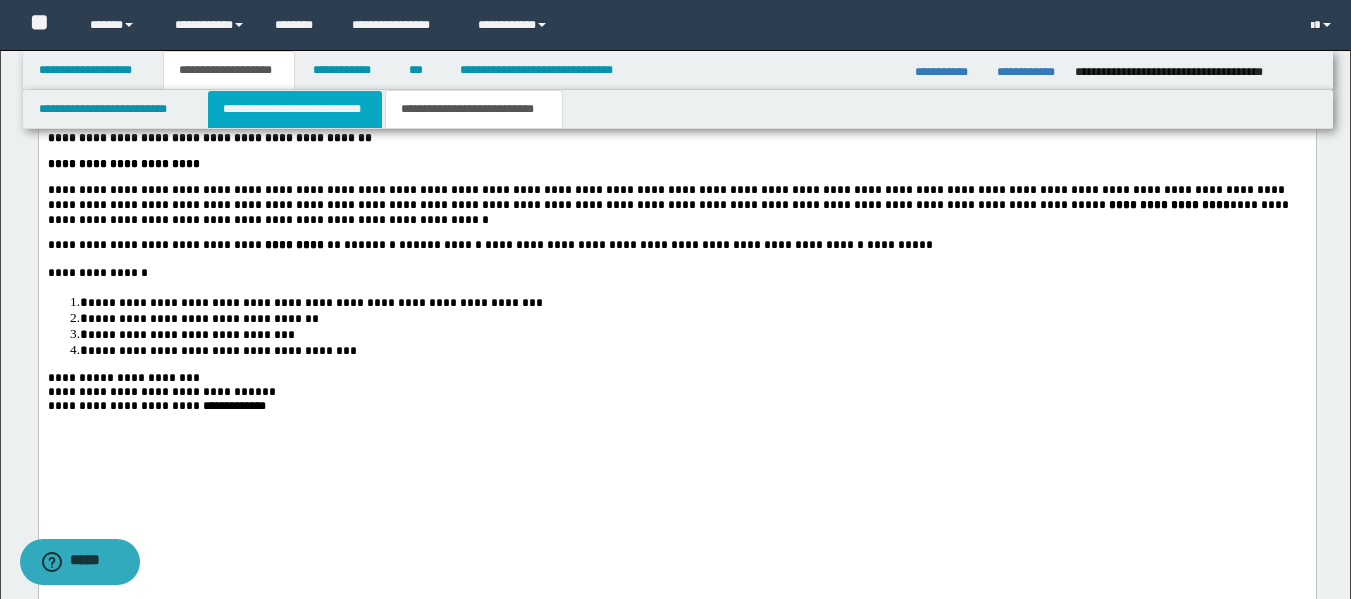 click on "**********" at bounding box center (295, 109) 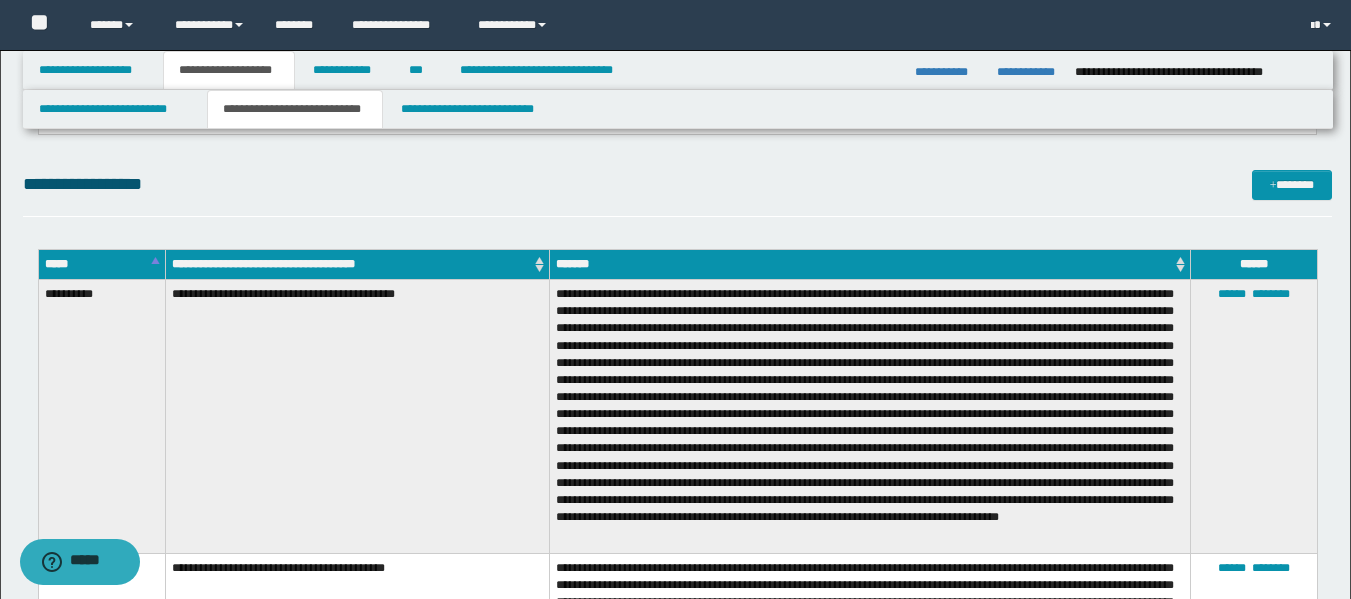 scroll, scrollTop: 0, scrollLeft: 0, axis: both 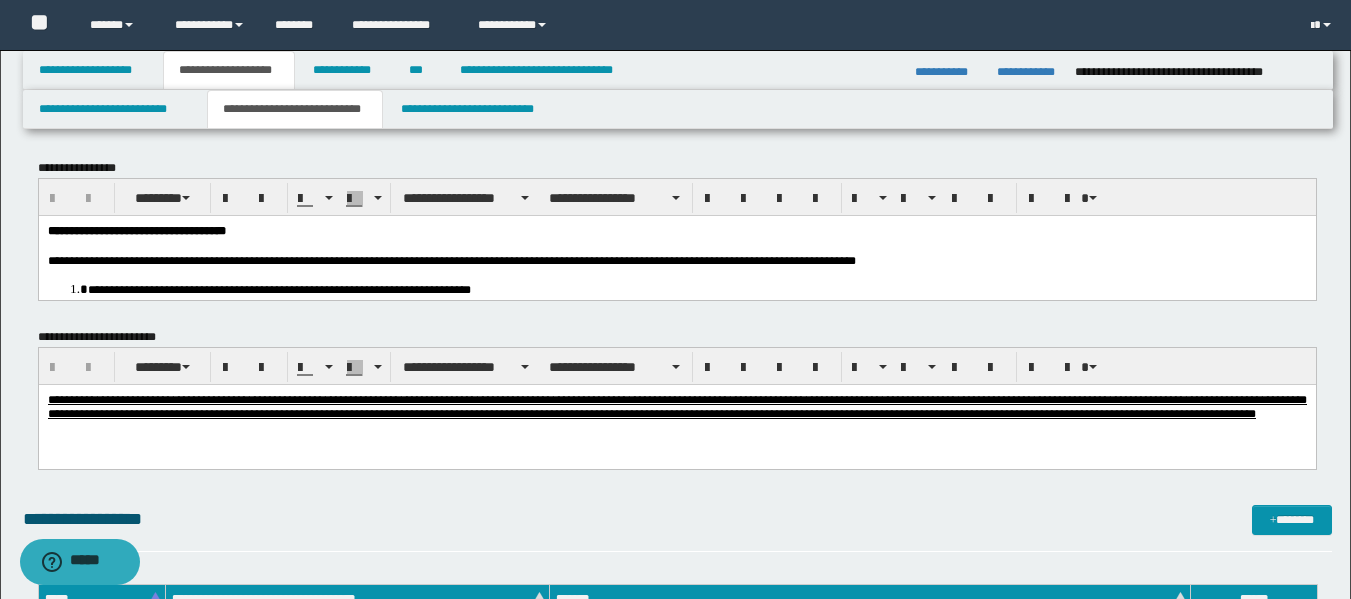 click on "**********" at bounding box center (676, 230) 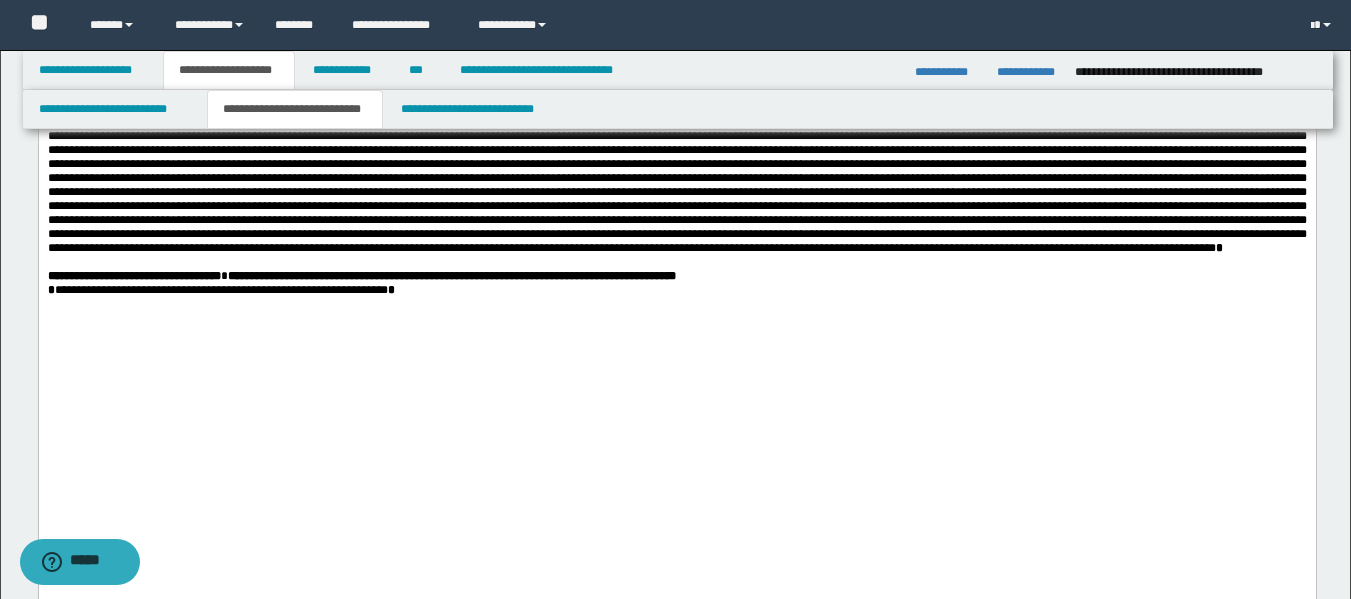 scroll, scrollTop: 1353, scrollLeft: 0, axis: vertical 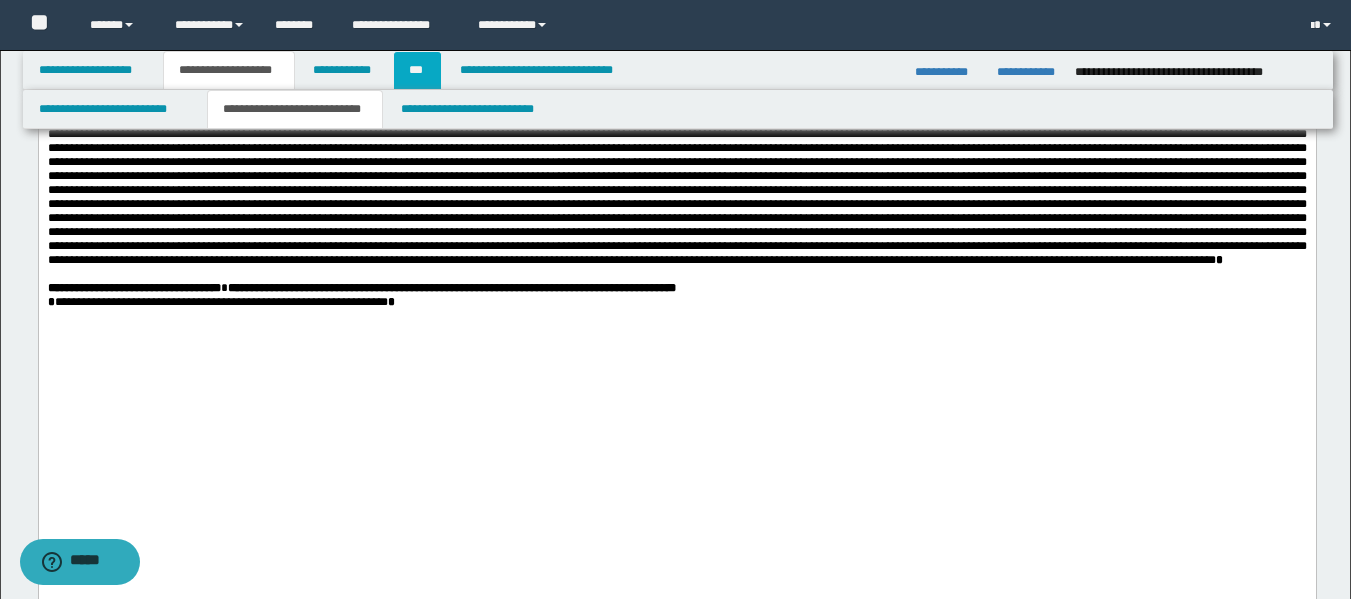 click on "***" at bounding box center (417, 70) 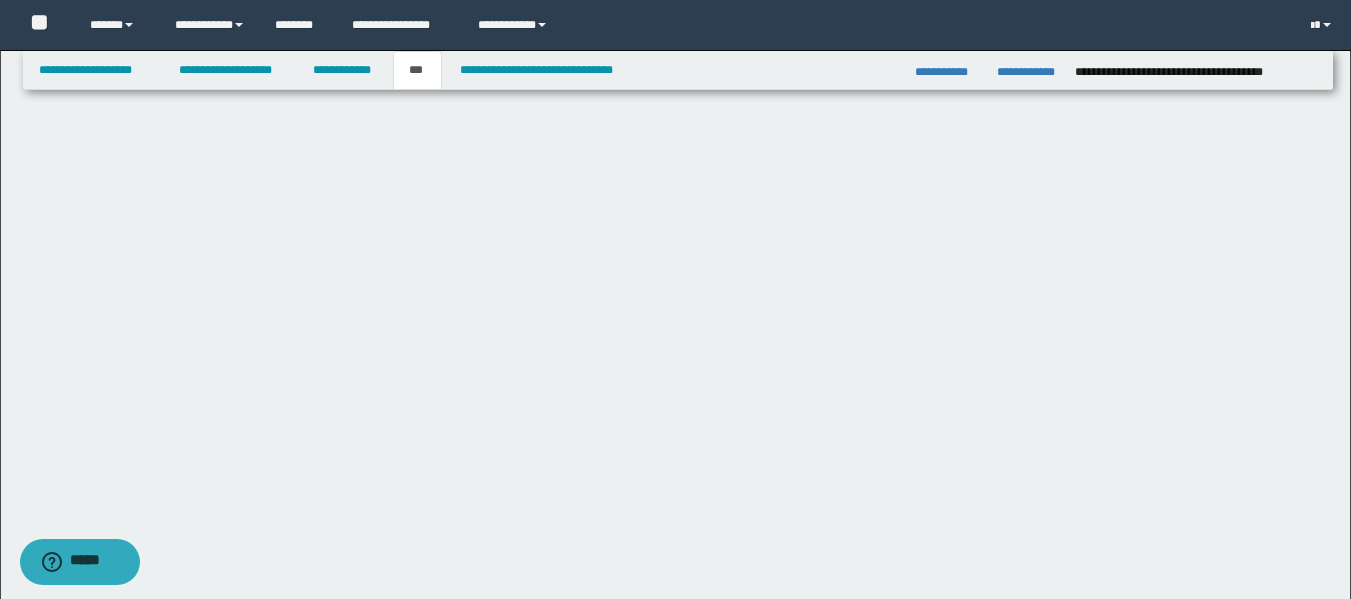 scroll, scrollTop: 0, scrollLeft: 0, axis: both 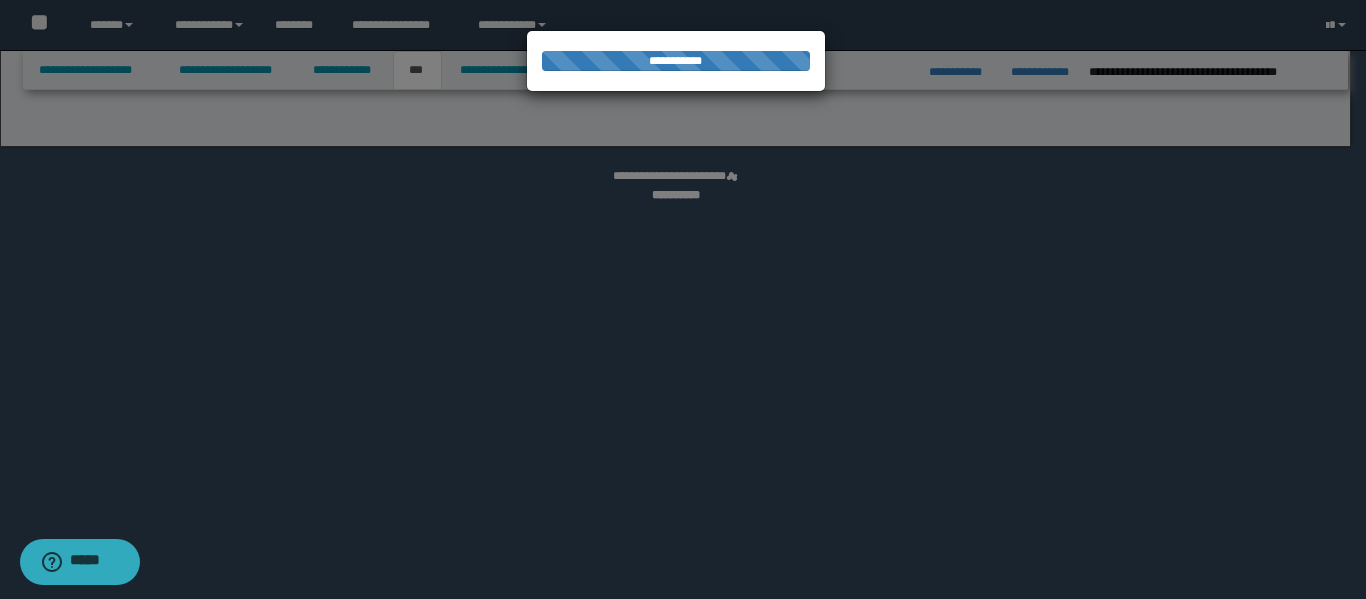 select on "**" 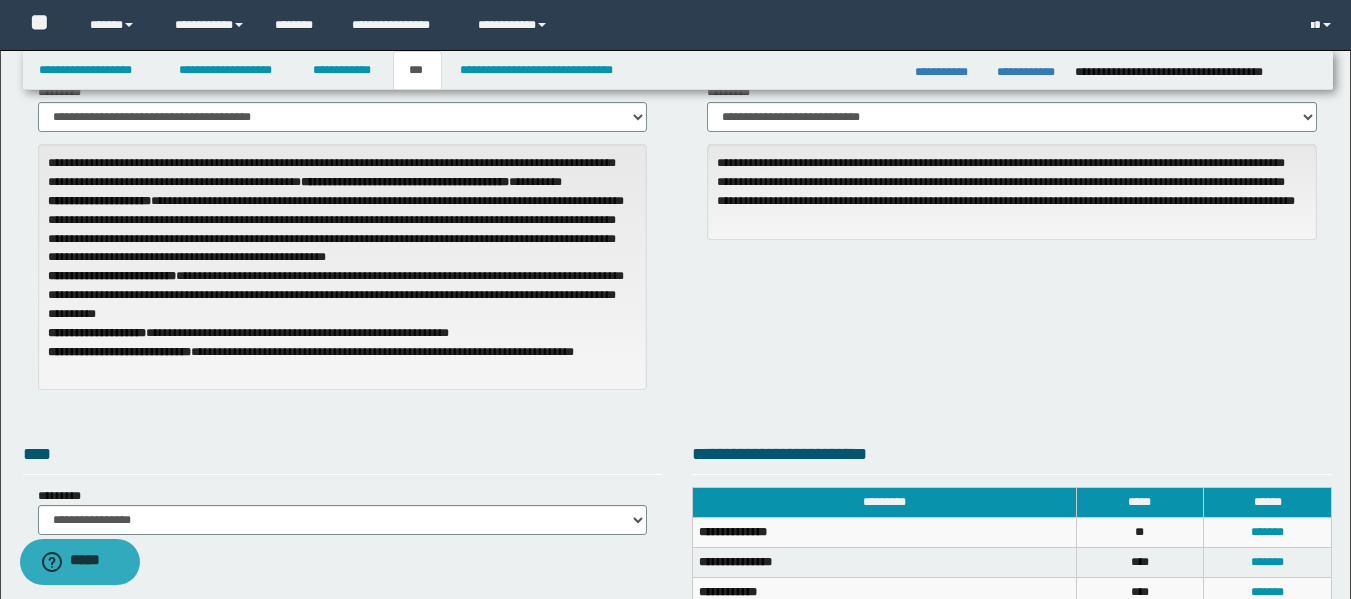 scroll, scrollTop: 93, scrollLeft: 0, axis: vertical 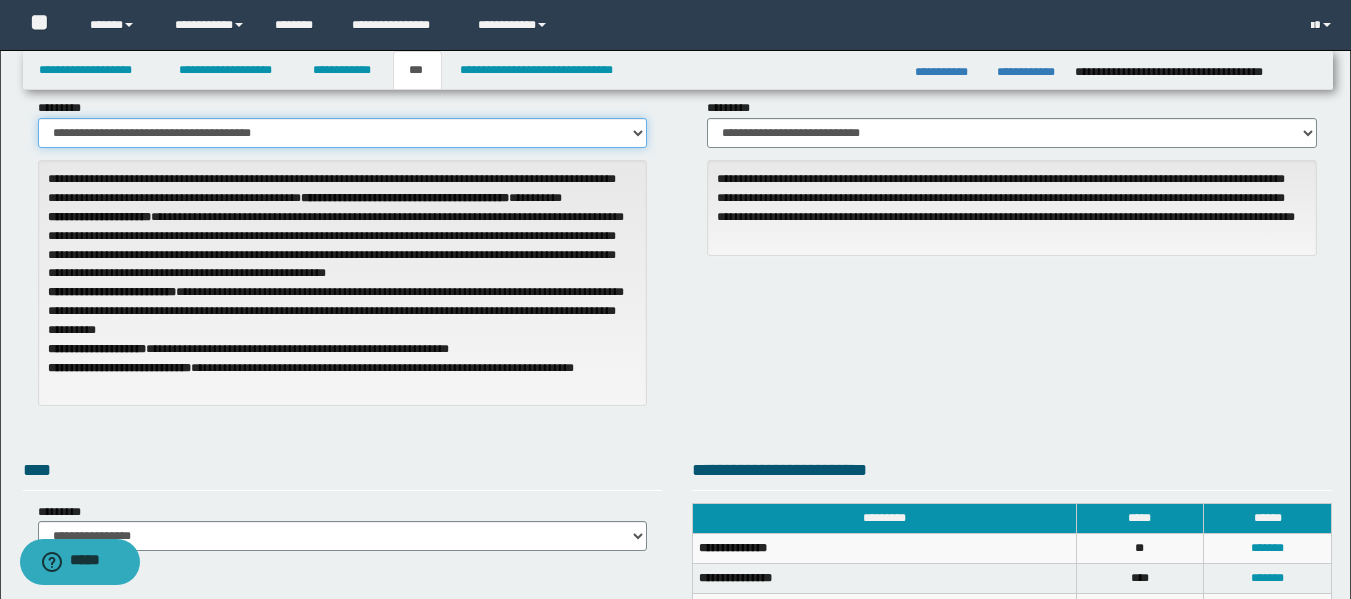 click on "**********" at bounding box center (343, 133) 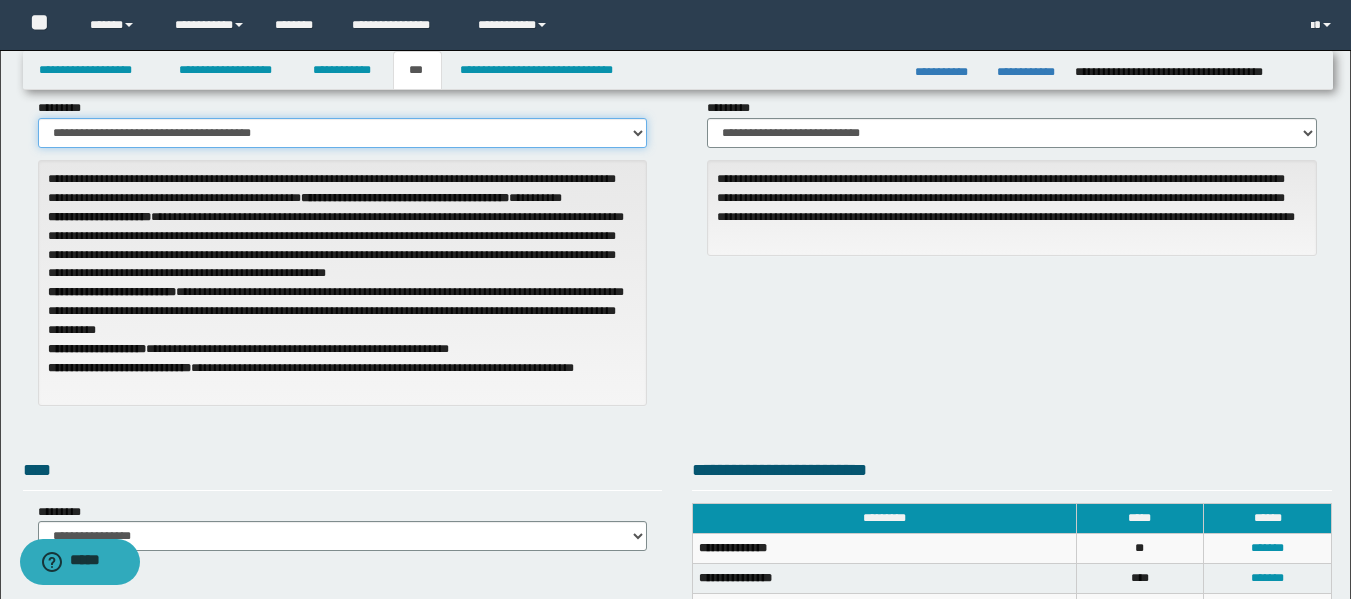 select on "**" 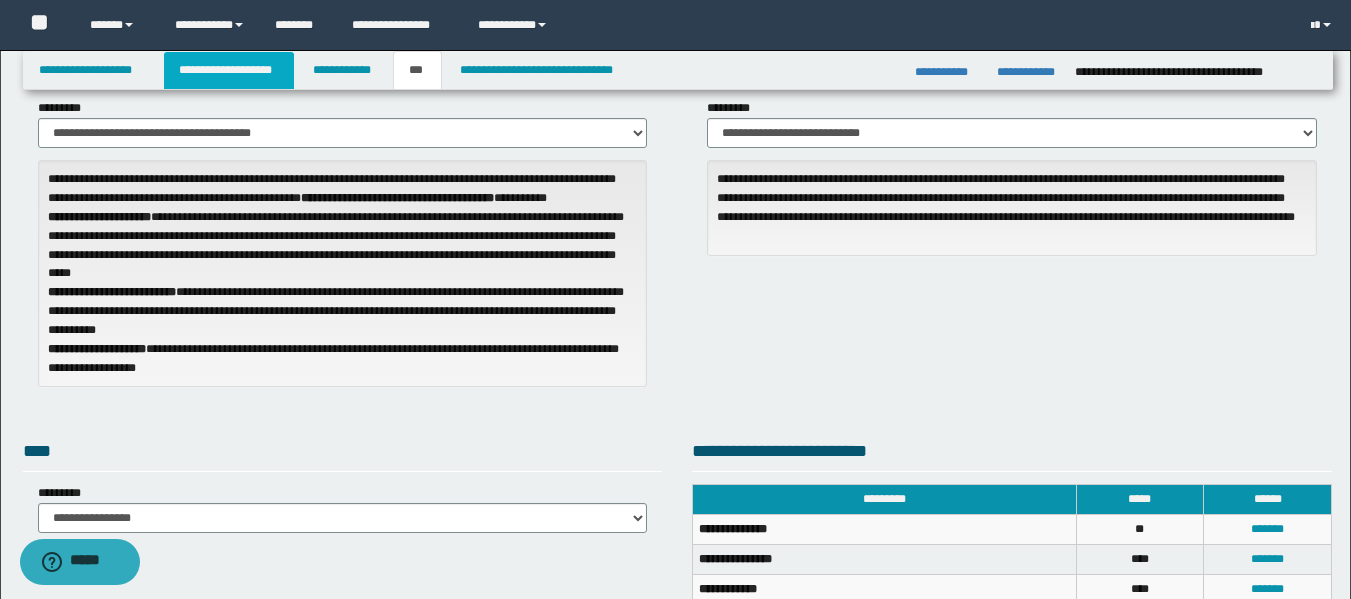 click on "**********" at bounding box center [229, 70] 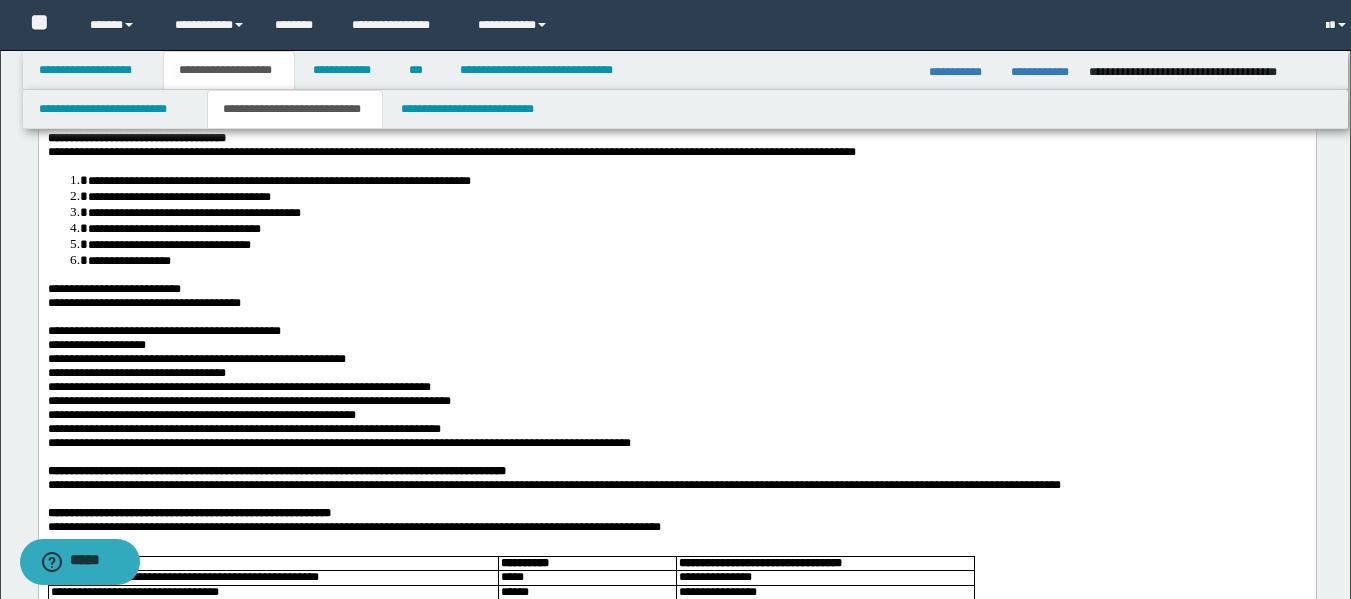 scroll, scrollTop: 124, scrollLeft: 0, axis: vertical 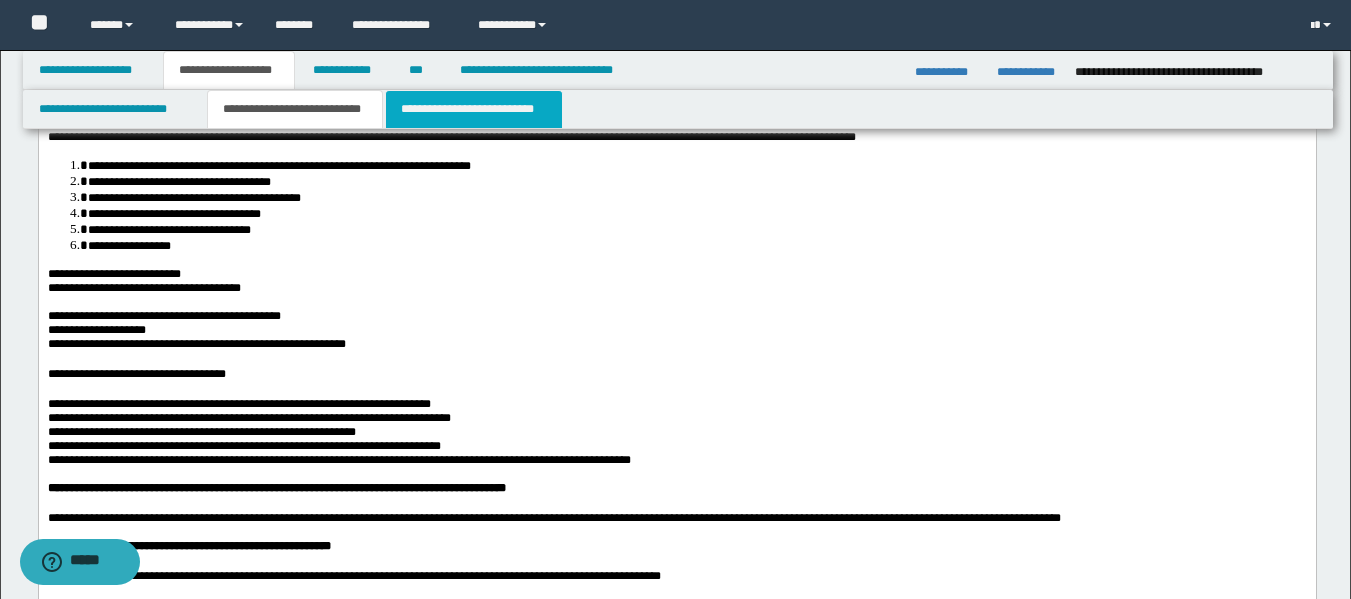 click on "**********" at bounding box center [474, 109] 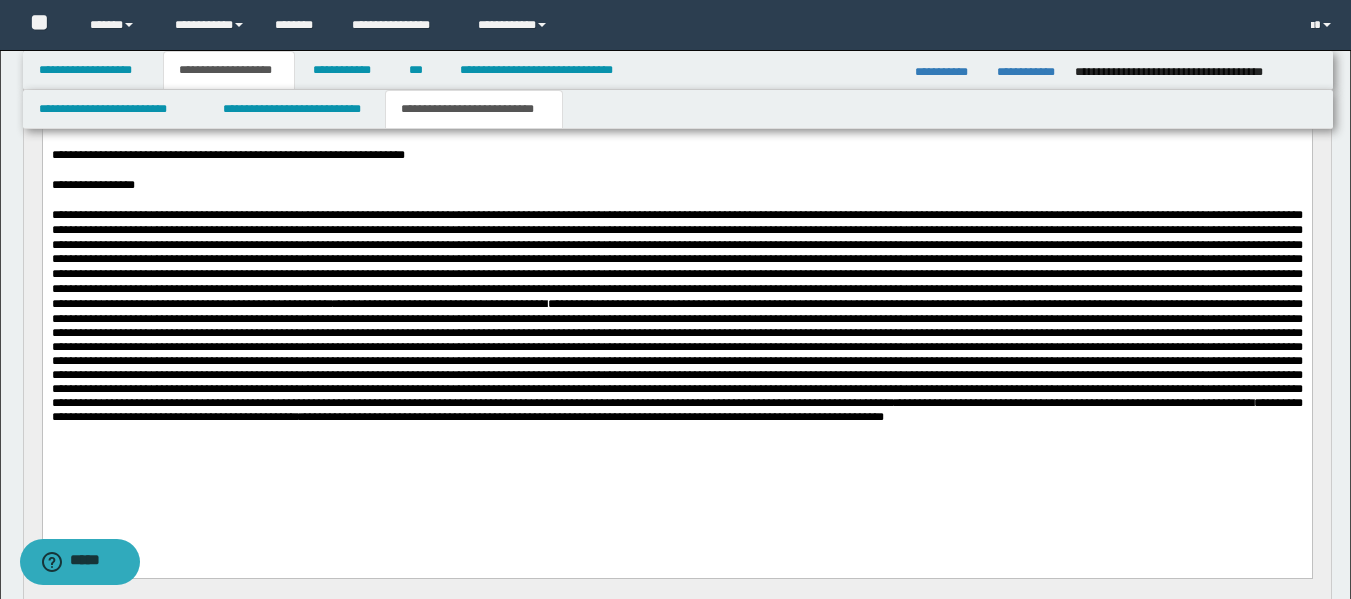 scroll, scrollTop: 254, scrollLeft: 0, axis: vertical 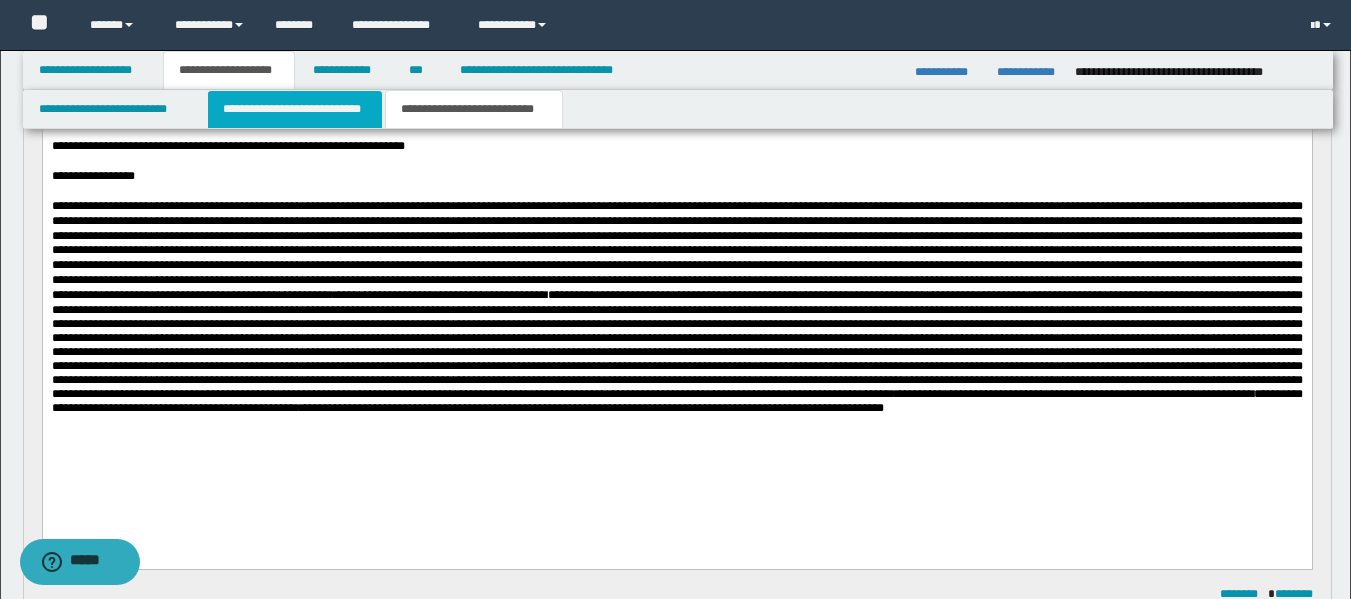 click on "**********" at bounding box center [295, 109] 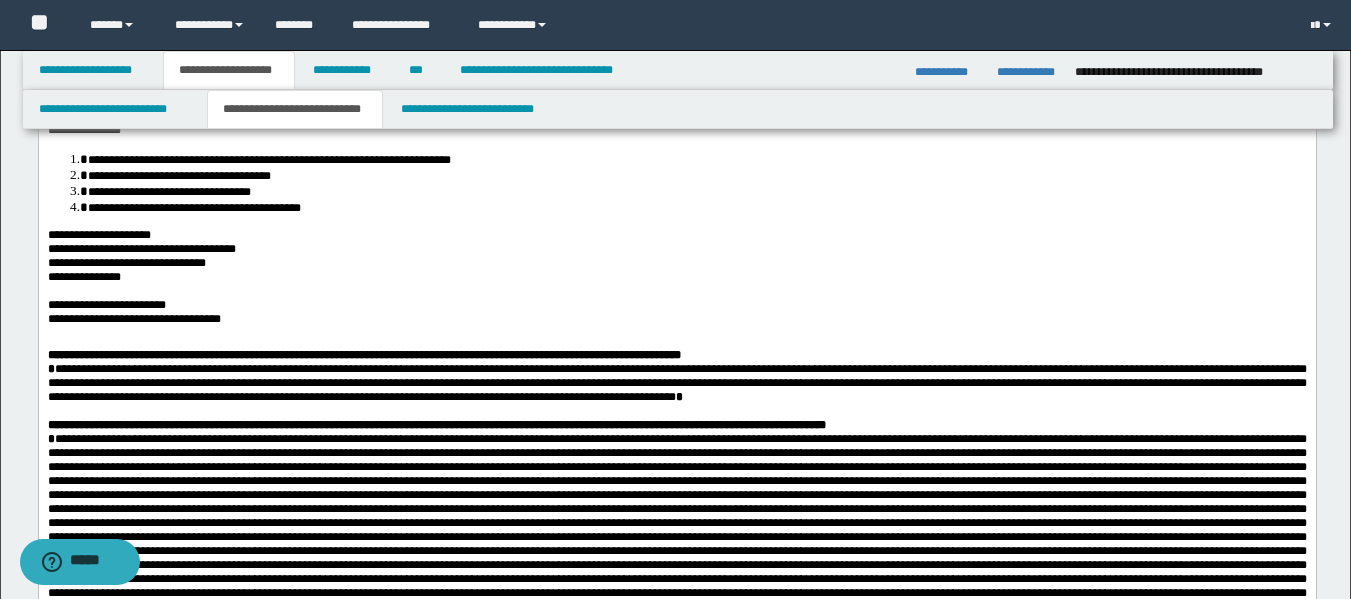scroll, scrollTop: 795, scrollLeft: 0, axis: vertical 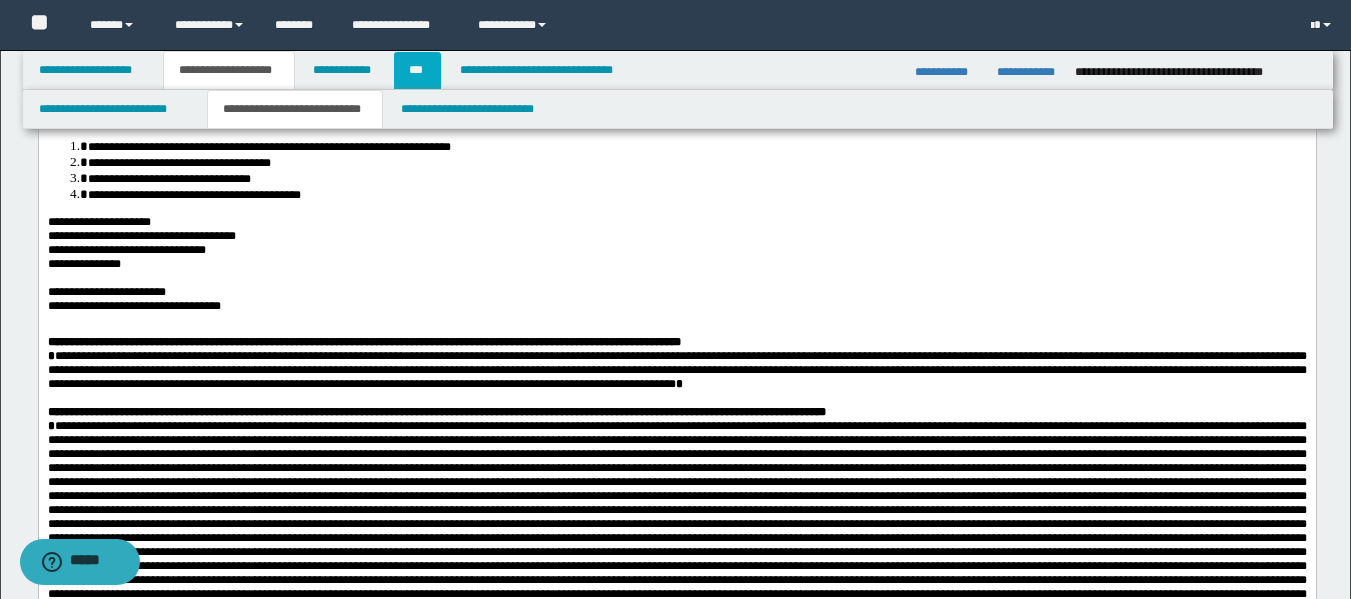 click on "***" at bounding box center [417, 70] 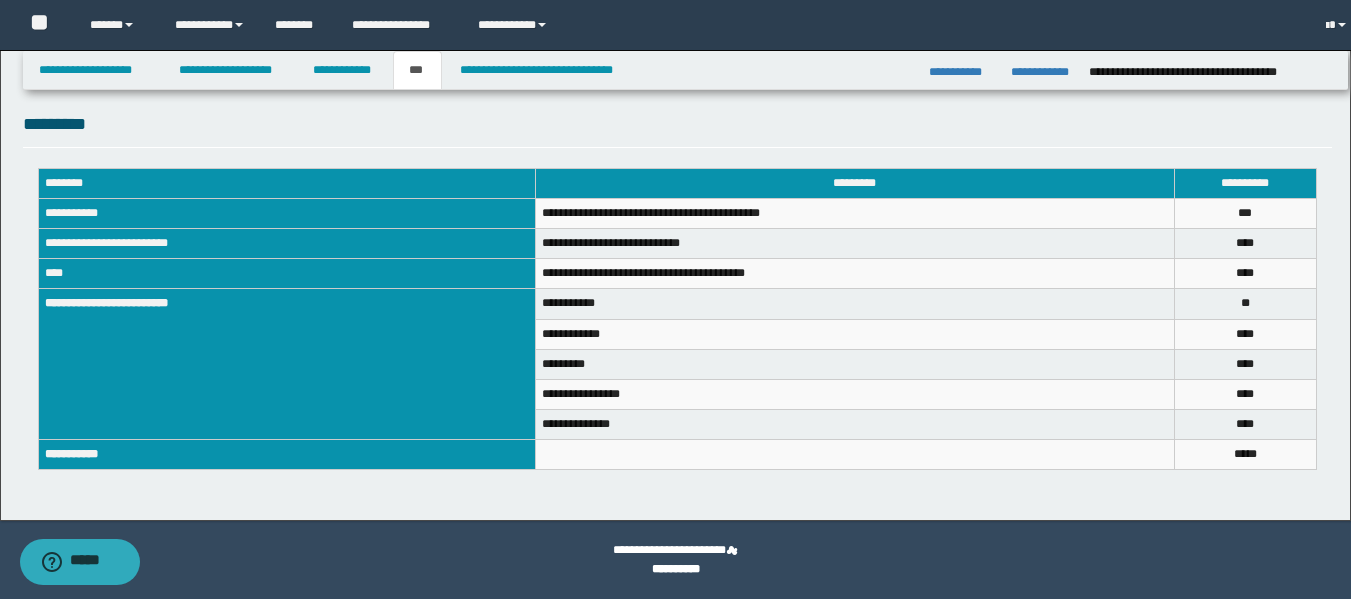 scroll, scrollTop: 689, scrollLeft: 0, axis: vertical 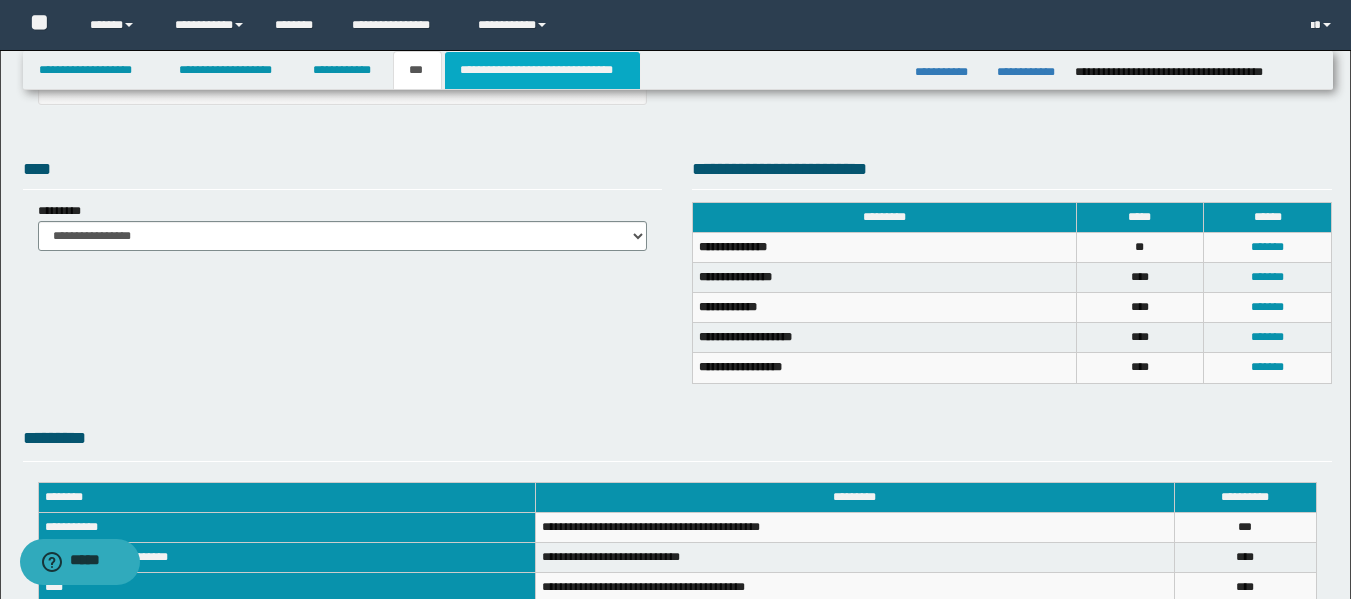 click on "**********" at bounding box center (542, 70) 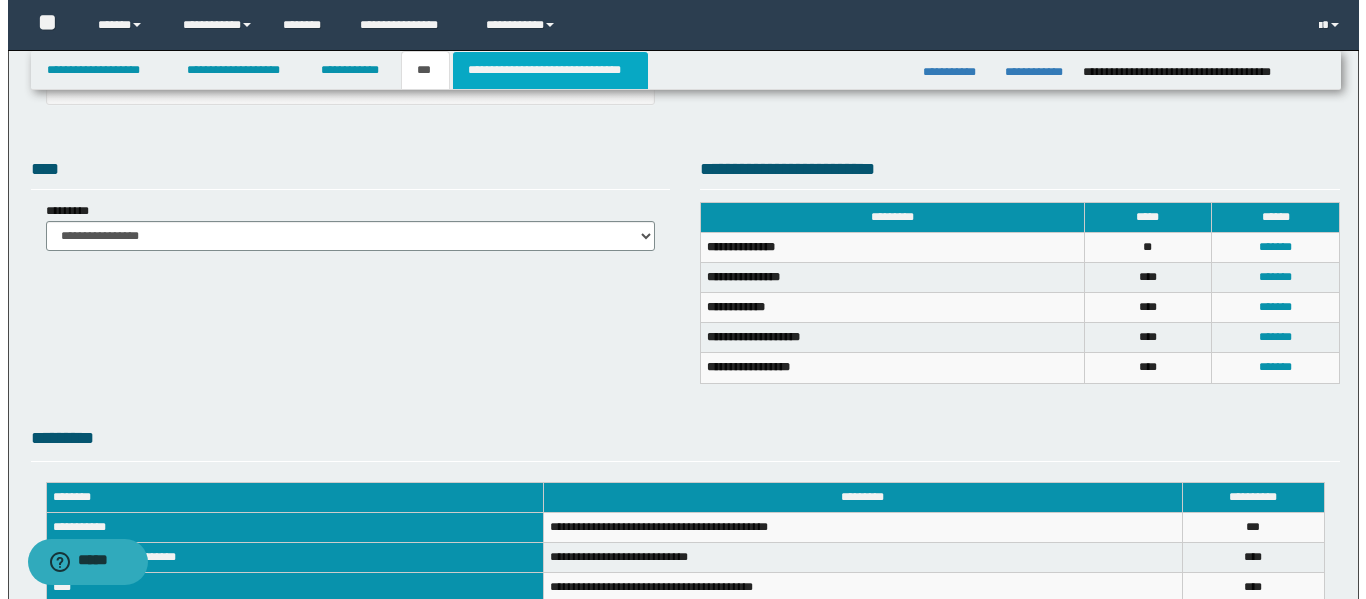 scroll, scrollTop: 0, scrollLeft: 0, axis: both 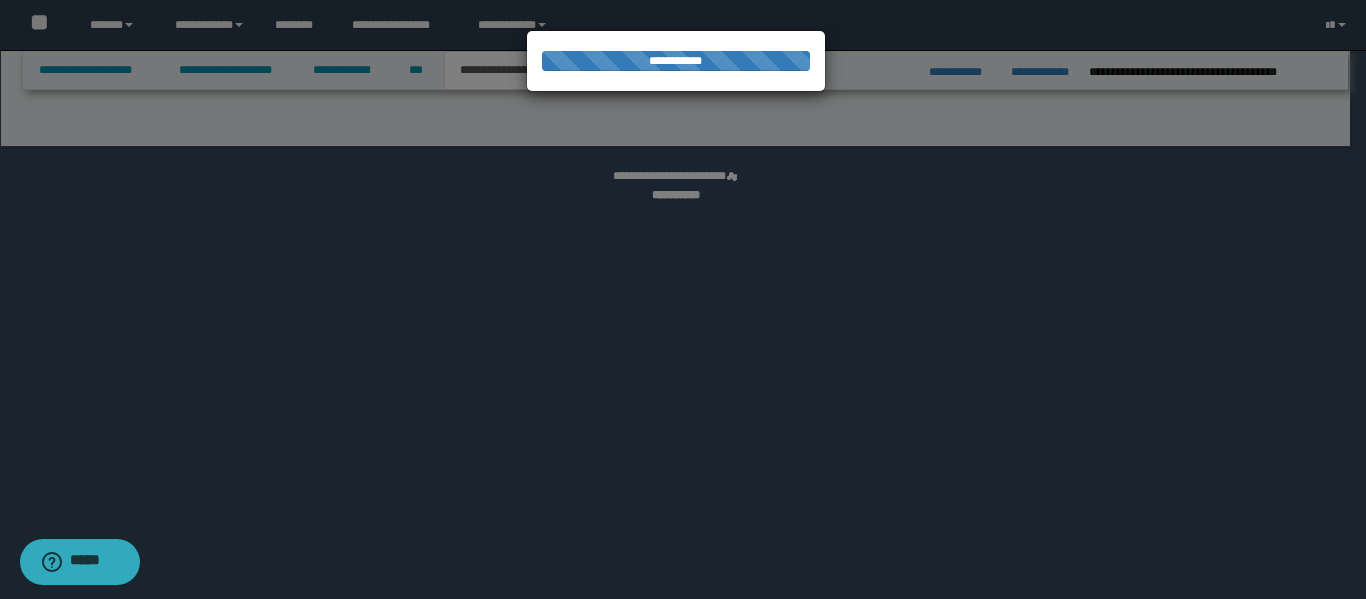 select on "*" 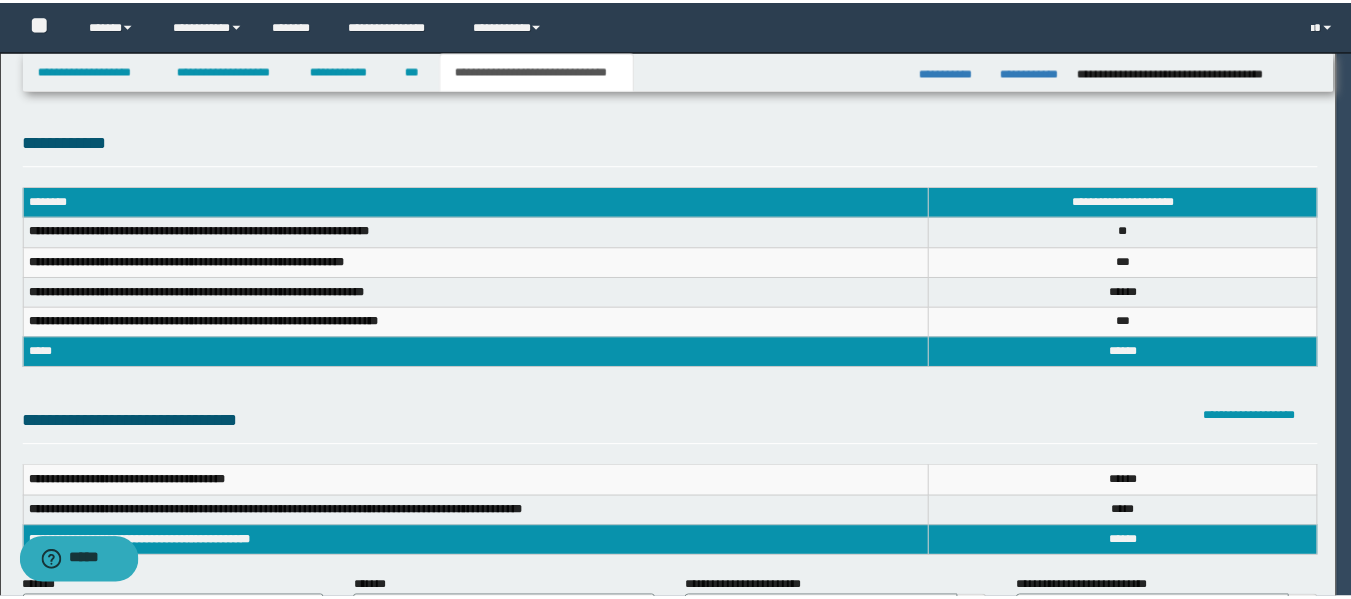 scroll, scrollTop: 0, scrollLeft: 0, axis: both 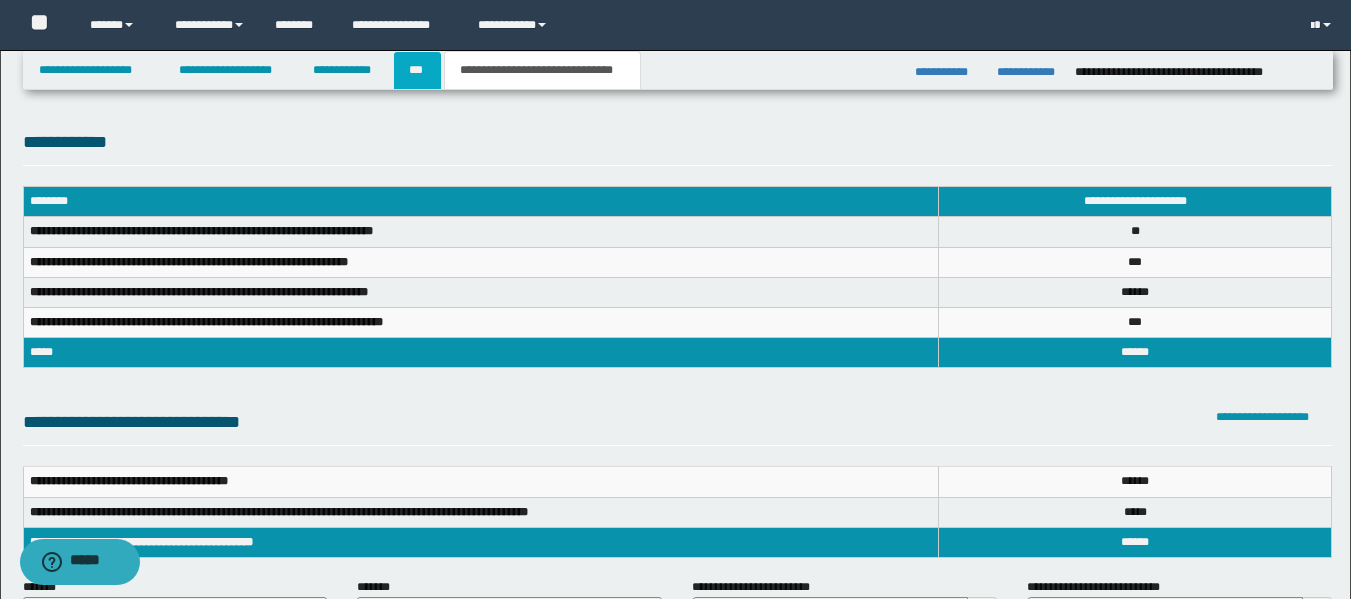 click on "***" at bounding box center [417, 70] 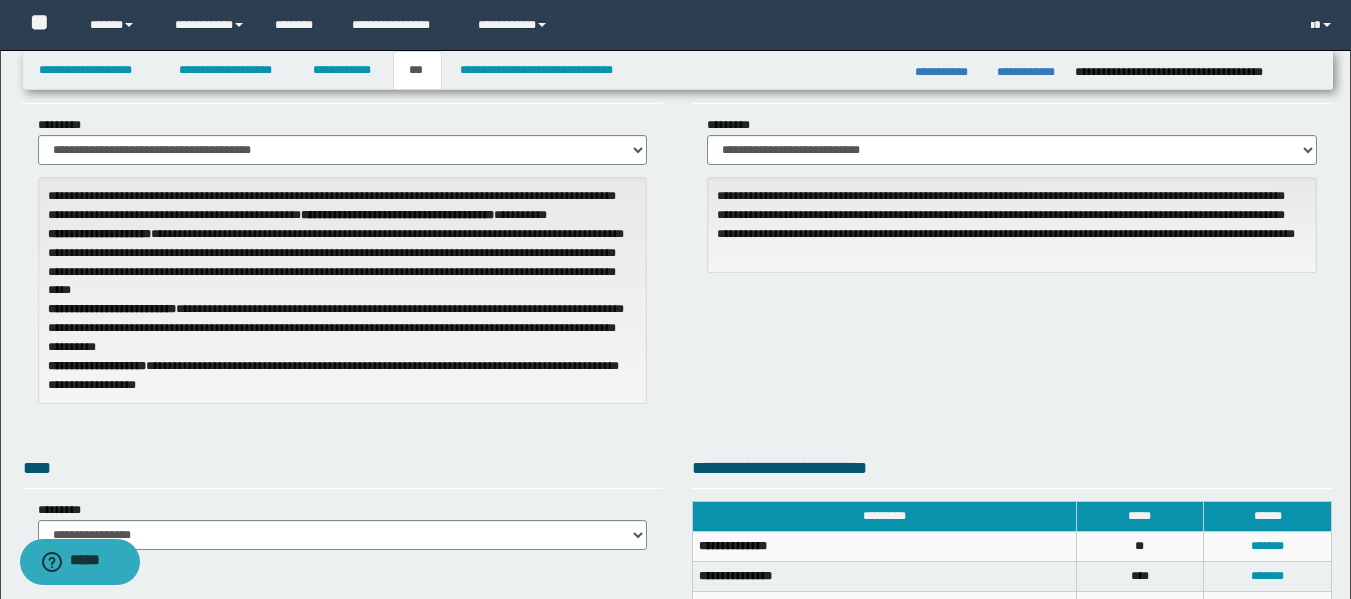 scroll, scrollTop: 73, scrollLeft: 0, axis: vertical 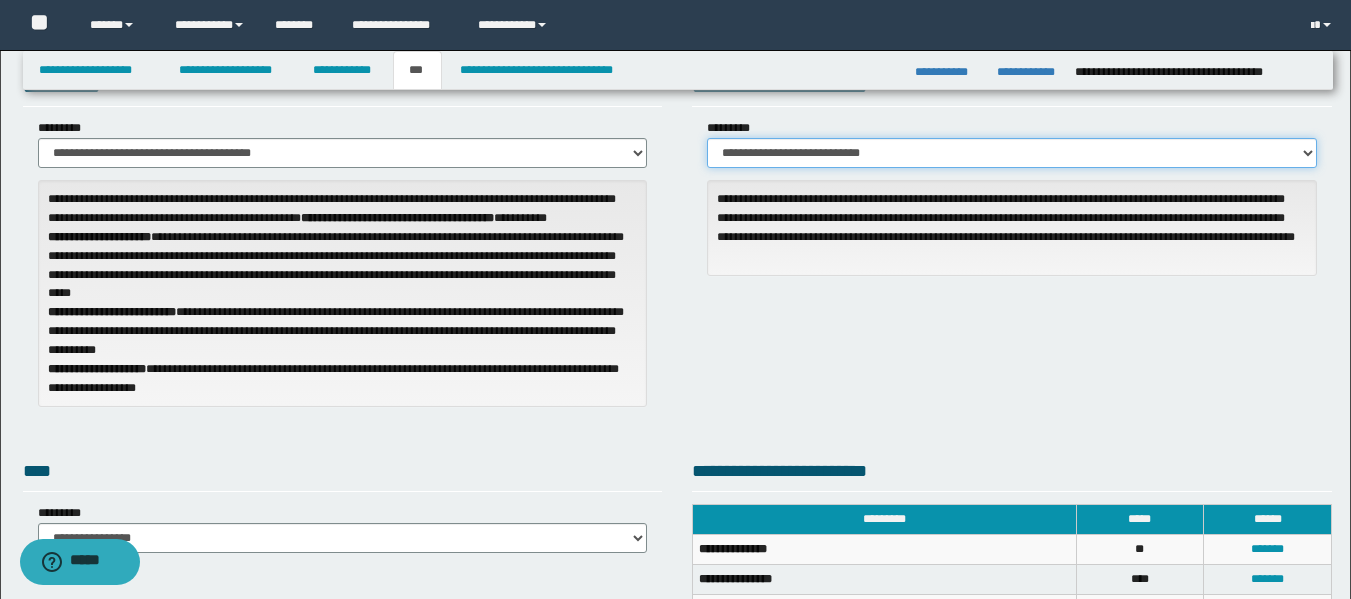 click on "**********" at bounding box center (1012, 153) 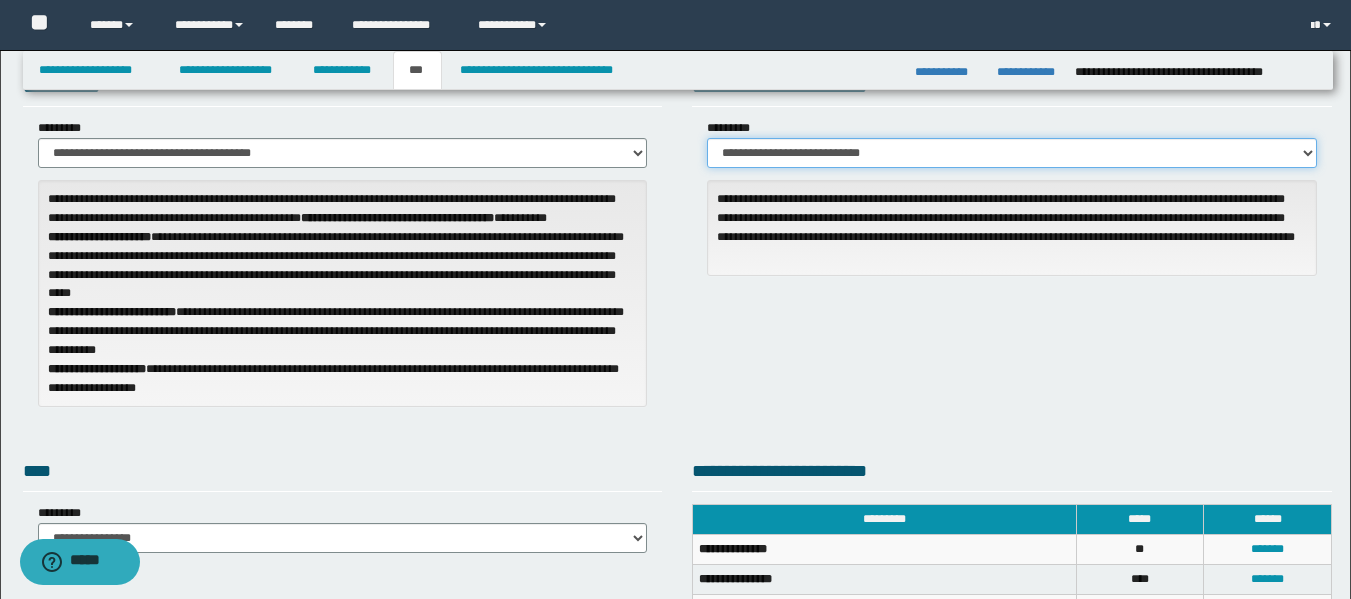 select on "*" 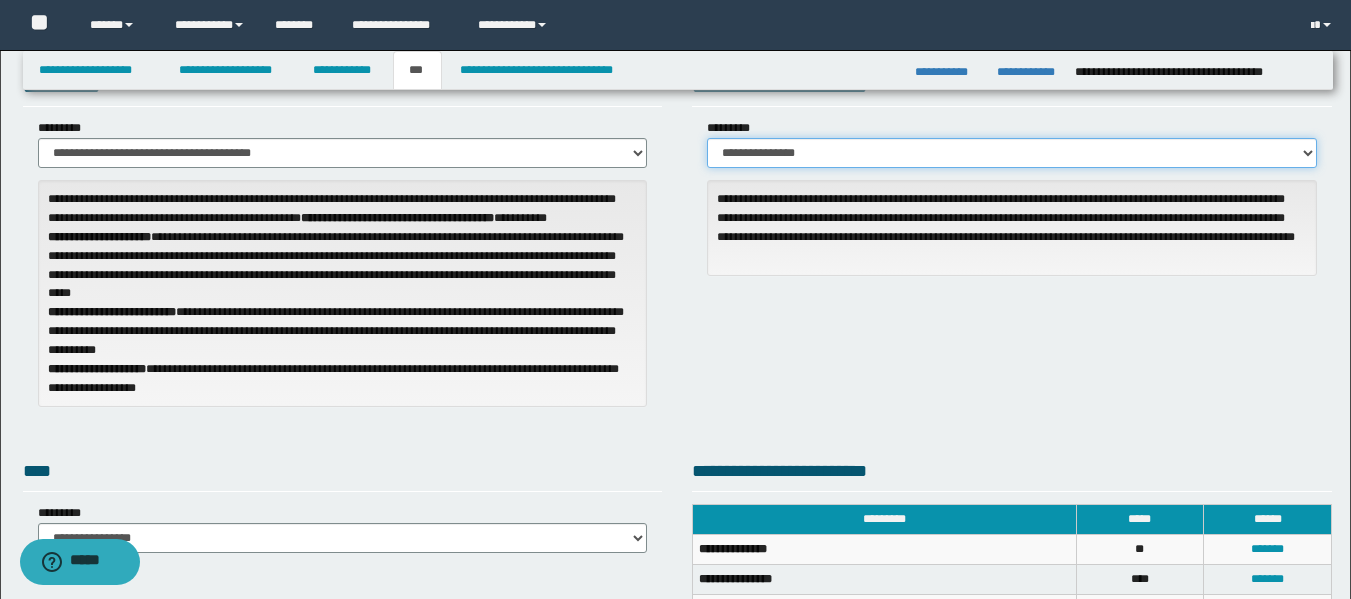 click on "**********" at bounding box center [1012, 153] 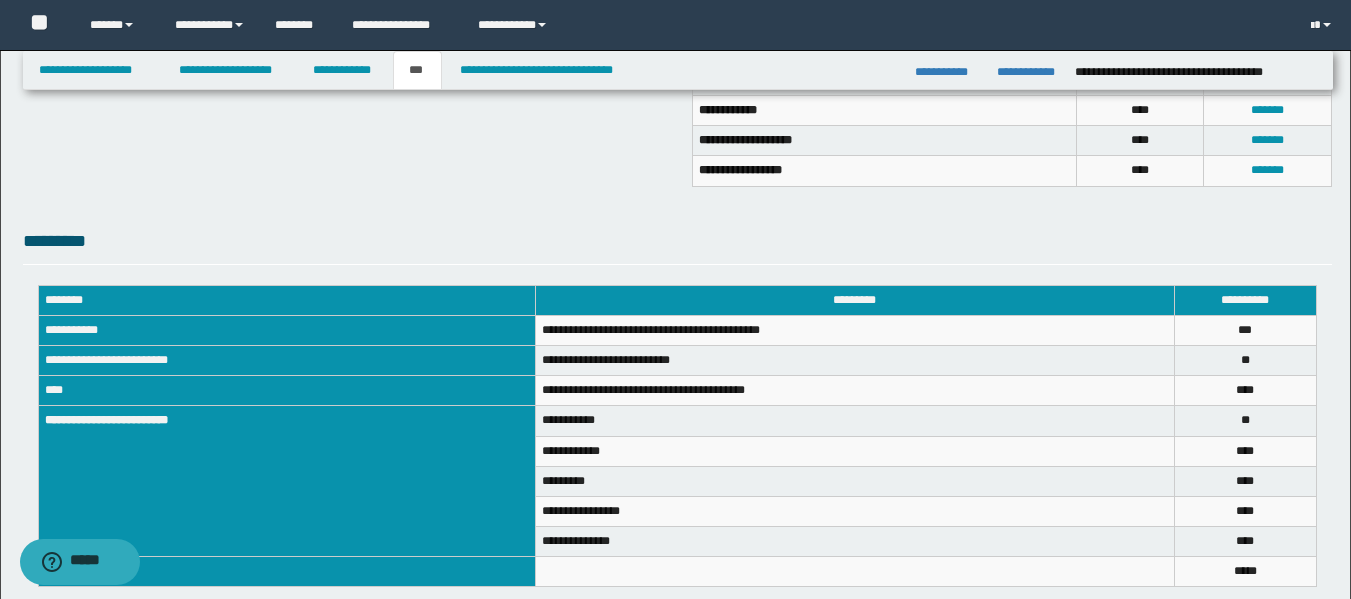 scroll, scrollTop: 584, scrollLeft: 0, axis: vertical 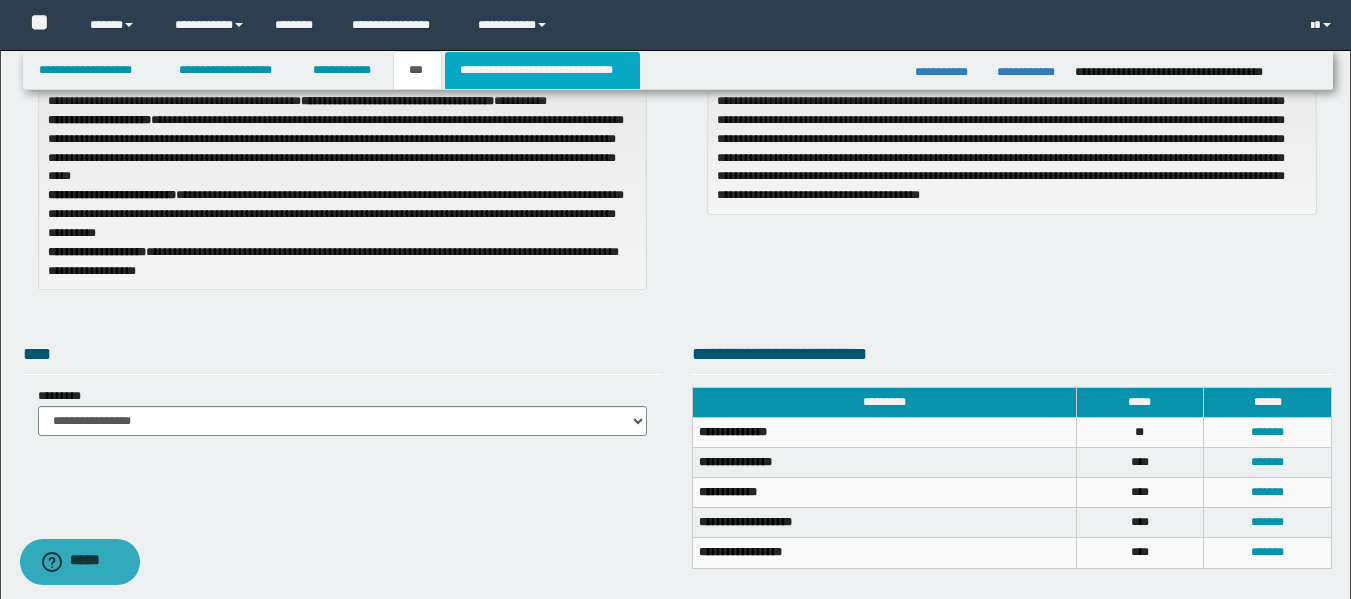 click on "**********" at bounding box center [542, 70] 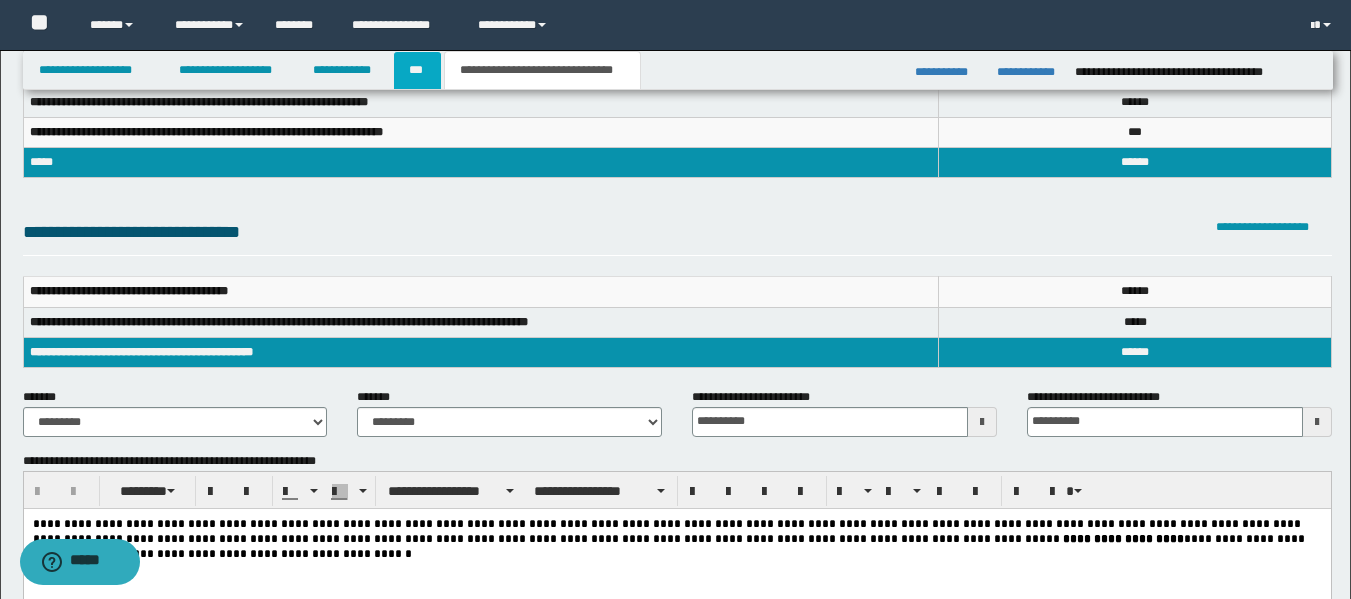 click on "***" at bounding box center [417, 70] 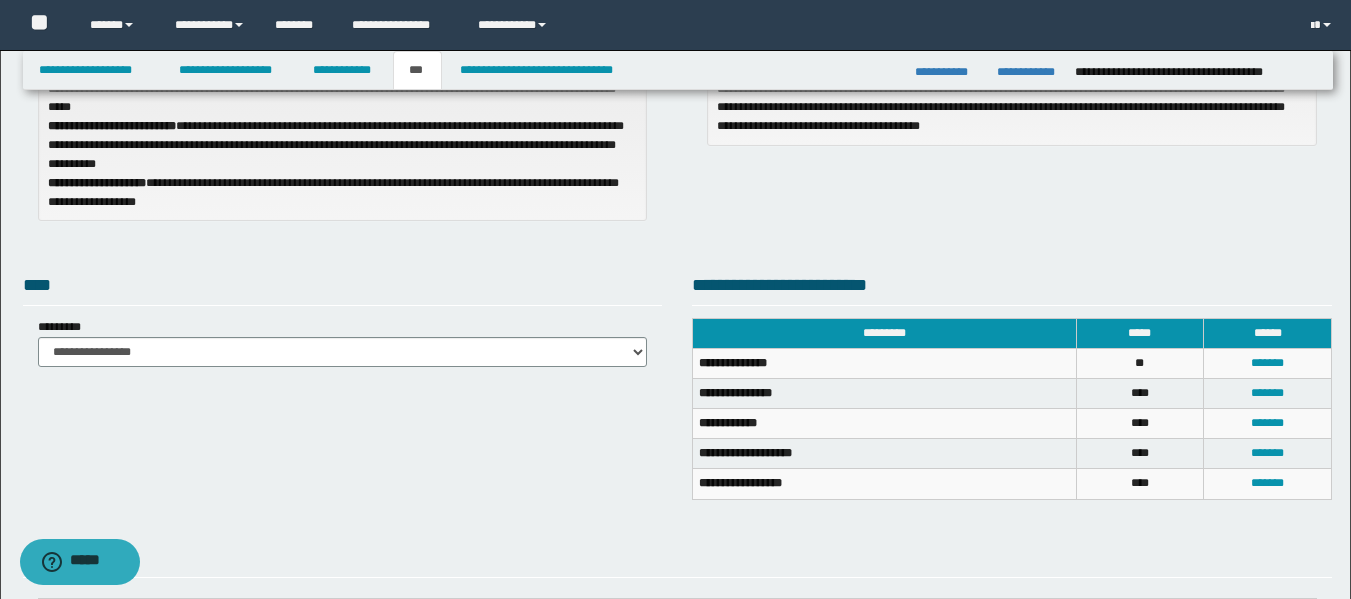 scroll, scrollTop: 270, scrollLeft: 0, axis: vertical 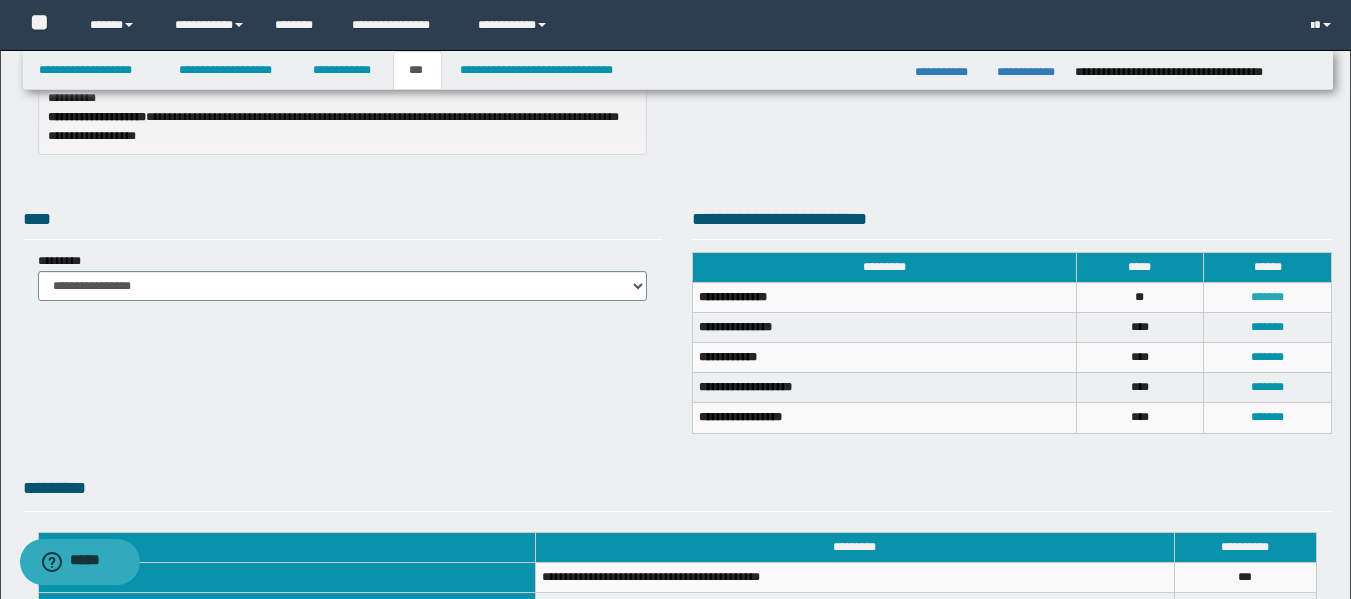 click on "*******" at bounding box center (1267, 297) 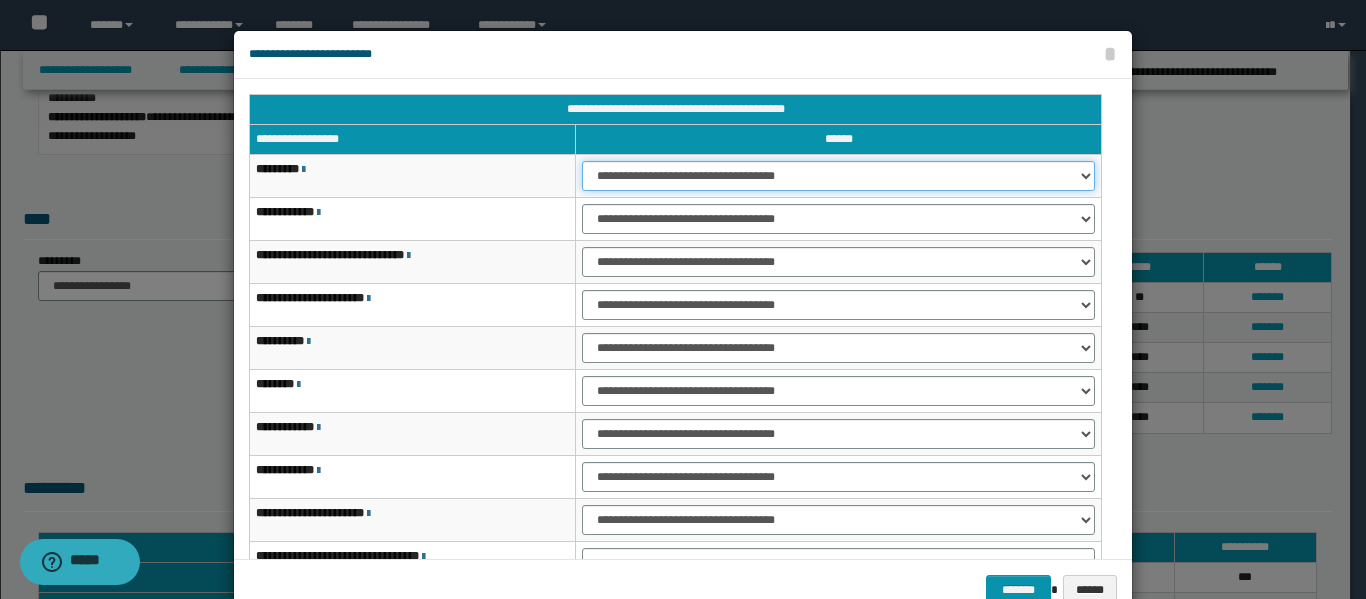 click on "**********" at bounding box center (838, 176) 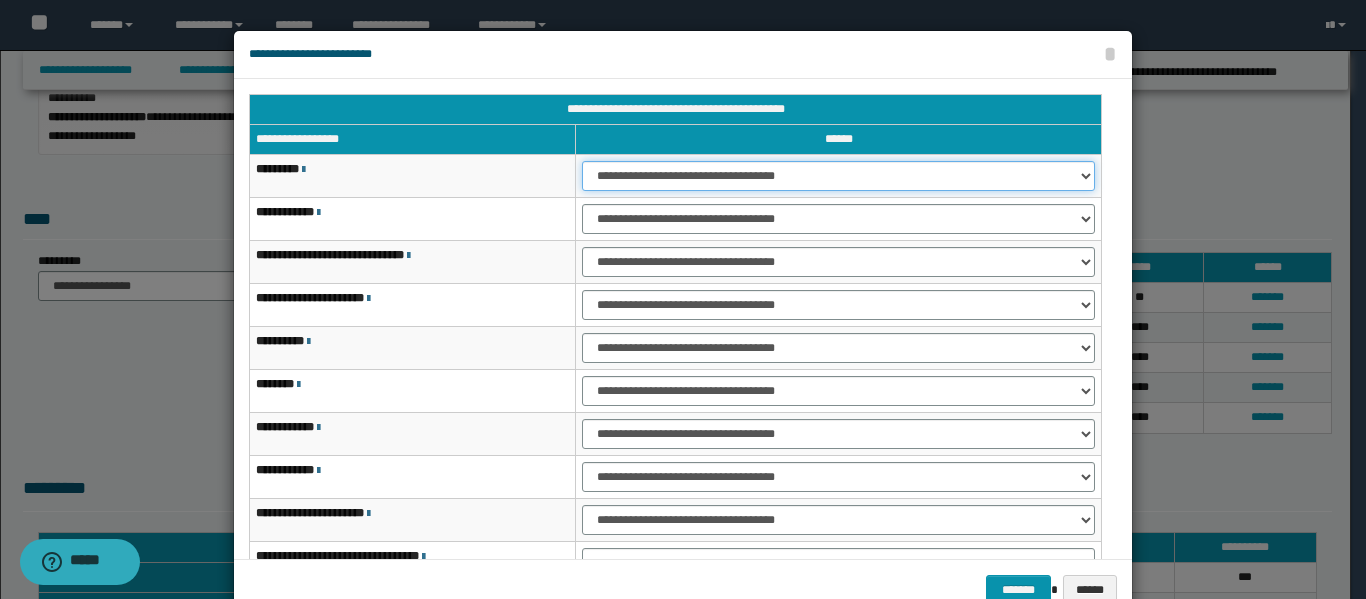 select on "***" 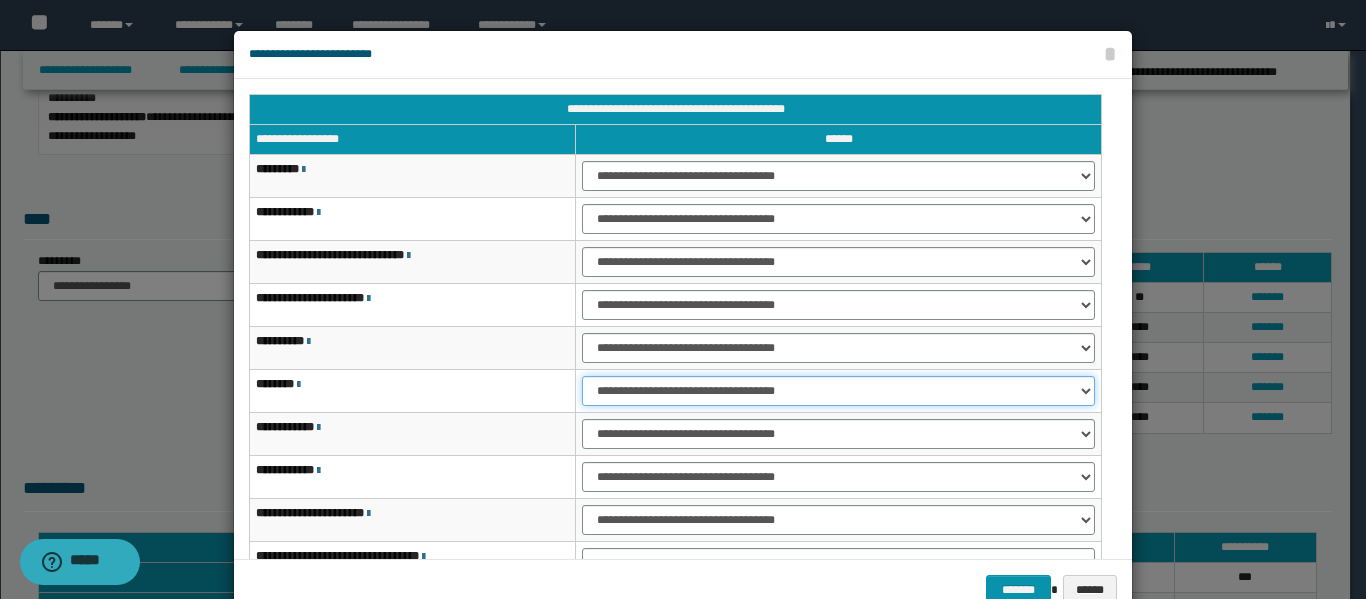 drag, startPoint x: 1078, startPoint y: 387, endPoint x: 1069, endPoint y: 396, distance: 12.727922 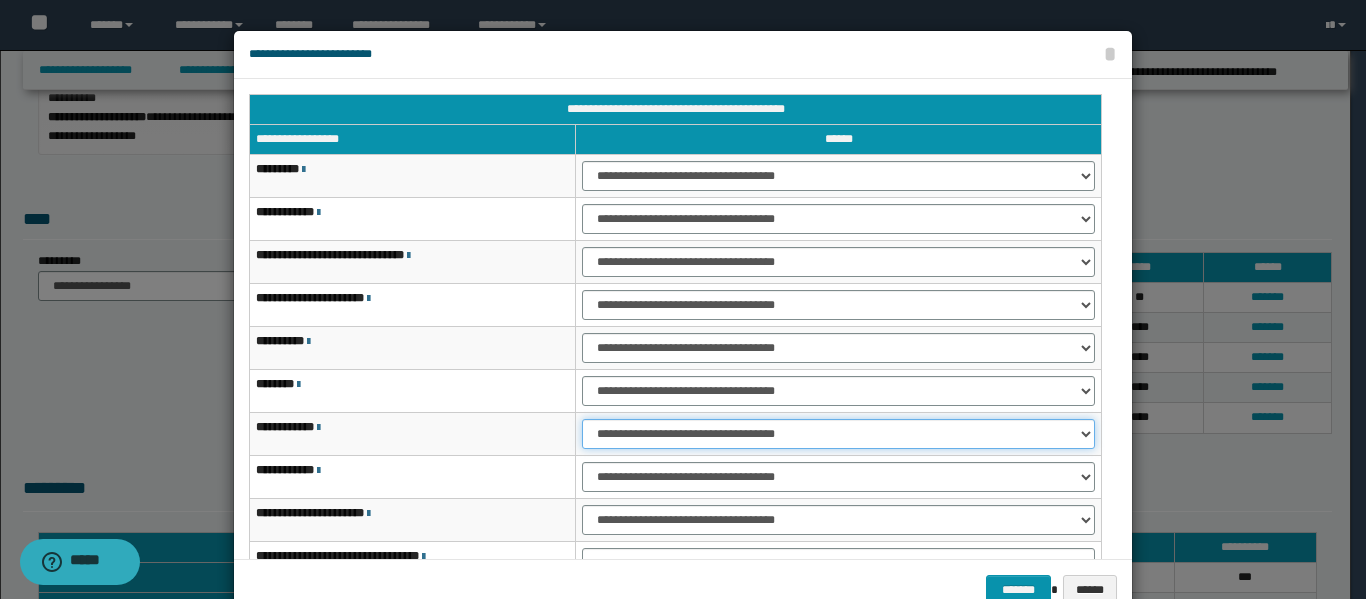 click on "**********" at bounding box center (838, 434) 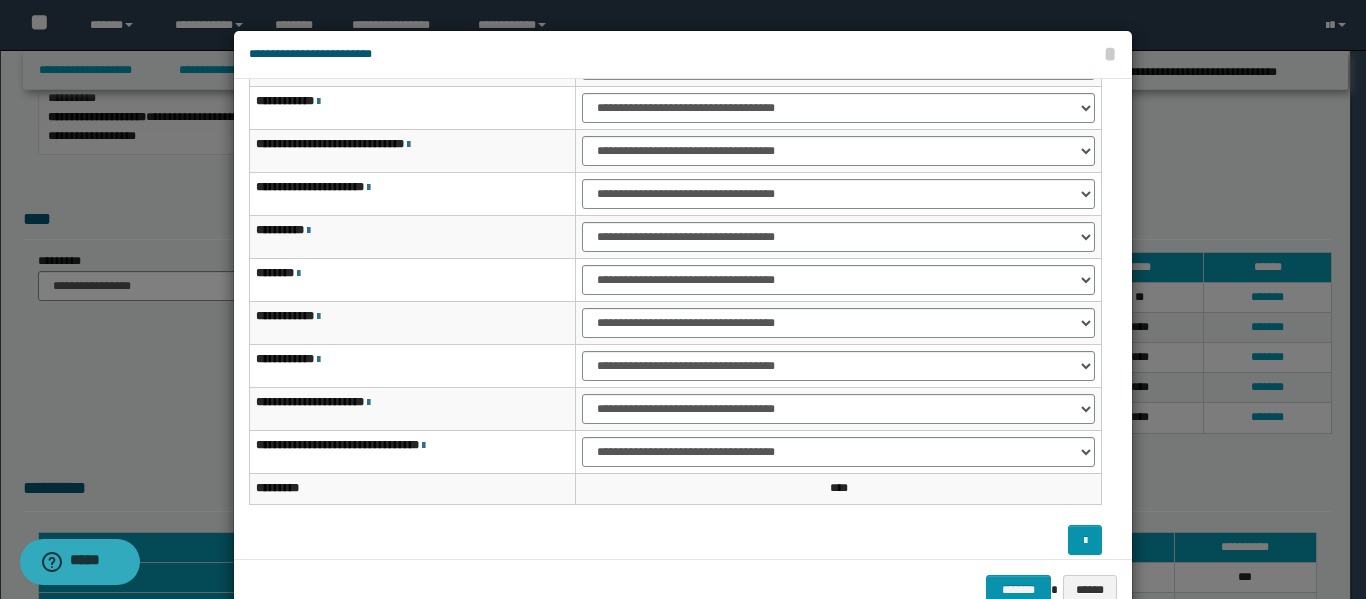 scroll, scrollTop: 121, scrollLeft: 0, axis: vertical 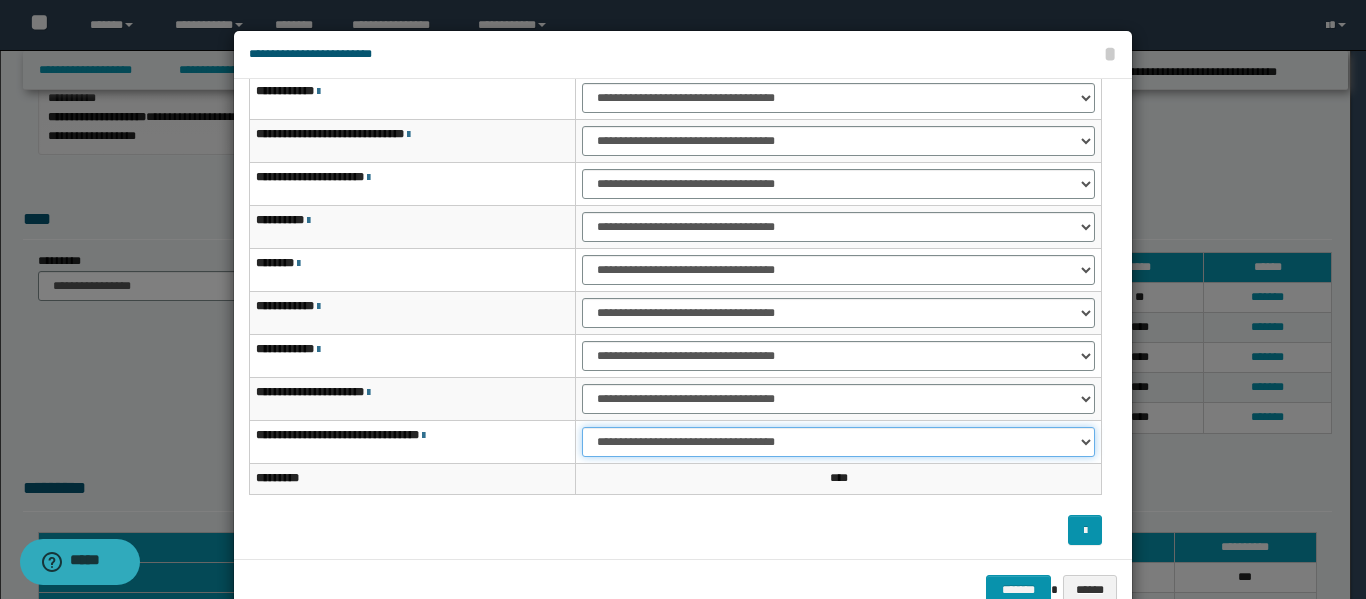 click on "**********" at bounding box center (838, 442) 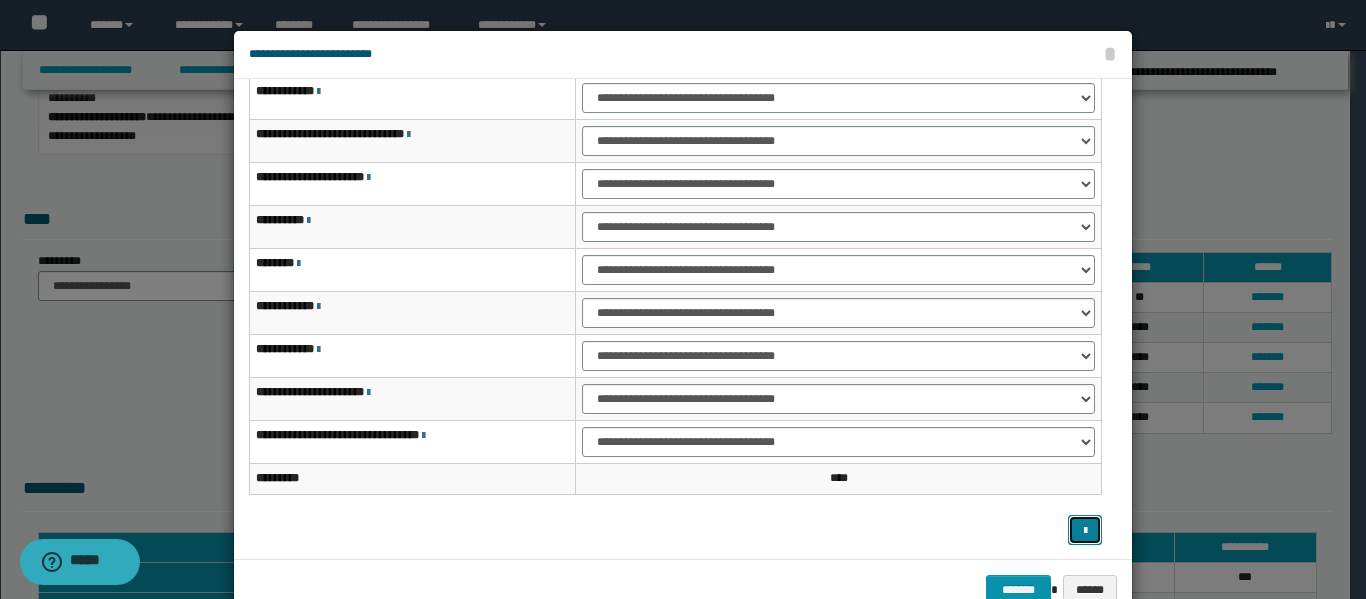 click at bounding box center [1085, 530] 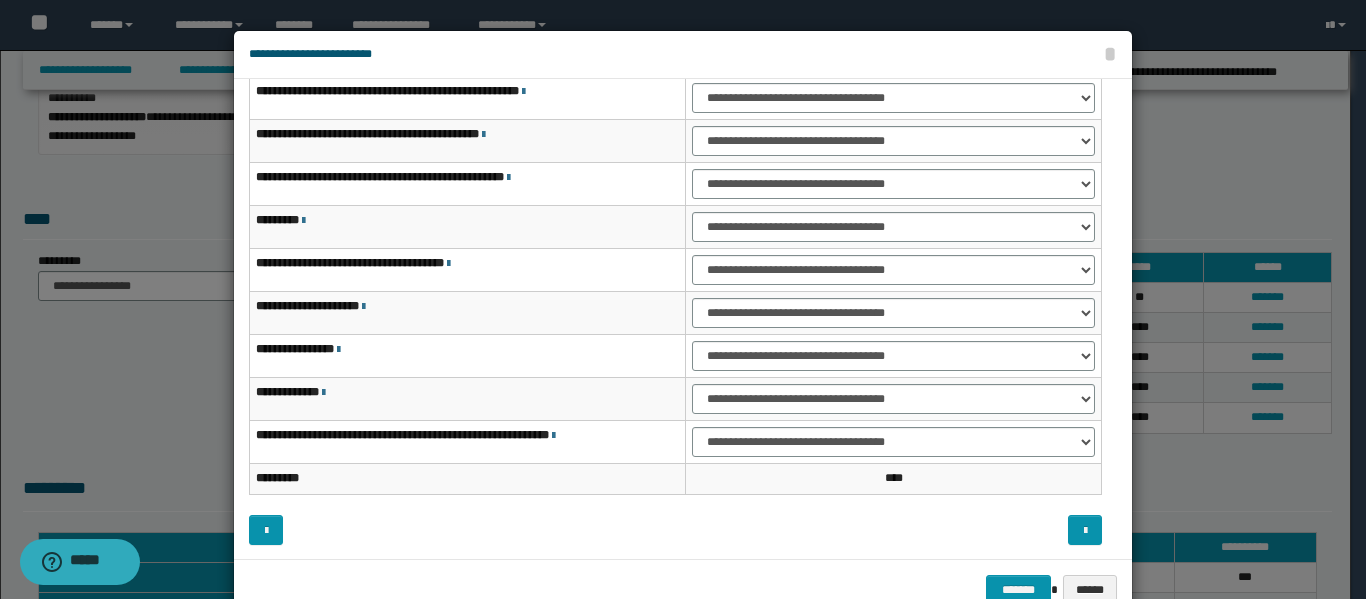 drag, startPoint x: 1126, startPoint y: 387, endPoint x: 1127, endPoint y: 241, distance: 146.00342 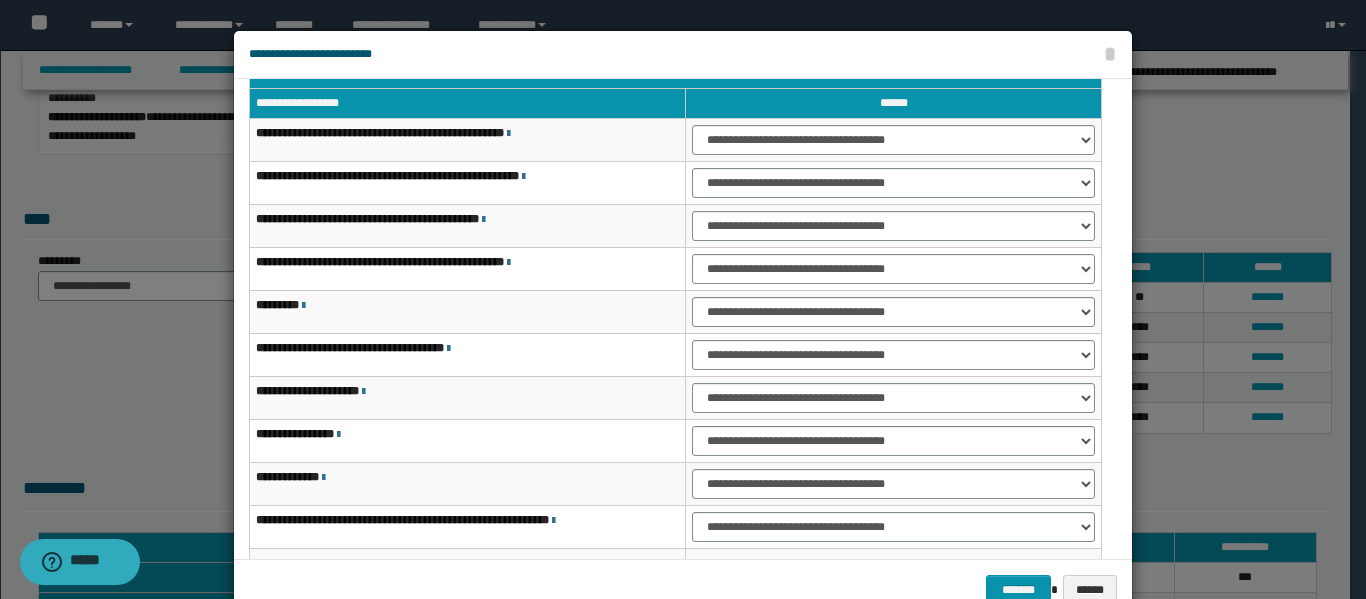 scroll, scrollTop: 33, scrollLeft: 0, axis: vertical 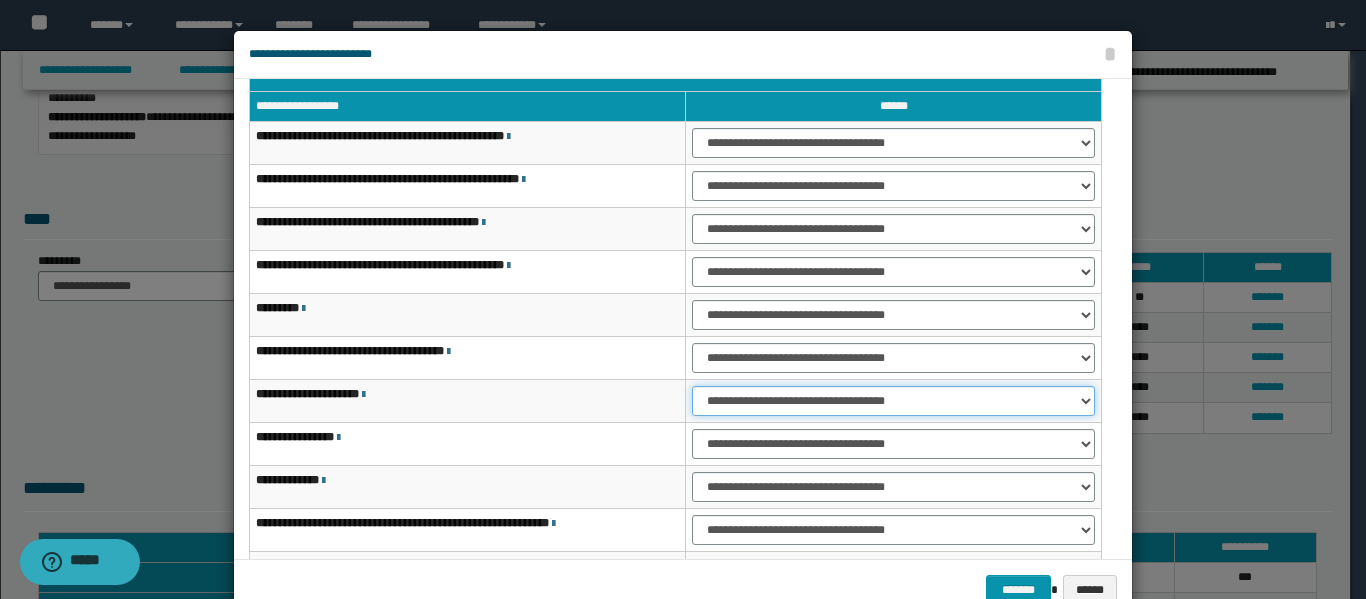 click on "**********" at bounding box center [893, 401] 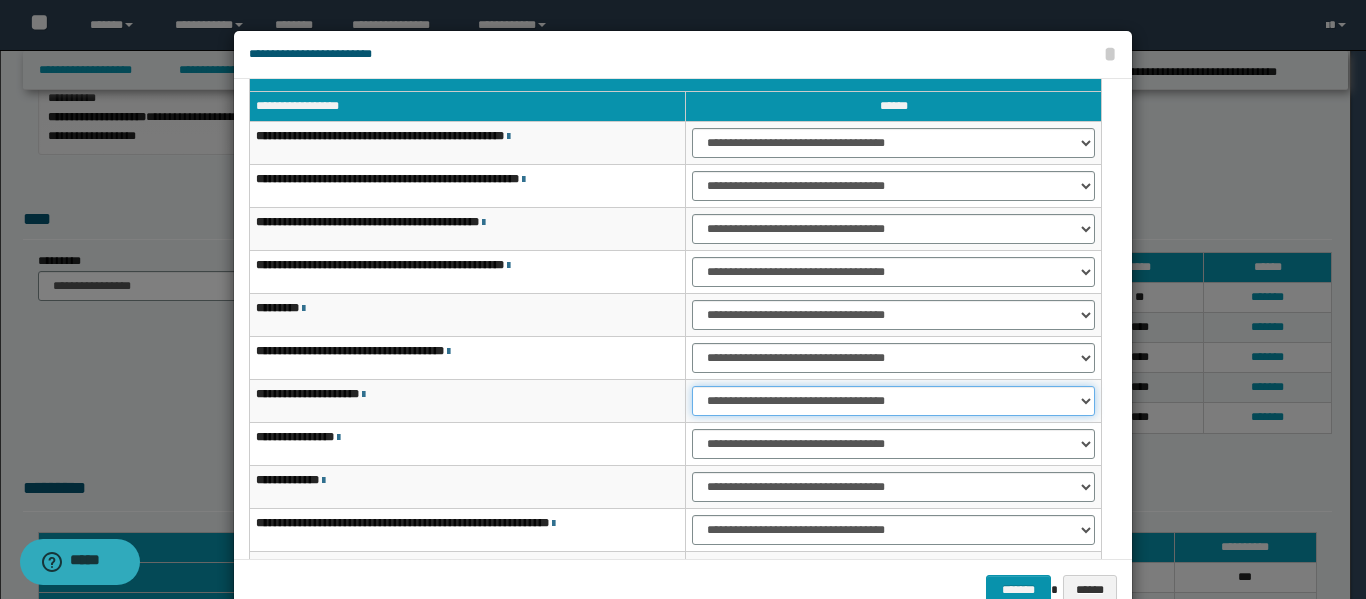 select on "***" 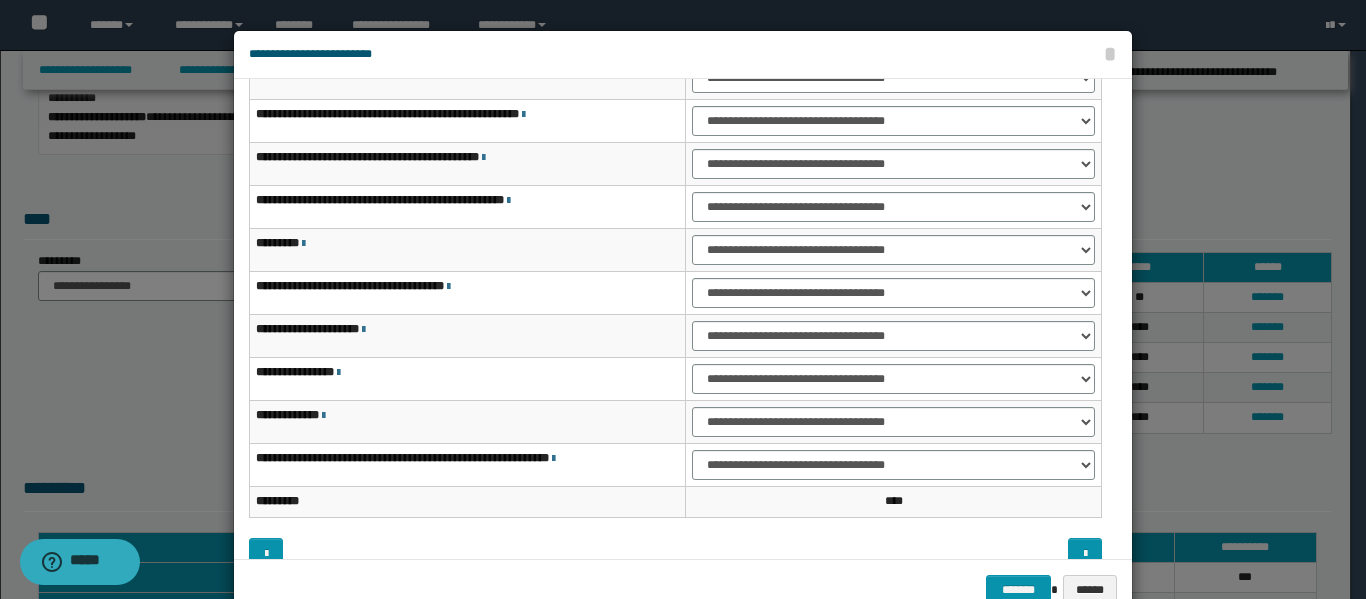 scroll, scrollTop: 99, scrollLeft: 0, axis: vertical 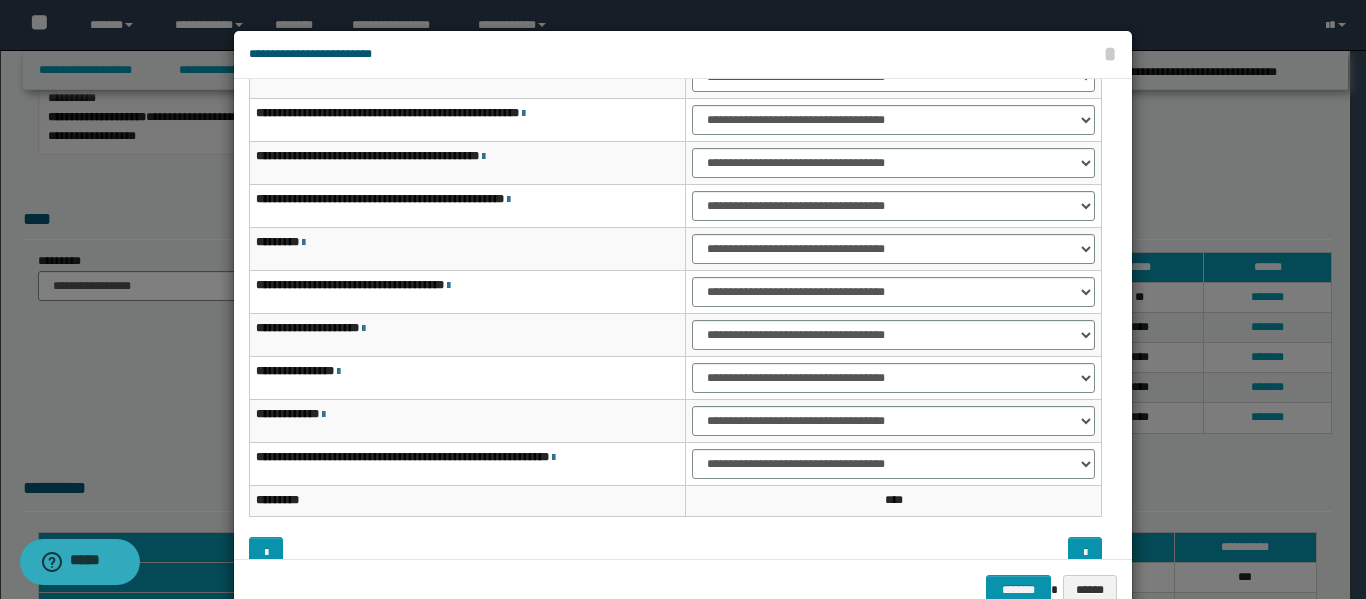 drag, startPoint x: 1124, startPoint y: 394, endPoint x: 1117, endPoint y: 437, distance: 43.56604 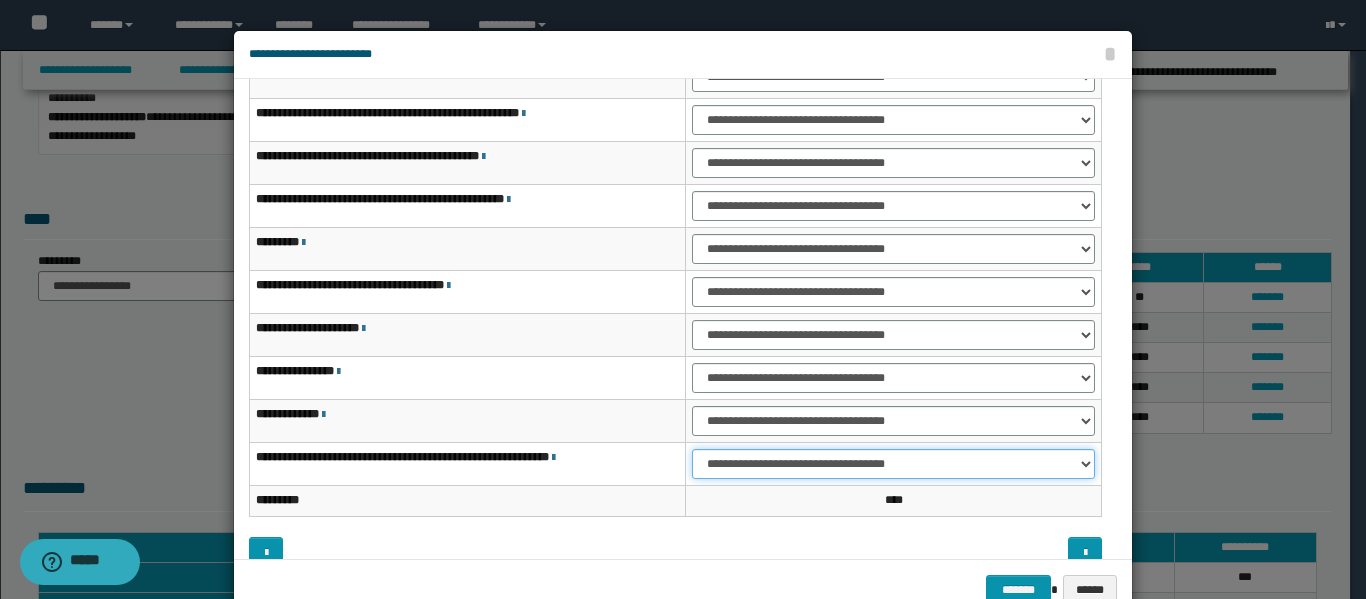 click on "**********" at bounding box center [893, 464] 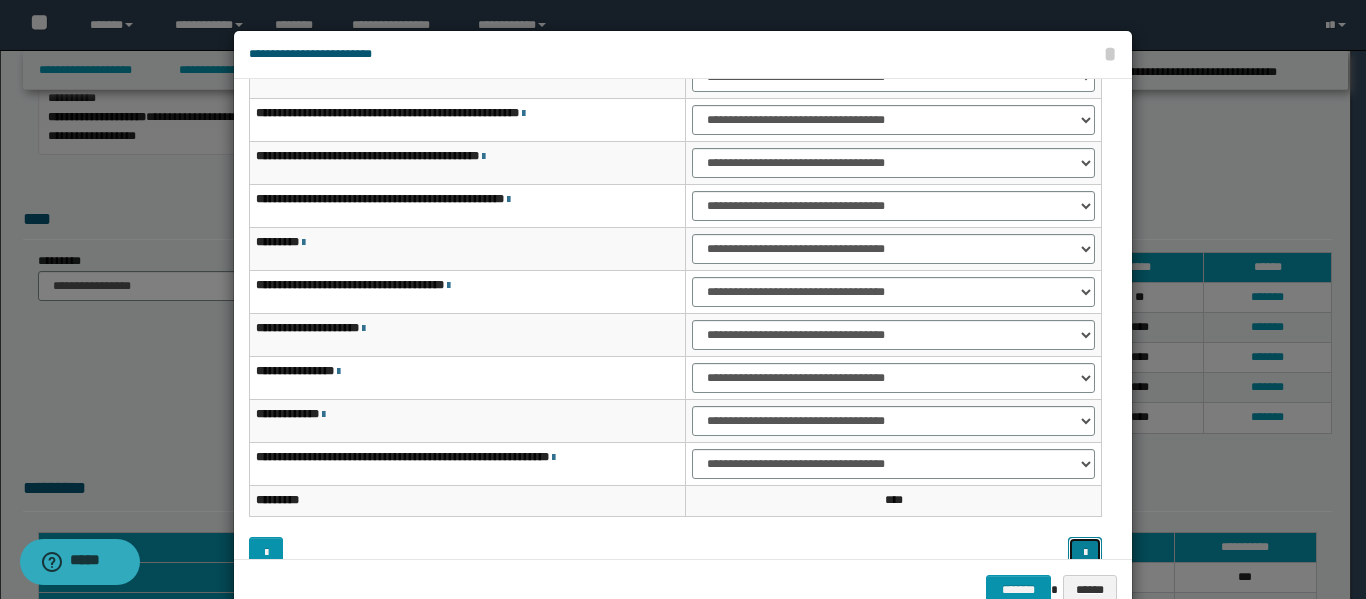 click at bounding box center (1085, 553) 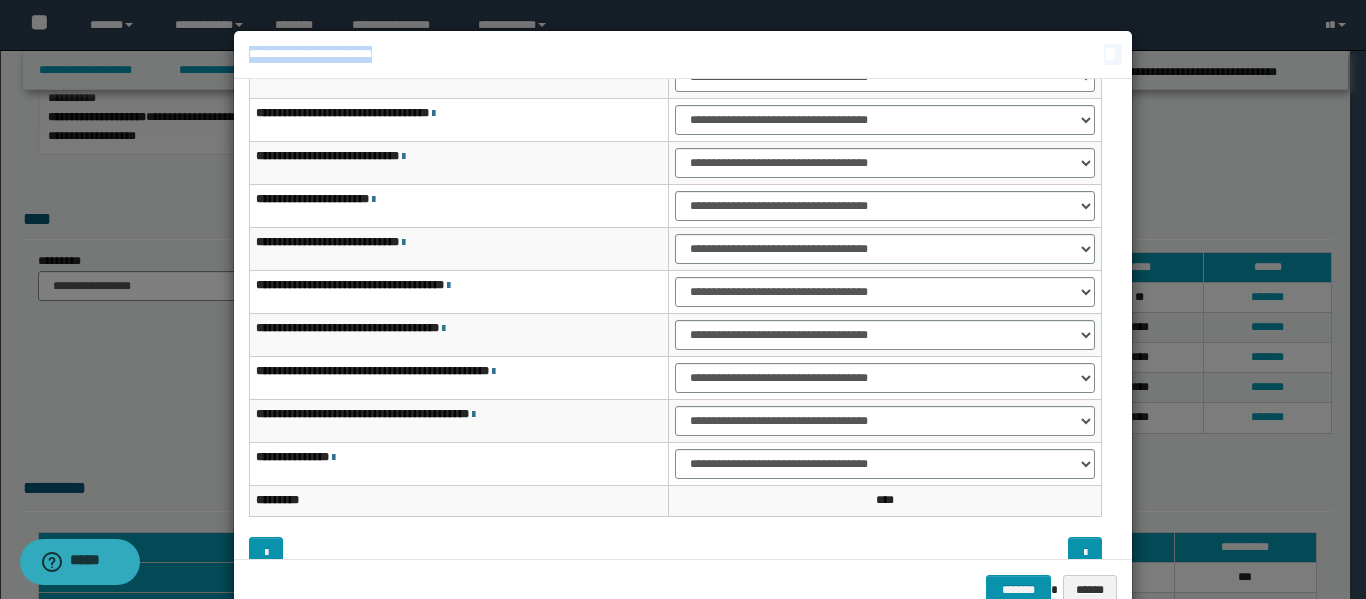 drag, startPoint x: 1126, startPoint y: 391, endPoint x: 1122, endPoint y: 316, distance: 75.10659 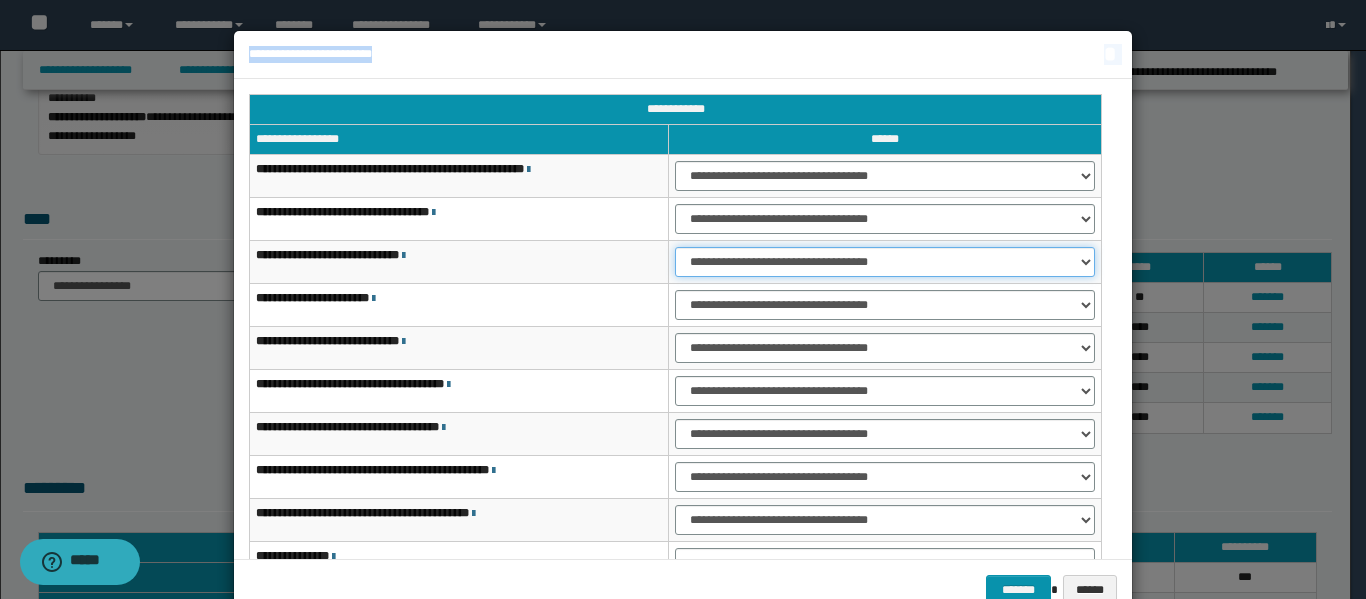 click on "**********" at bounding box center [885, 262] 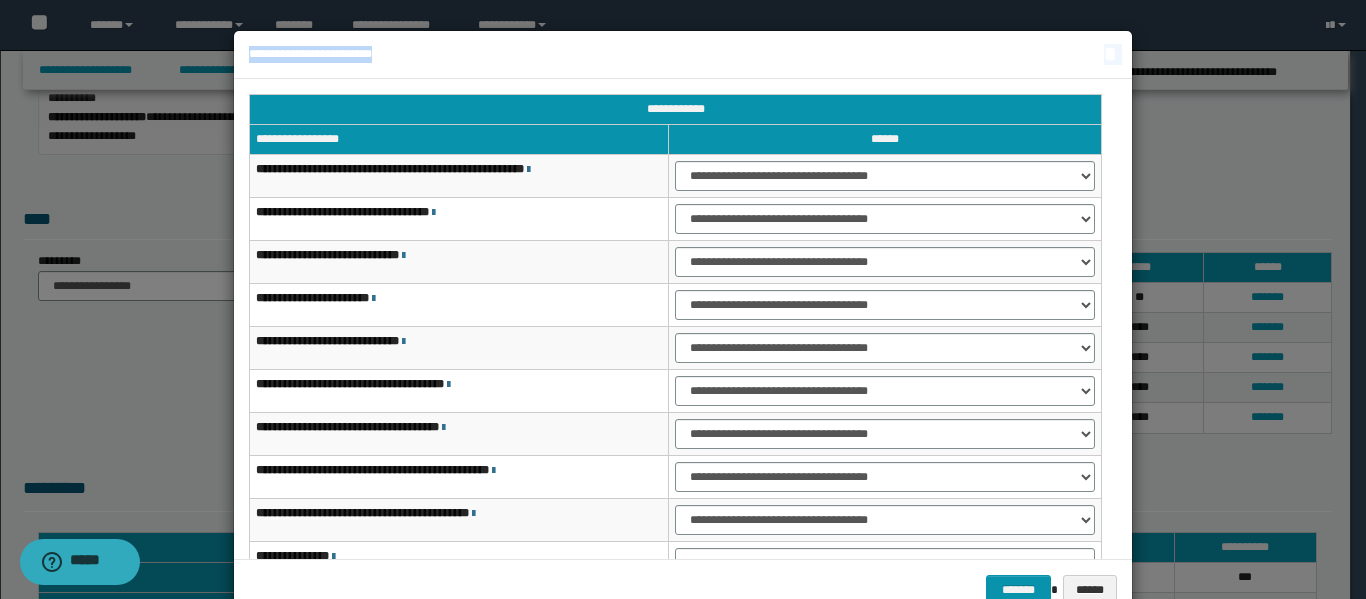click on "**********" at bounding box center [675, 364] 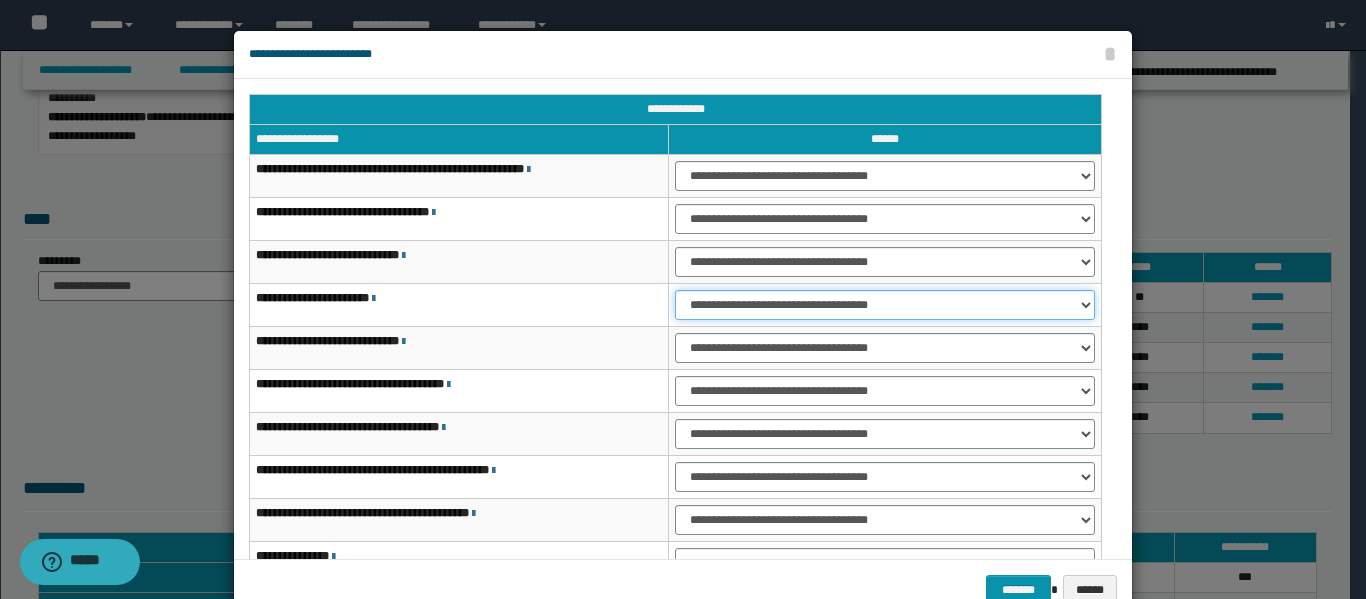 click on "**********" at bounding box center [885, 305] 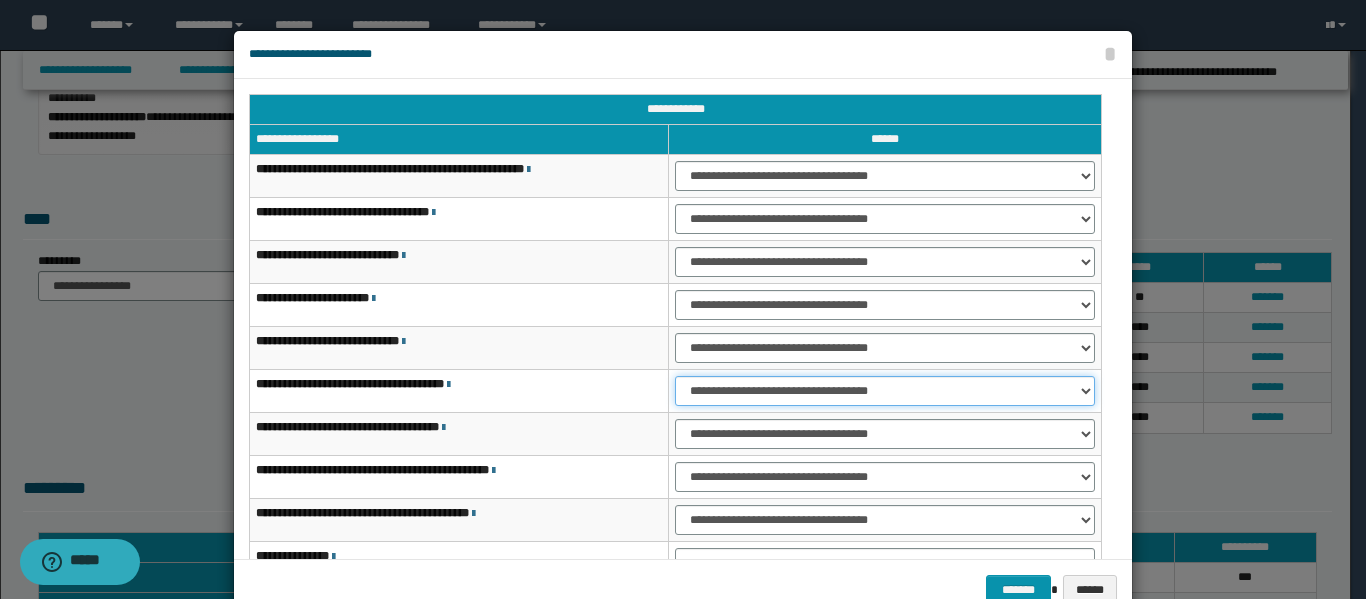 click on "**********" at bounding box center (885, 391) 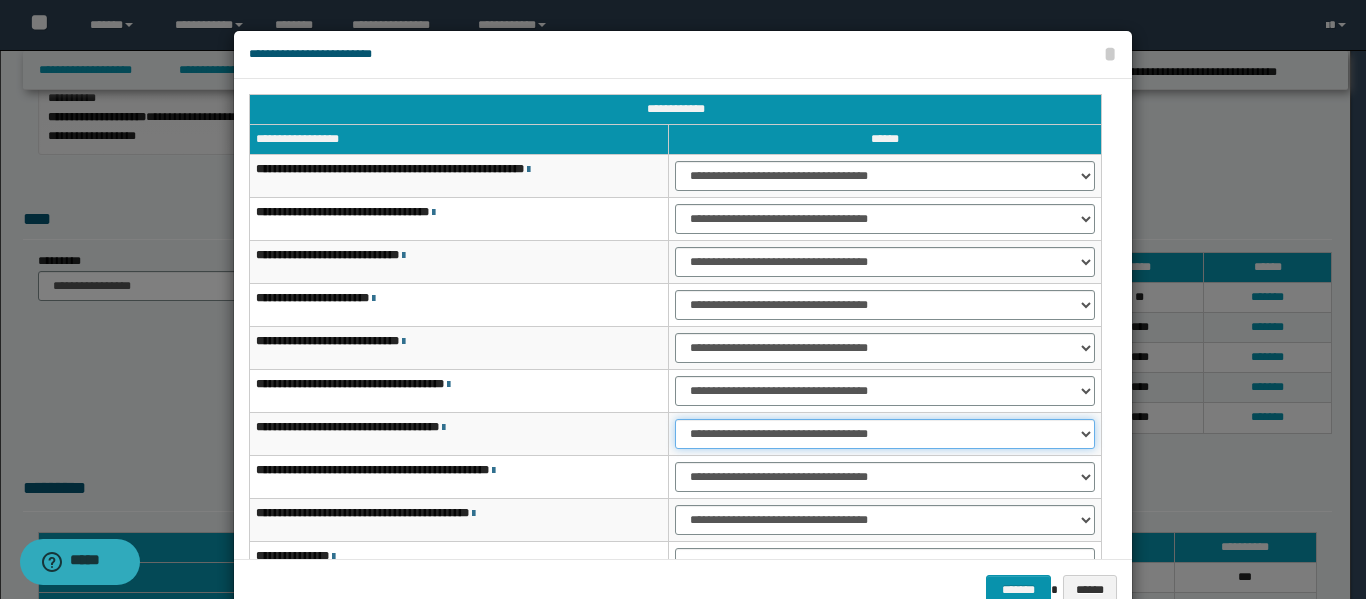 click on "**********" at bounding box center [885, 434] 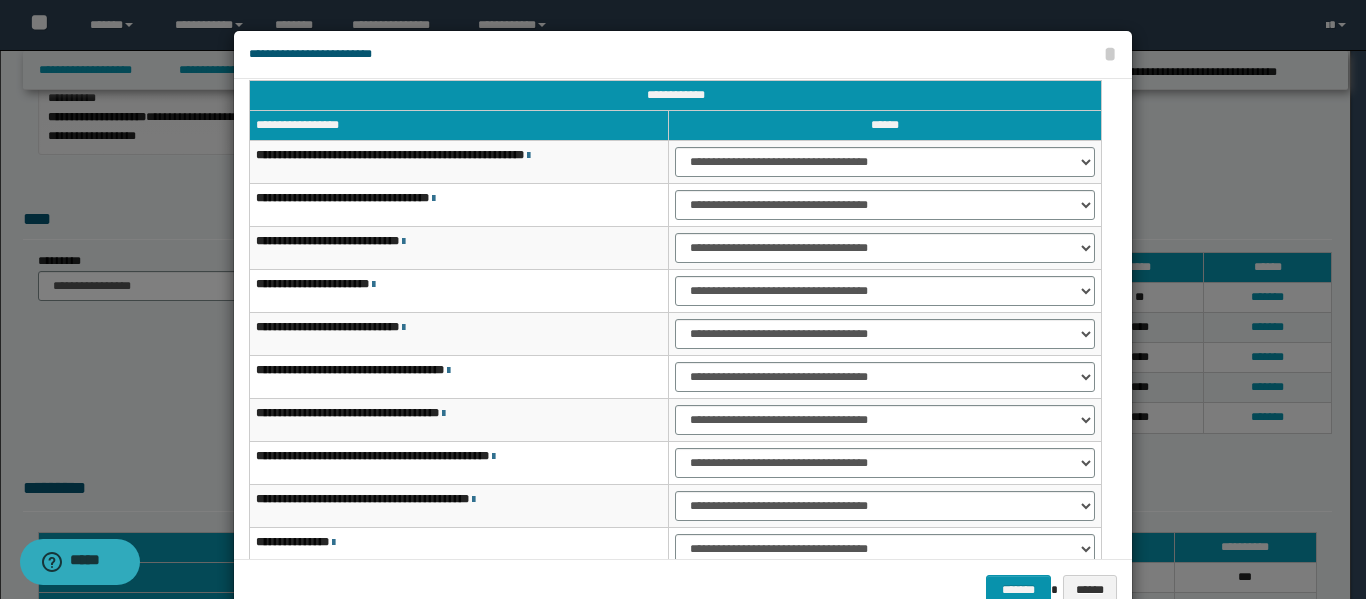 scroll, scrollTop: 121, scrollLeft: 0, axis: vertical 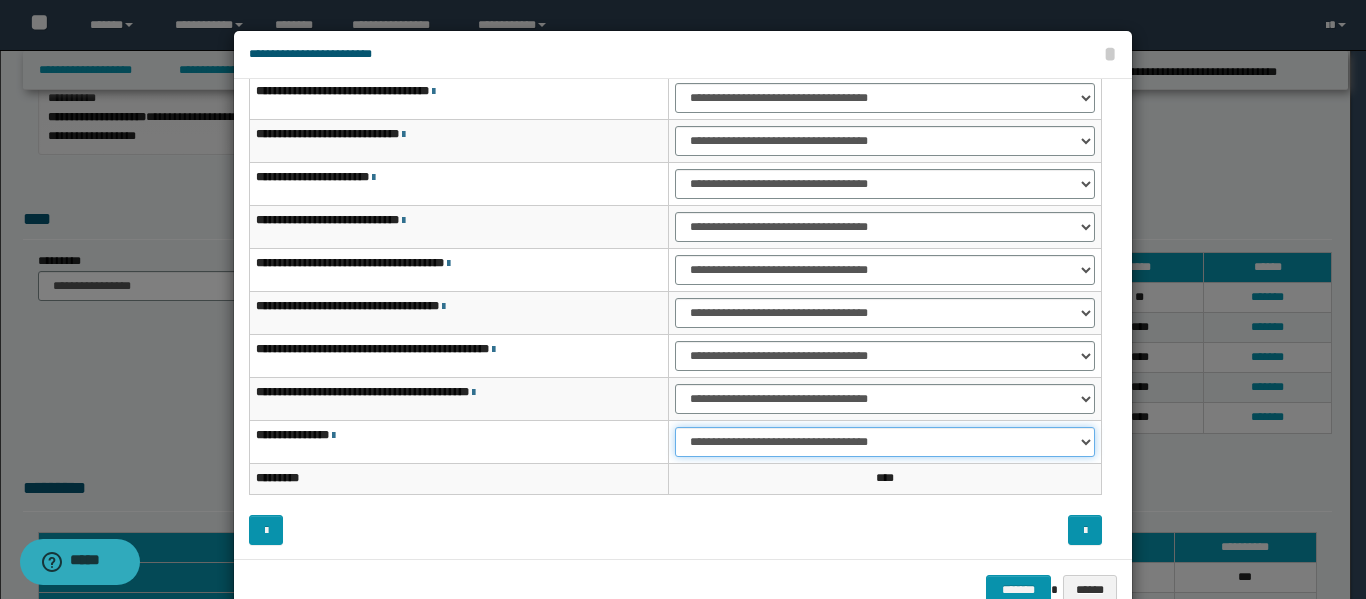 click on "**********" at bounding box center (885, 442) 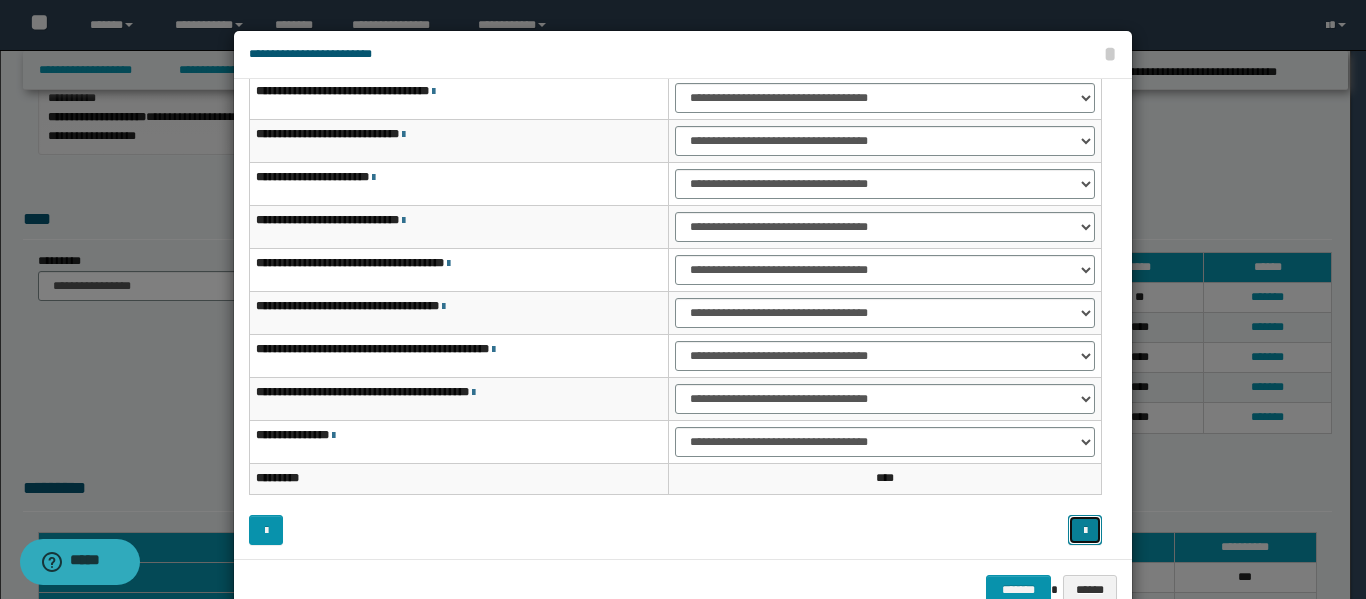 click at bounding box center [1085, 531] 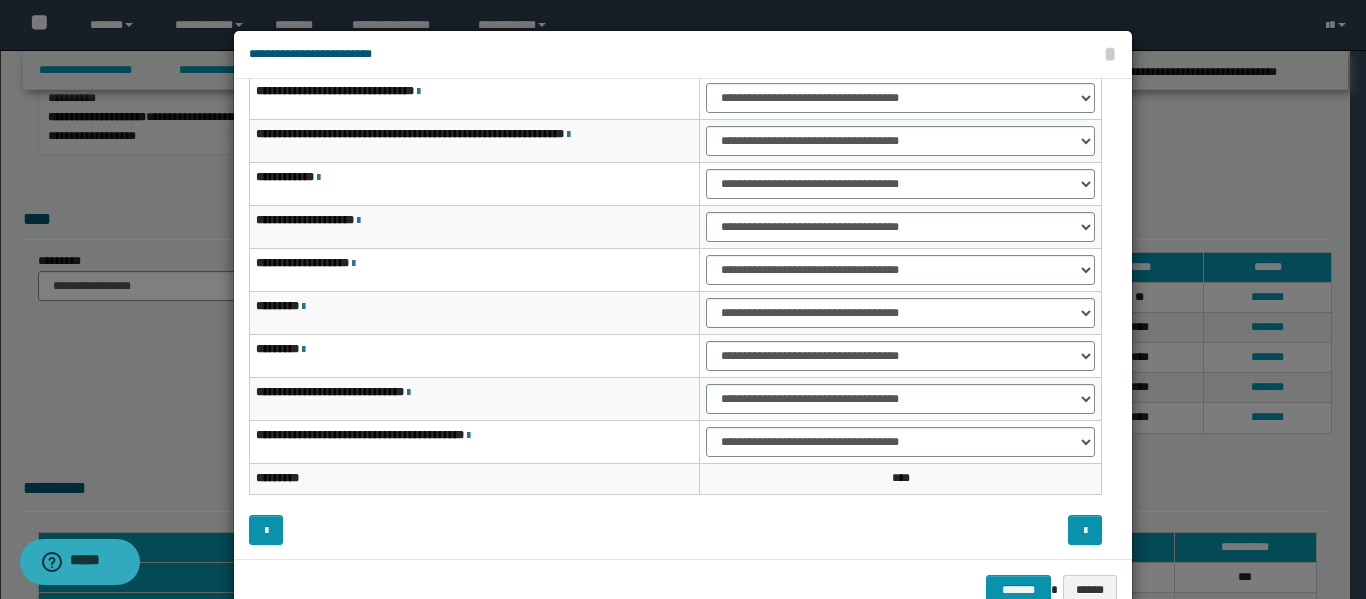 scroll, scrollTop: 0, scrollLeft: 0, axis: both 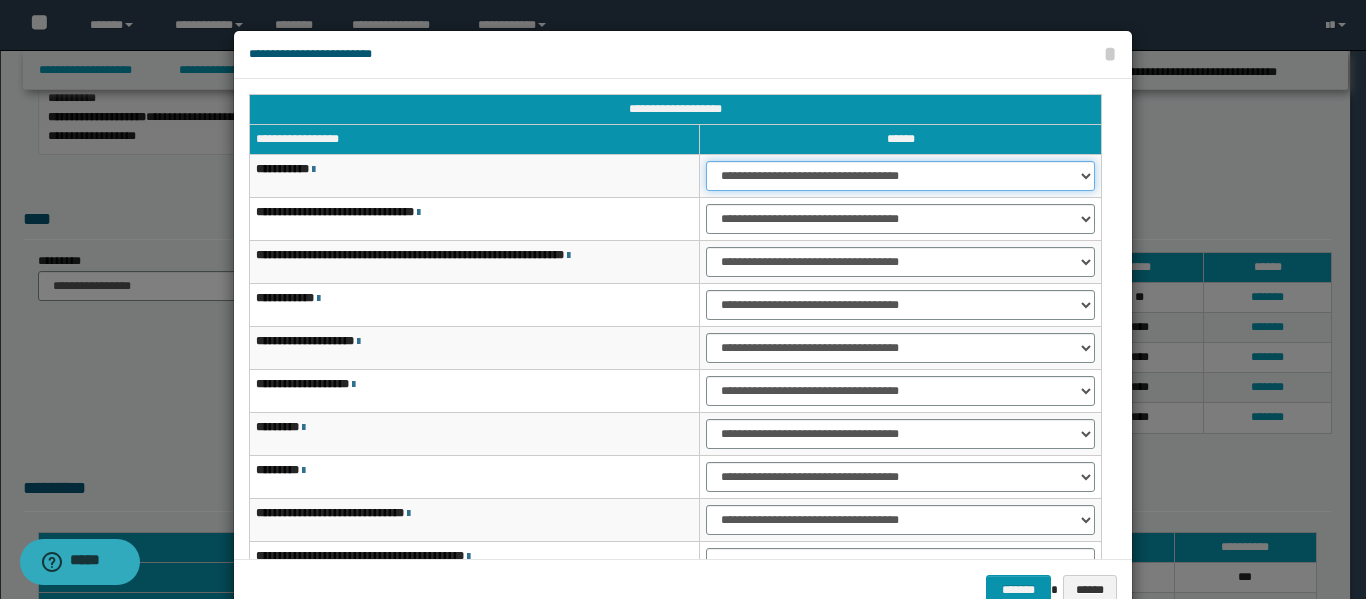click on "**********" at bounding box center [900, 176] 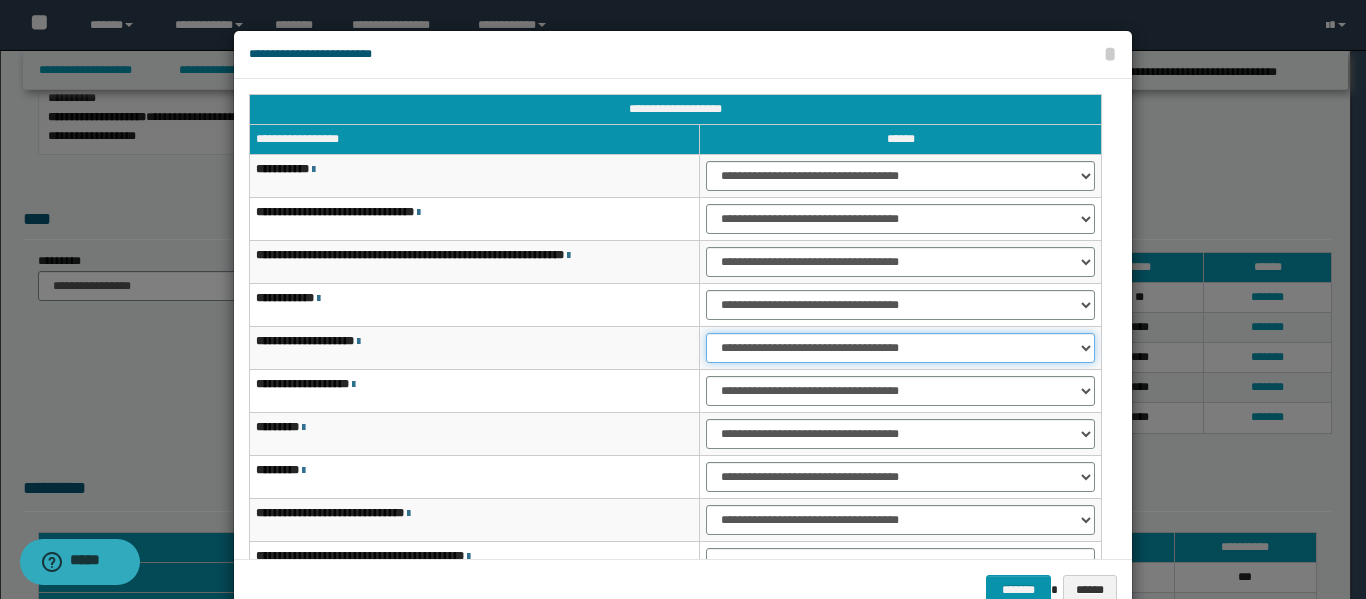 click on "**********" at bounding box center (900, 348) 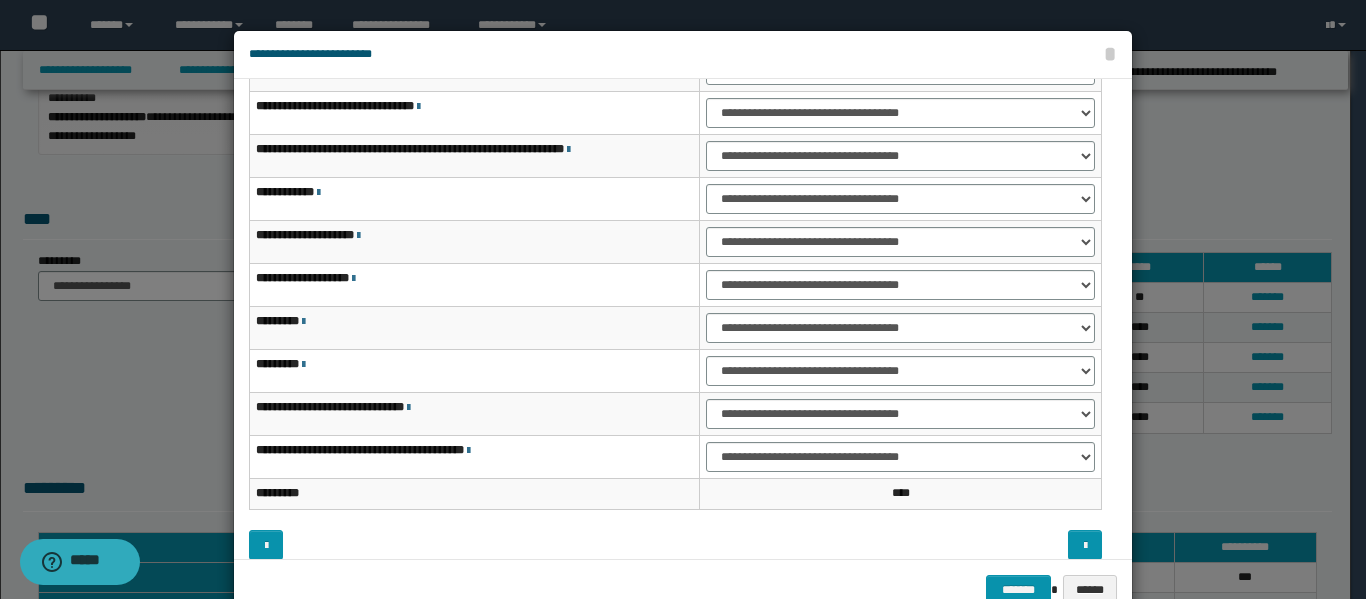 scroll, scrollTop: 107, scrollLeft: 0, axis: vertical 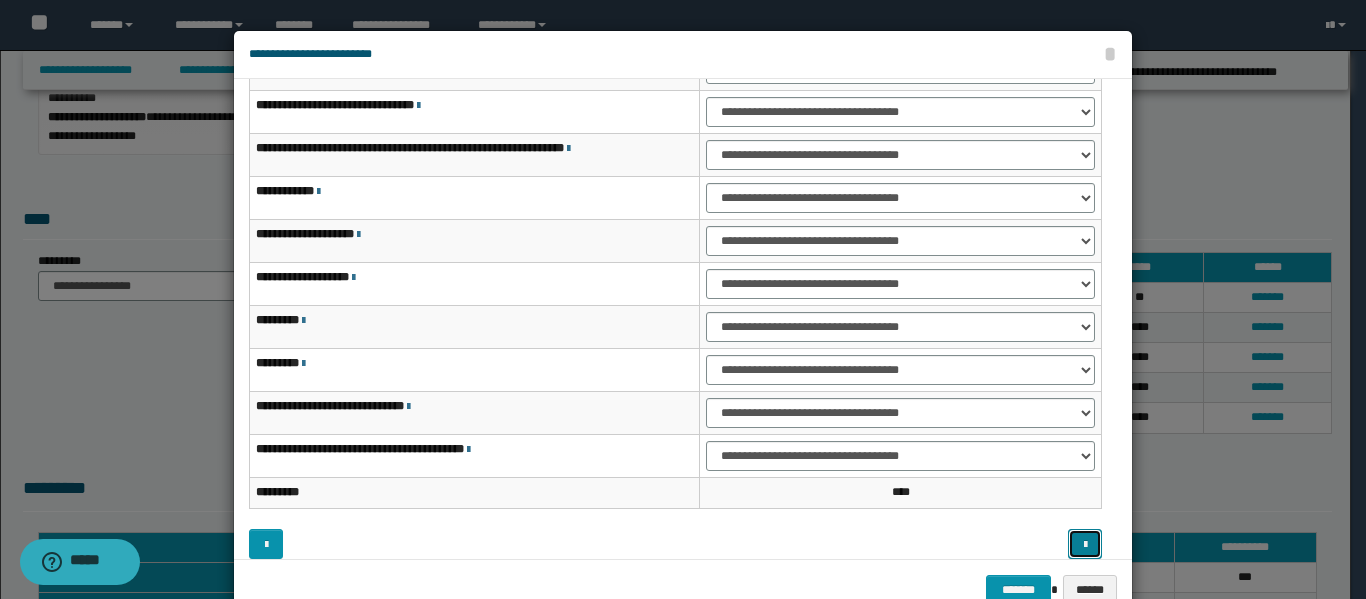 click at bounding box center [1085, 544] 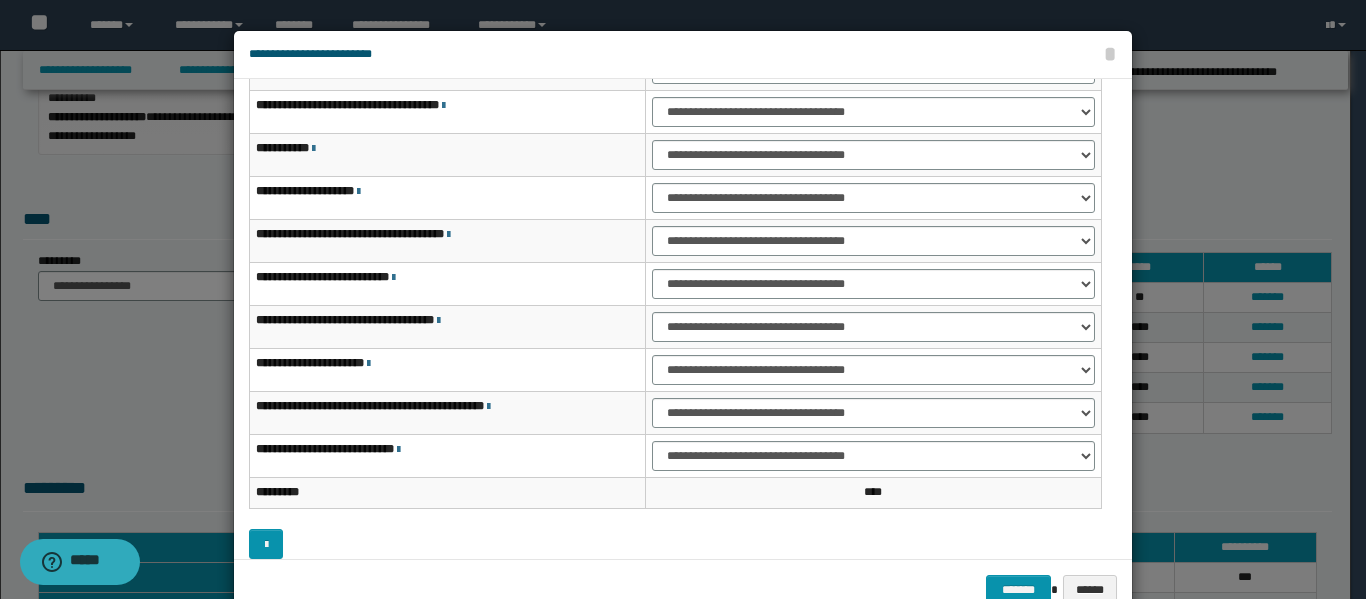 scroll, scrollTop: 0, scrollLeft: 0, axis: both 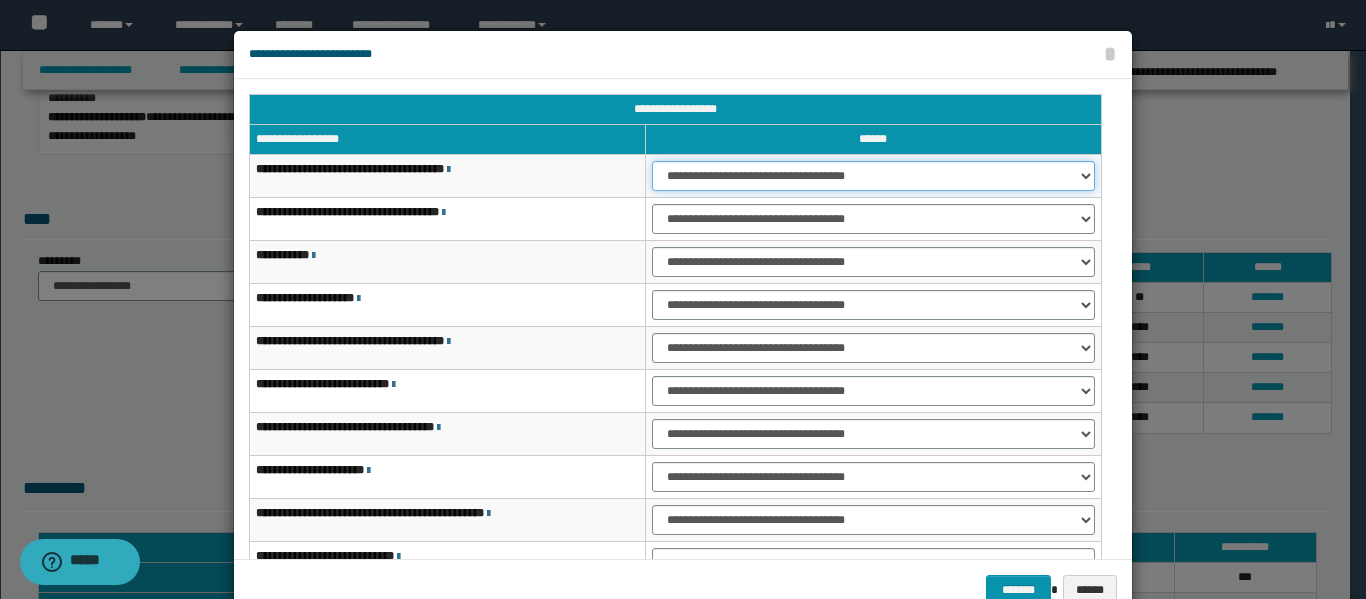 click on "**********" at bounding box center (873, 176) 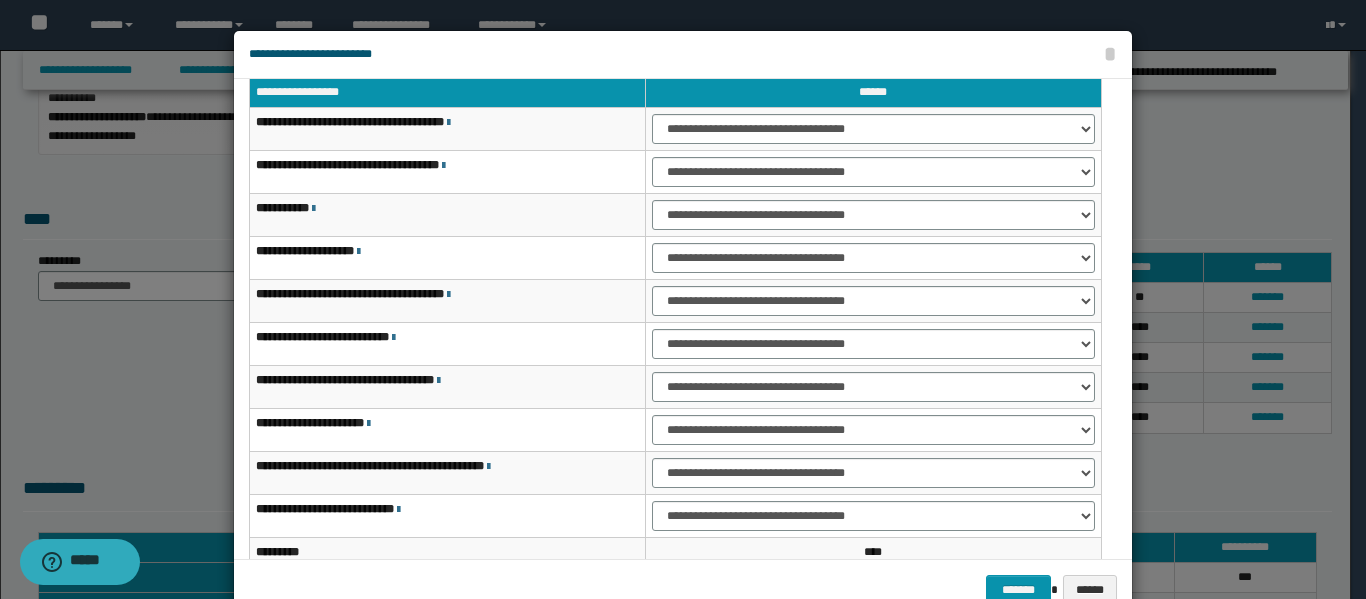 scroll, scrollTop: 32, scrollLeft: 0, axis: vertical 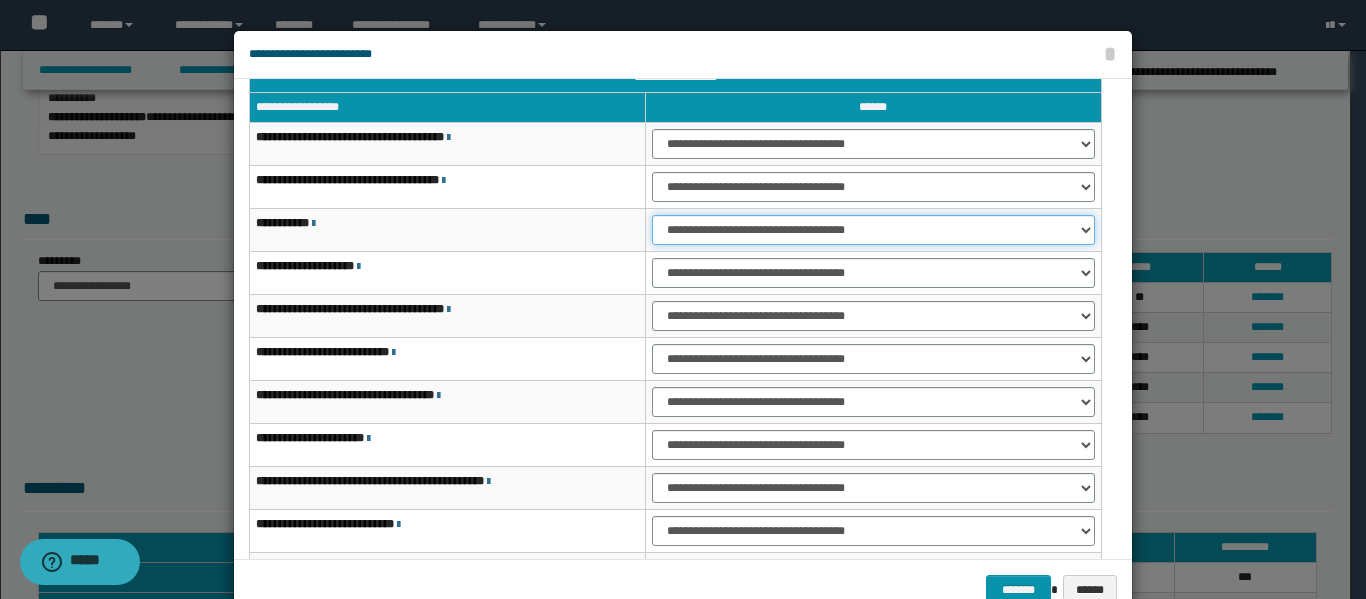 click on "**********" at bounding box center [873, 230] 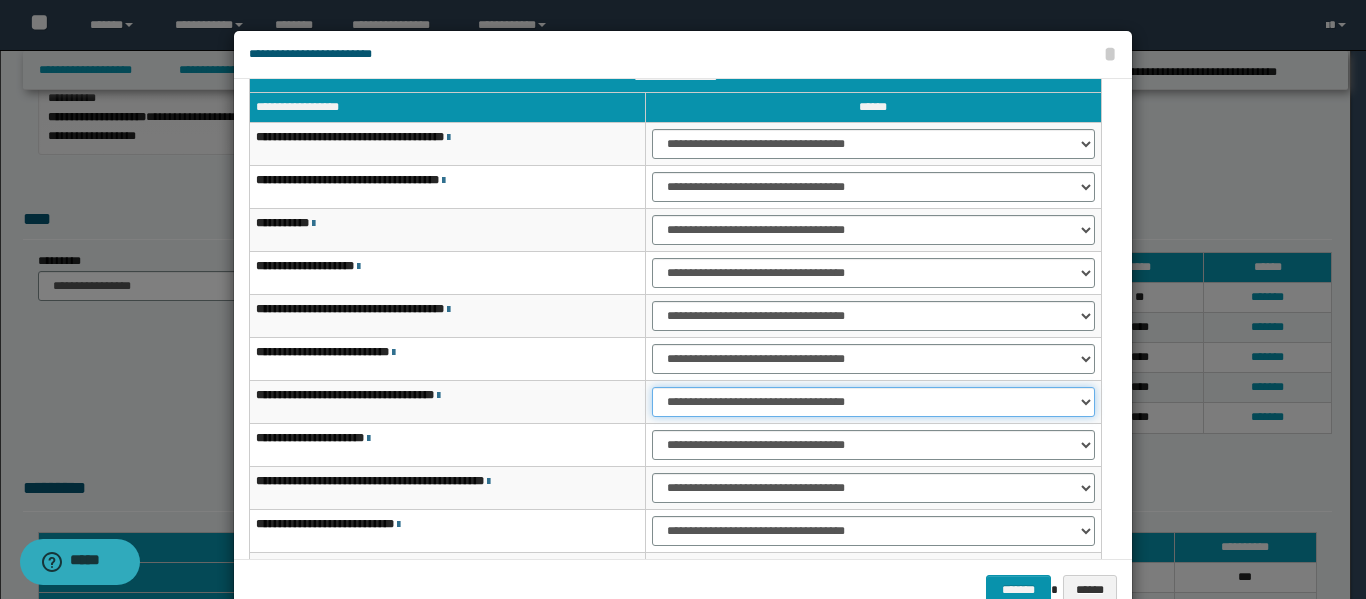 click on "**********" at bounding box center (873, 402) 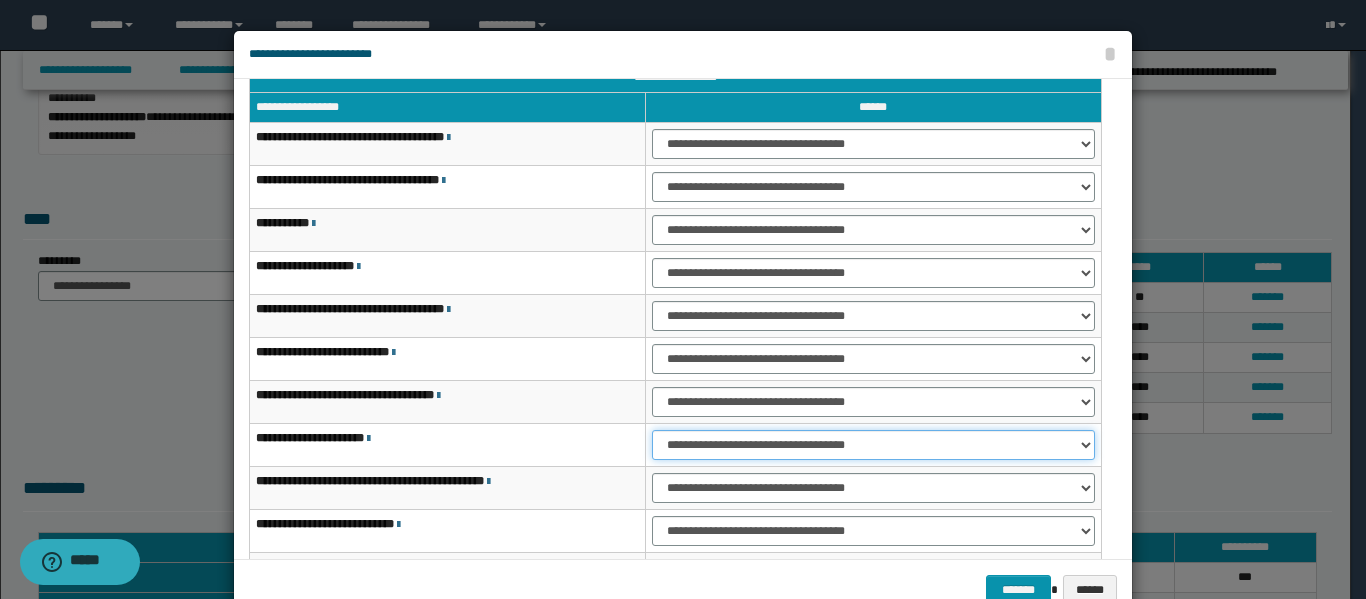 click on "**********" at bounding box center (873, 445) 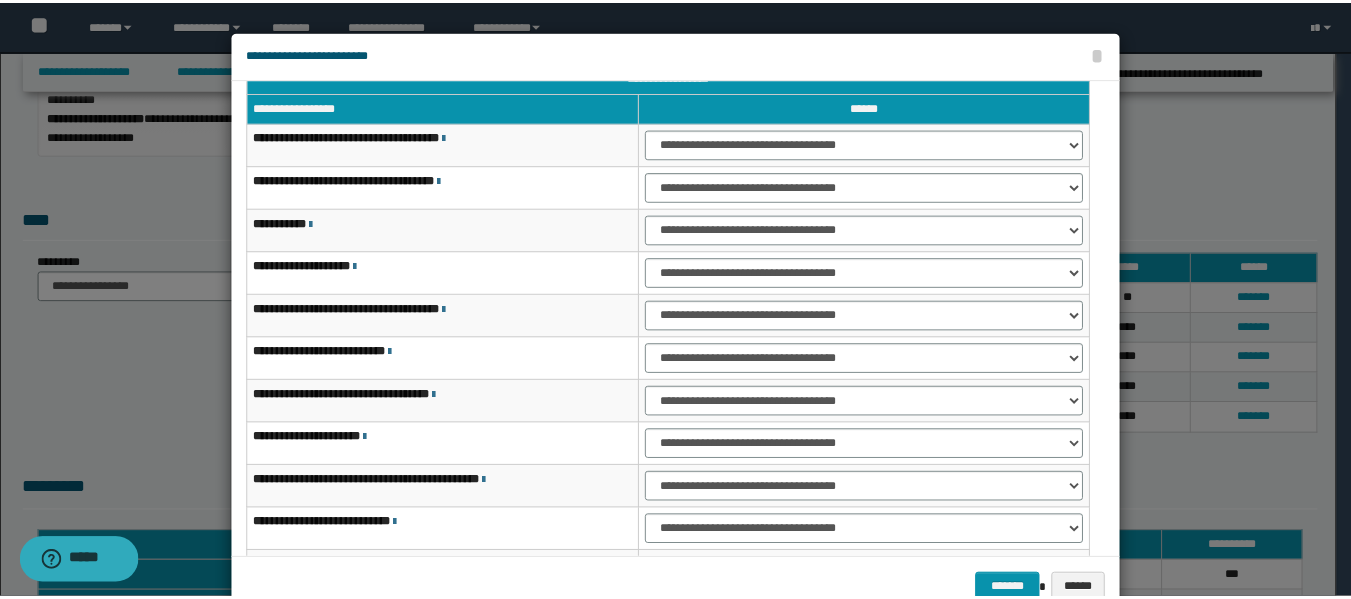 scroll, scrollTop: 121, scrollLeft: 0, axis: vertical 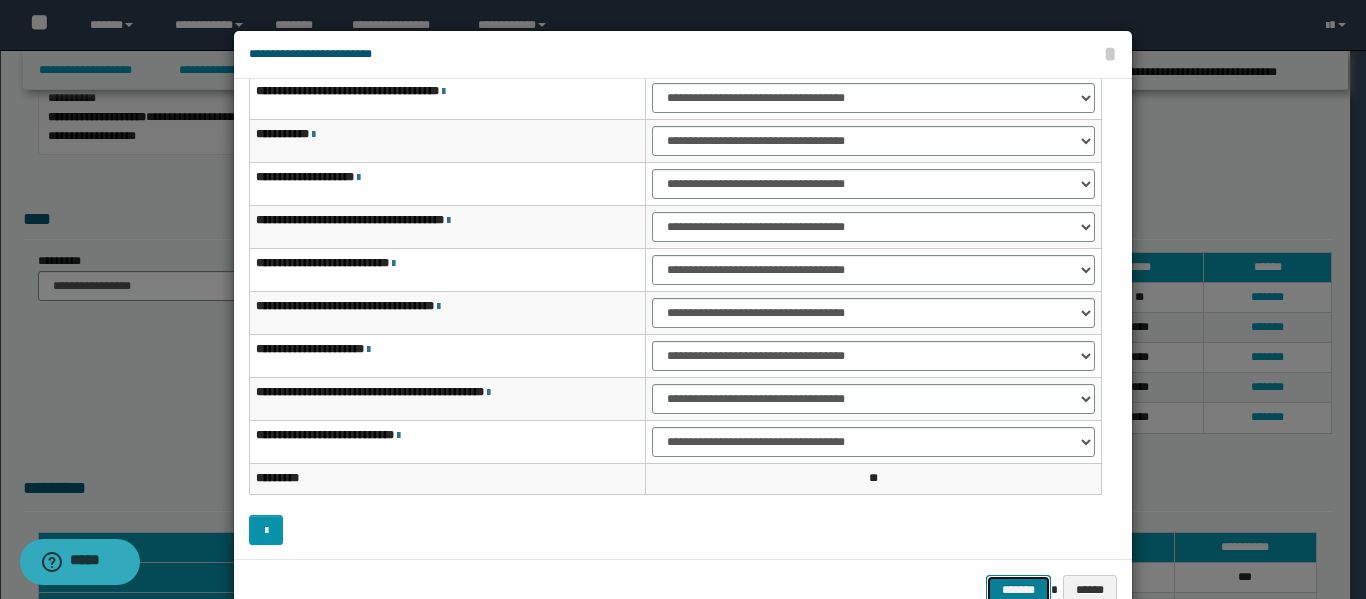 click on "*******" at bounding box center [1018, 590] 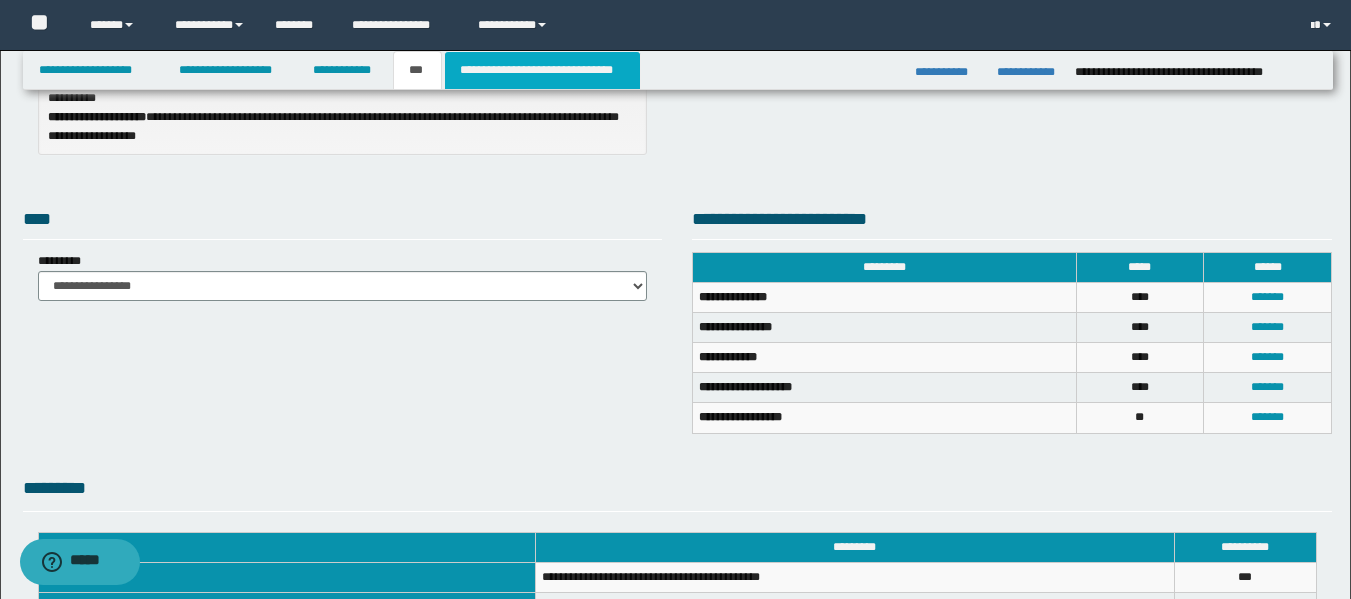 click on "**********" at bounding box center (542, 70) 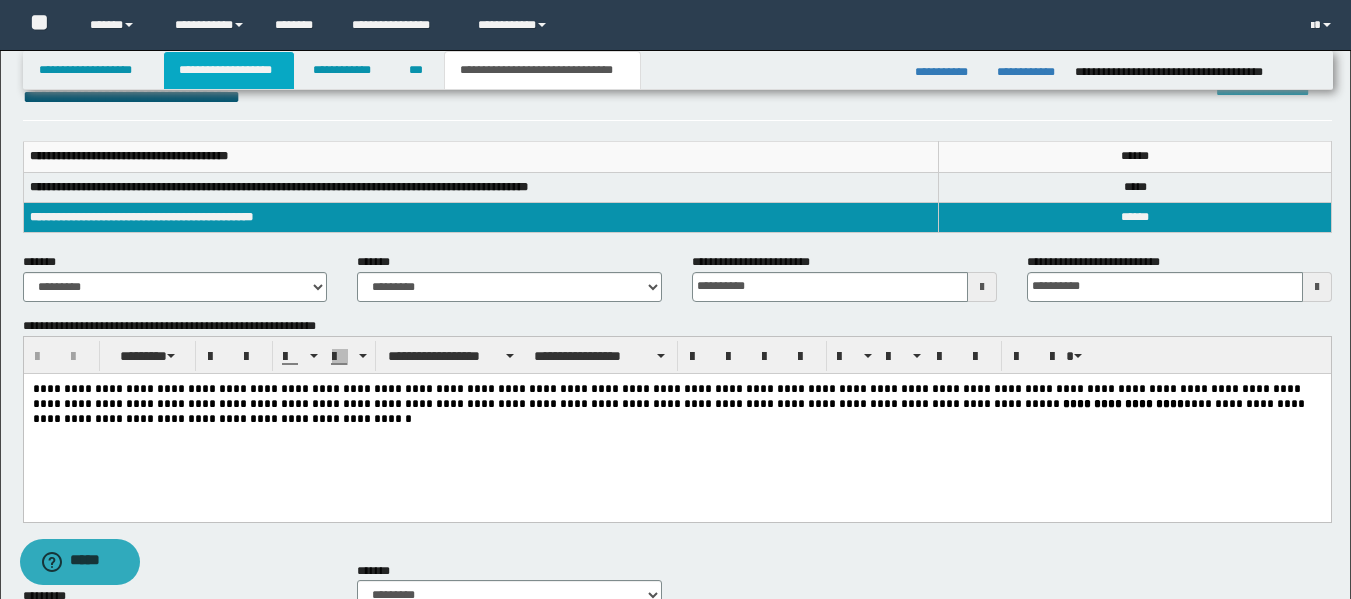 click on "**********" at bounding box center [229, 70] 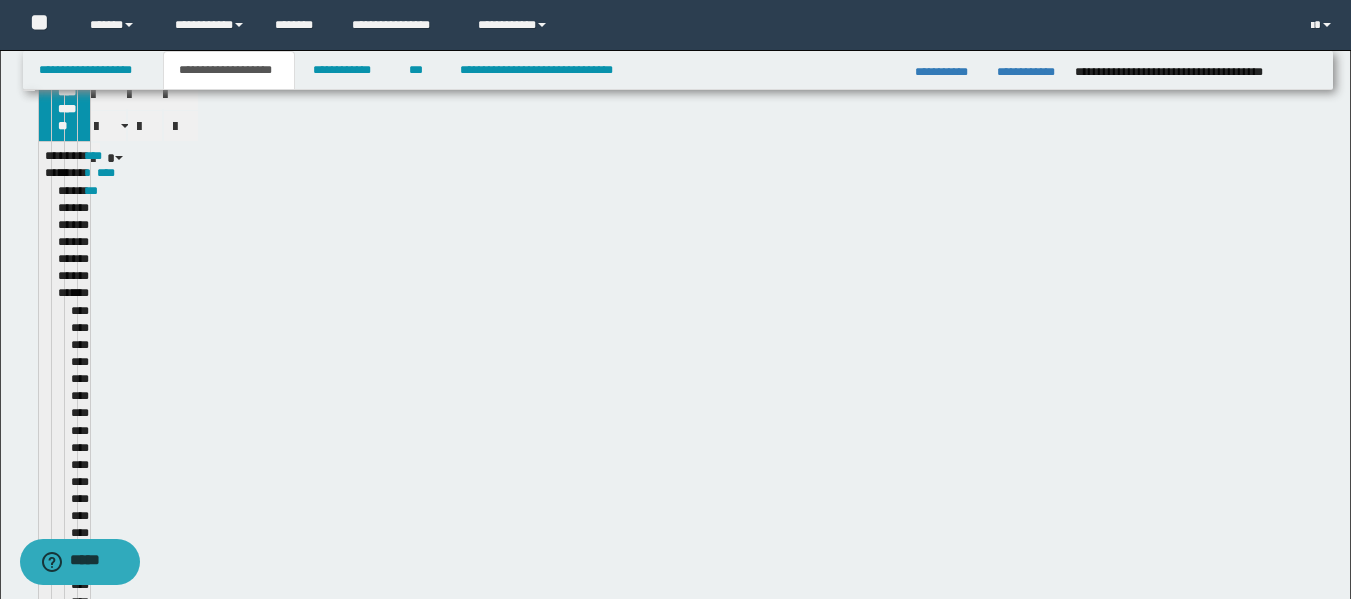 scroll, scrollTop: 356, scrollLeft: 0, axis: vertical 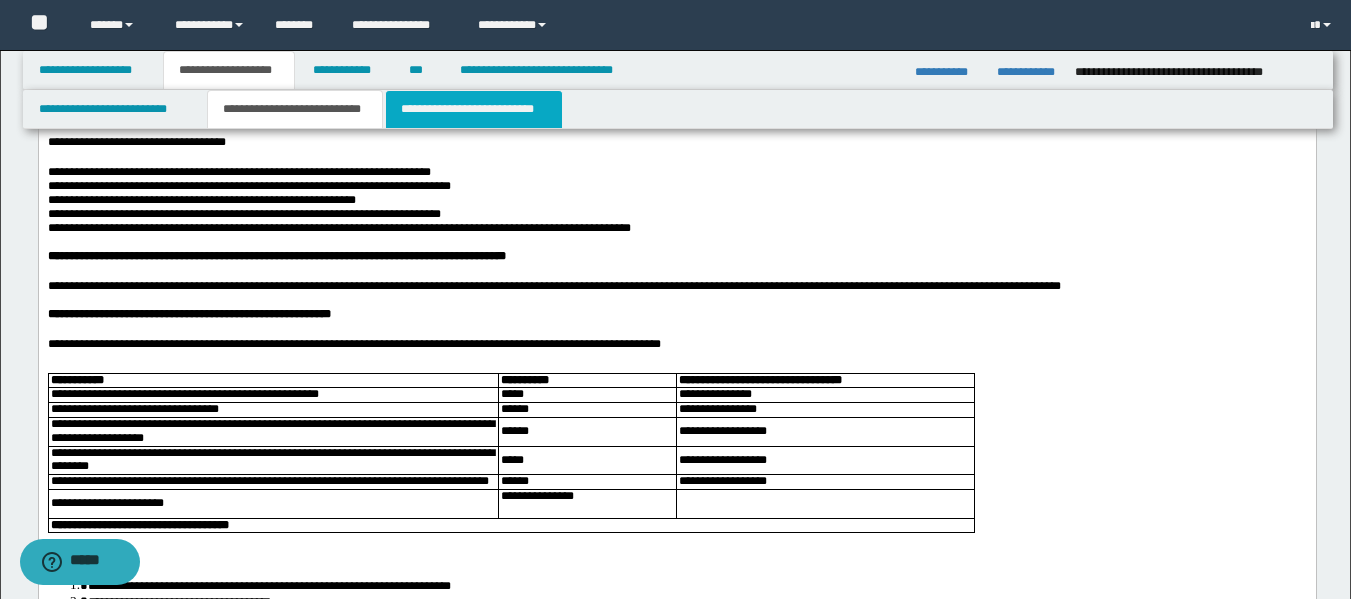 click on "**********" at bounding box center [474, 109] 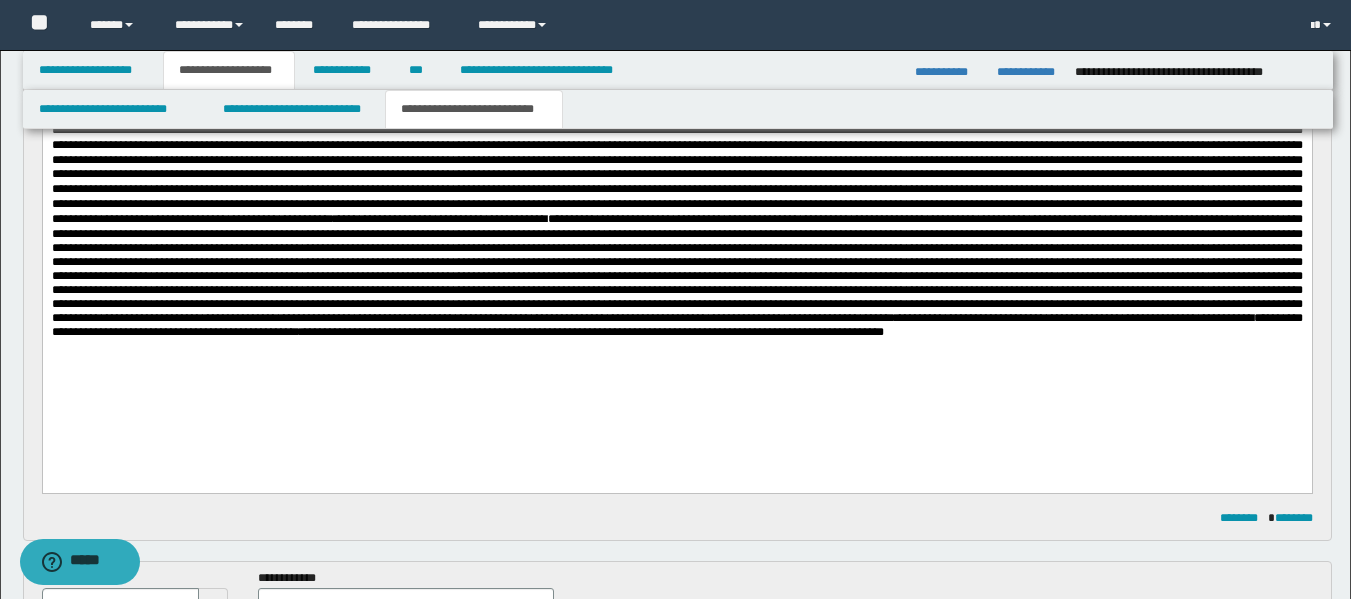 scroll, scrollTop: 321, scrollLeft: 0, axis: vertical 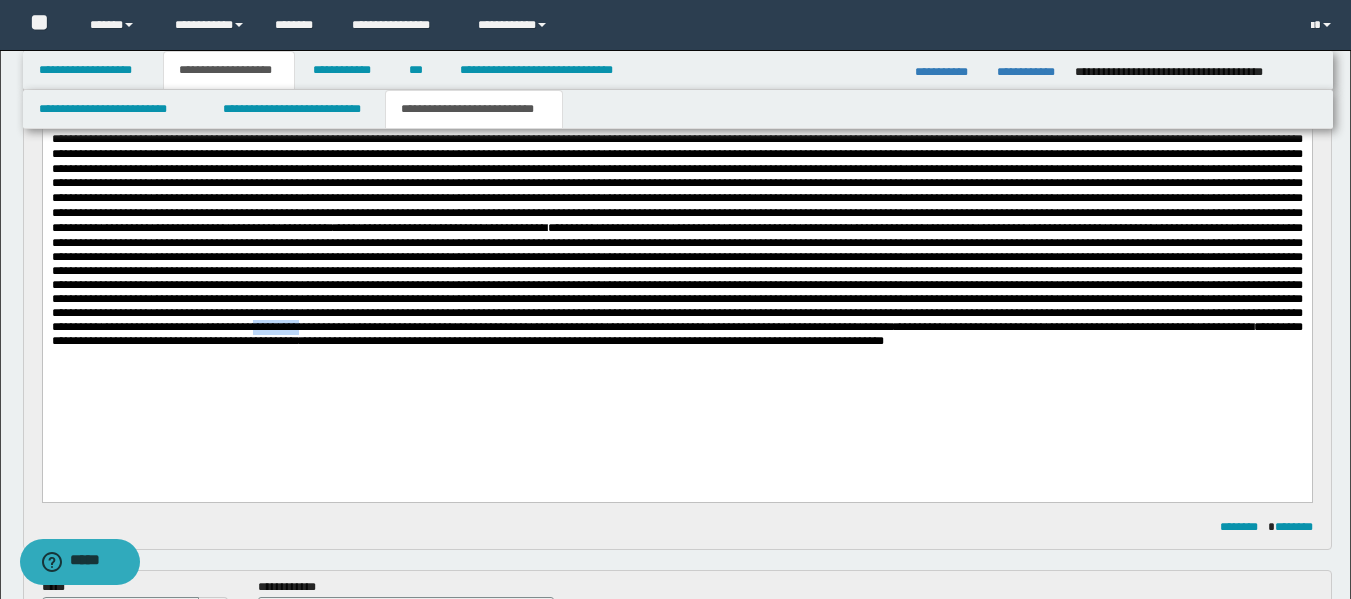 drag, startPoint x: 334, startPoint y: 369, endPoint x: 287, endPoint y: 371, distance: 47.042534 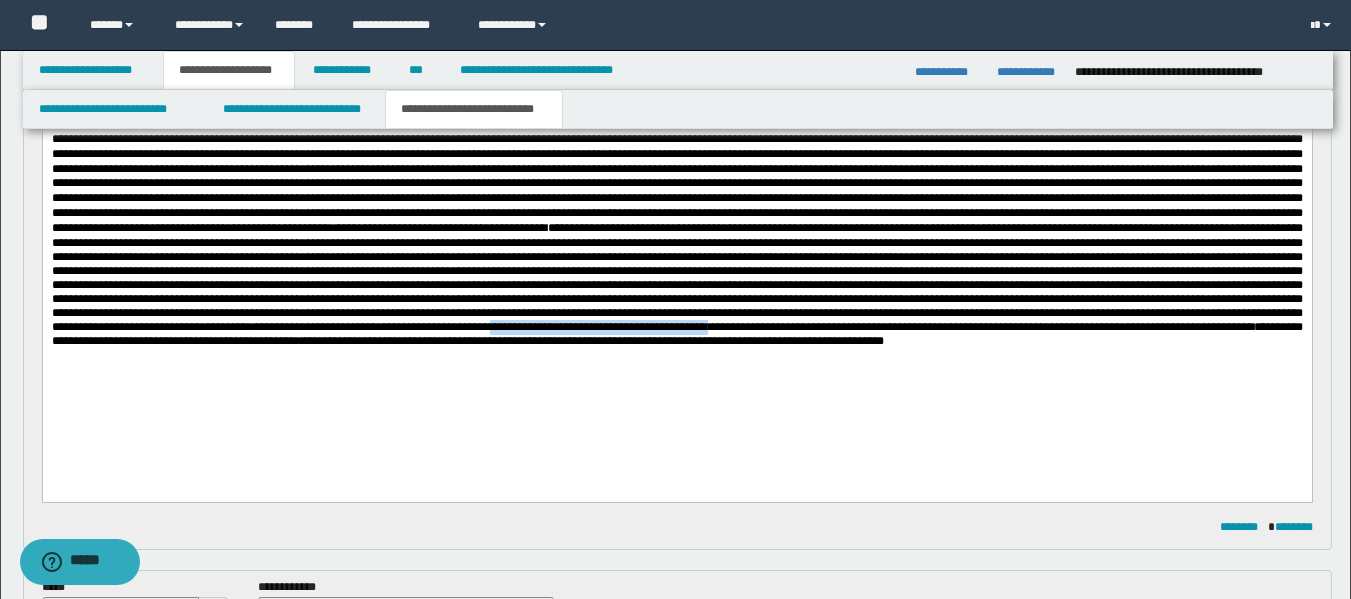 drag, startPoint x: 765, startPoint y: 372, endPoint x: 532, endPoint y: 368, distance: 233.03433 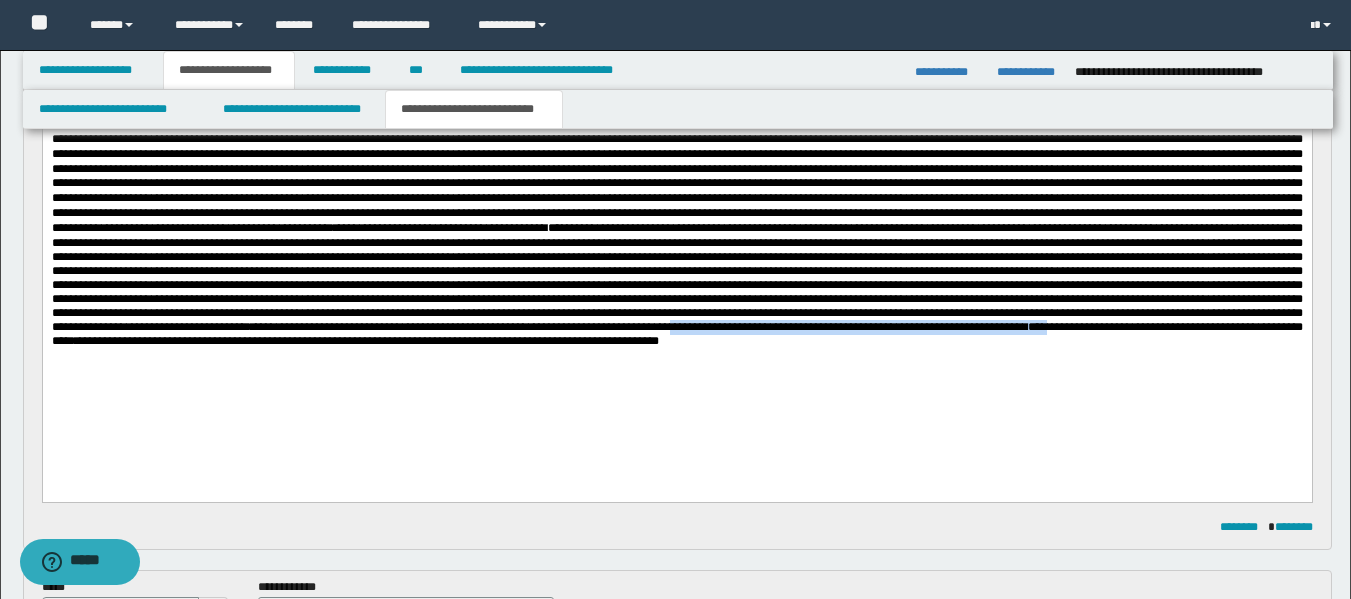 drag, startPoint x: 1152, startPoint y: 370, endPoint x: 731, endPoint y: 367, distance: 421.01068 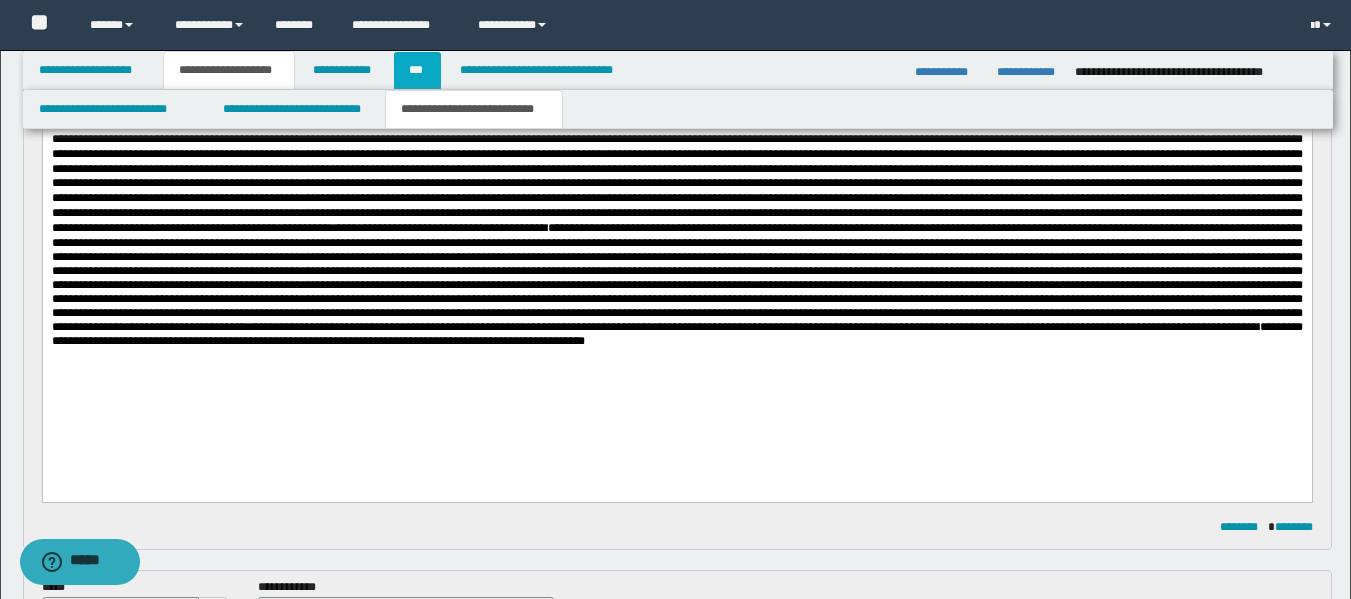 click on "***" at bounding box center (417, 70) 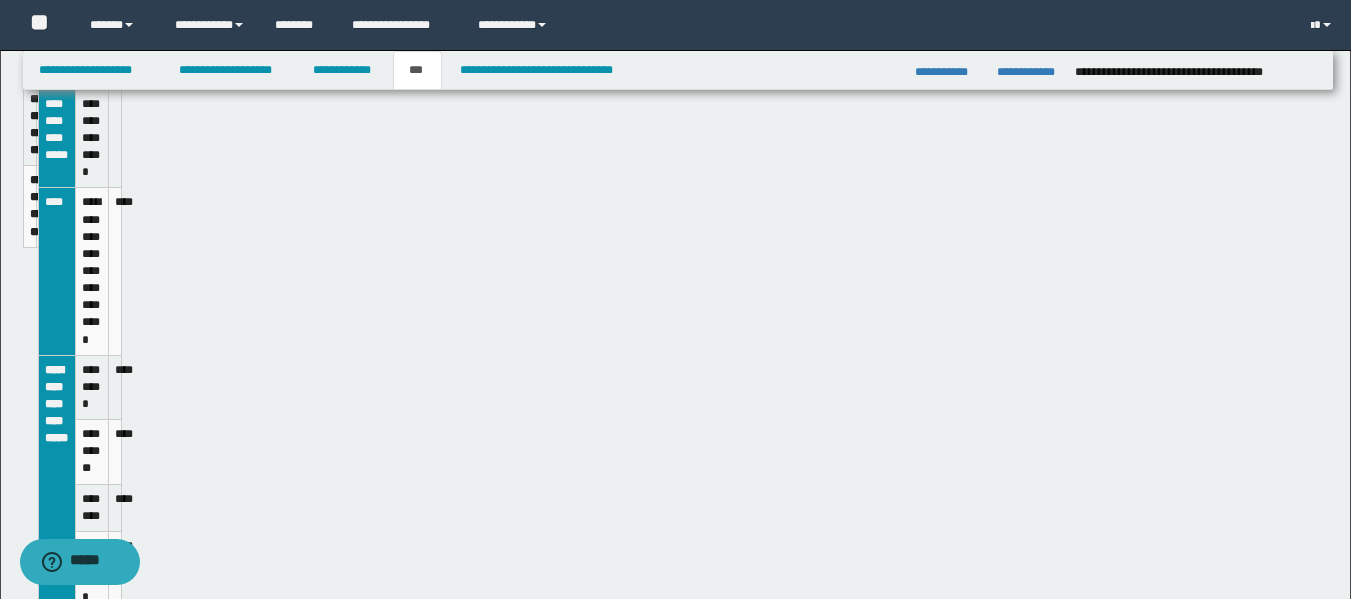 scroll, scrollTop: 290, scrollLeft: 0, axis: vertical 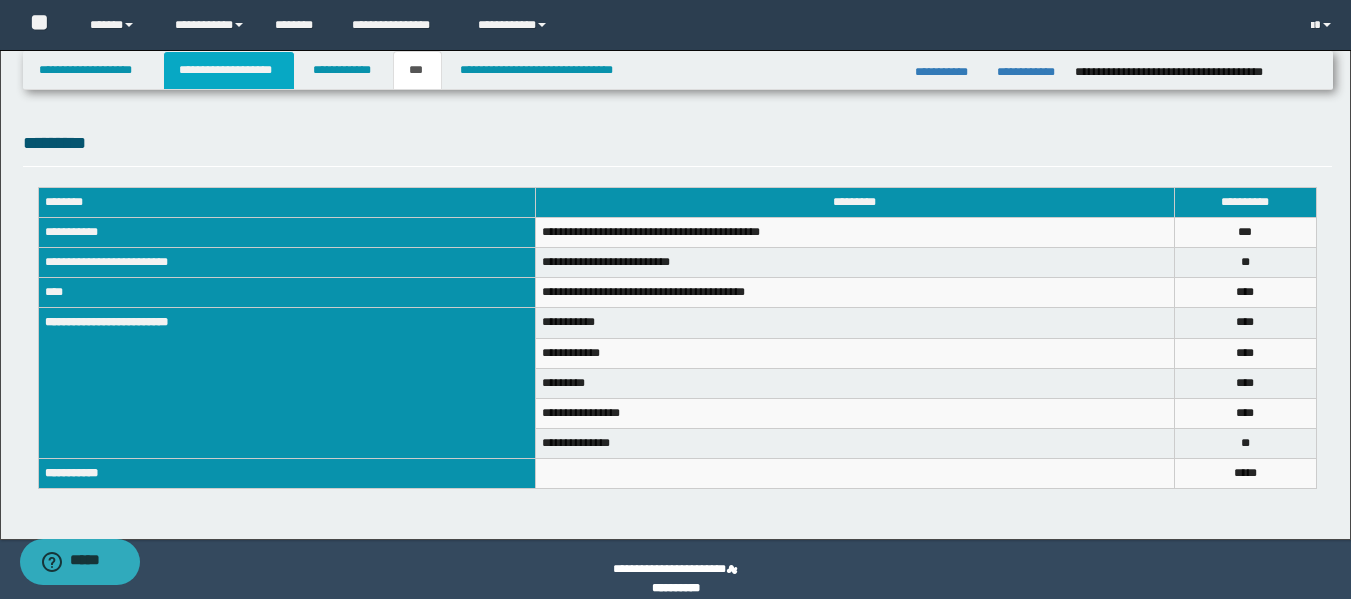 click on "**********" at bounding box center [229, 70] 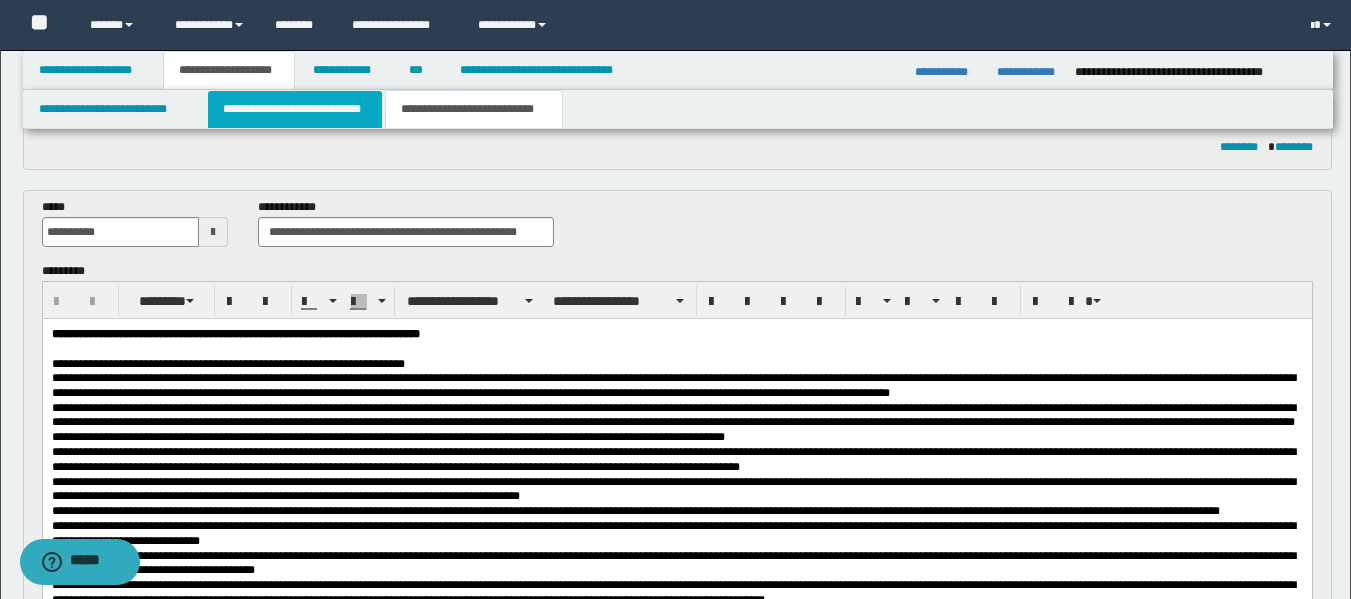 click on "**********" at bounding box center [295, 109] 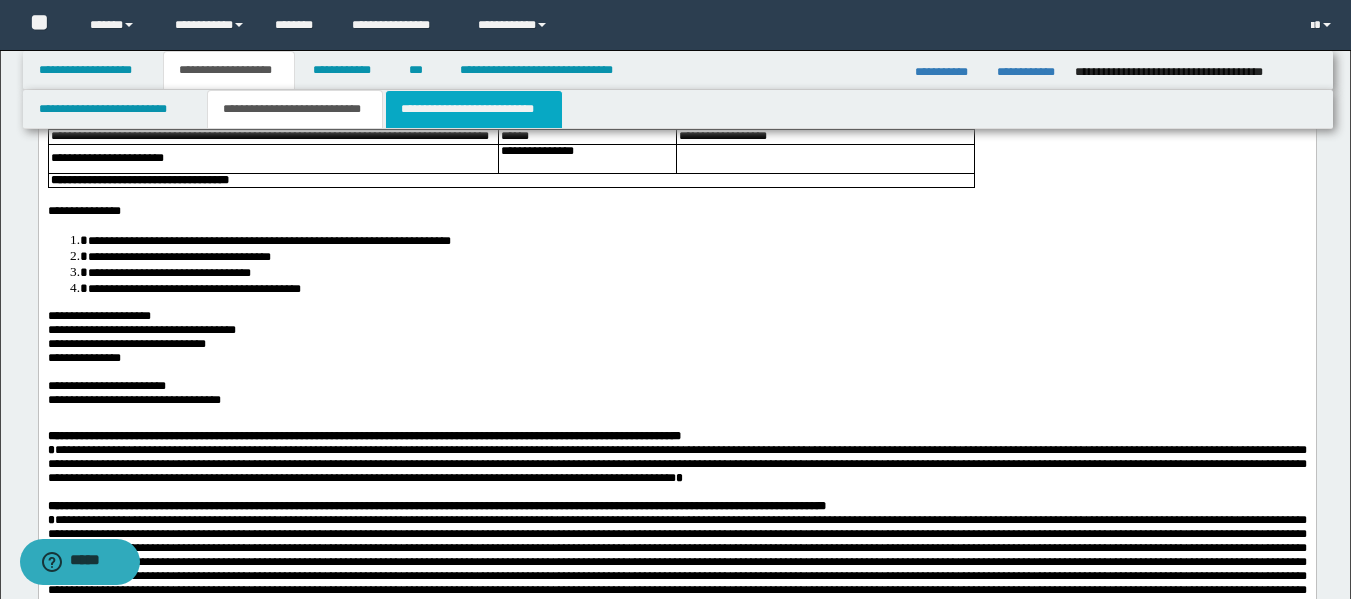 click on "**********" at bounding box center [474, 109] 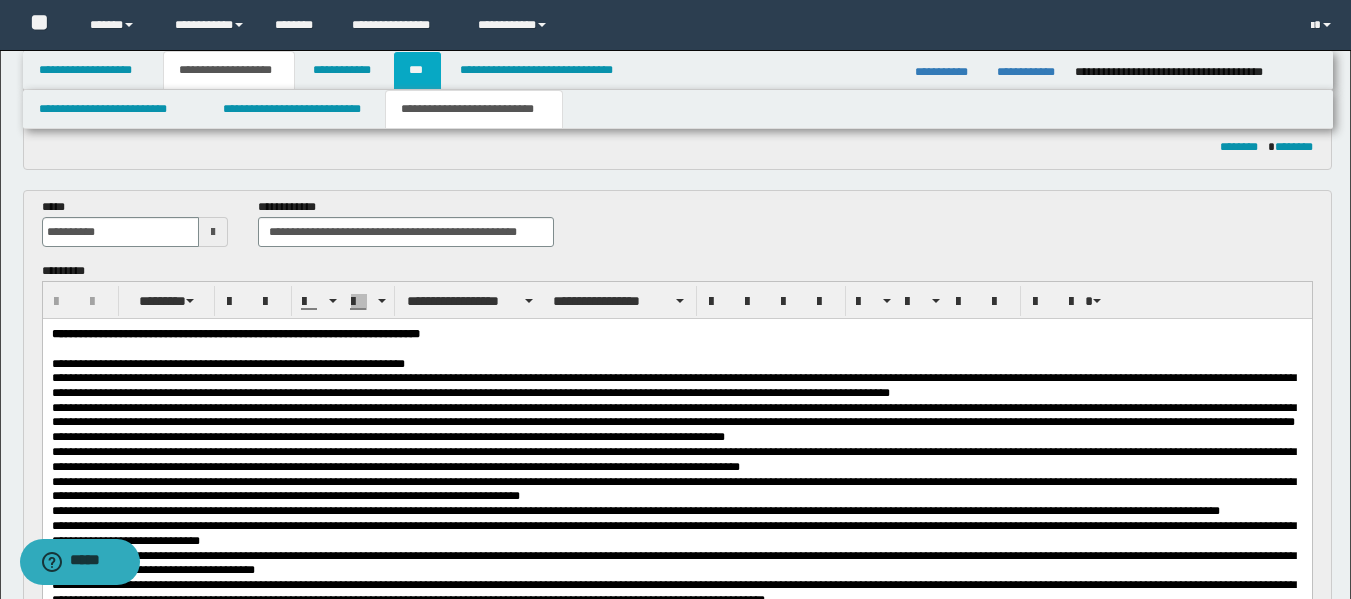 click on "***" at bounding box center [417, 70] 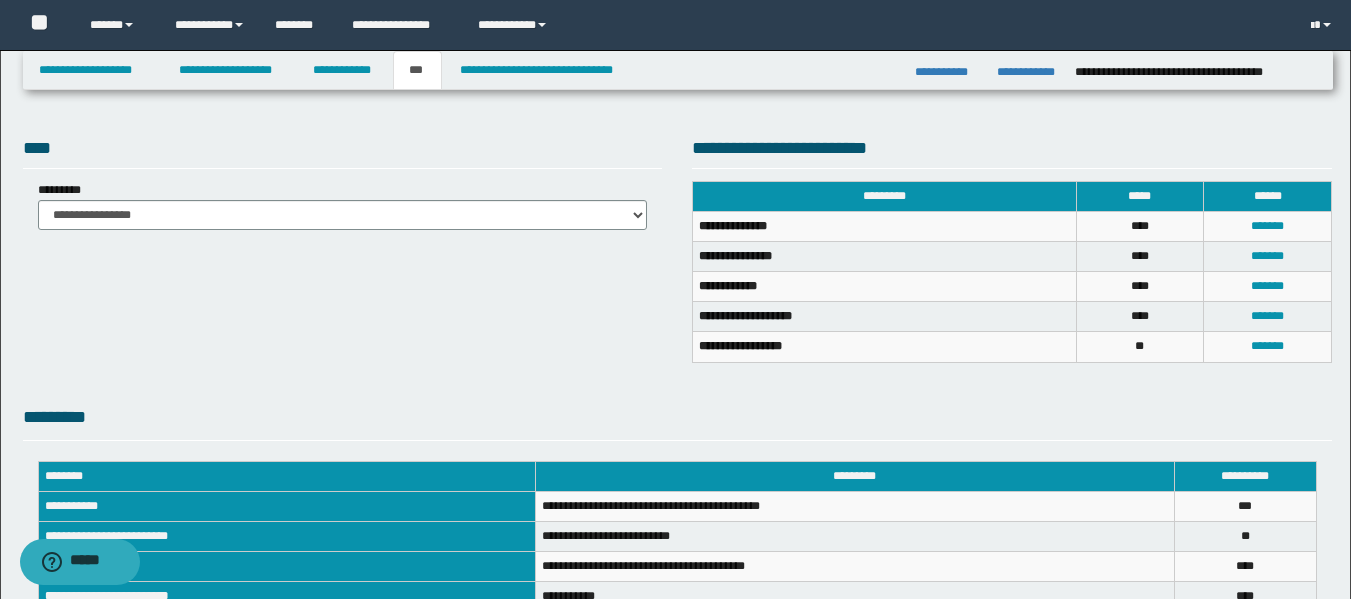 scroll, scrollTop: 377, scrollLeft: 0, axis: vertical 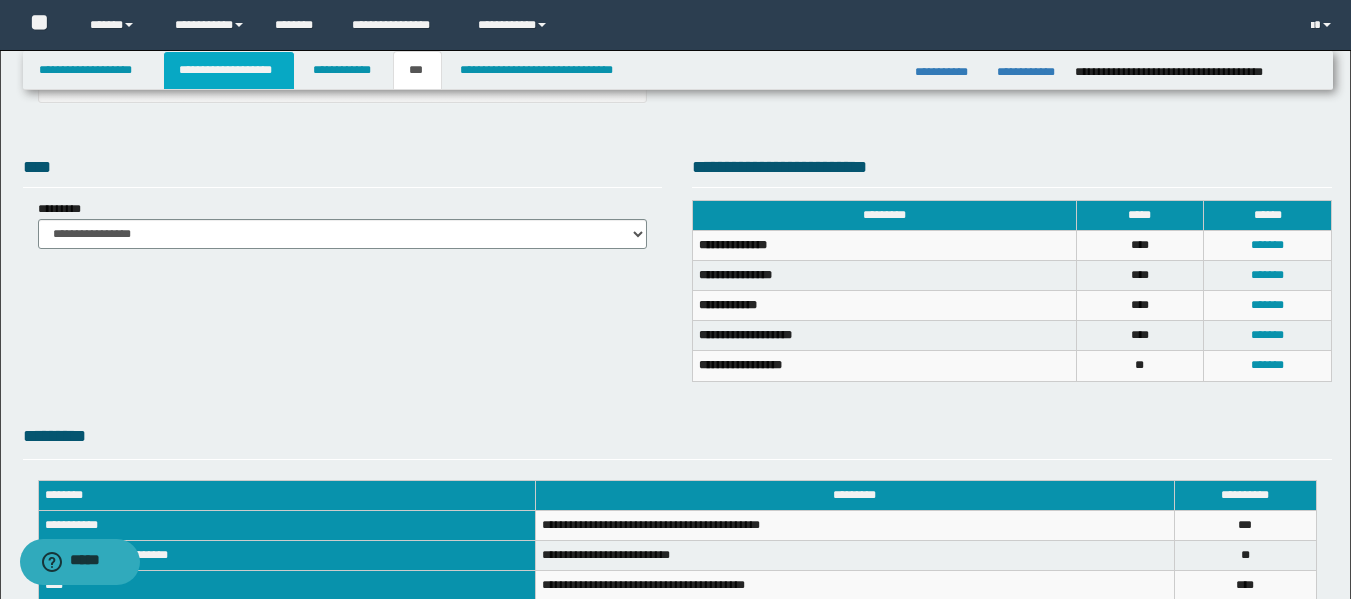 click on "**********" at bounding box center [229, 70] 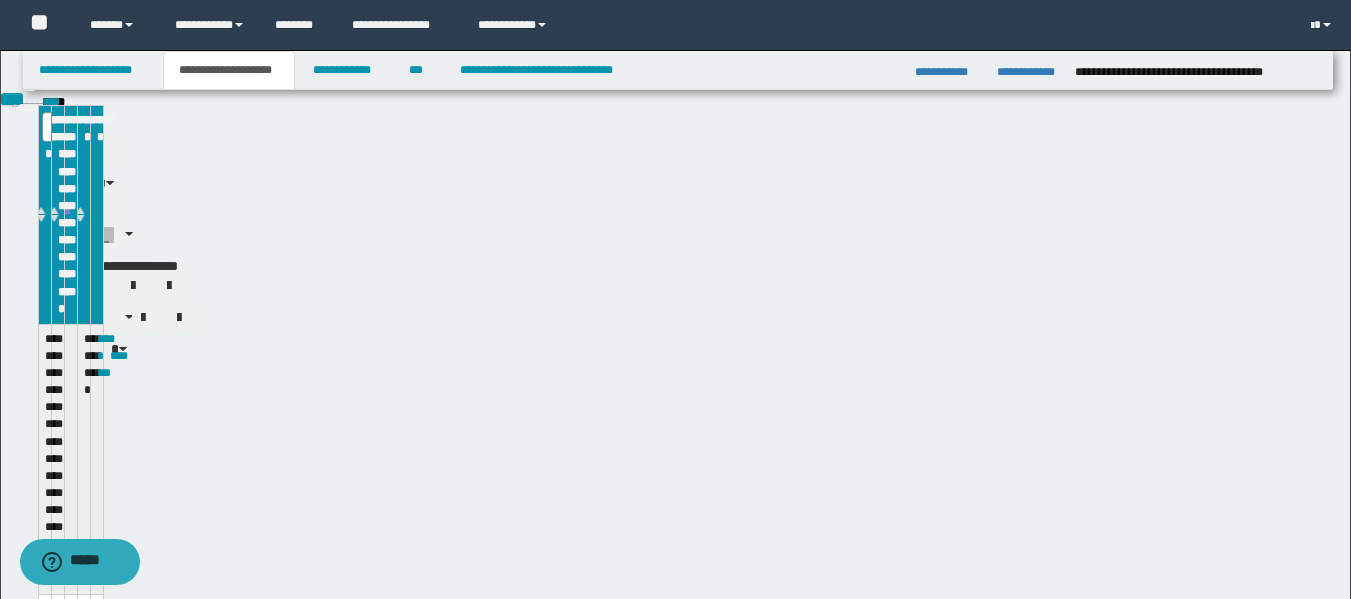 scroll, scrollTop: 408, scrollLeft: 0, axis: vertical 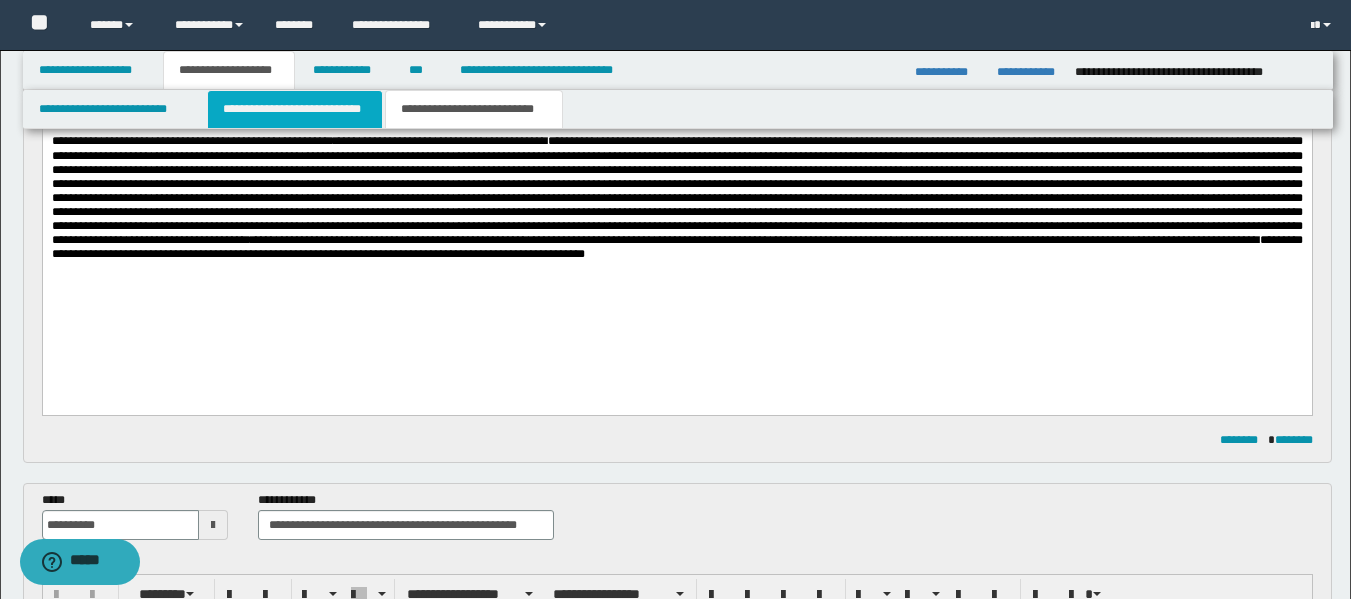 click on "**********" at bounding box center (295, 109) 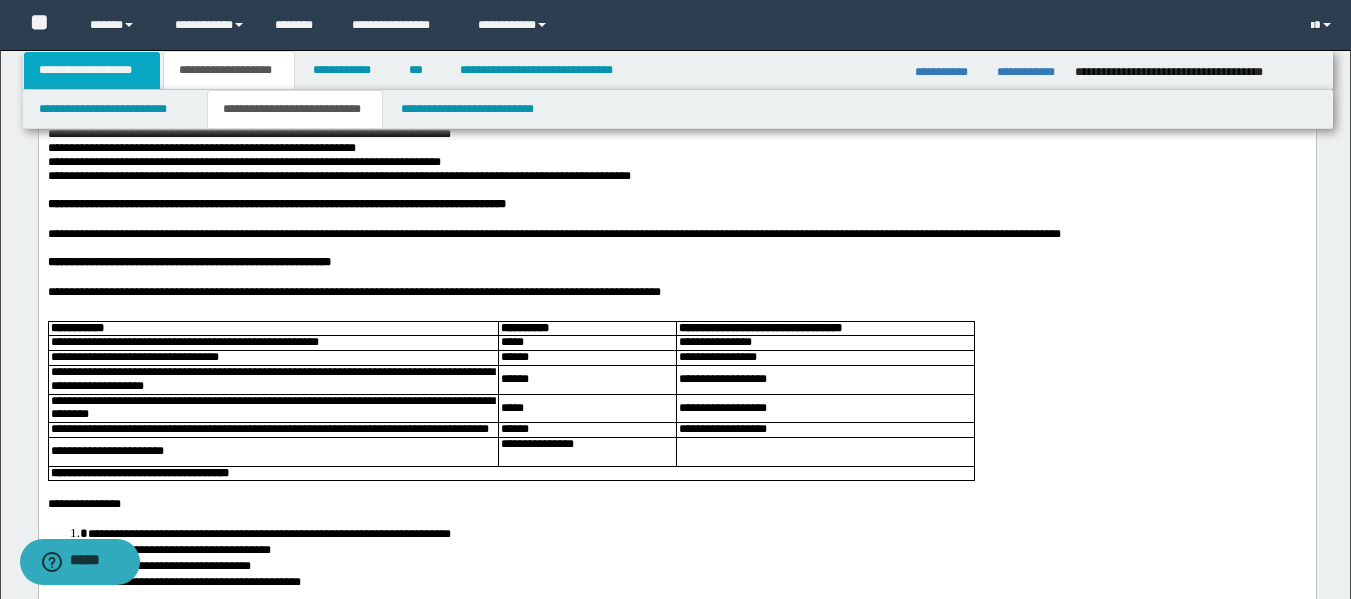 click on "**********" at bounding box center [92, 70] 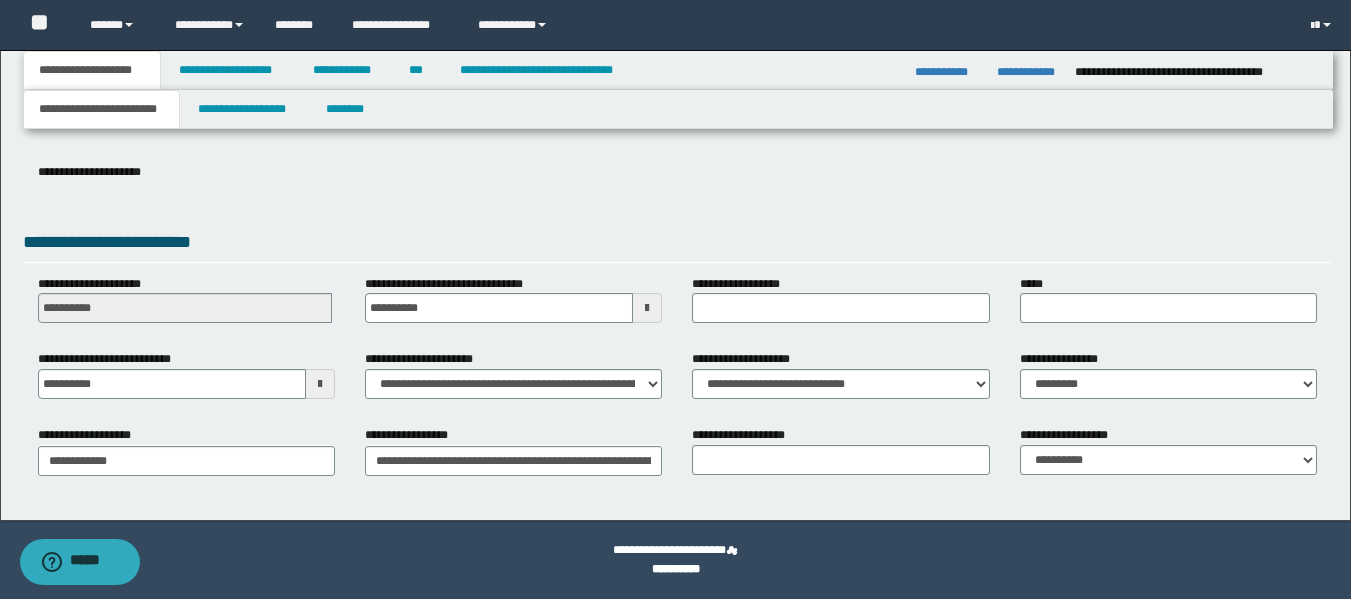 scroll, scrollTop: 285, scrollLeft: 0, axis: vertical 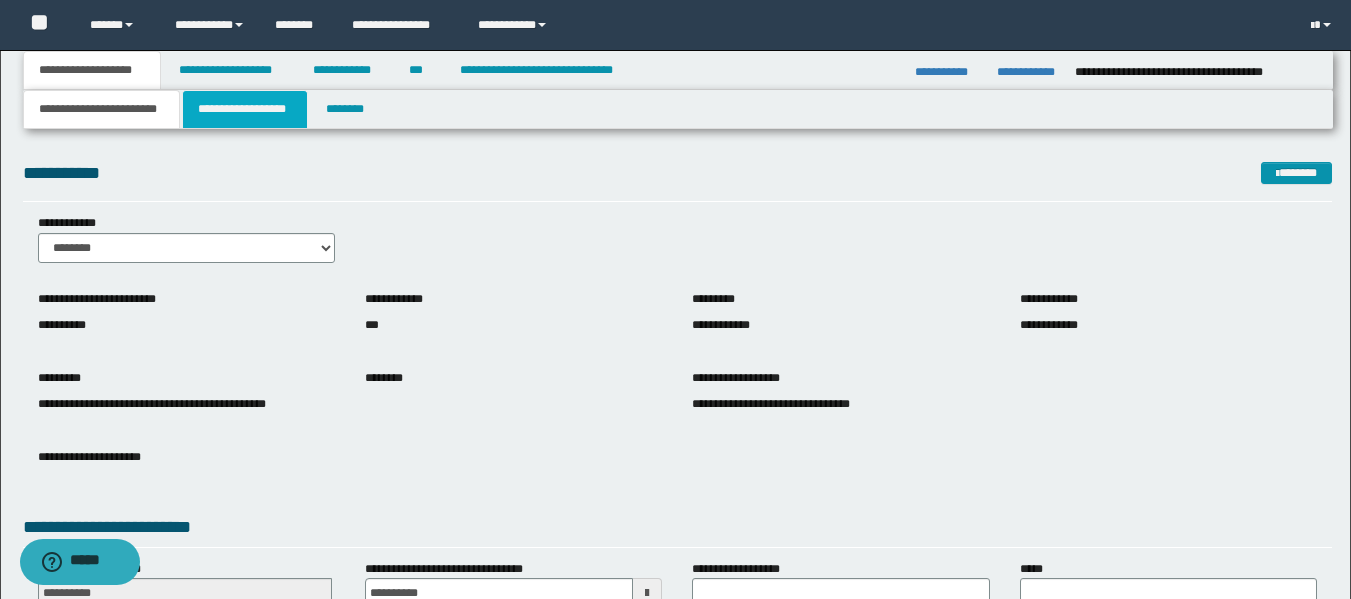 click on "**********" at bounding box center (245, 109) 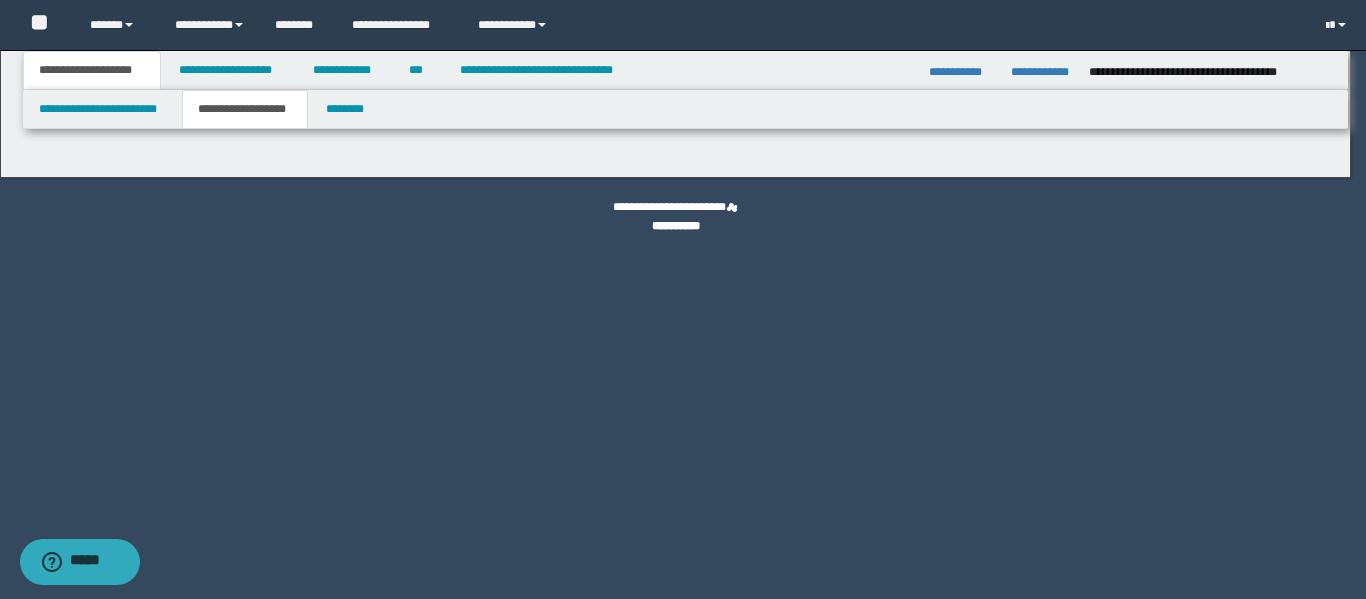 type on "********" 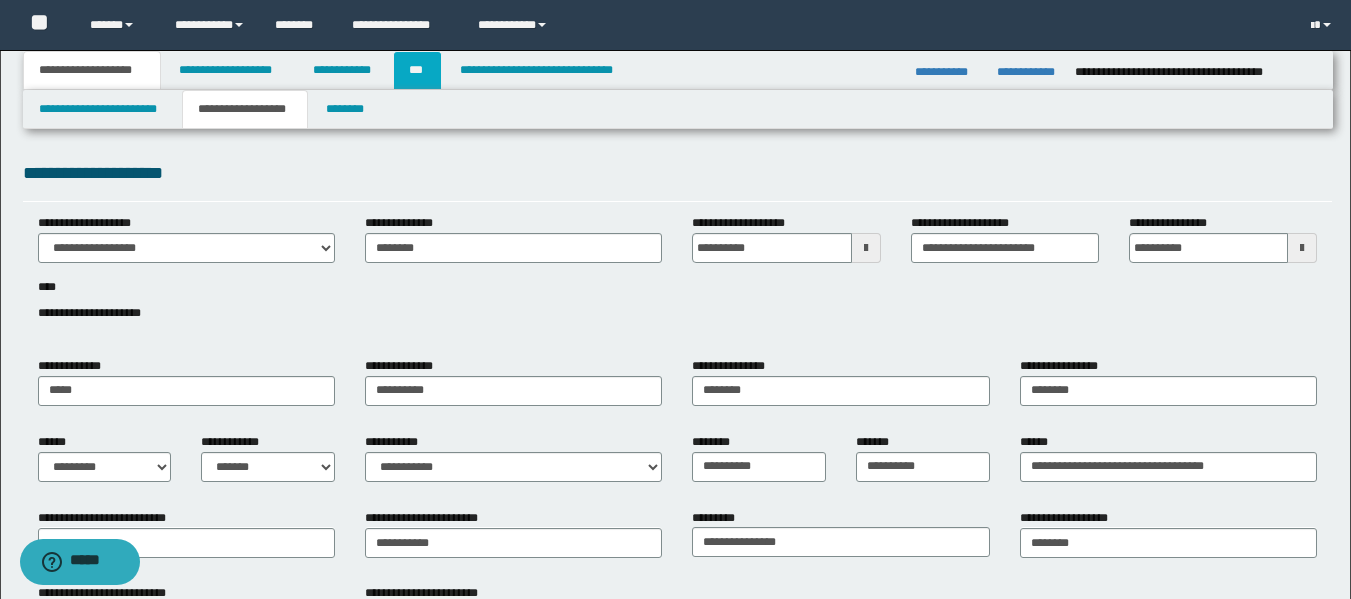 click on "***" at bounding box center (417, 70) 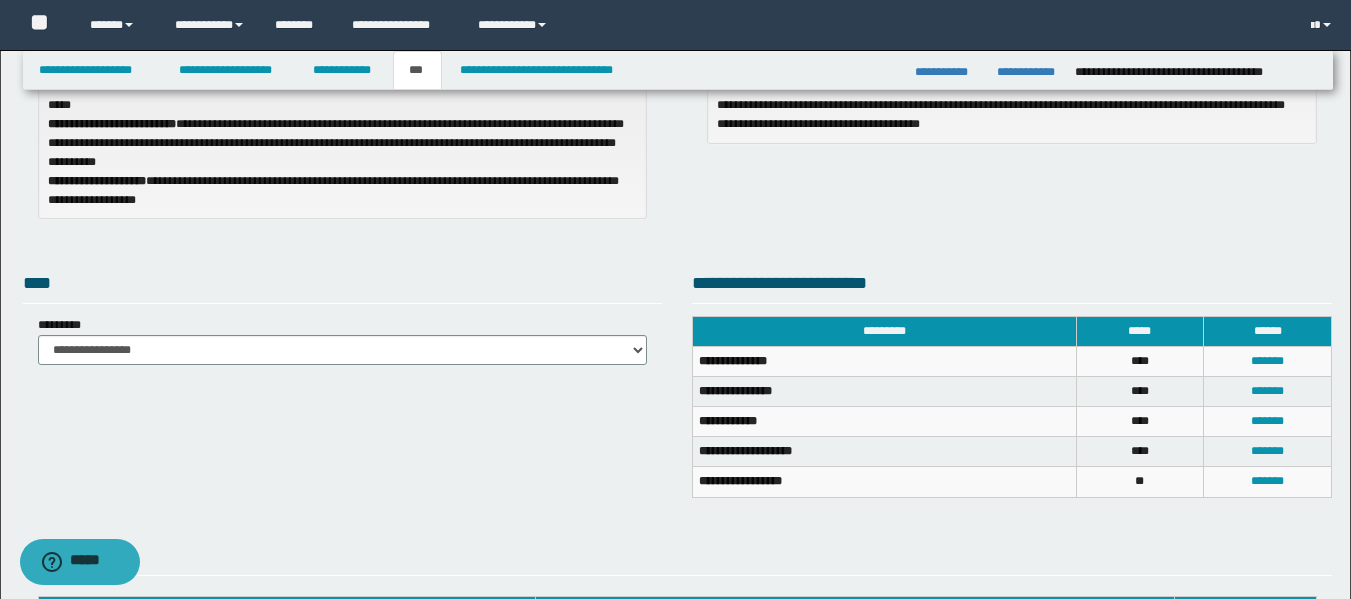 scroll, scrollTop: 259, scrollLeft: 0, axis: vertical 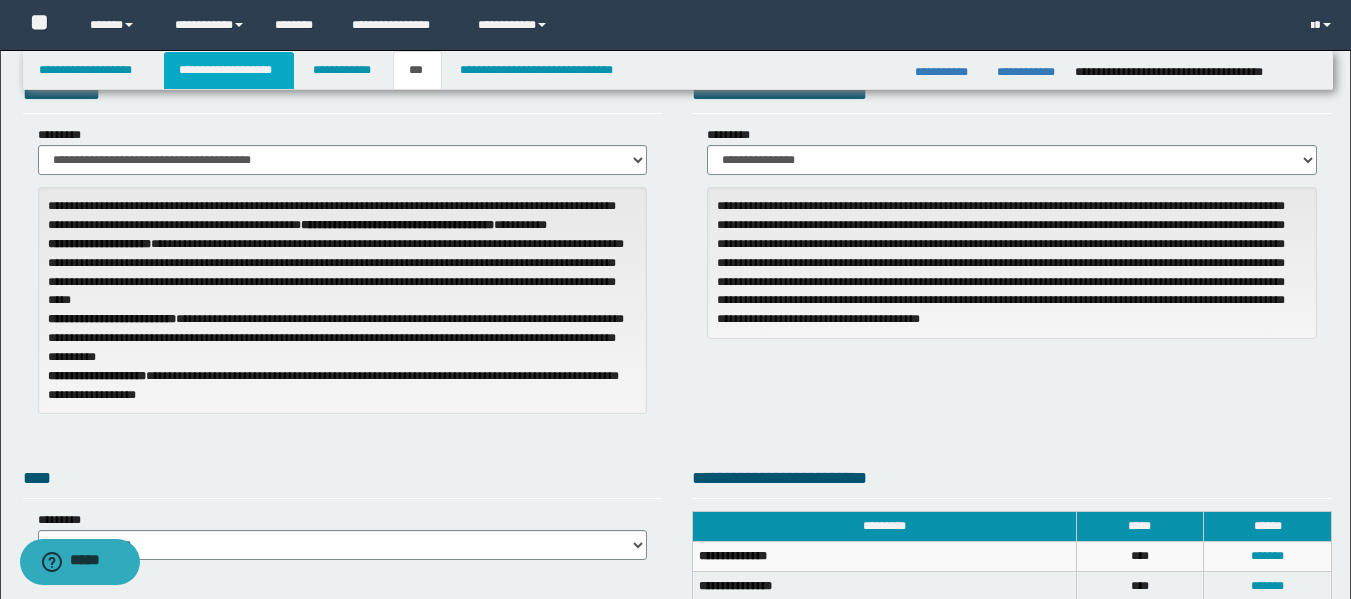click on "**********" at bounding box center (229, 70) 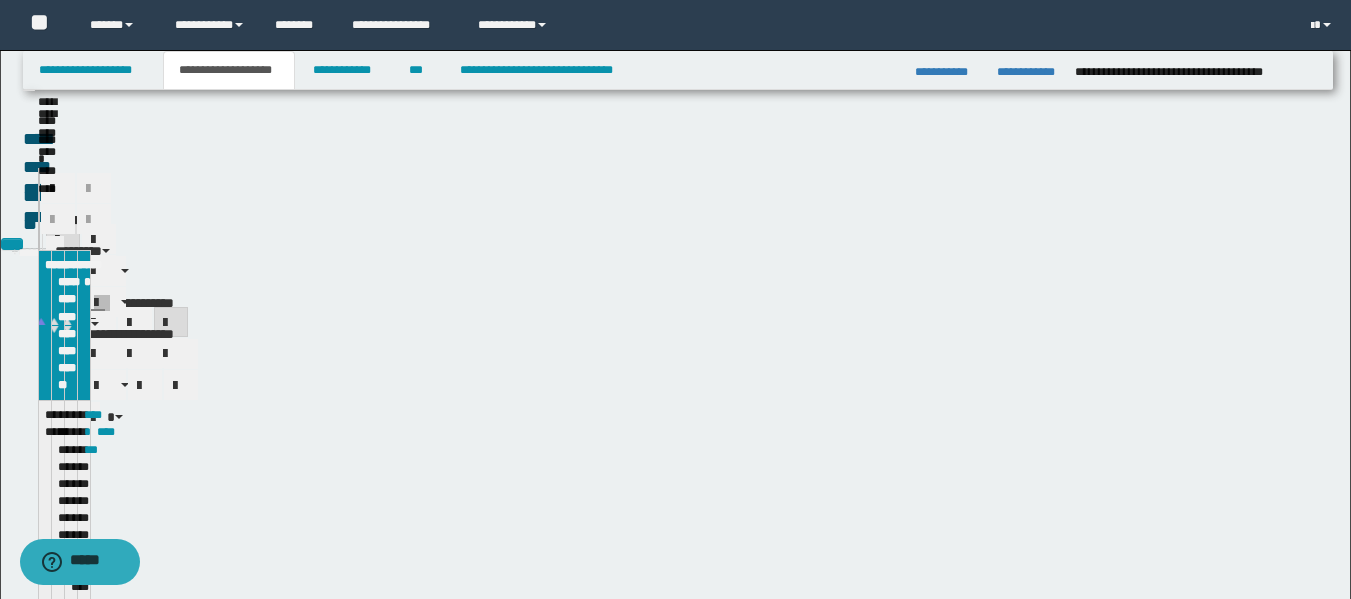 scroll, scrollTop: 97, scrollLeft: 0, axis: vertical 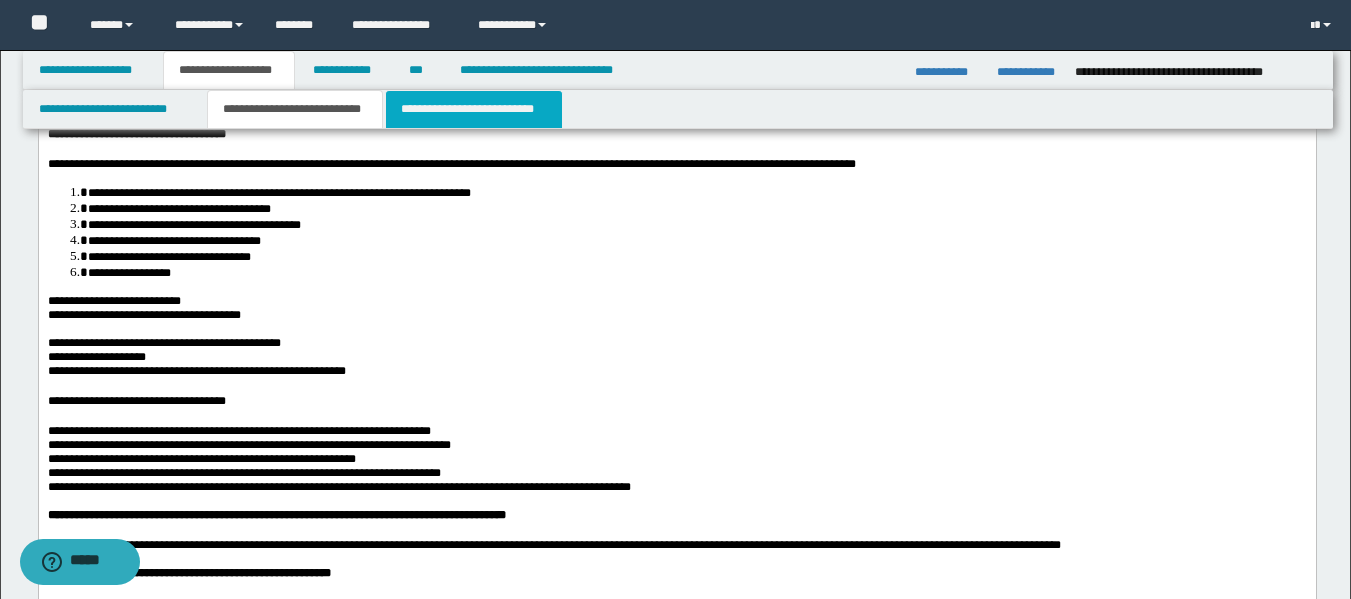 click on "**********" at bounding box center [474, 109] 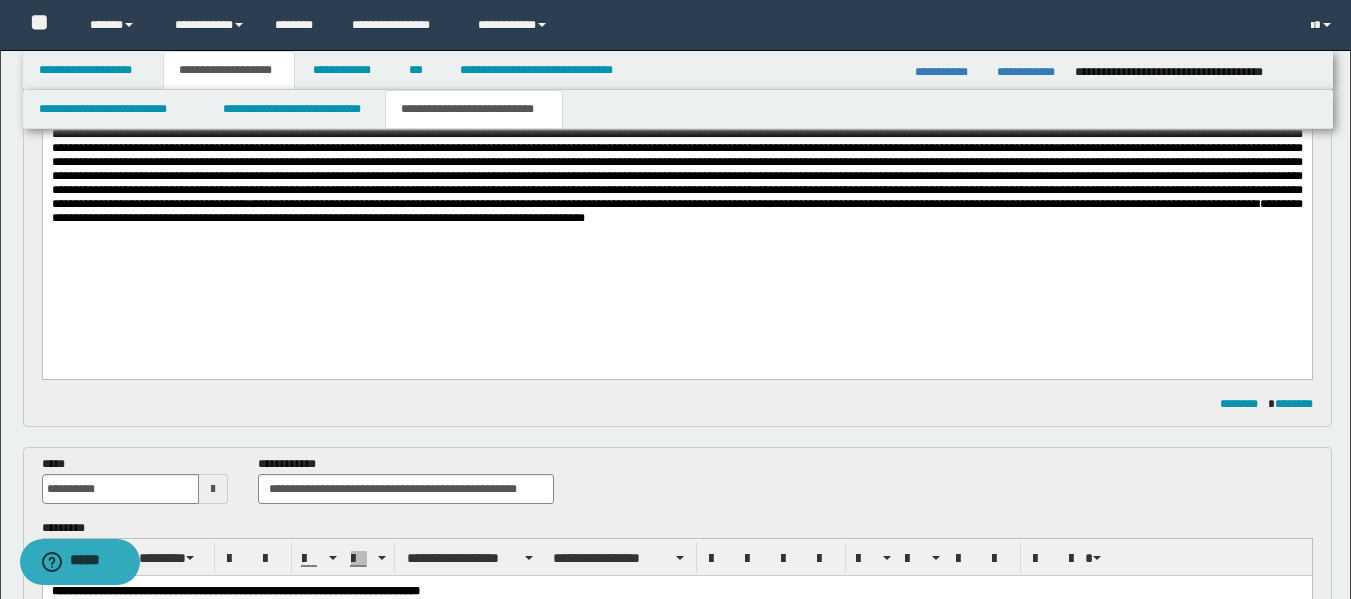 scroll, scrollTop: 426, scrollLeft: 0, axis: vertical 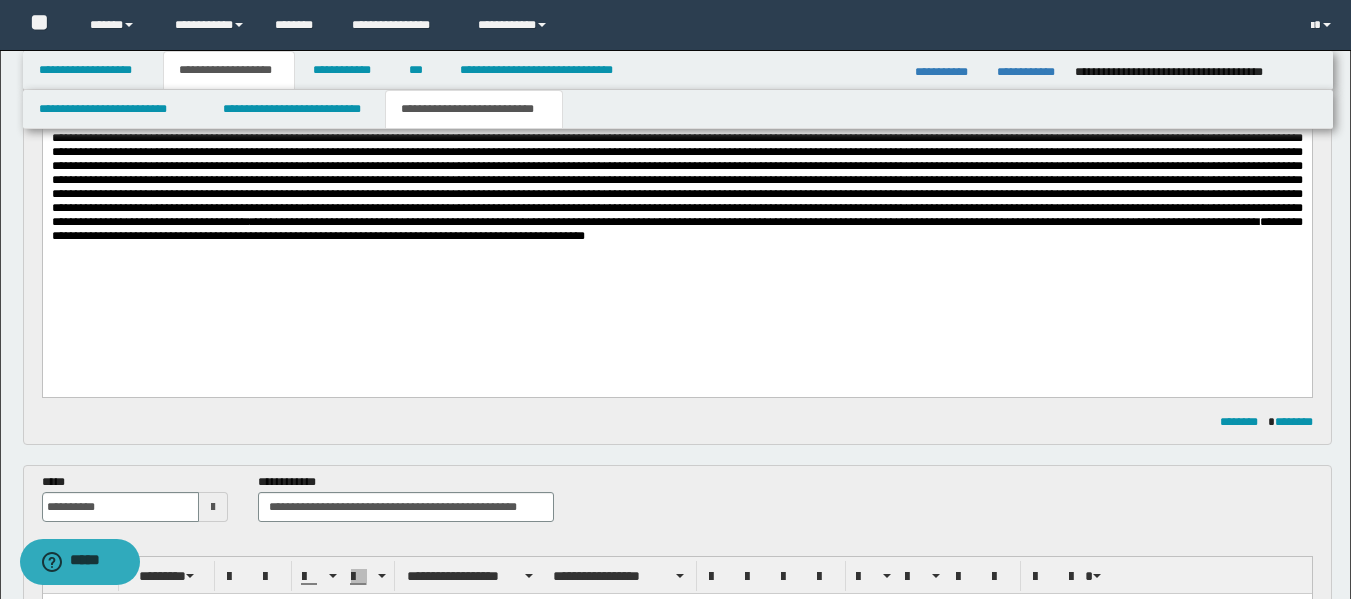 click on "**********" at bounding box center (676, 173) 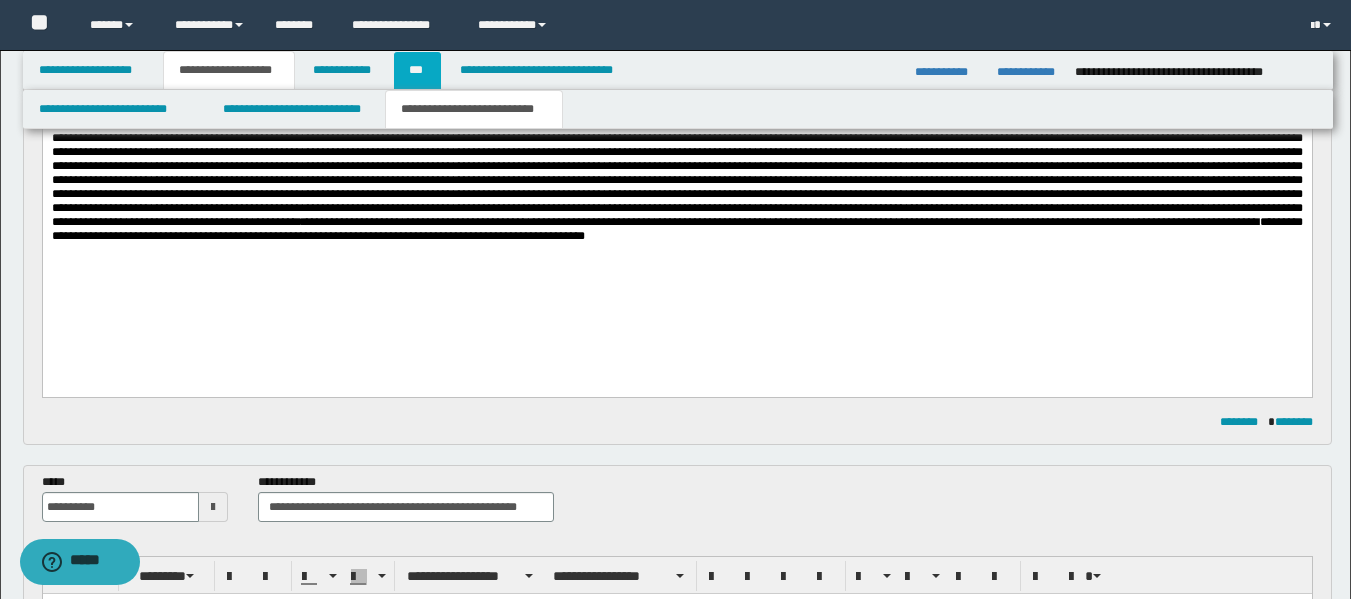 click on "***" at bounding box center [417, 70] 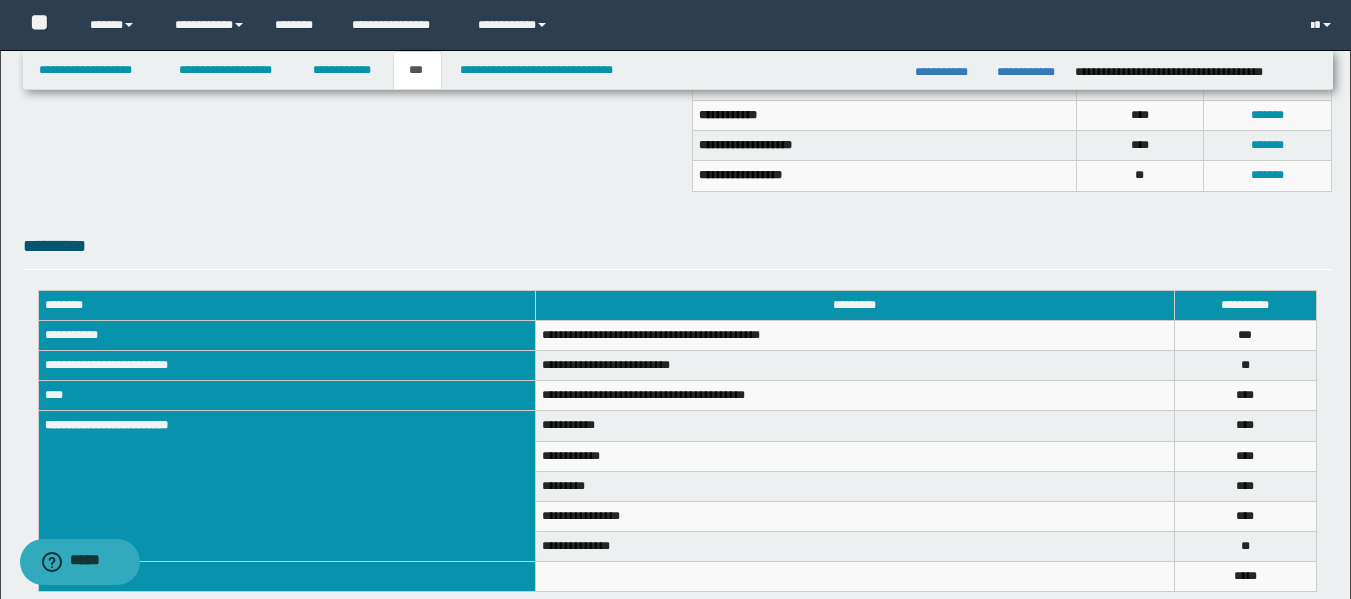 scroll, scrollTop: 585, scrollLeft: 0, axis: vertical 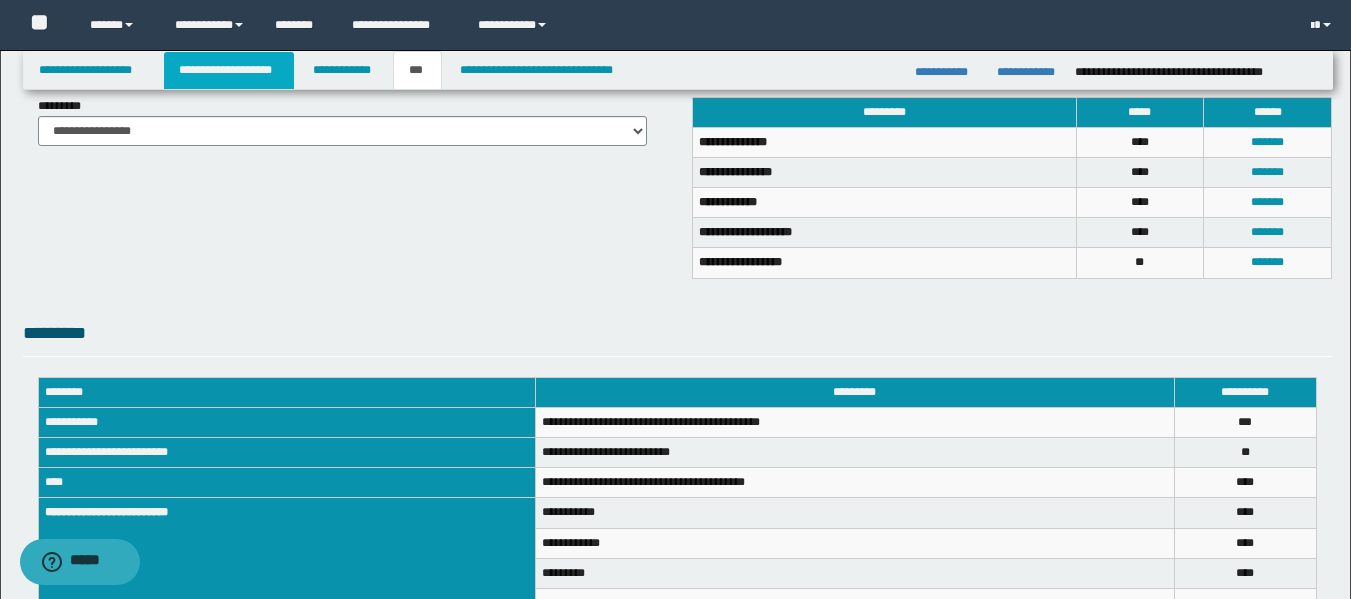 click on "**********" at bounding box center (229, 70) 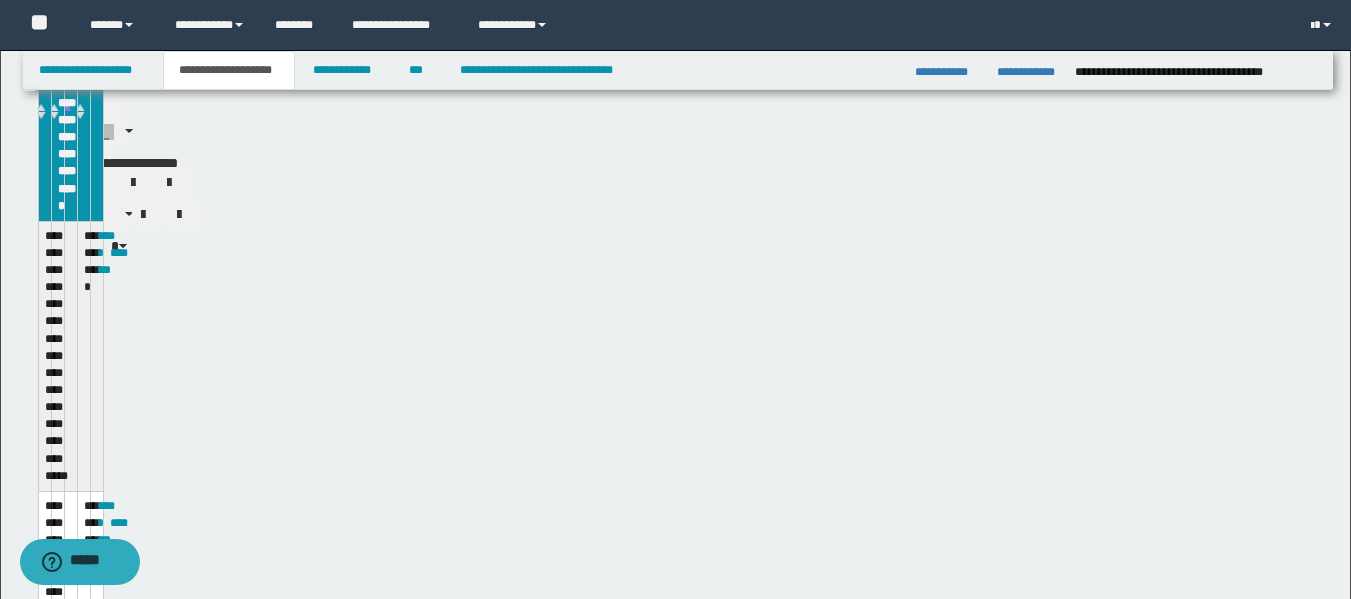 scroll, scrollTop: 511, scrollLeft: 0, axis: vertical 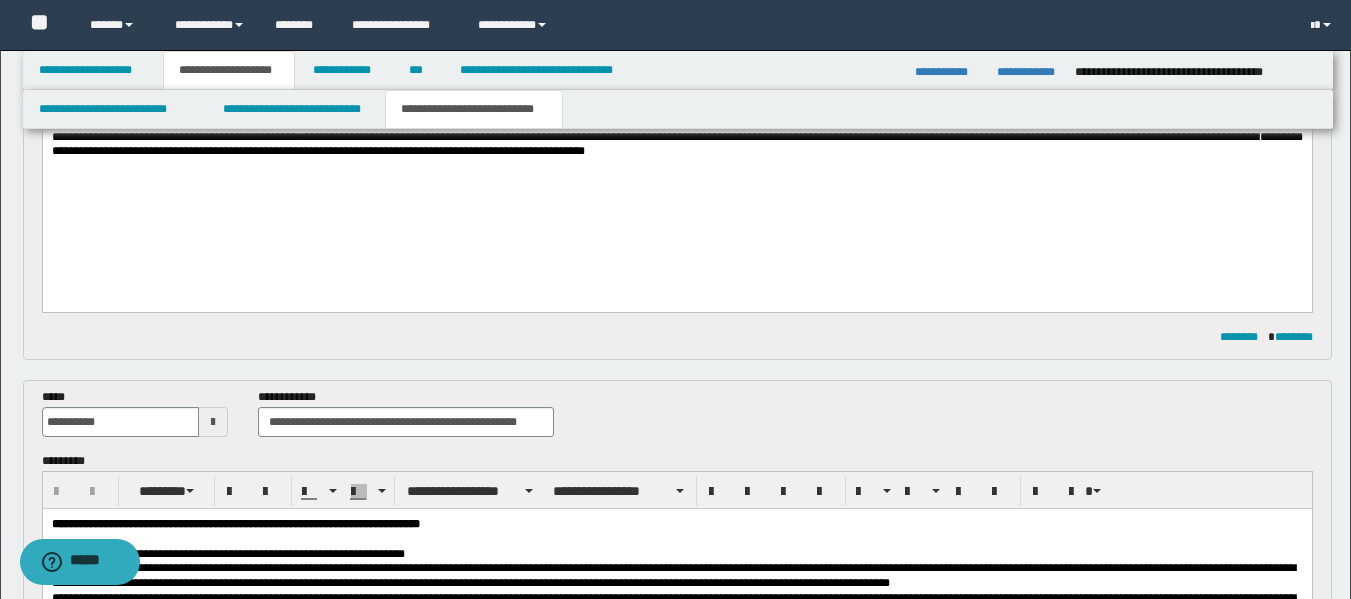 click on "**********" at bounding box center [676, 145] 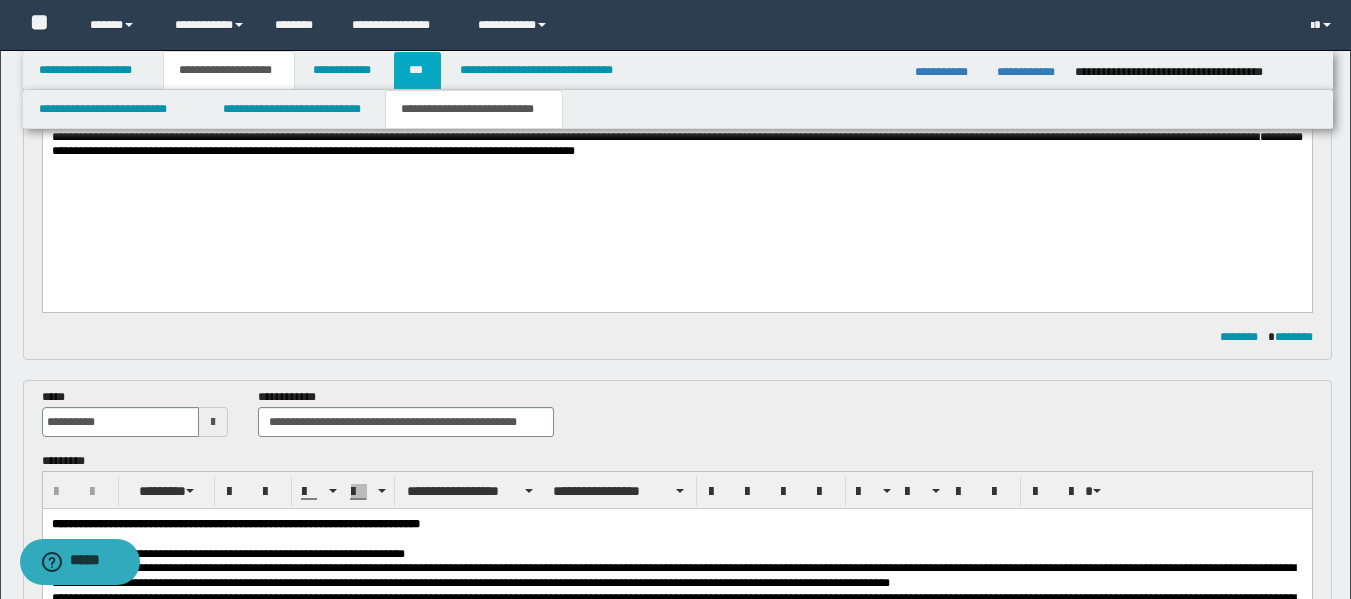 click on "***" at bounding box center [417, 70] 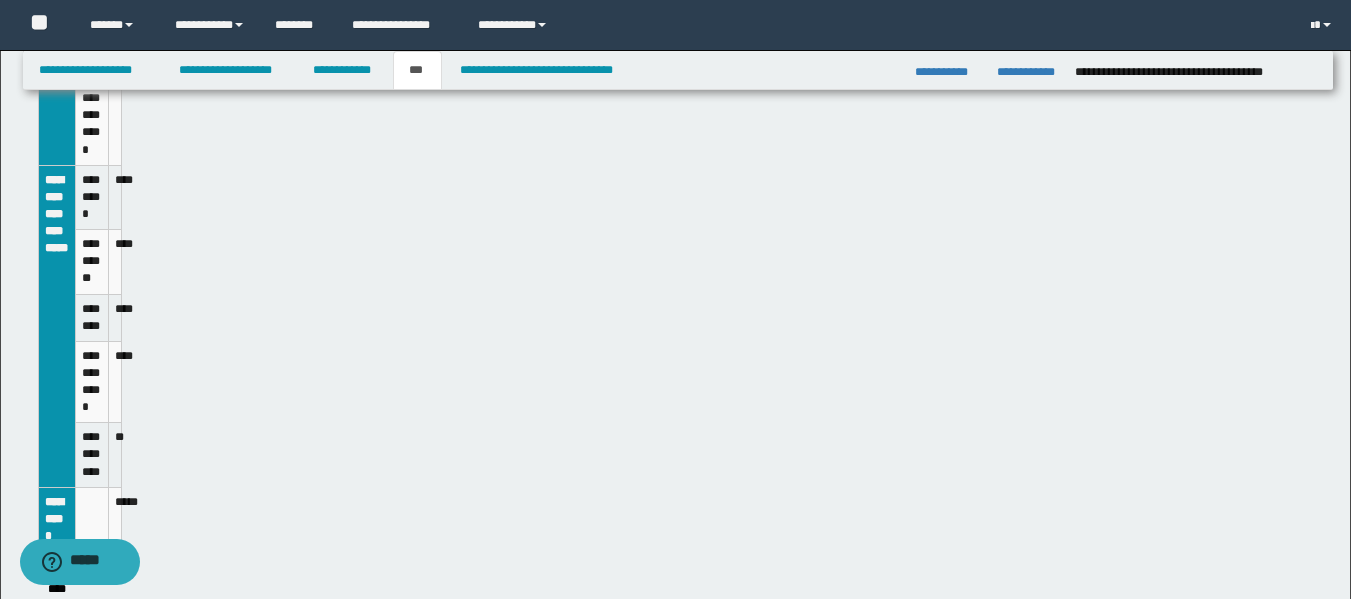 scroll, scrollTop: 480, scrollLeft: 0, axis: vertical 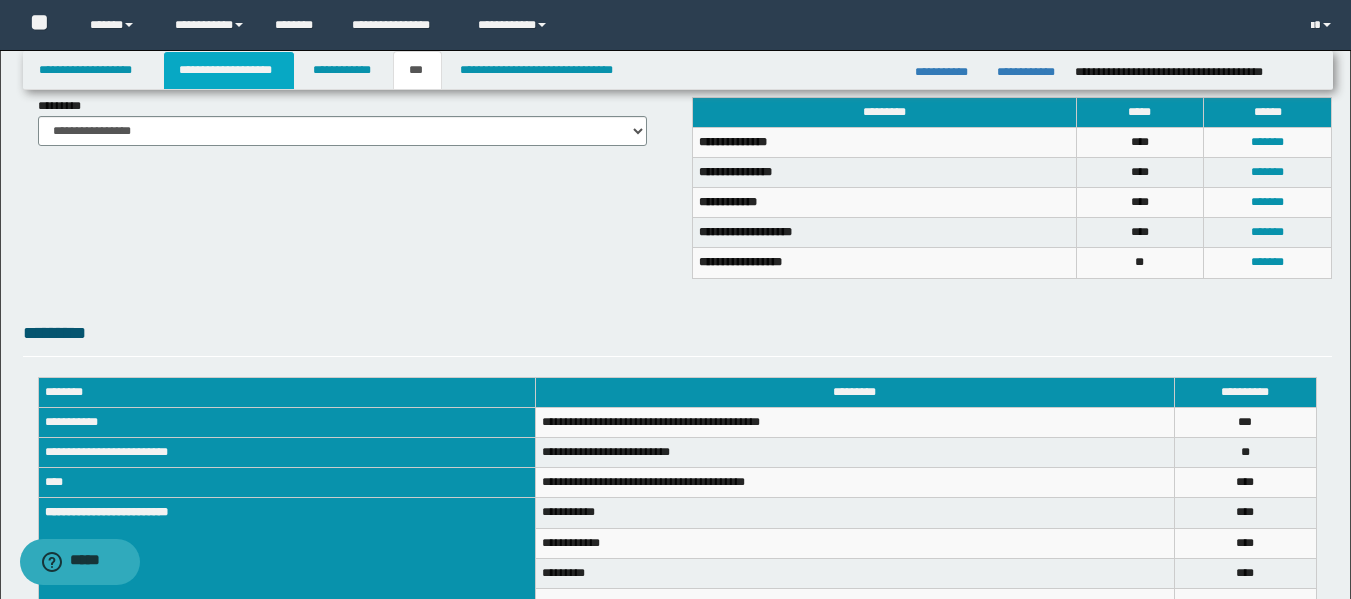 click on "**********" at bounding box center (229, 70) 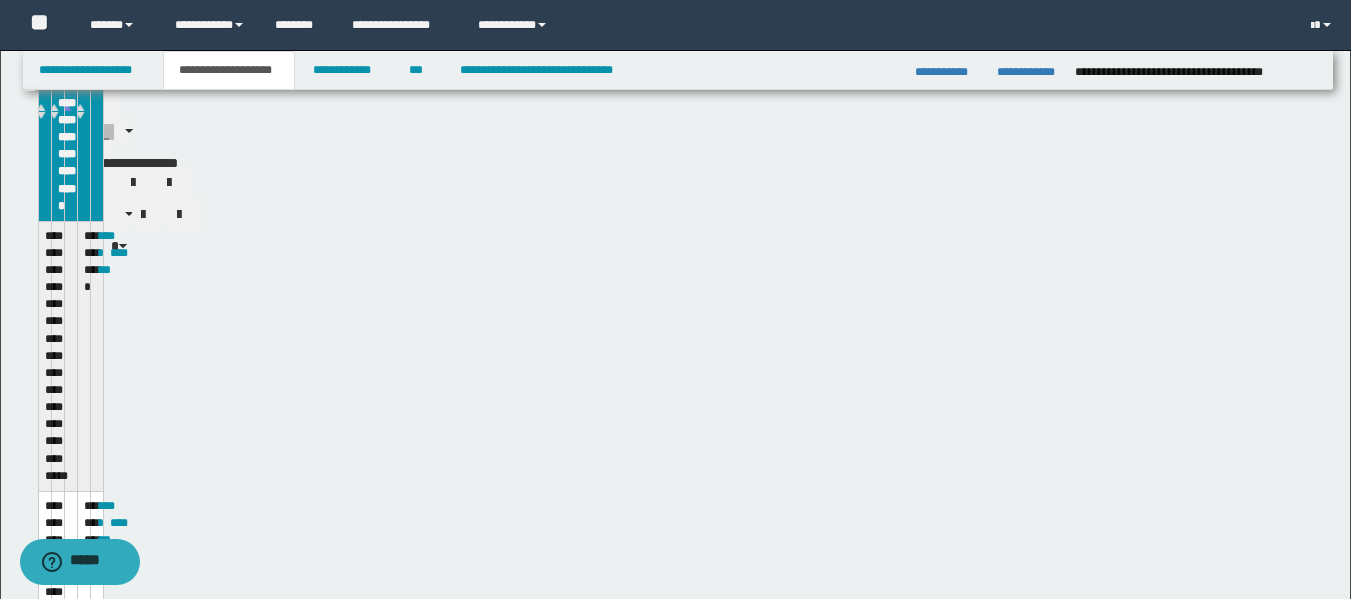 scroll, scrollTop: 511, scrollLeft: 0, axis: vertical 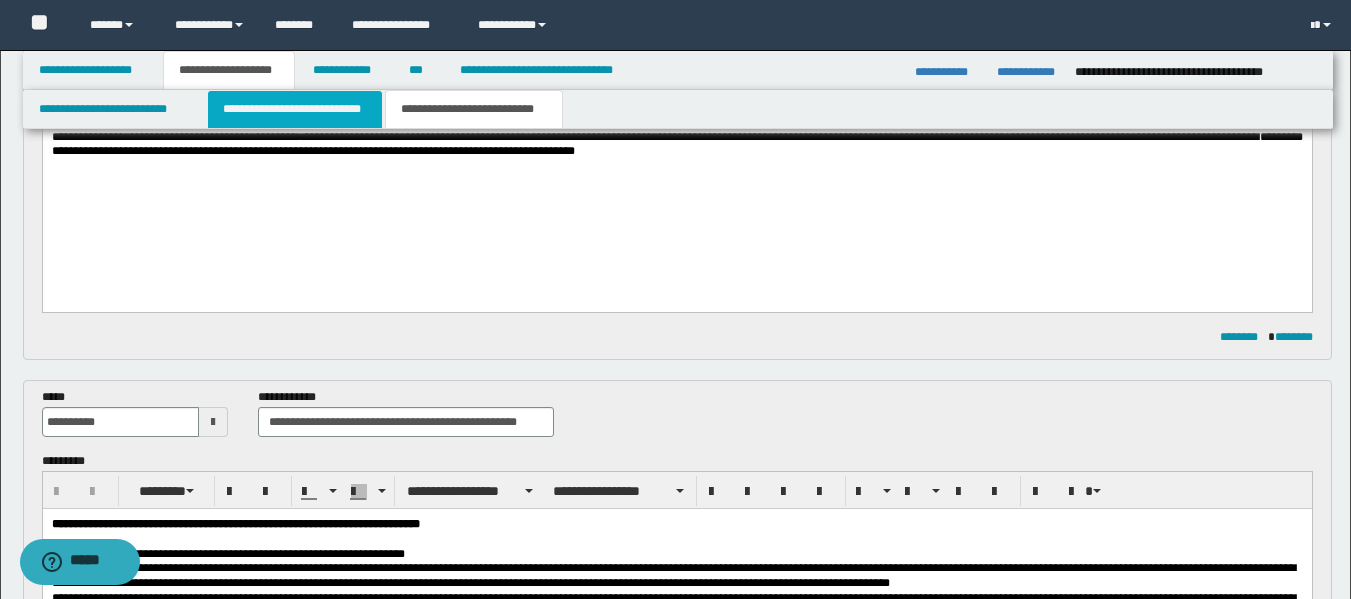 click on "**********" at bounding box center (295, 109) 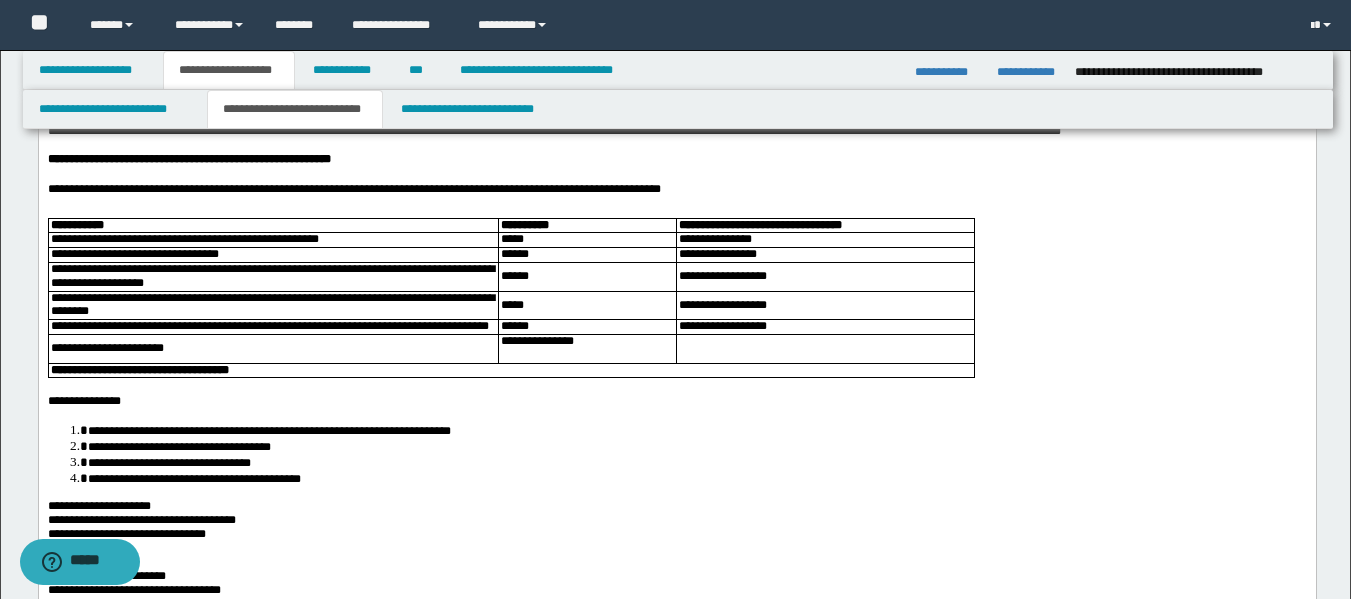 scroll, scrollTop: 757, scrollLeft: 0, axis: vertical 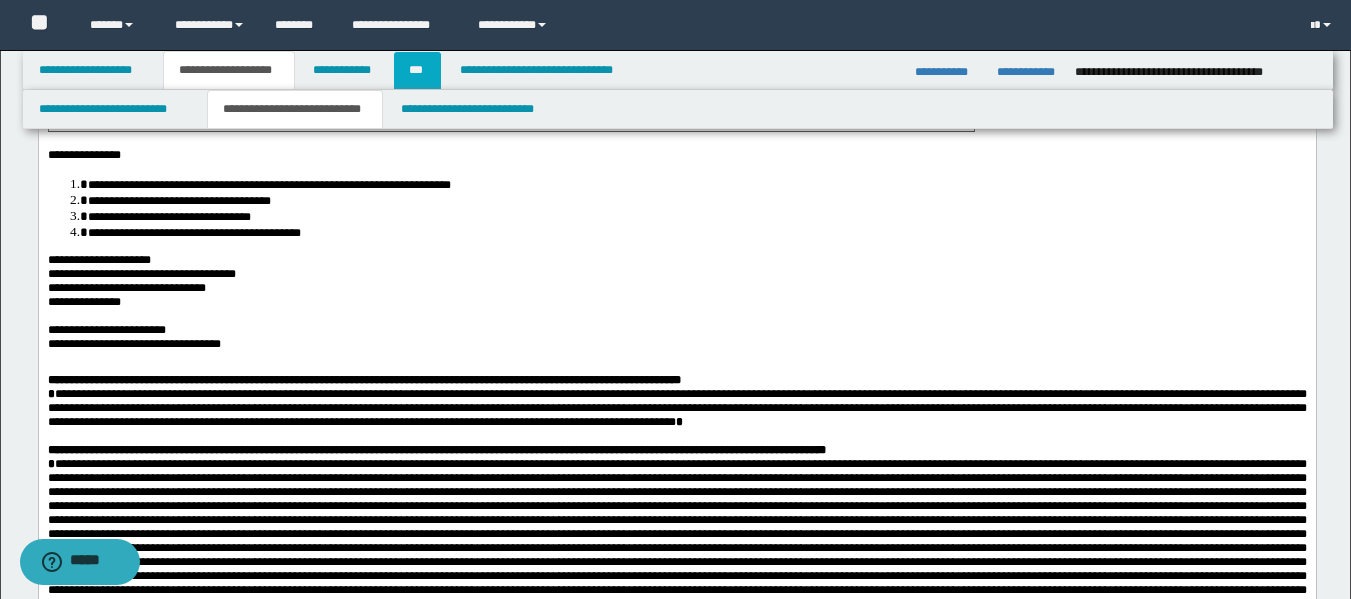 click on "***" at bounding box center [417, 70] 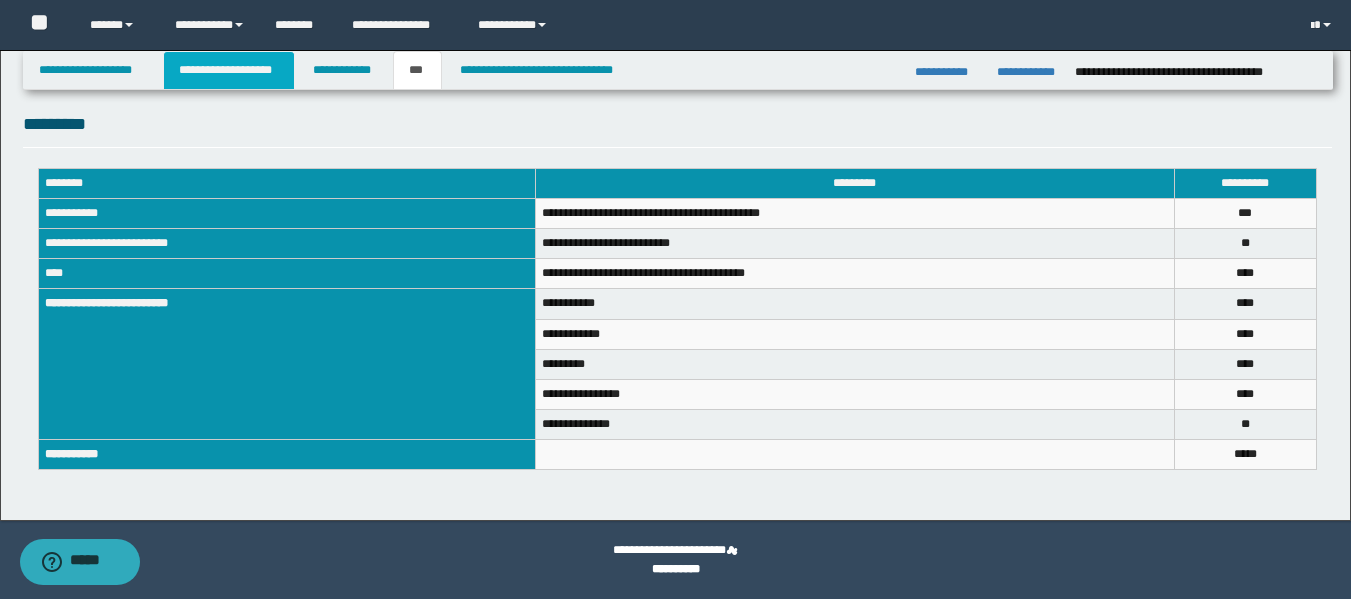 click on "**********" at bounding box center [229, 70] 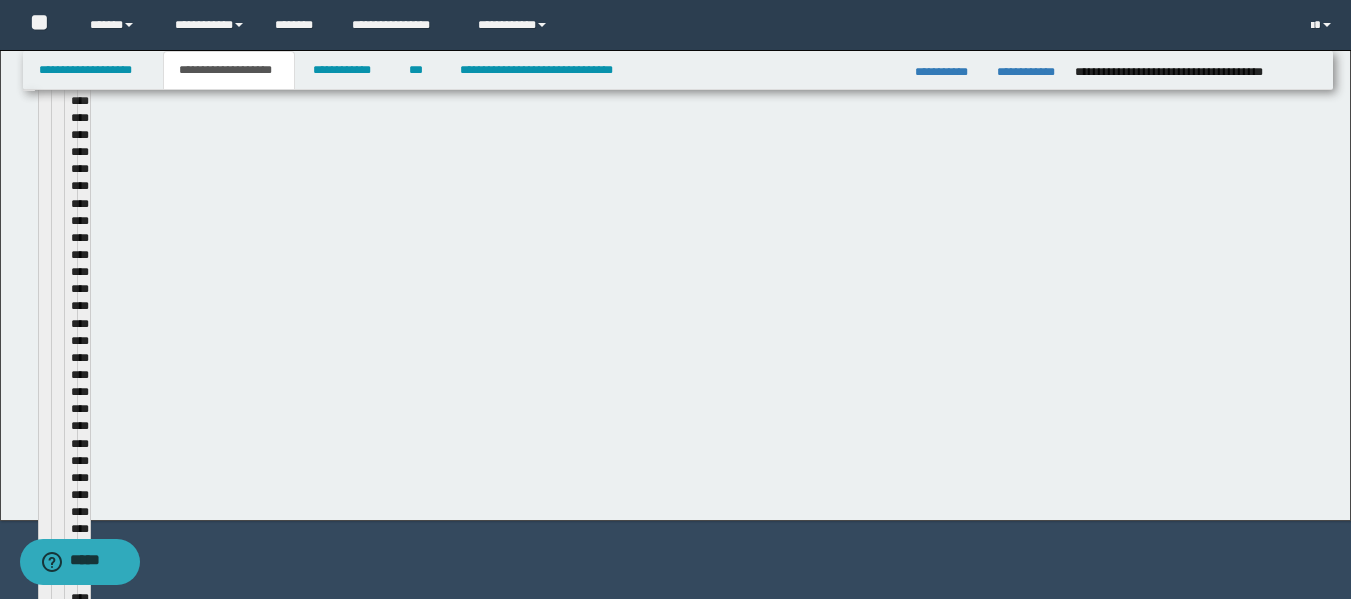 scroll, scrollTop: 720, scrollLeft: 0, axis: vertical 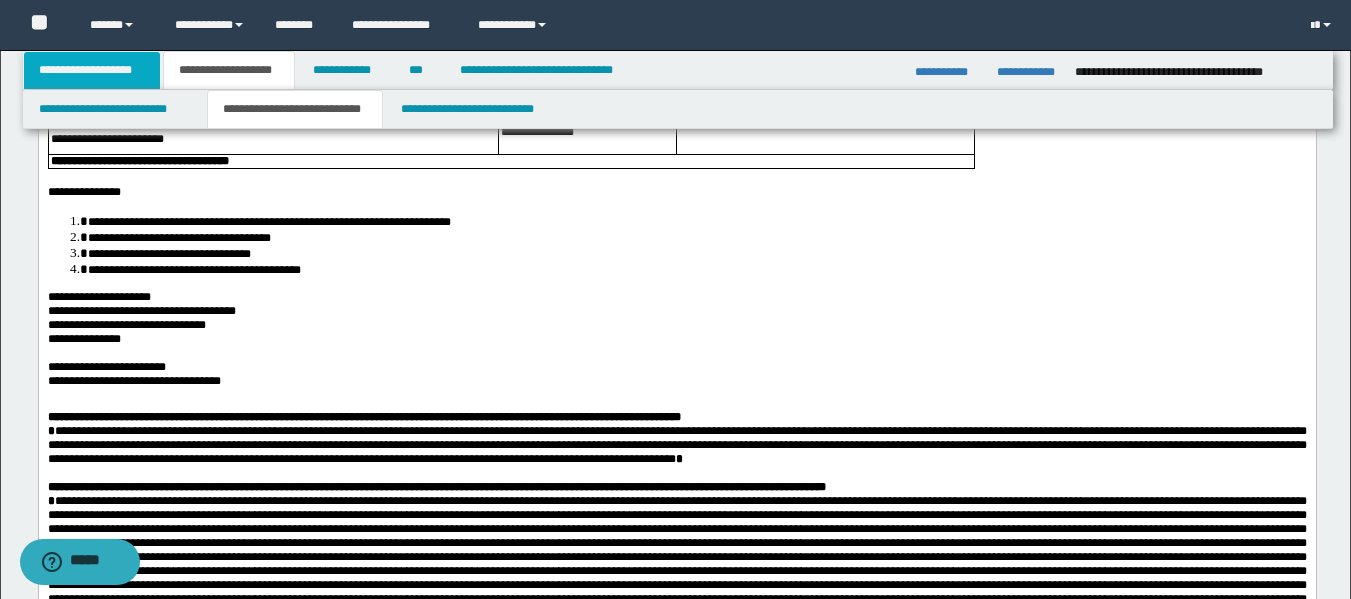 click on "**********" at bounding box center (92, 70) 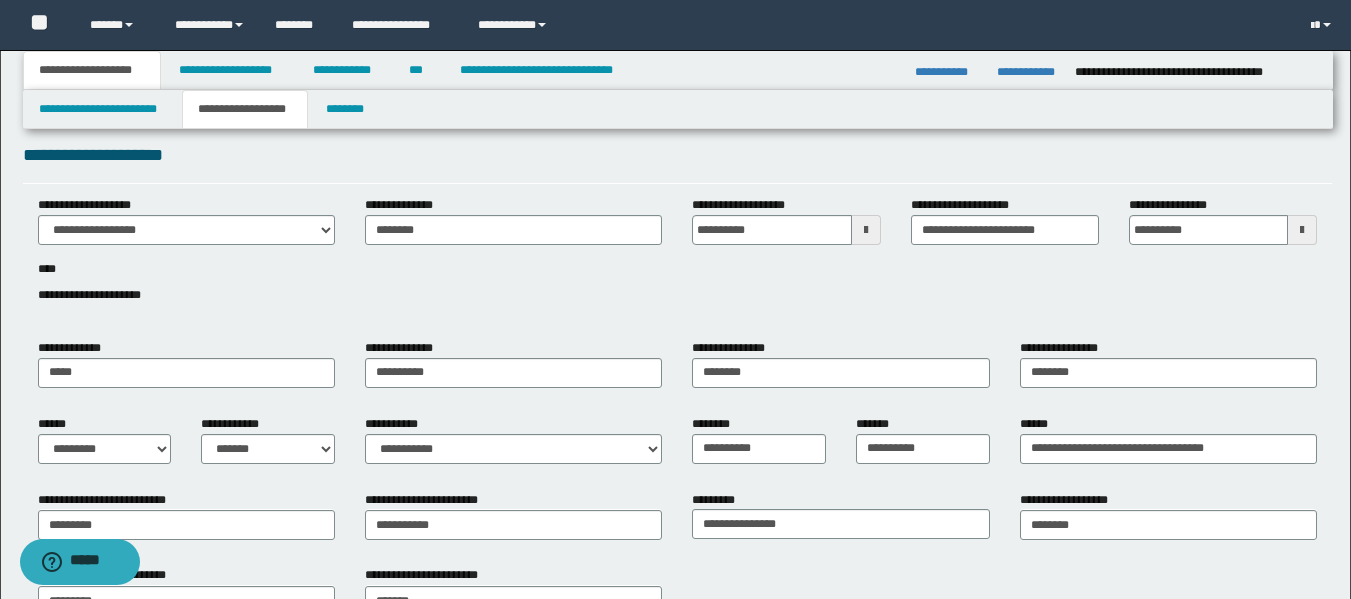 scroll, scrollTop: 0, scrollLeft: 0, axis: both 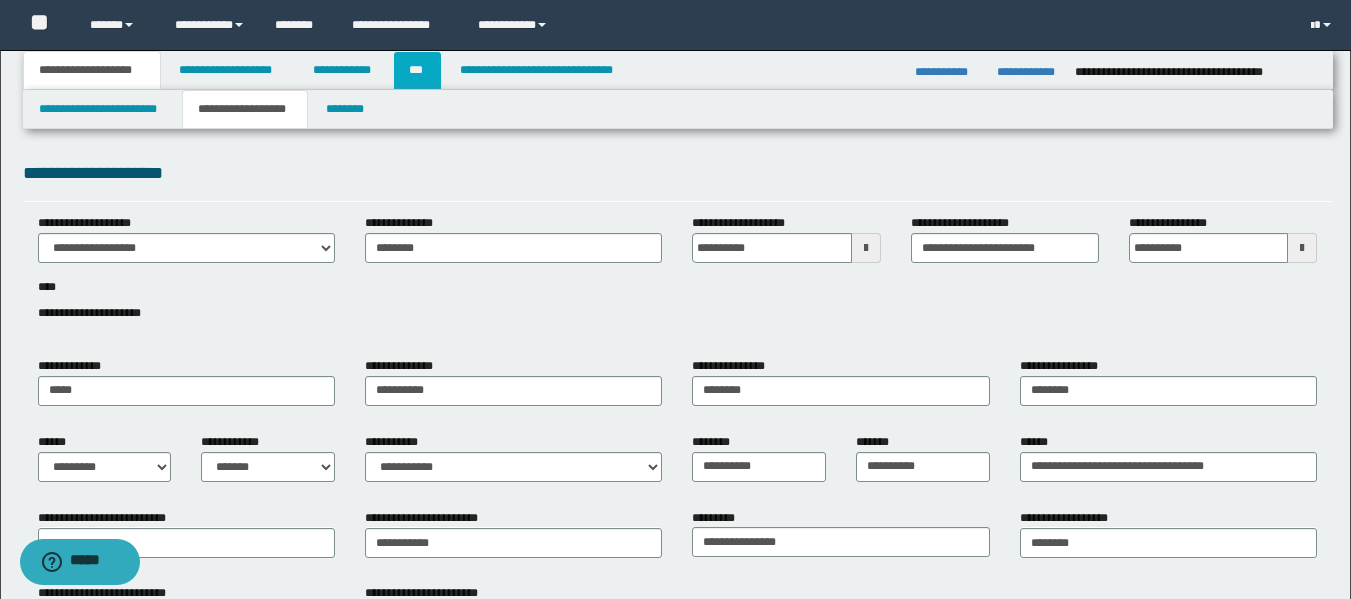 click on "***" at bounding box center [417, 70] 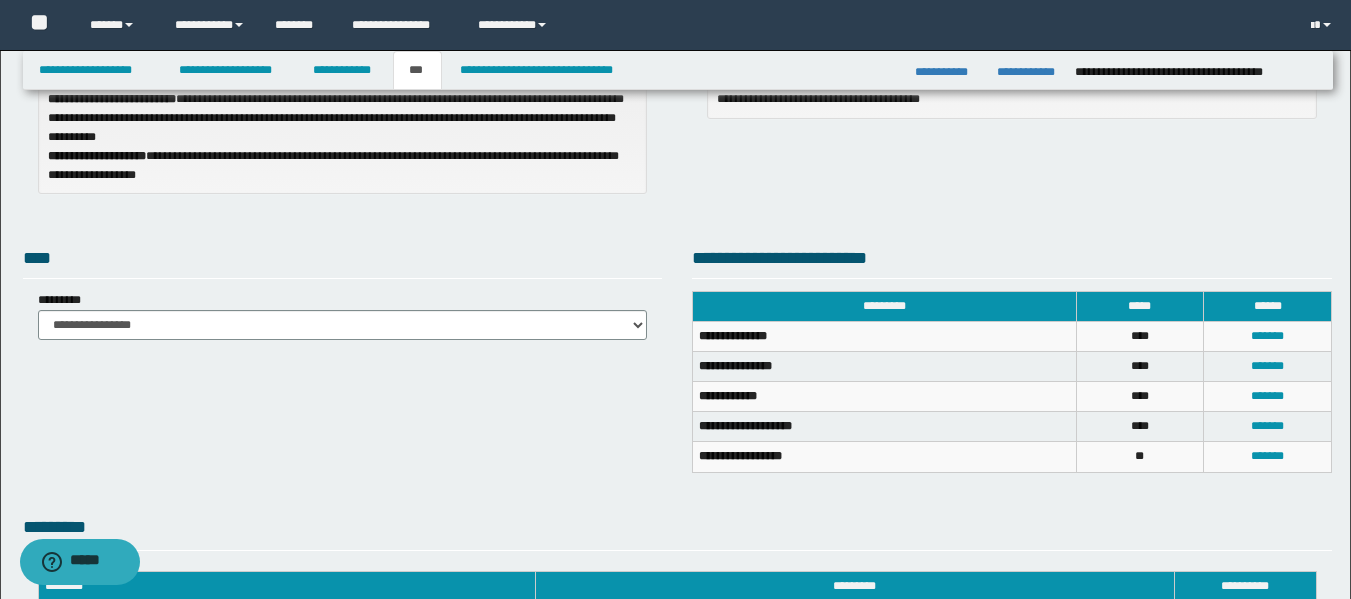 scroll, scrollTop: 325, scrollLeft: 0, axis: vertical 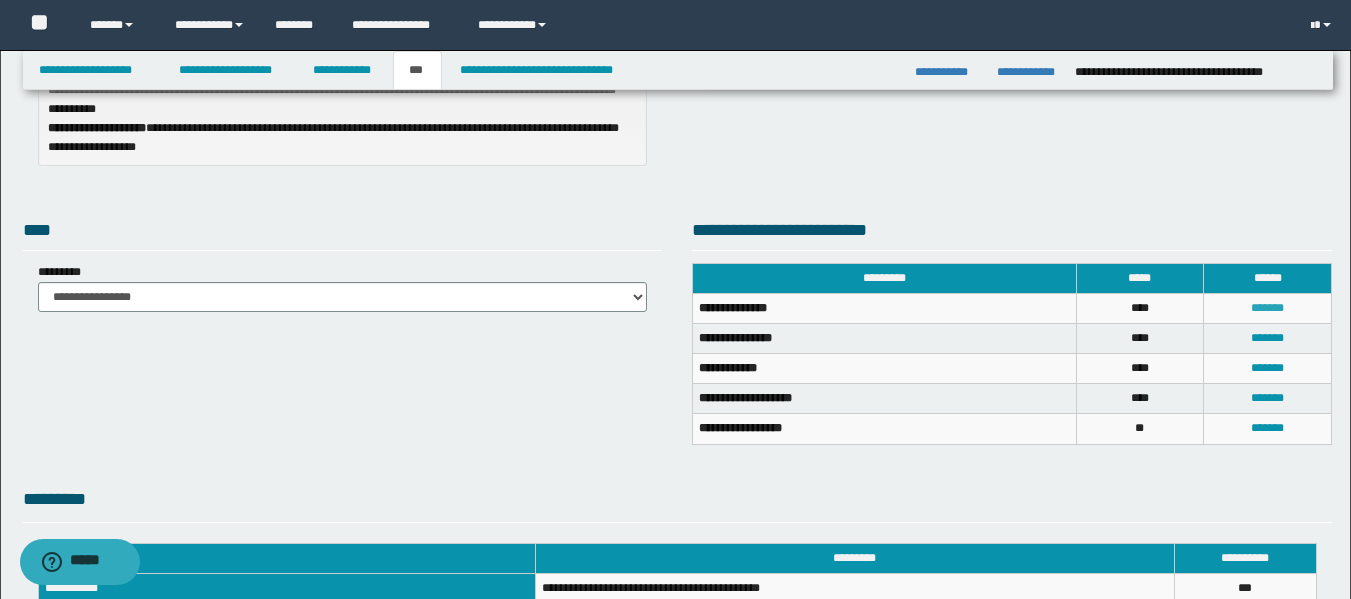 click on "*******" at bounding box center (1267, 308) 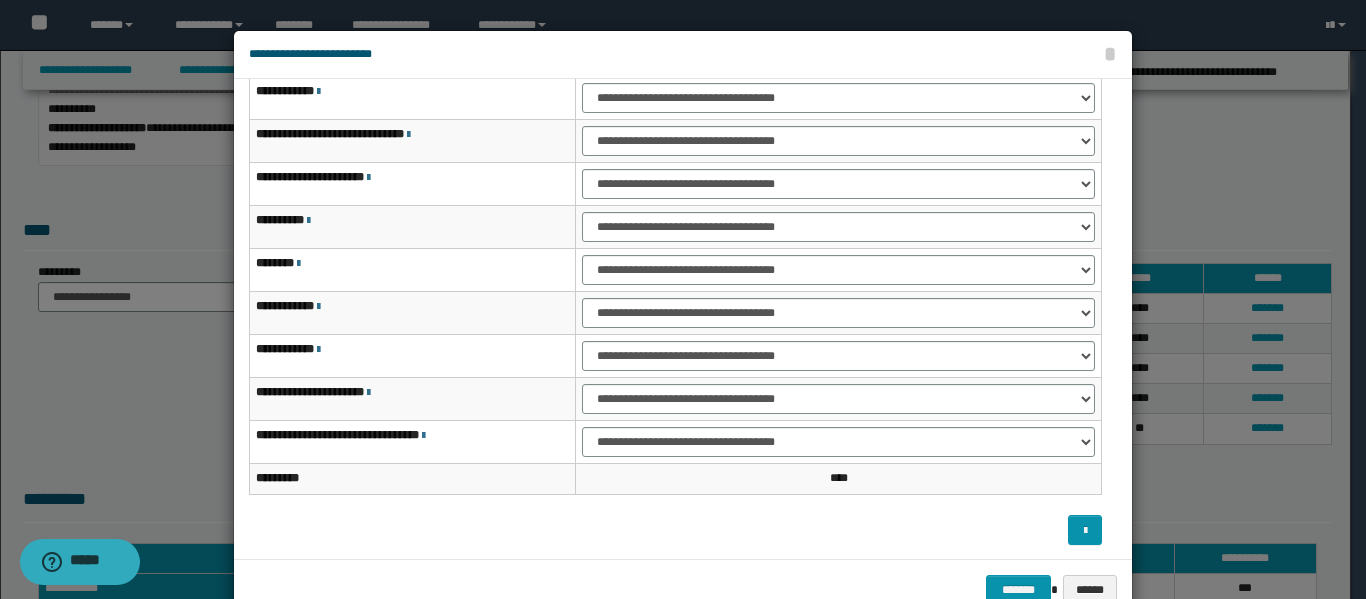 click at bounding box center (683, 325) 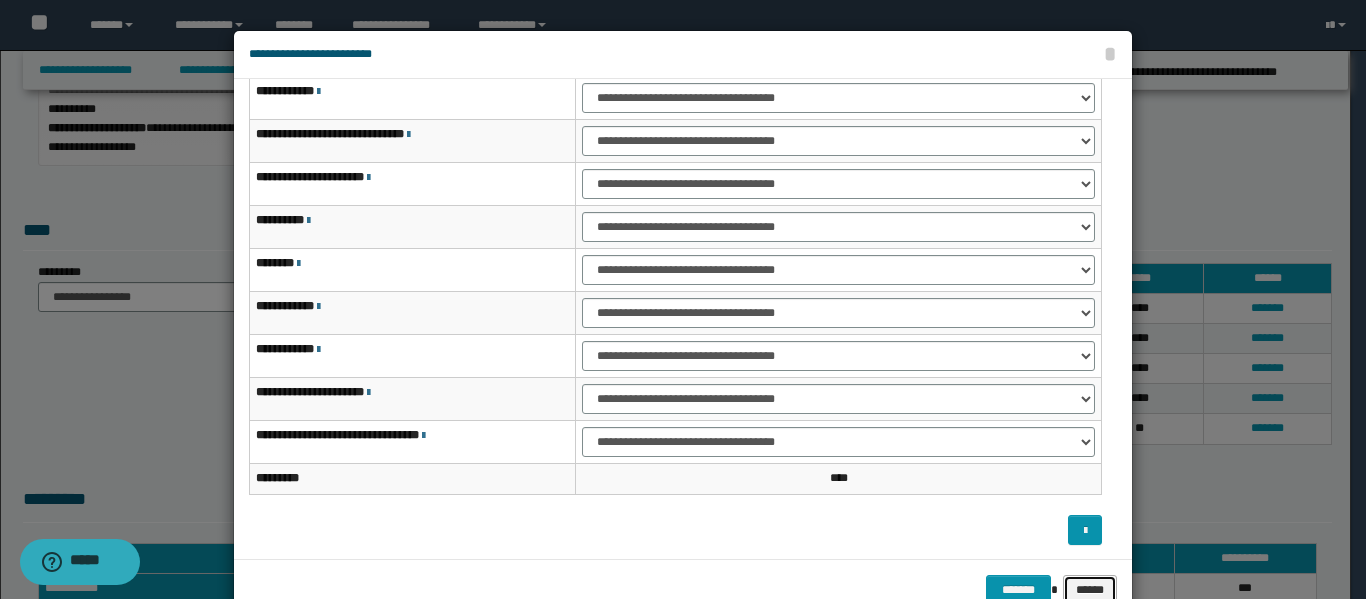 click on "******" at bounding box center [1090, 590] 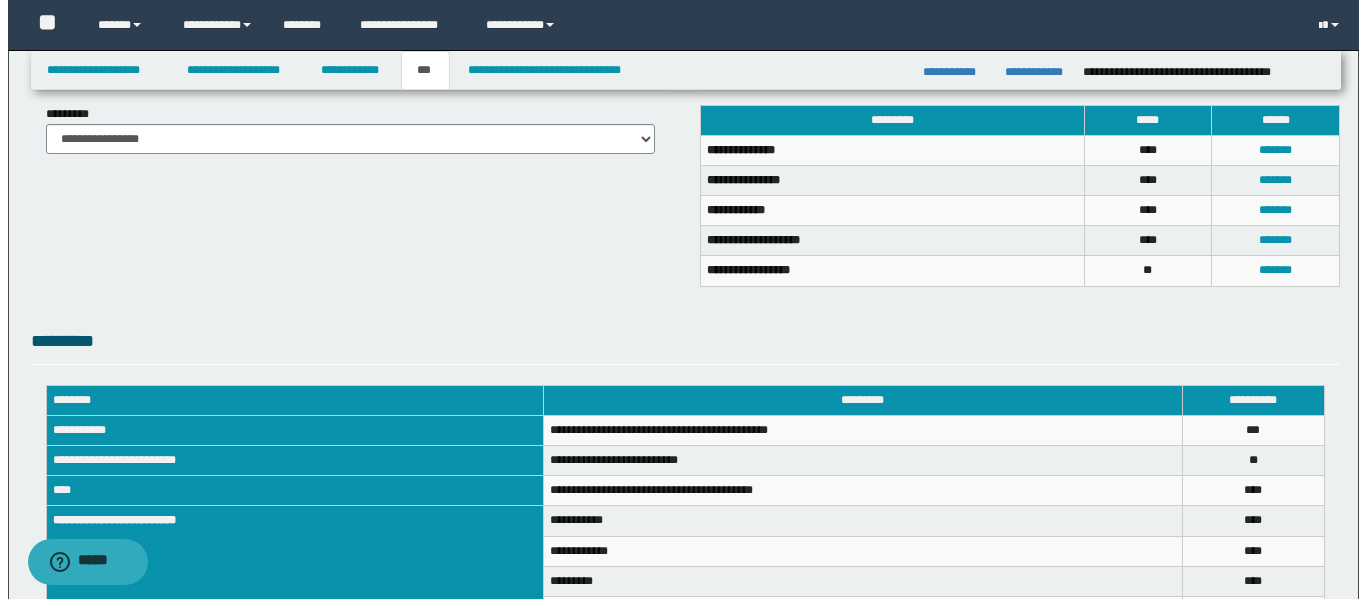 scroll, scrollTop: 488, scrollLeft: 0, axis: vertical 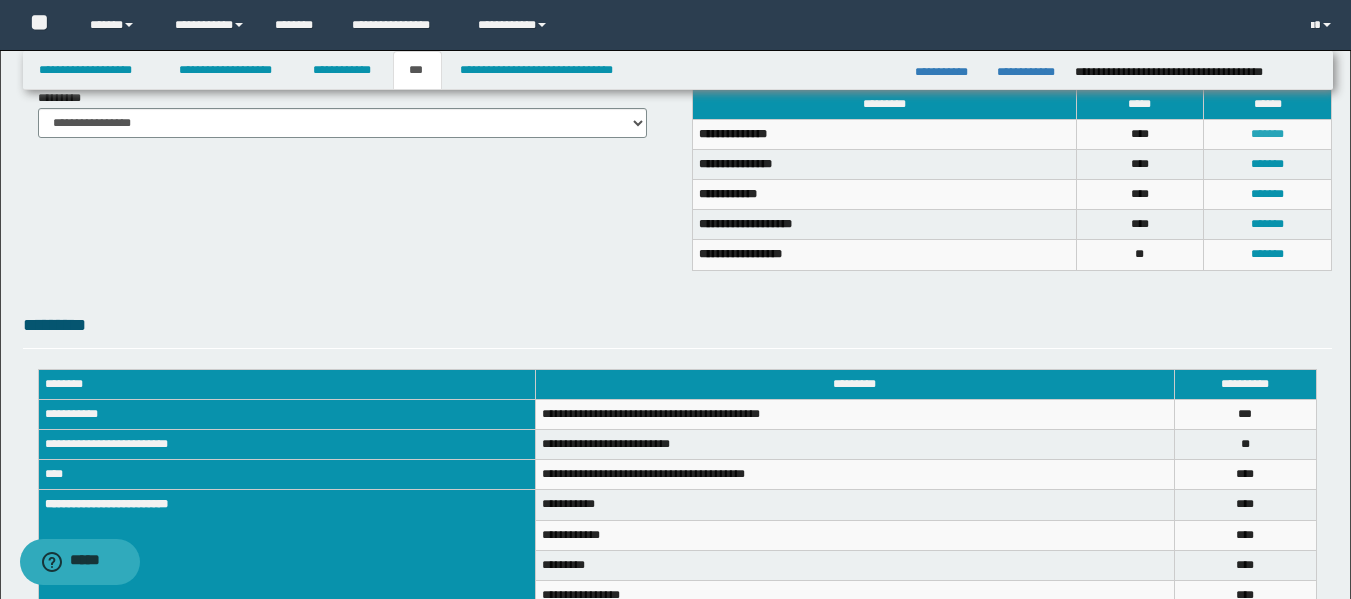 click on "*******" at bounding box center [1267, 134] 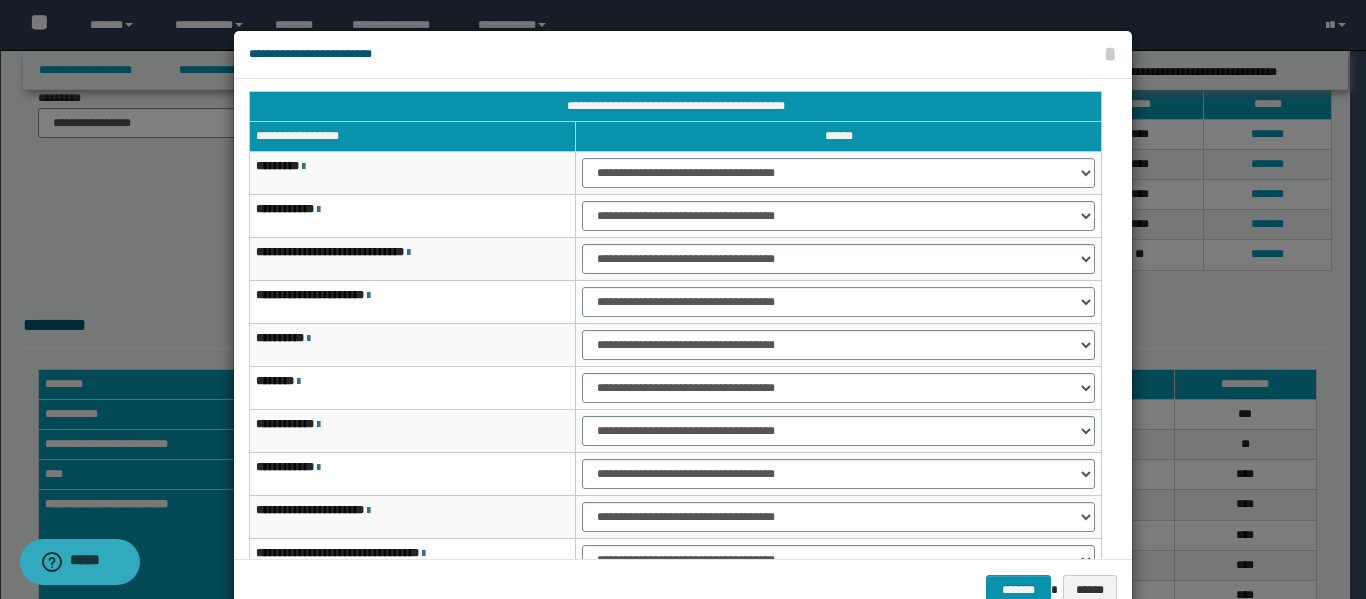 scroll, scrollTop: 0, scrollLeft: 0, axis: both 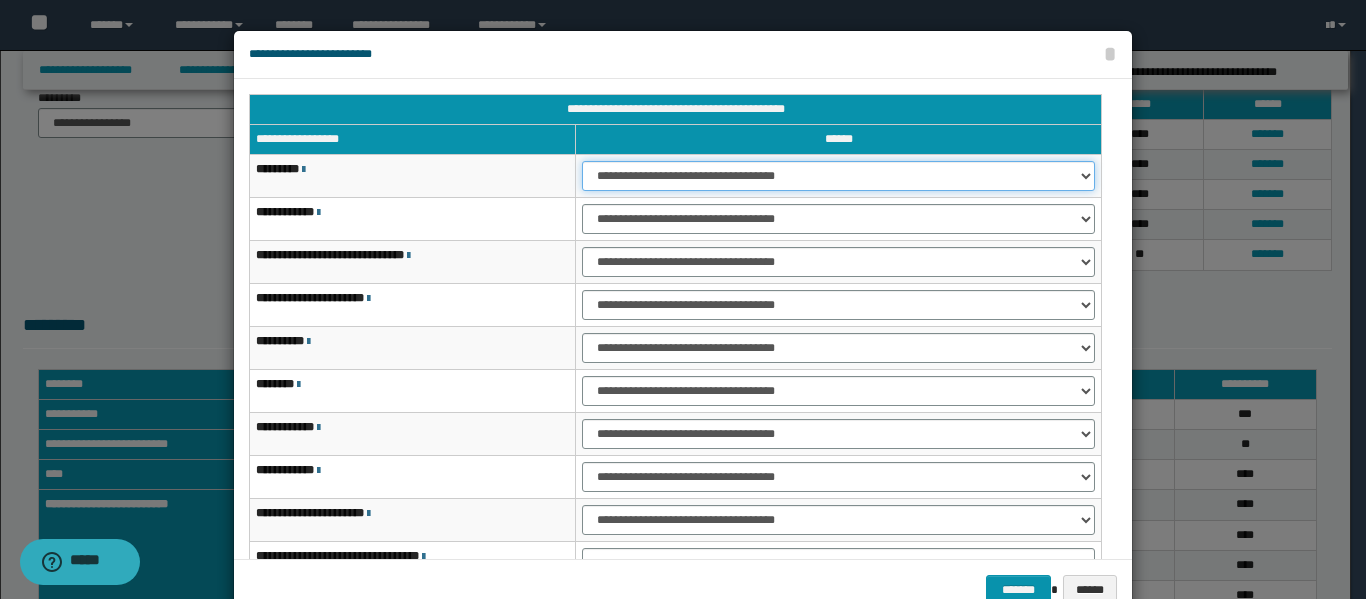 click on "**********" at bounding box center [838, 176] 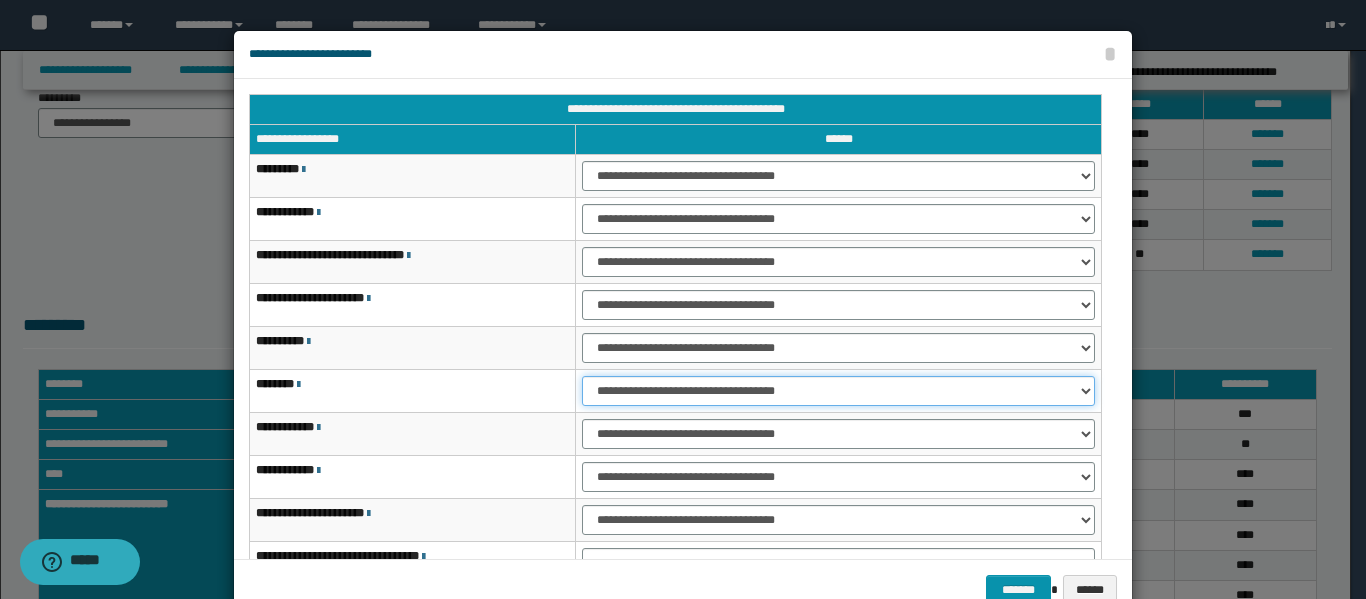 click on "**********" at bounding box center (838, 391) 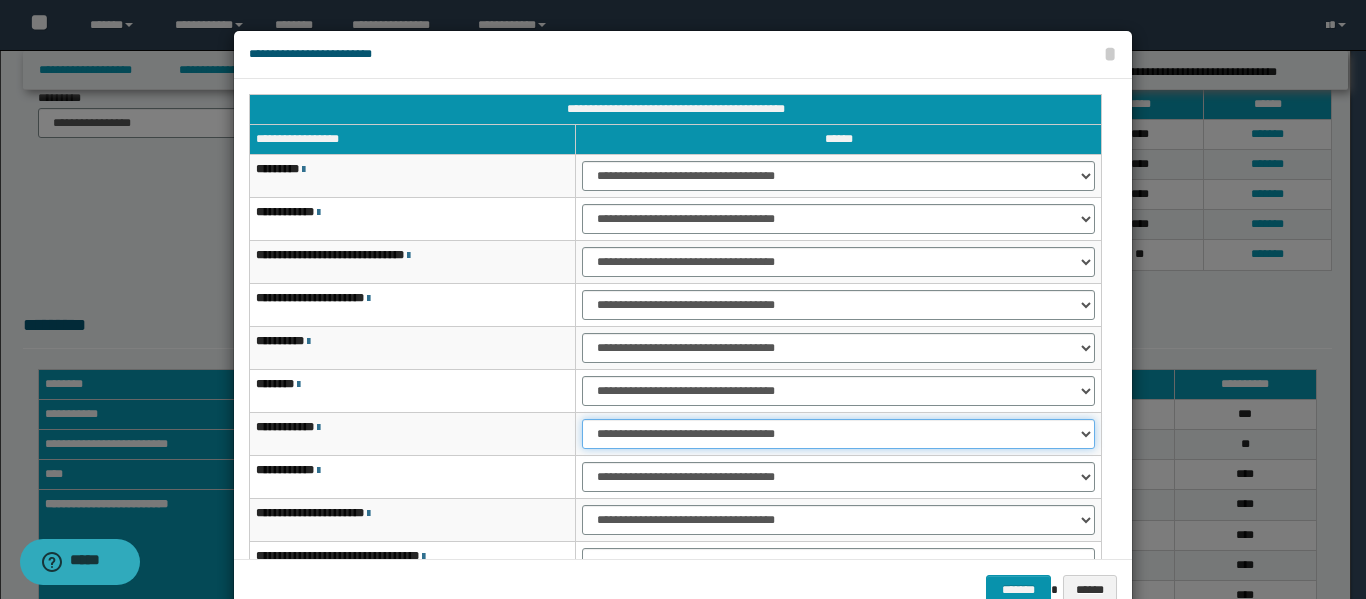 click on "**********" at bounding box center [838, 434] 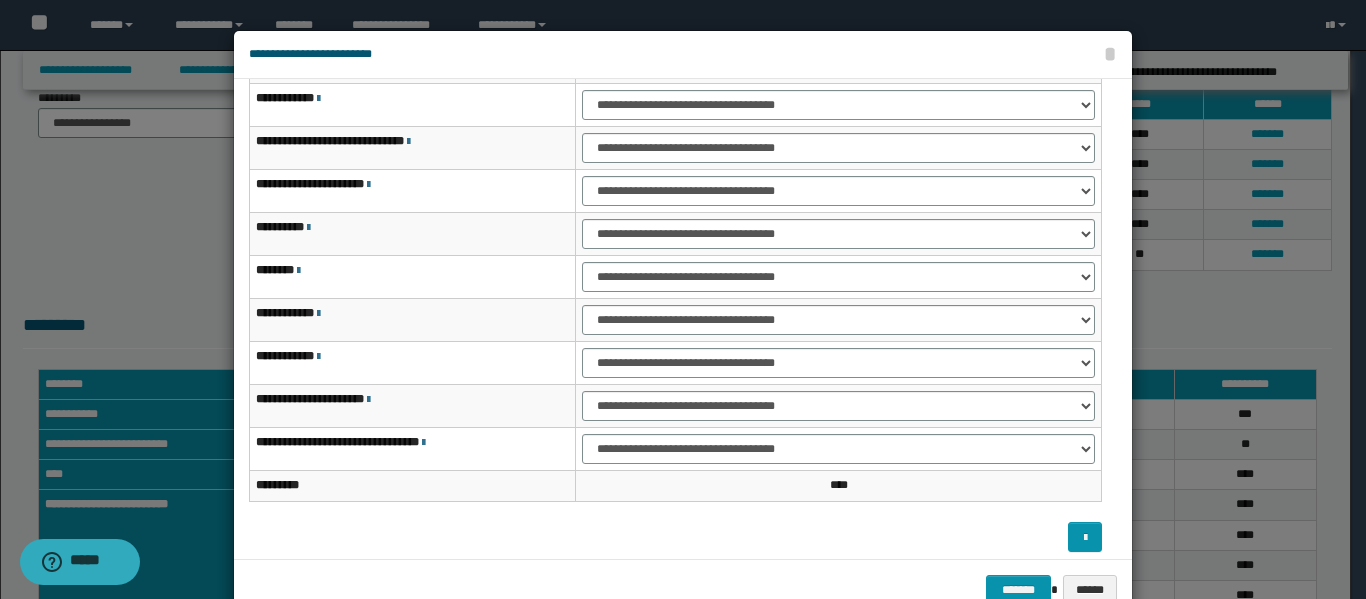 scroll, scrollTop: 121, scrollLeft: 0, axis: vertical 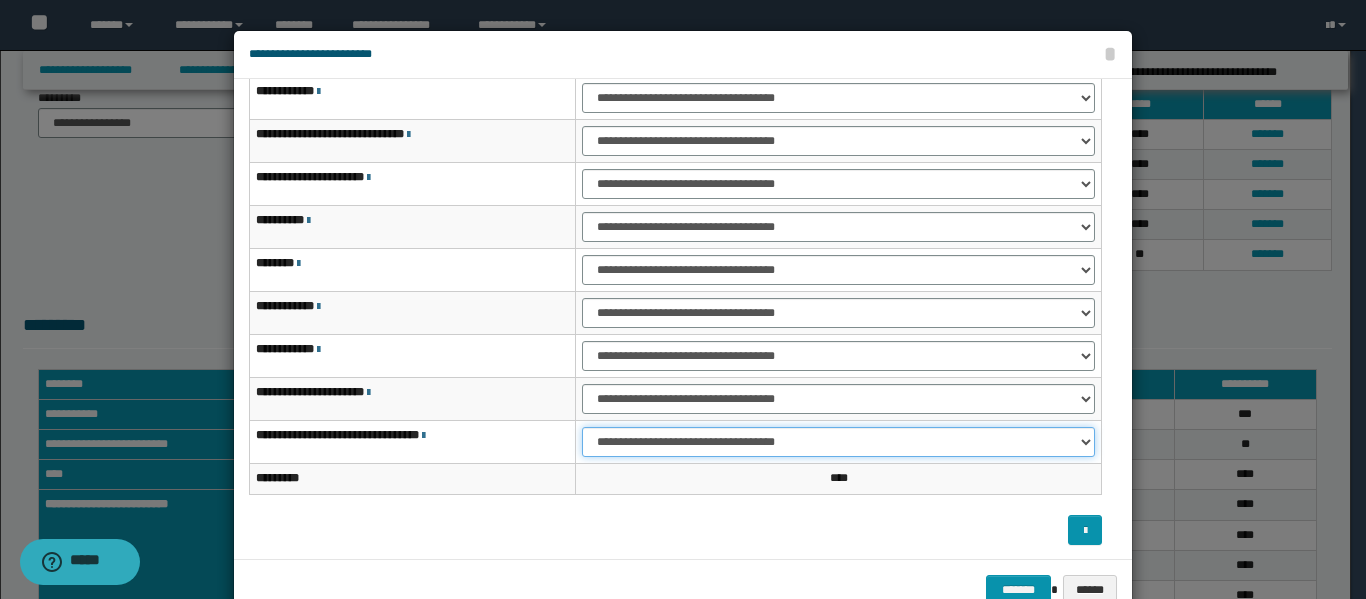 click on "**********" at bounding box center [838, 442] 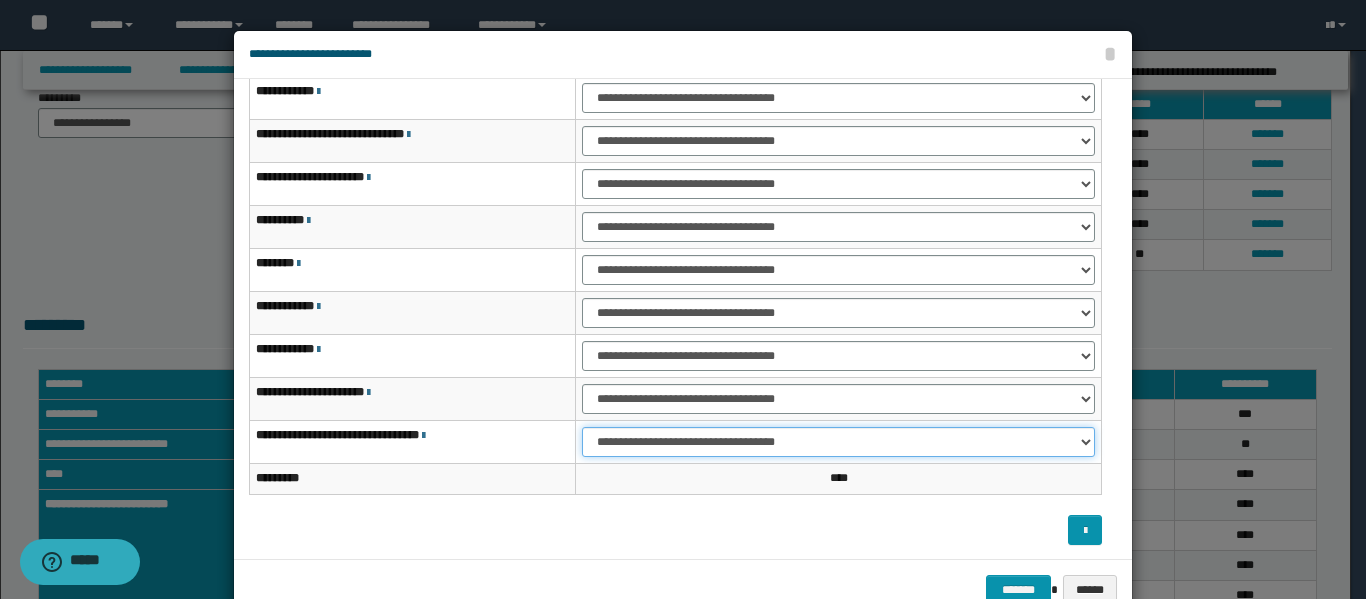 select on "***" 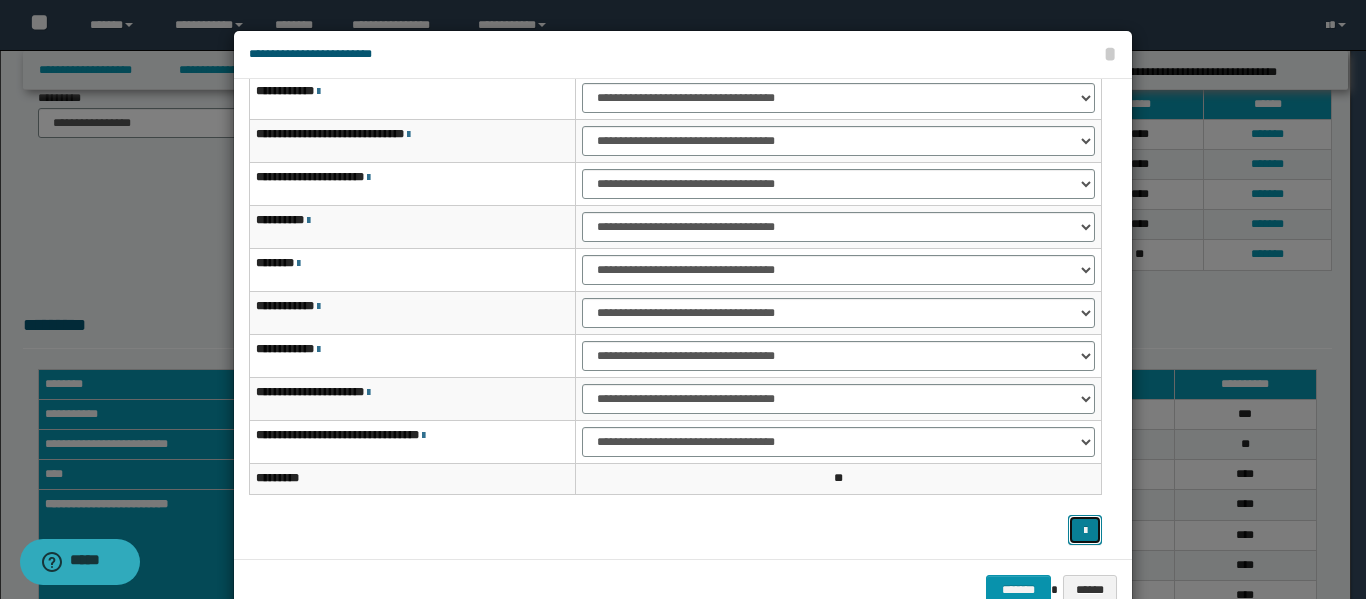 click at bounding box center (1085, 530) 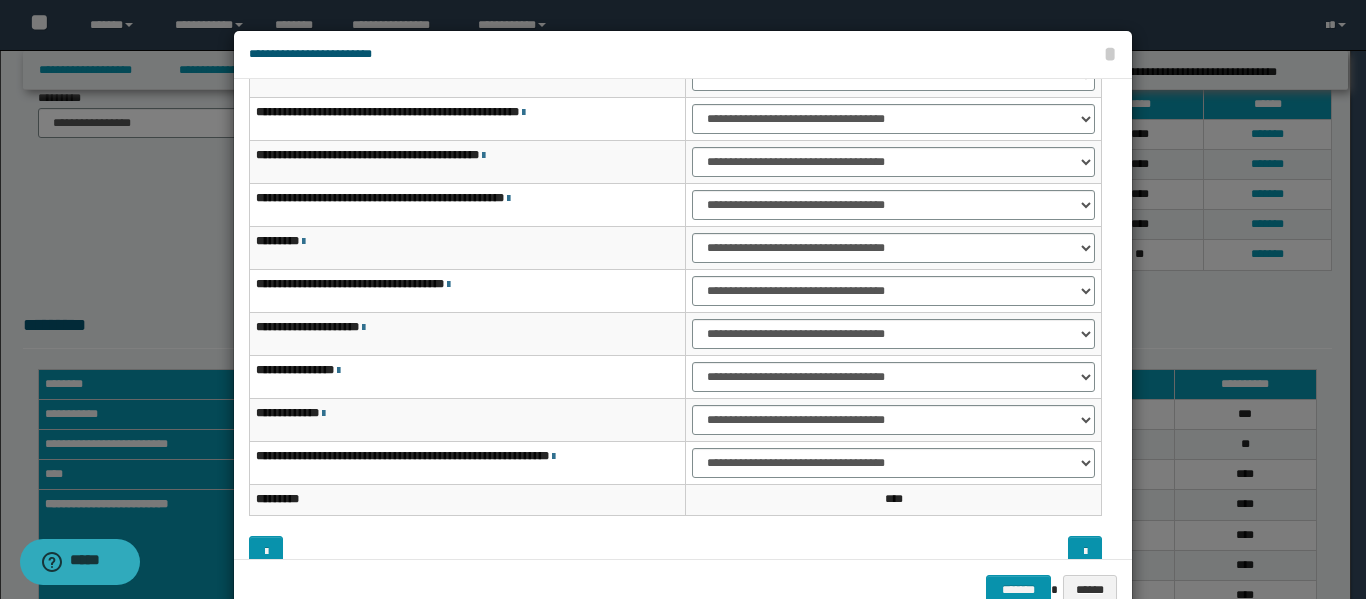 scroll, scrollTop: 0, scrollLeft: 0, axis: both 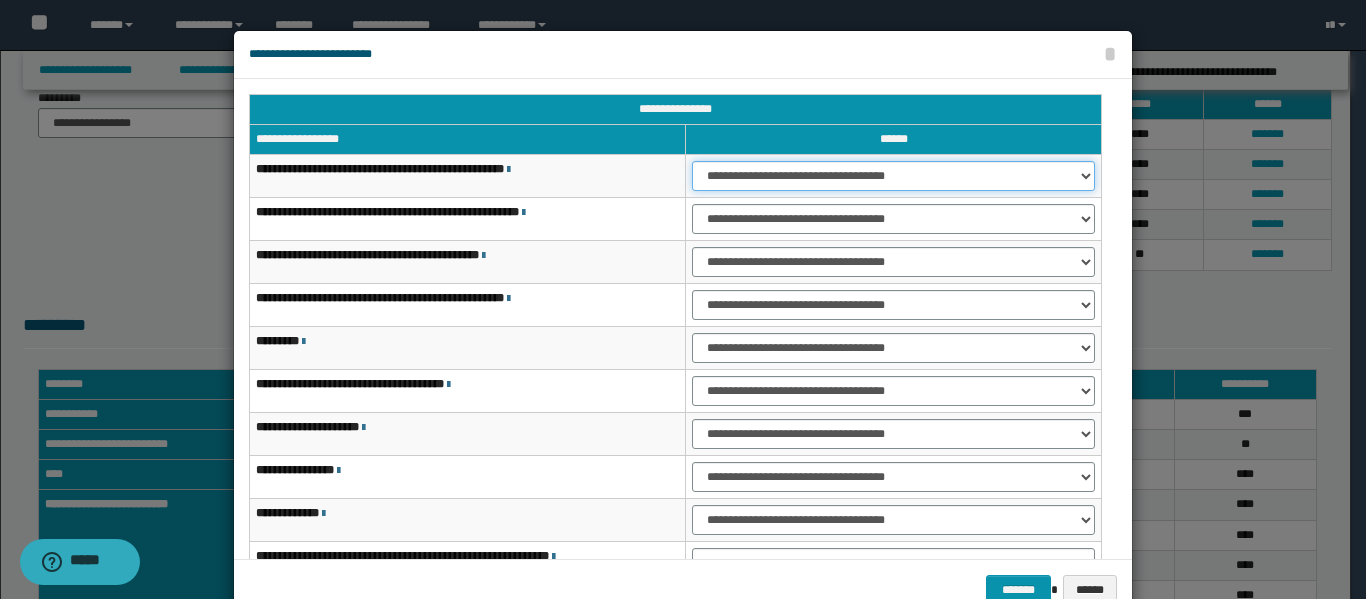click on "**********" at bounding box center (893, 176) 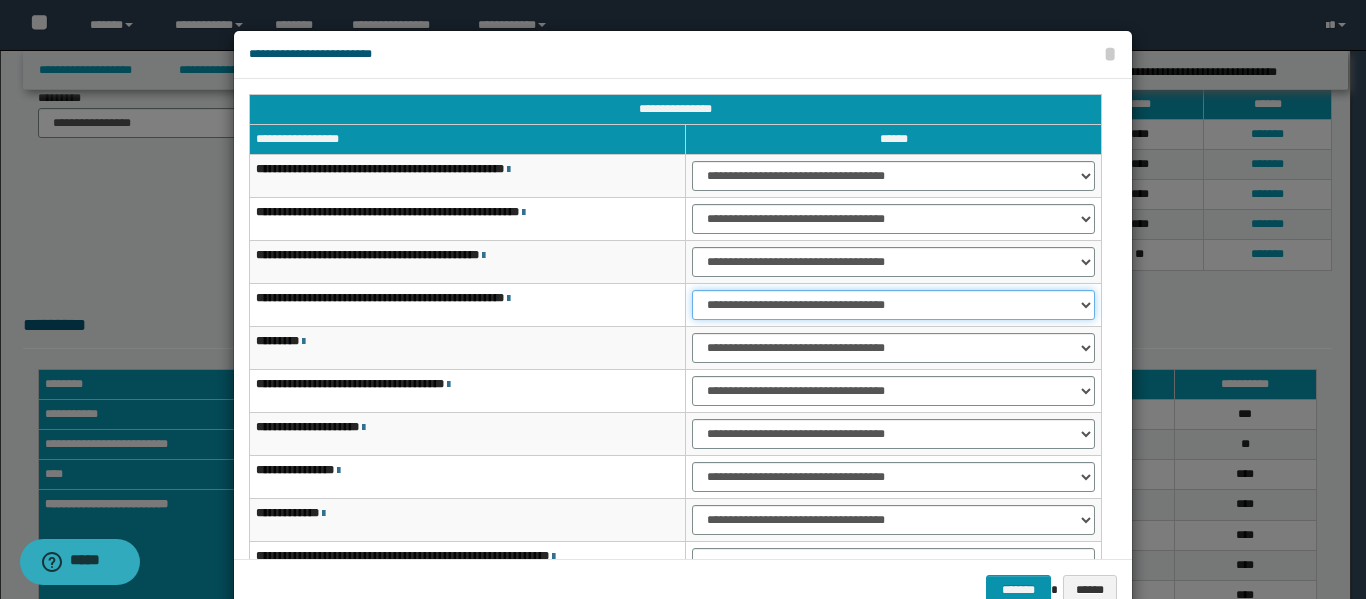 click on "**********" at bounding box center (893, 305) 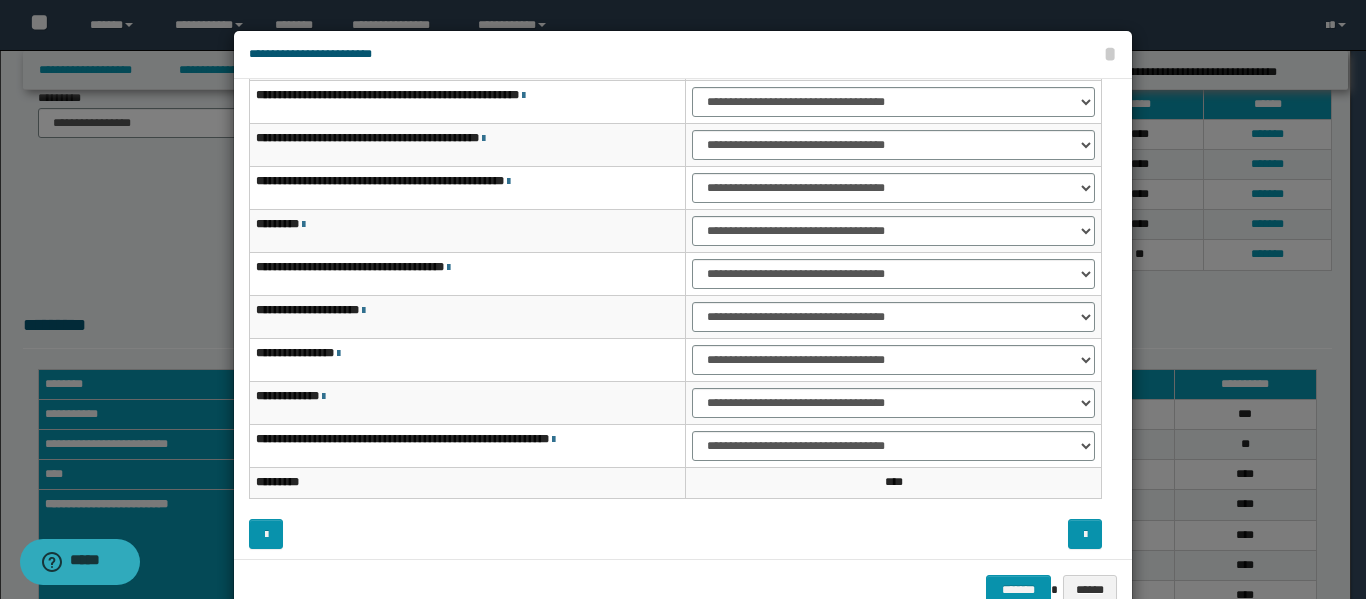 scroll, scrollTop: 121, scrollLeft: 0, axis: vertical 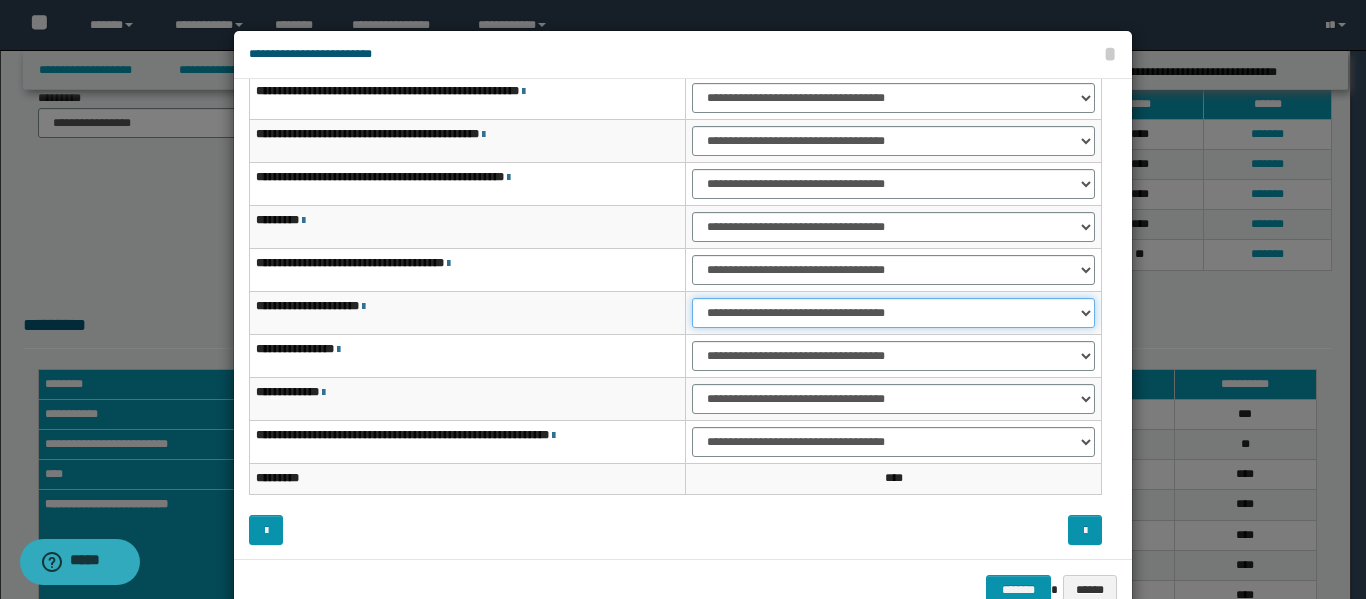 click on "**********" at bounding box center [893, 313] 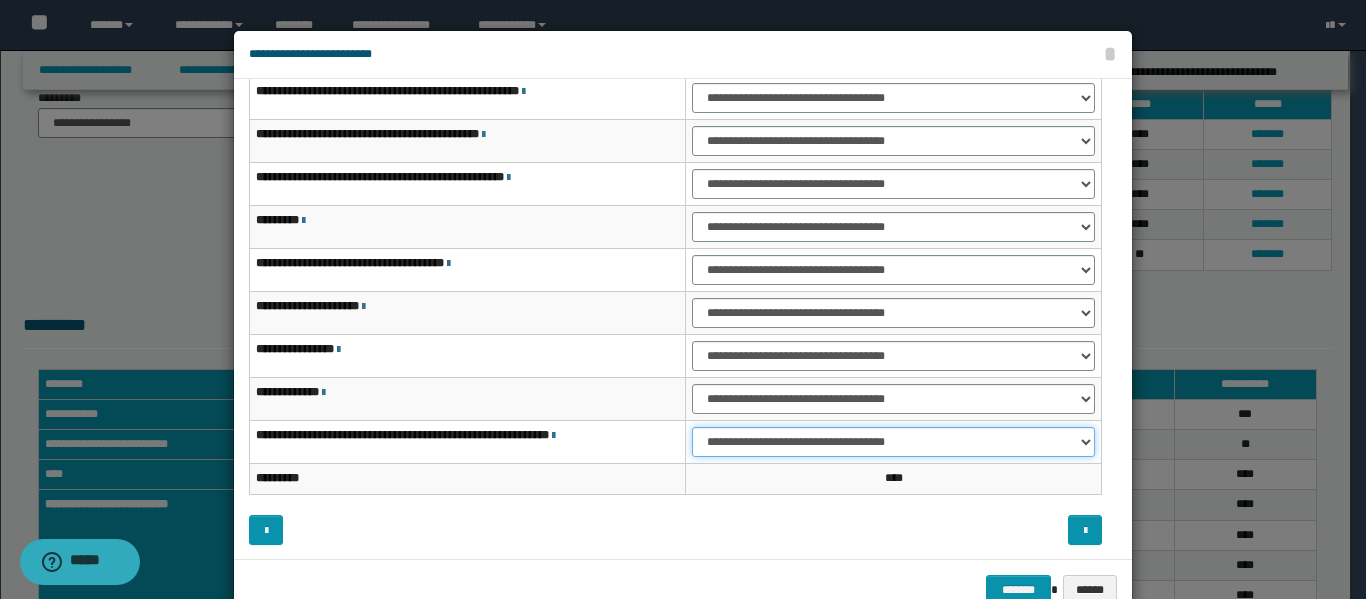 click on "**********" at bounding box center [893, 442] 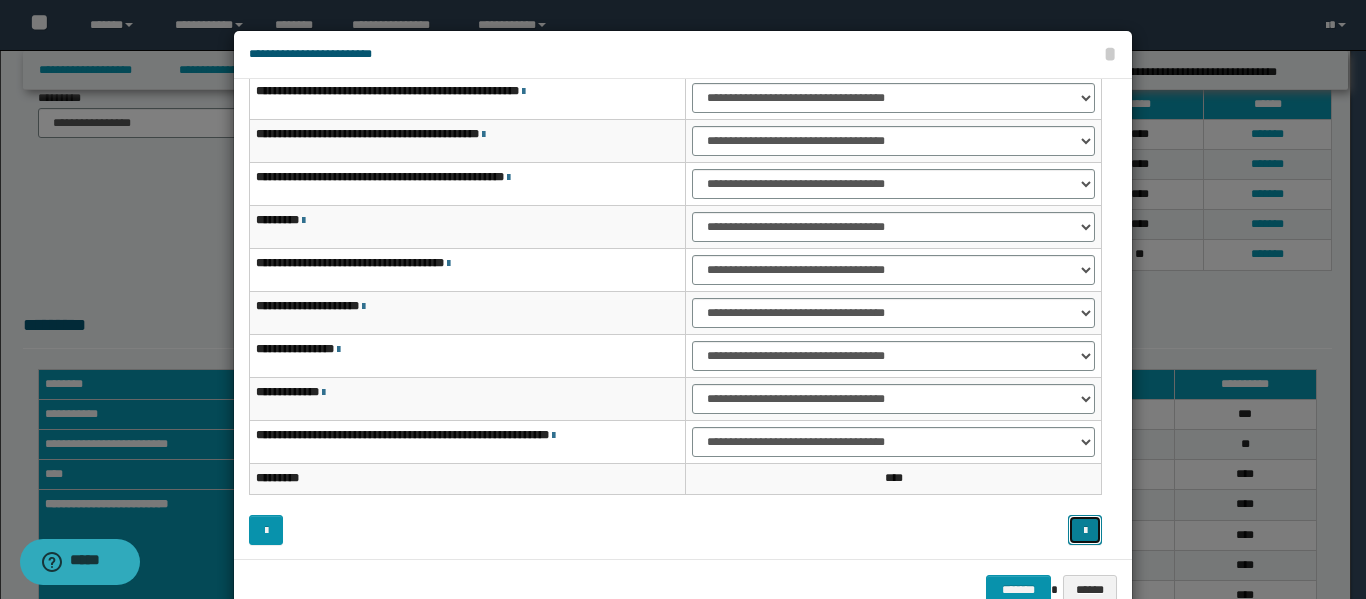 click at bounding box center (1085, 530) 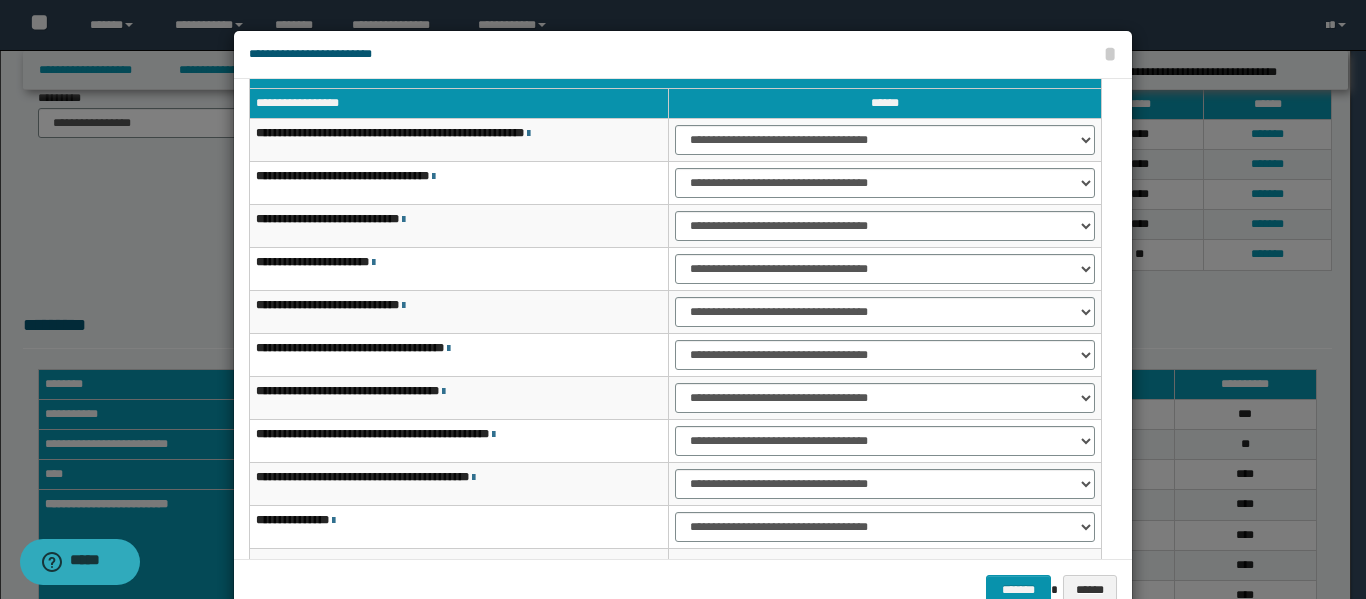 scroll, scrollTop: 11, scrollLeft: 0, axis: vertical 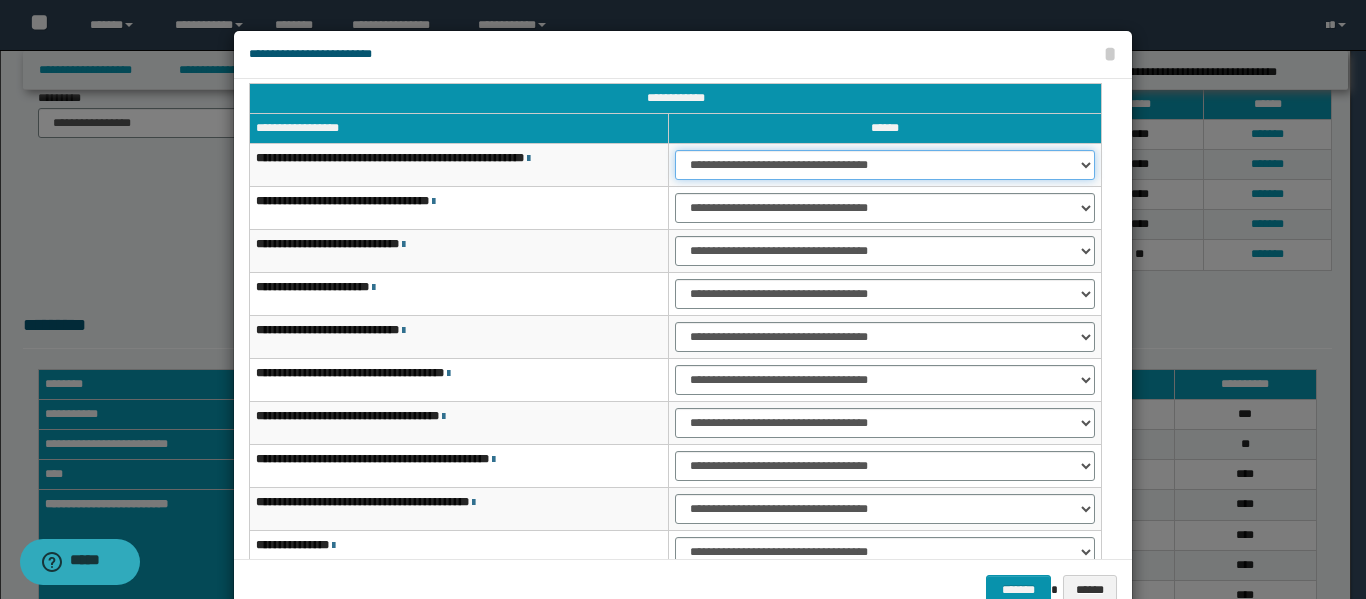 click on "**********" at bounding box center [885, 165] 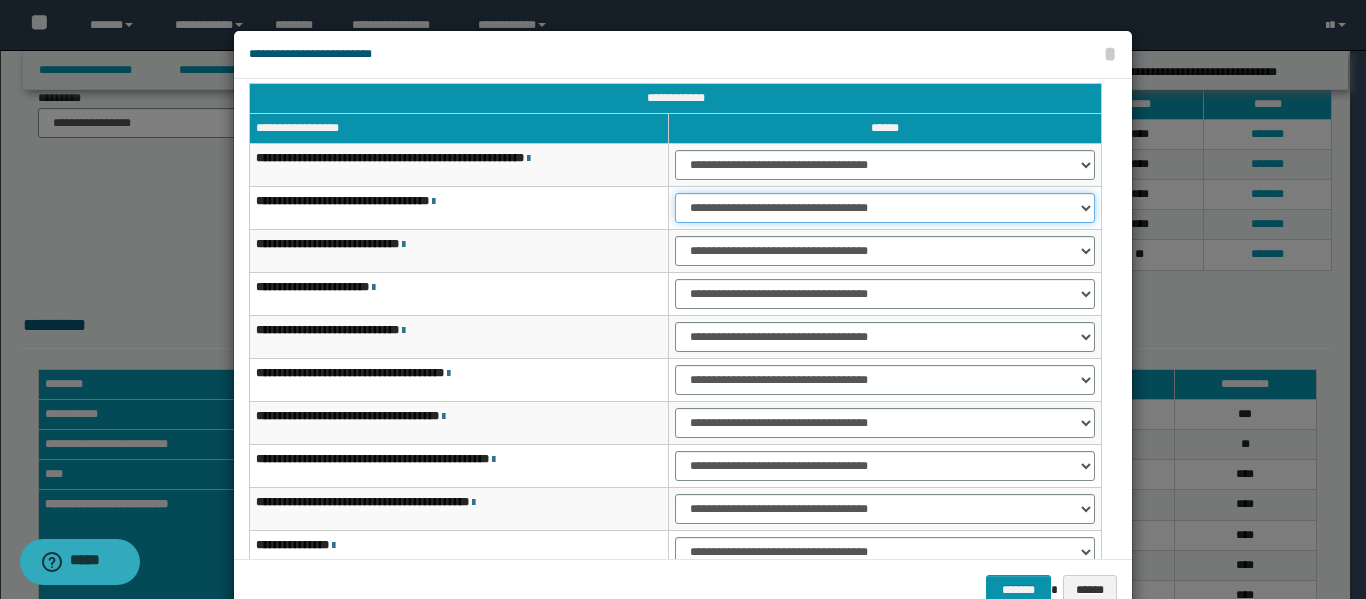 click on "**********" at bounding box center [885, 208] 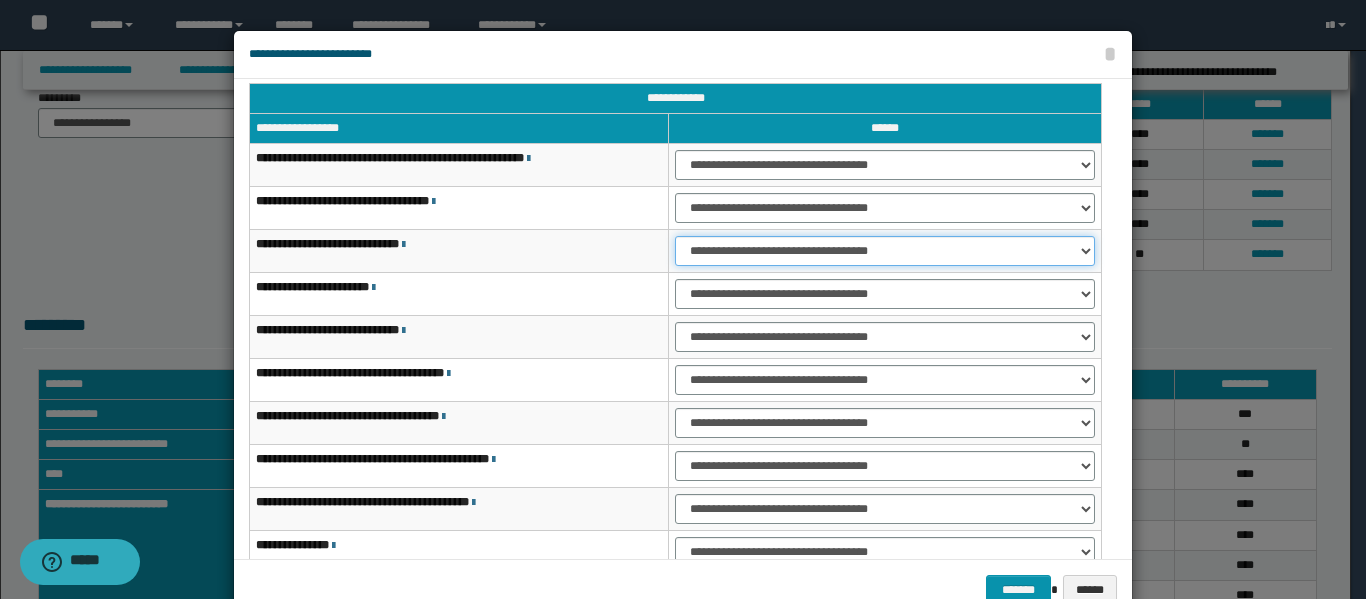 click on "**********" at bounding box center (885, 251) 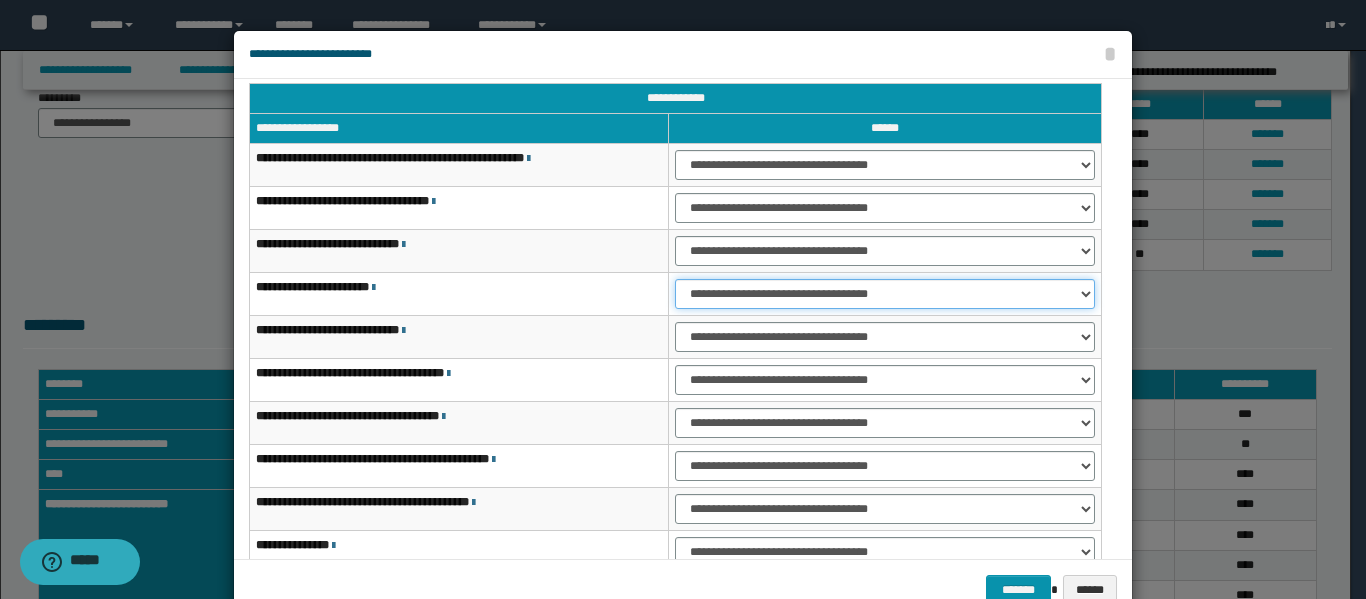 click on "**********" at bounding box center (885, 294) 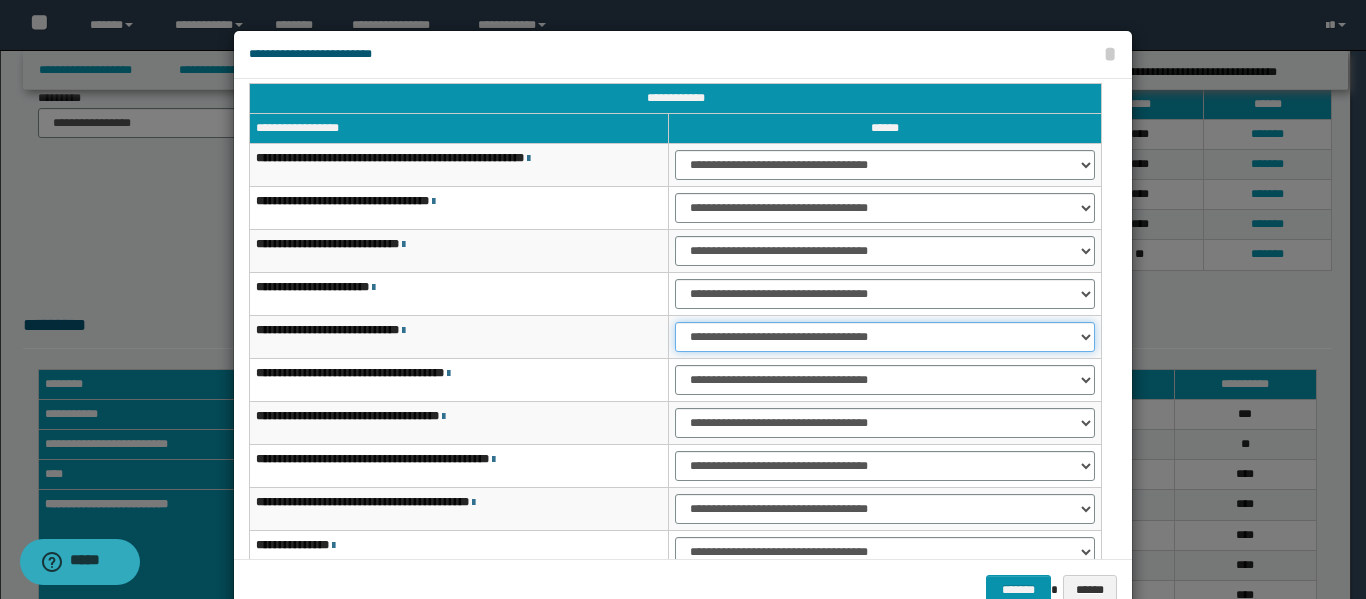 click on "**********" at bounding box center [885, 337] 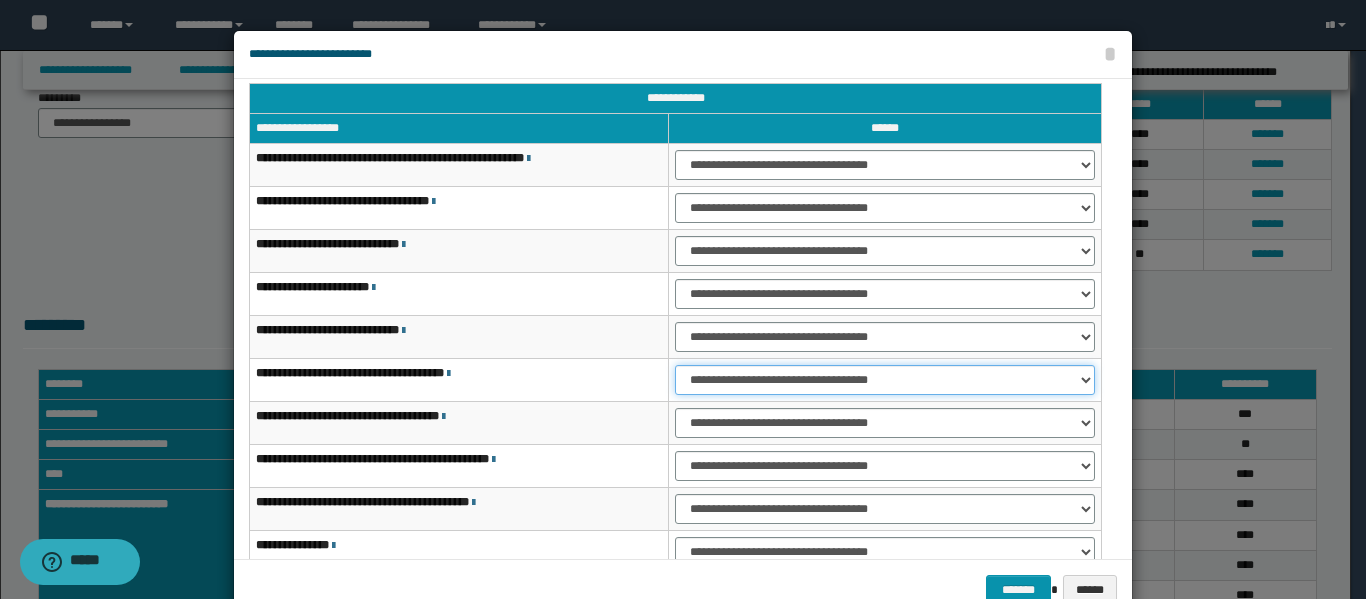 click on "**********" at bounding box center (885, 380) 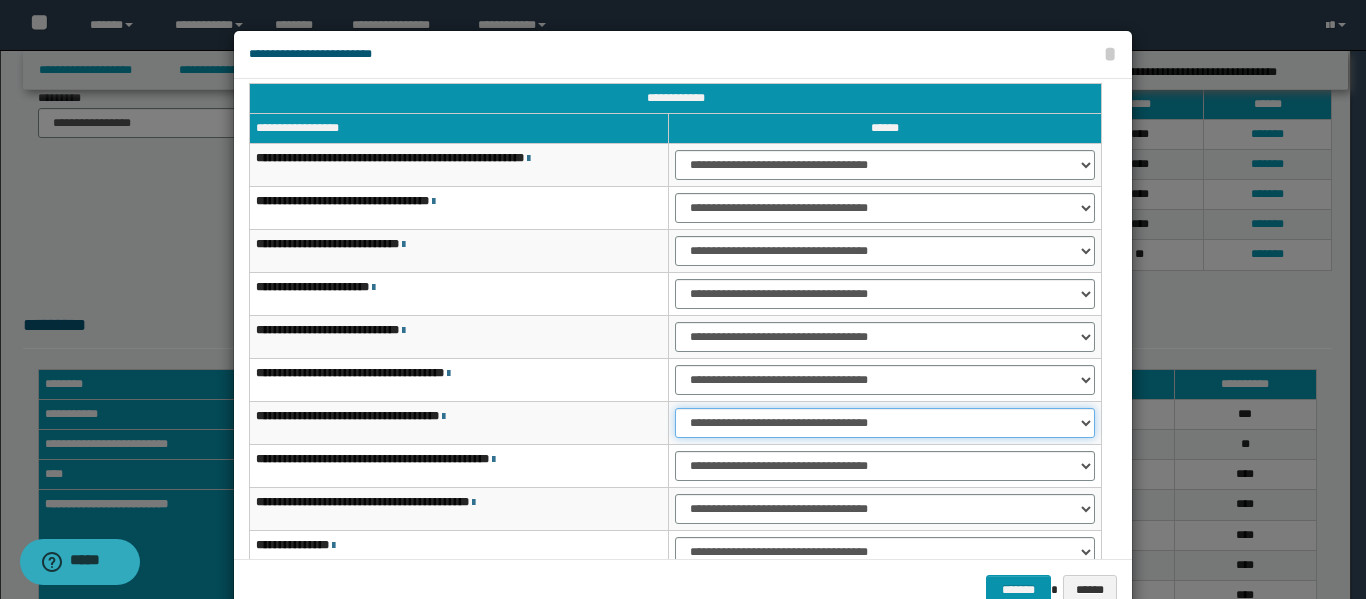 click on "**********" at bounding box center (885, 423) 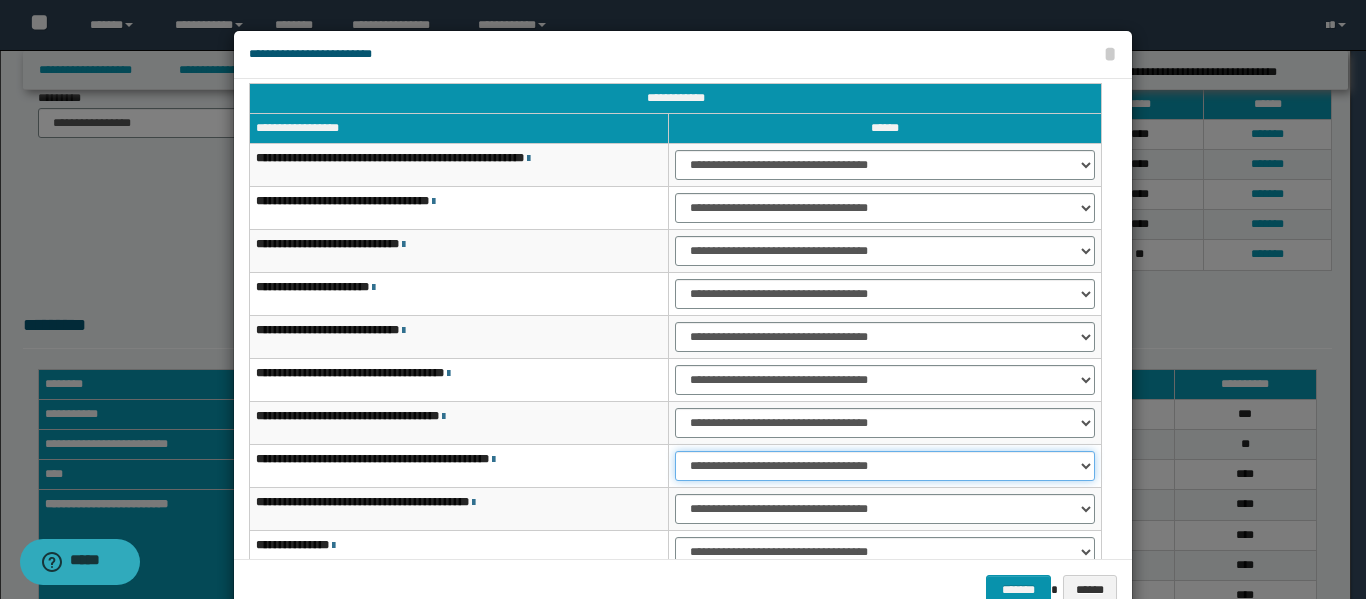 click on "**********" at bounding box center [885, 466] 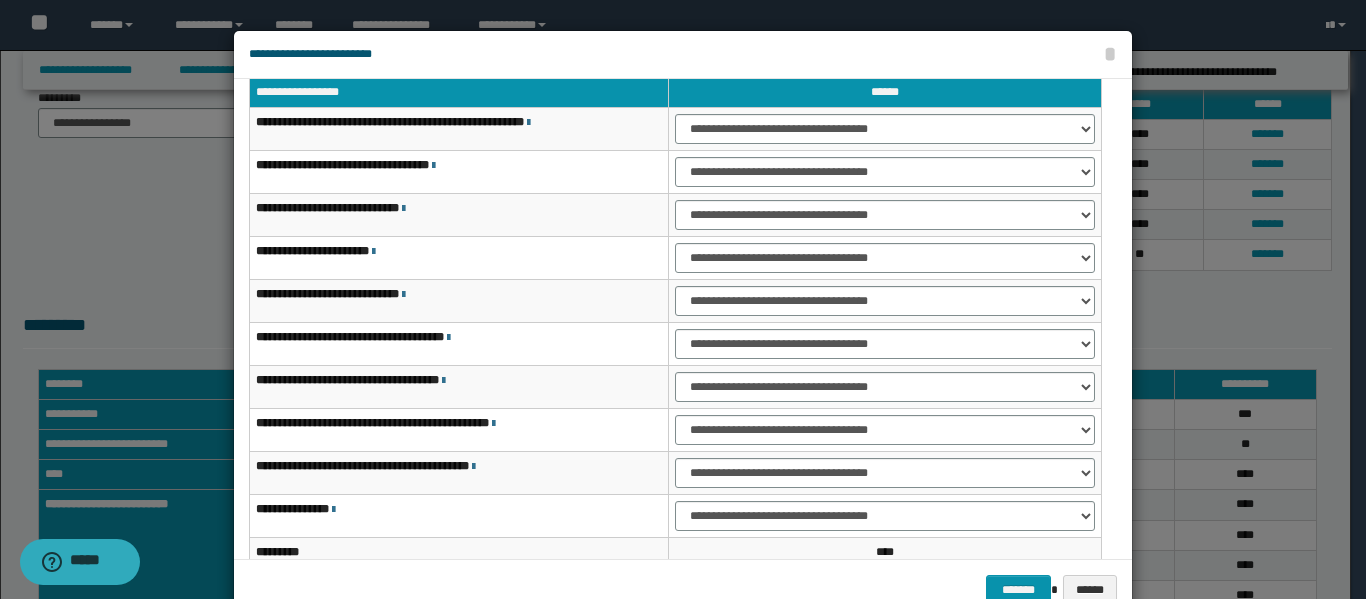 scroll, scrollTop: 121, scrollLeft: 0, axis: vertical 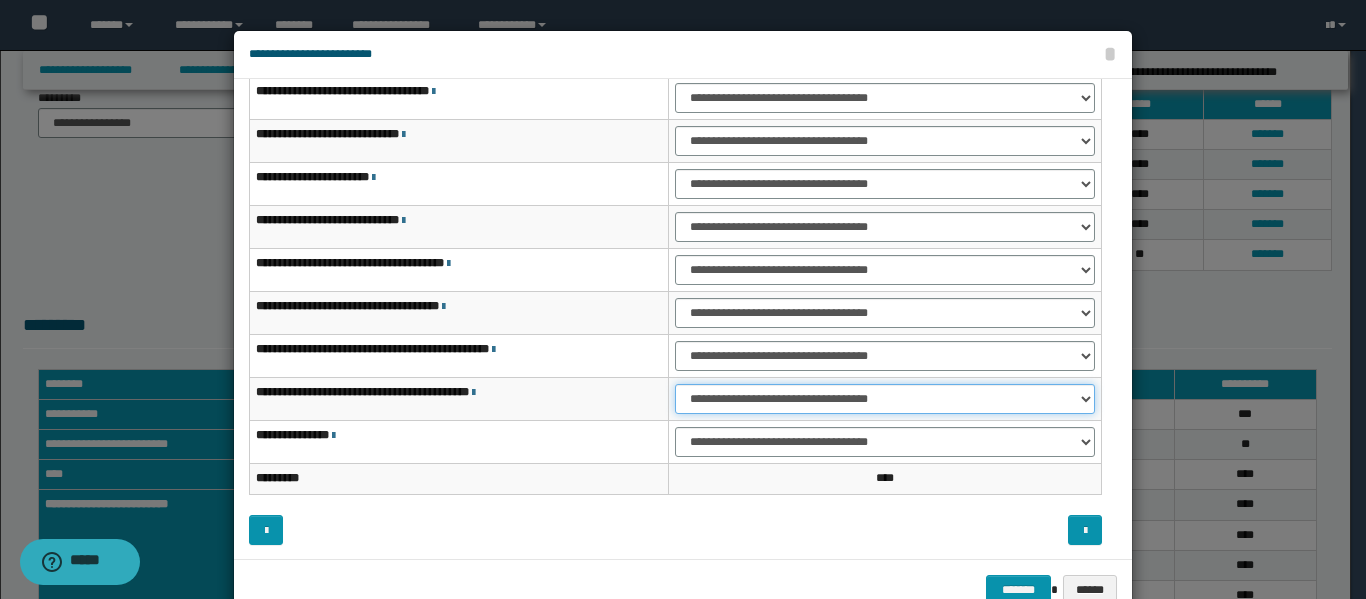 click on "**********" at bounding box center [885, 399] 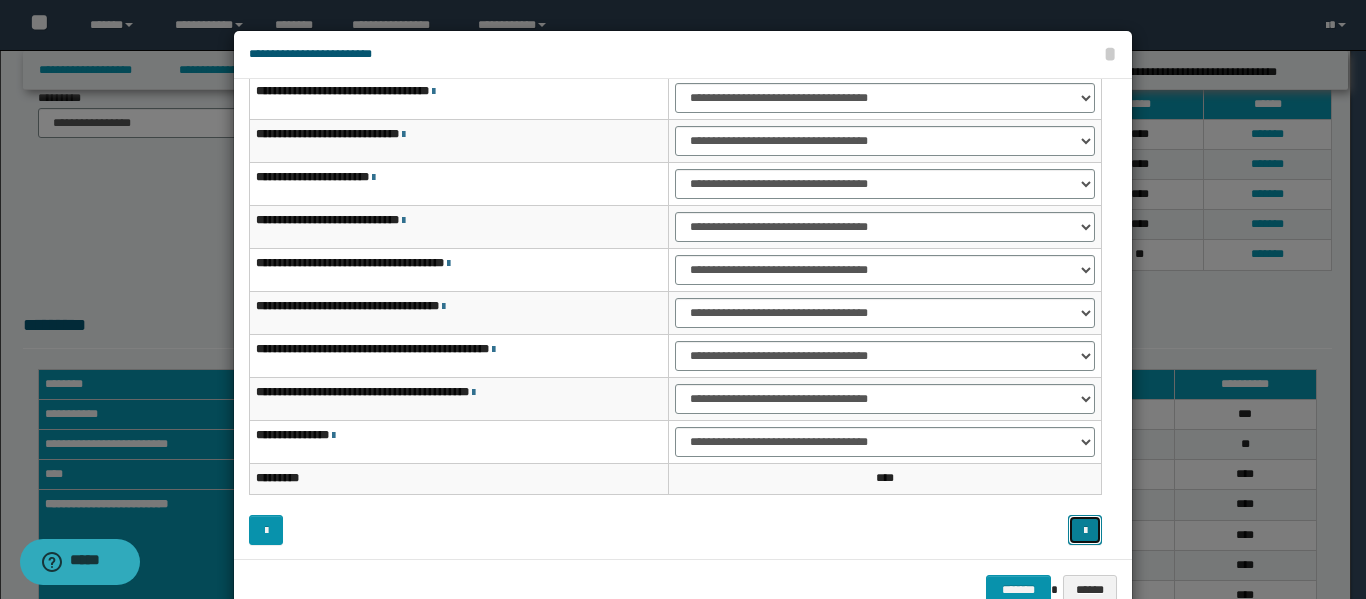 click at bounding box center [1085, 530] 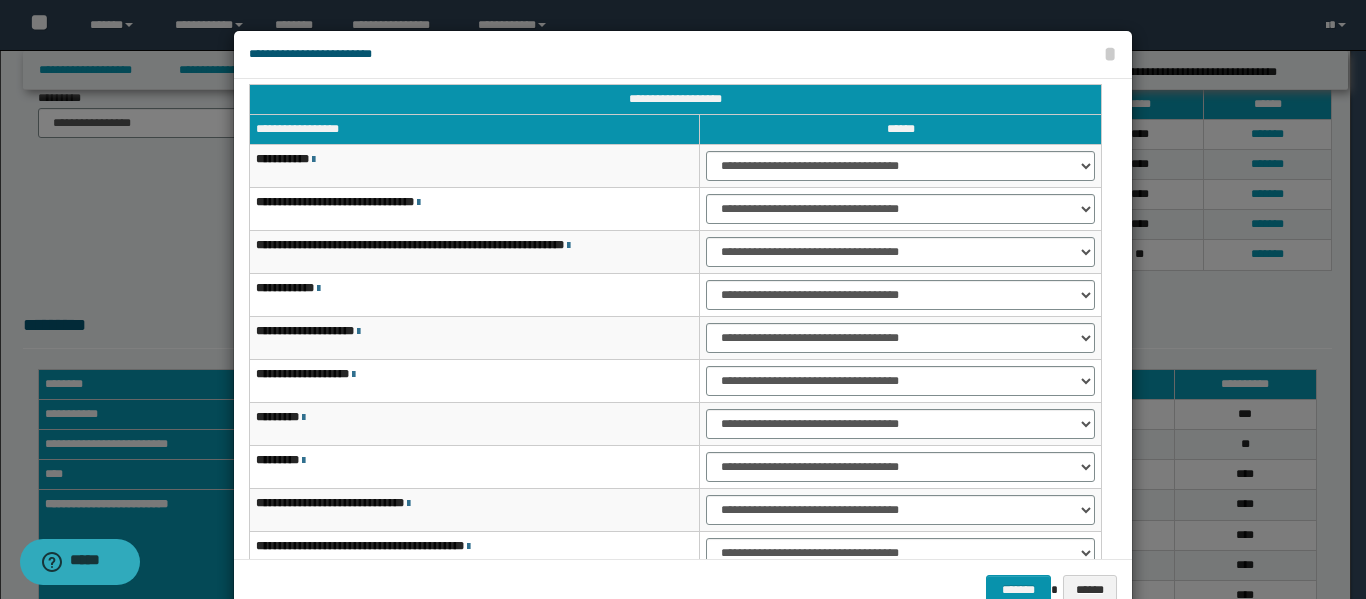 scroll, scrollTop: 9, scrollLeft: 0, axis: vertical 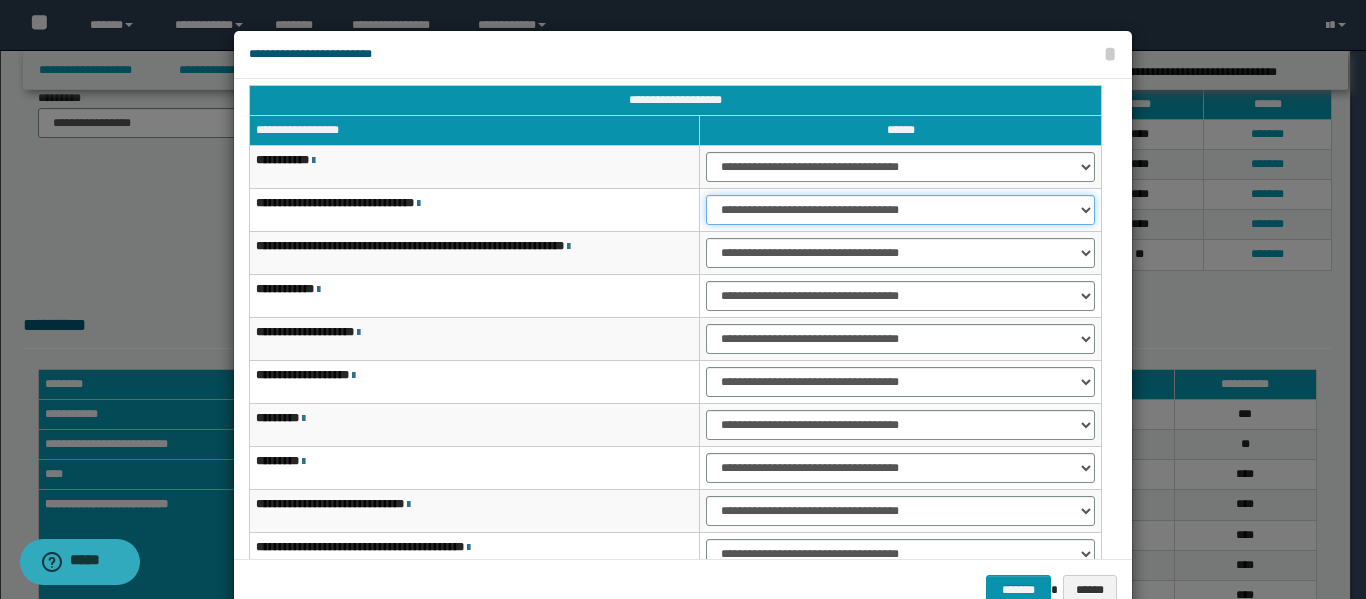 click on "**********" at bounding box center (900, 210) 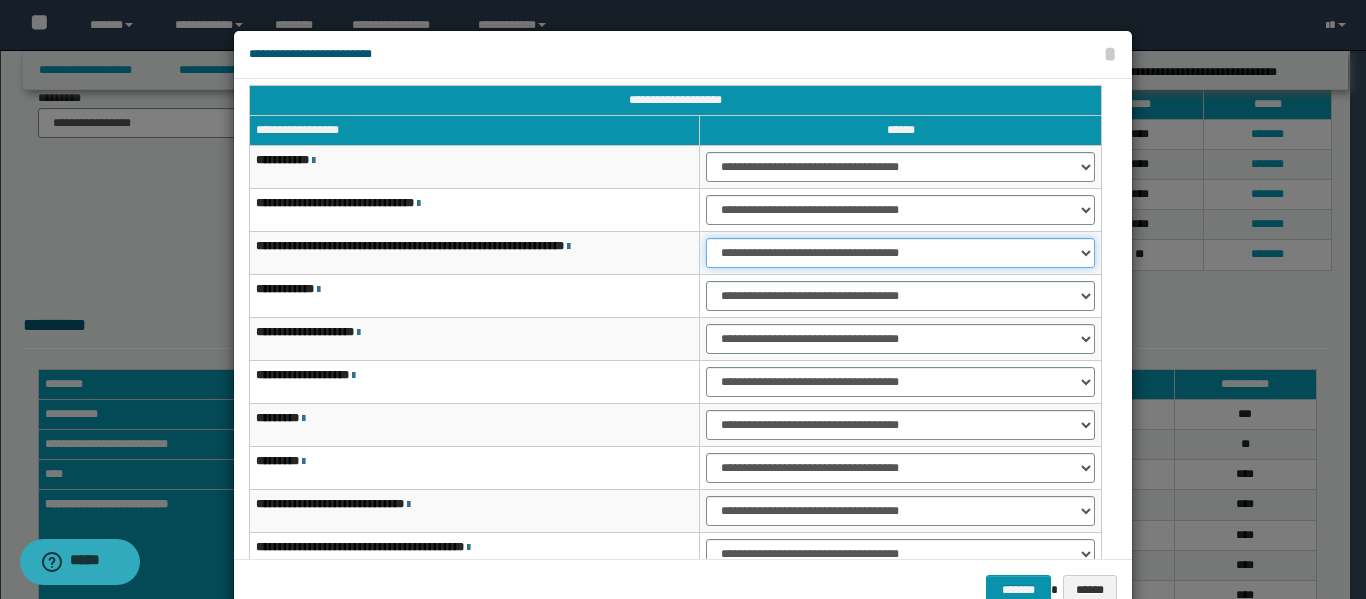 click on "**********" at bounding box center (900, 253) 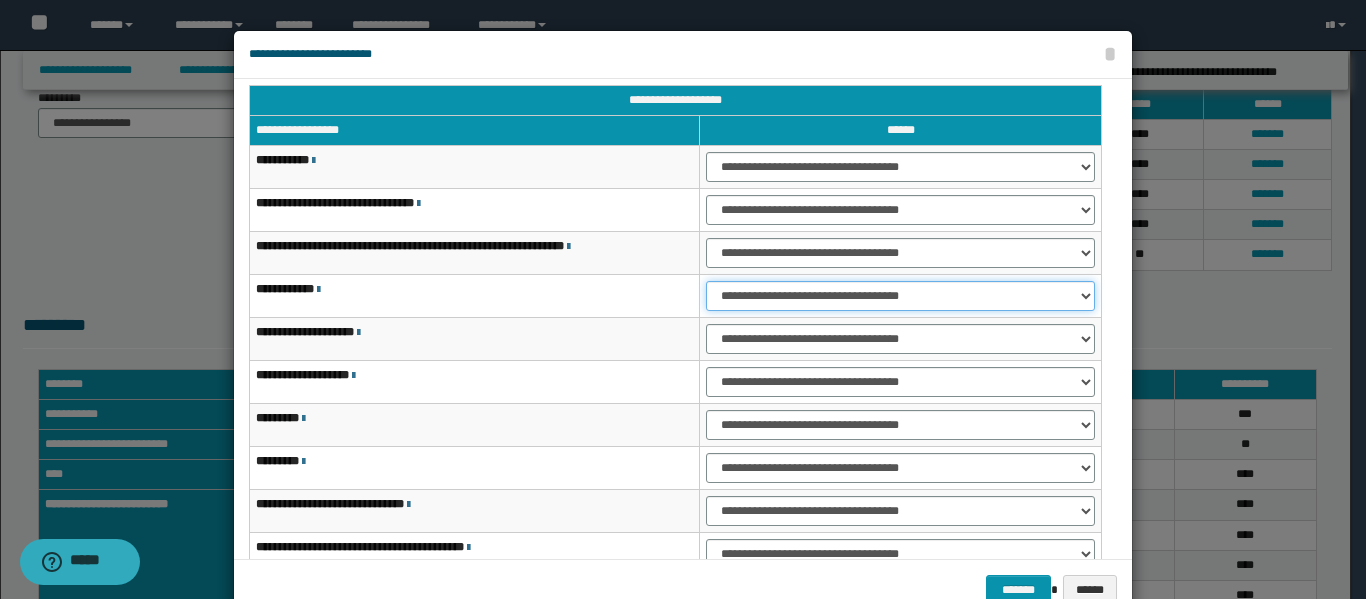 click on "**********" at bounding box center (900, 296) 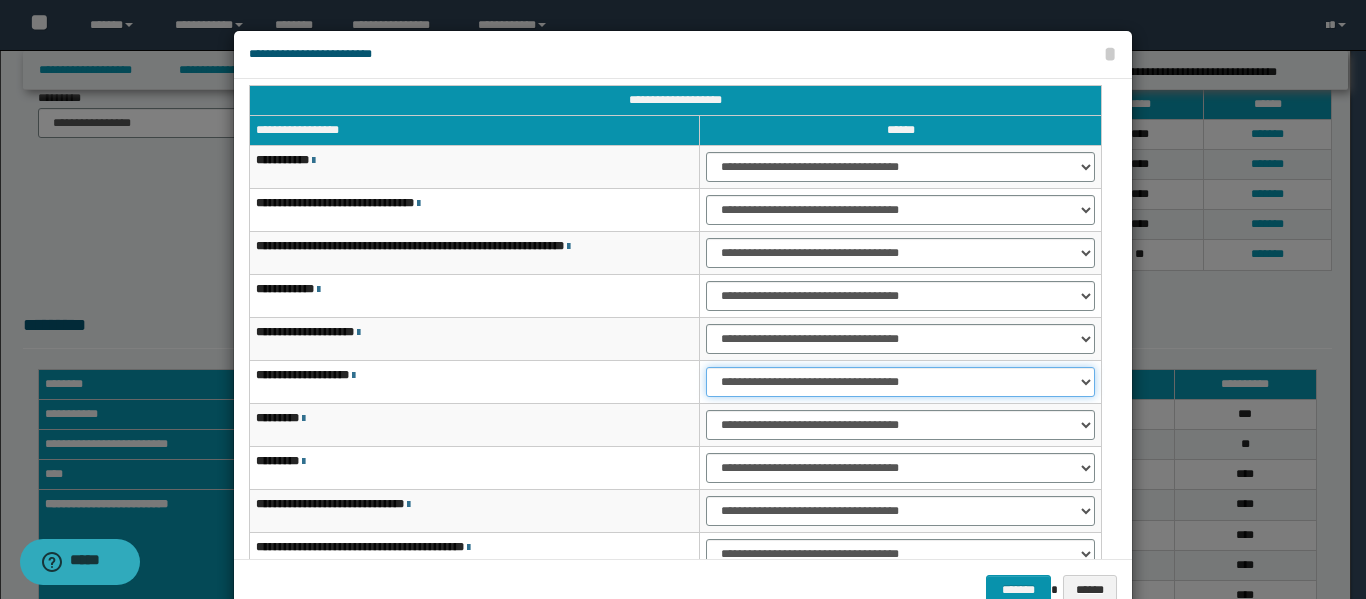 click on "**********" at bounding box center [900, 382] 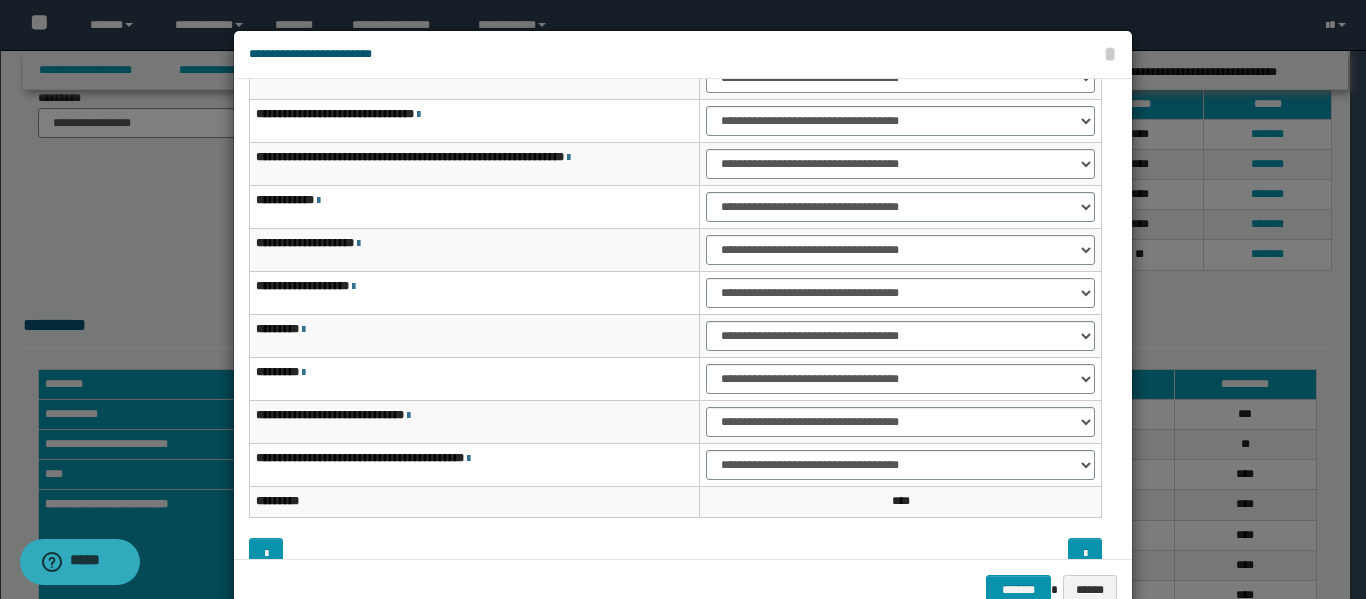 scroll, scrollTop: 121, scrollLeft: 0, axis: vertical 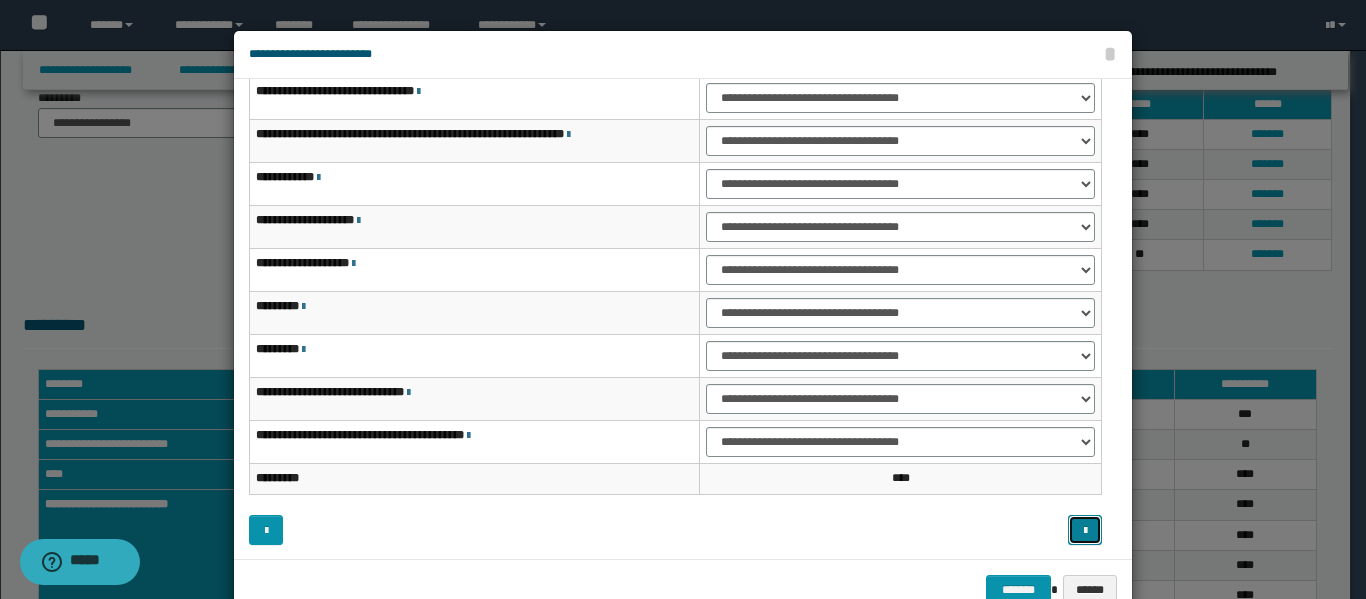 click at bounding box center (1085, 530) 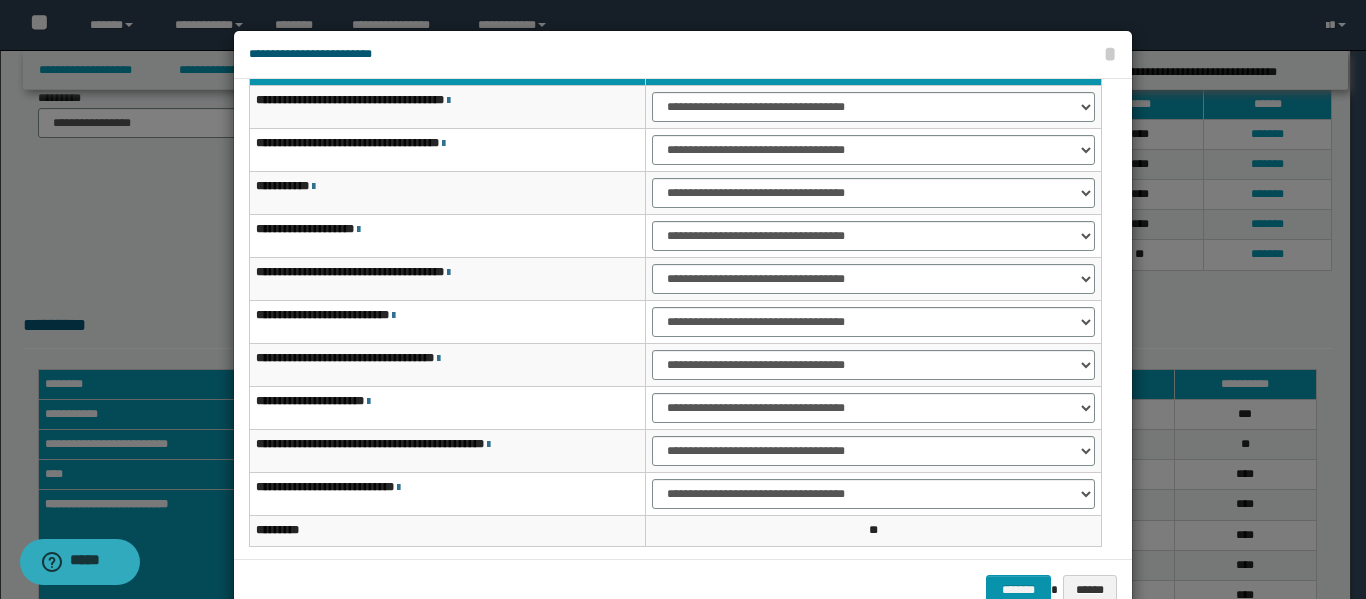 scroll, scrollTop: 0, scrollLeft: 0, axis: both 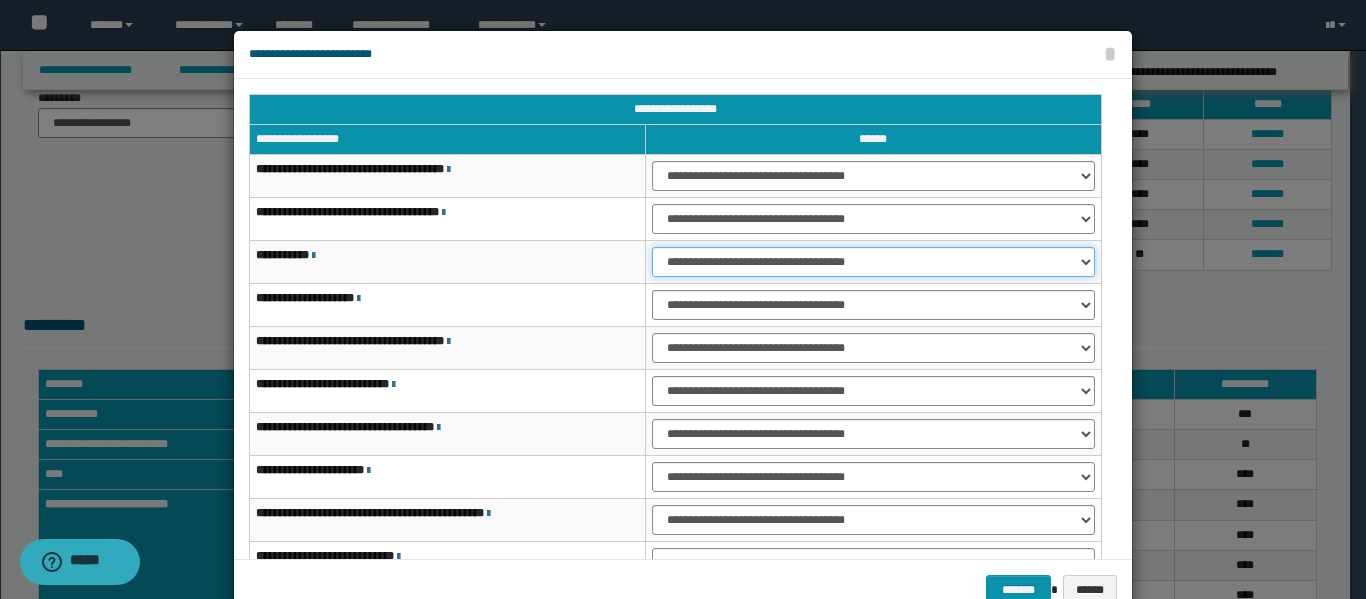 click on "**********" at bounding box center (873, 262) 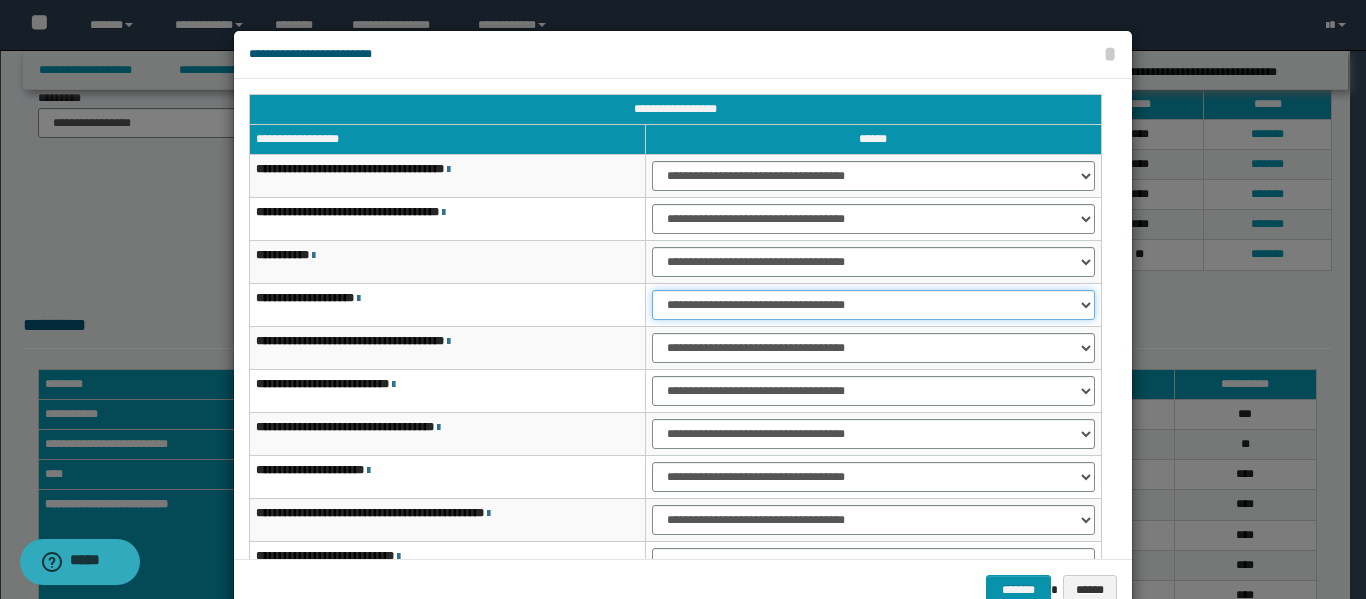 click on "**********" at bounding box center (873, 305) 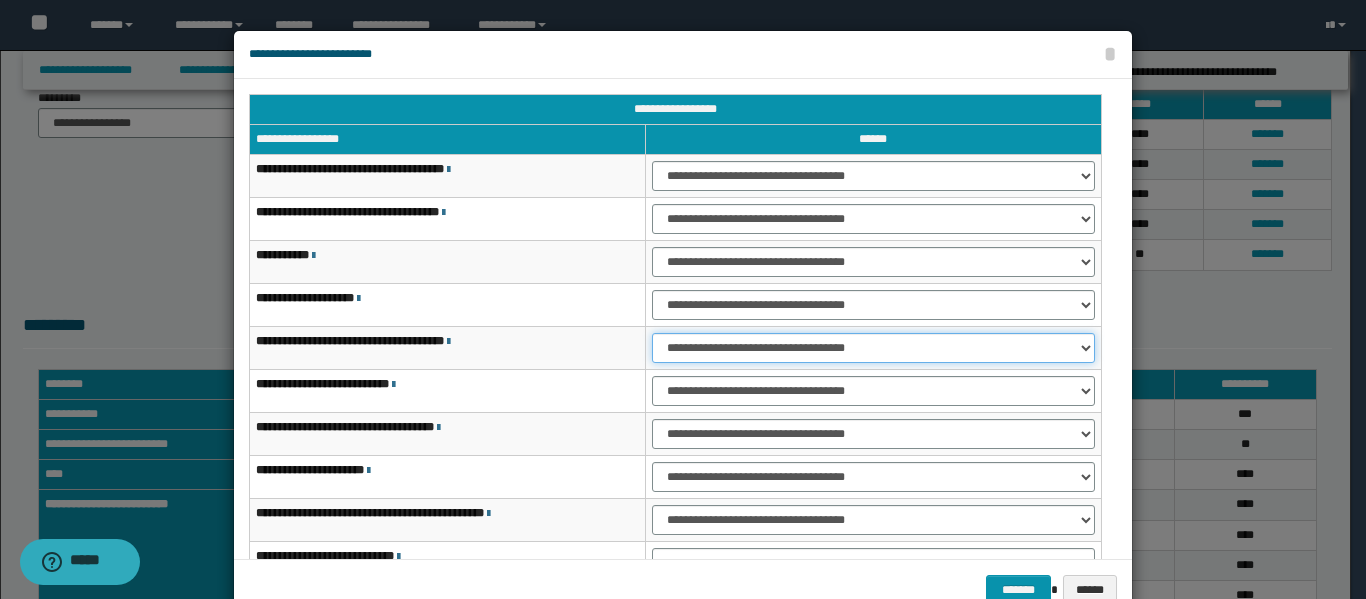 click on "**********" at bounding box center [873, 348] 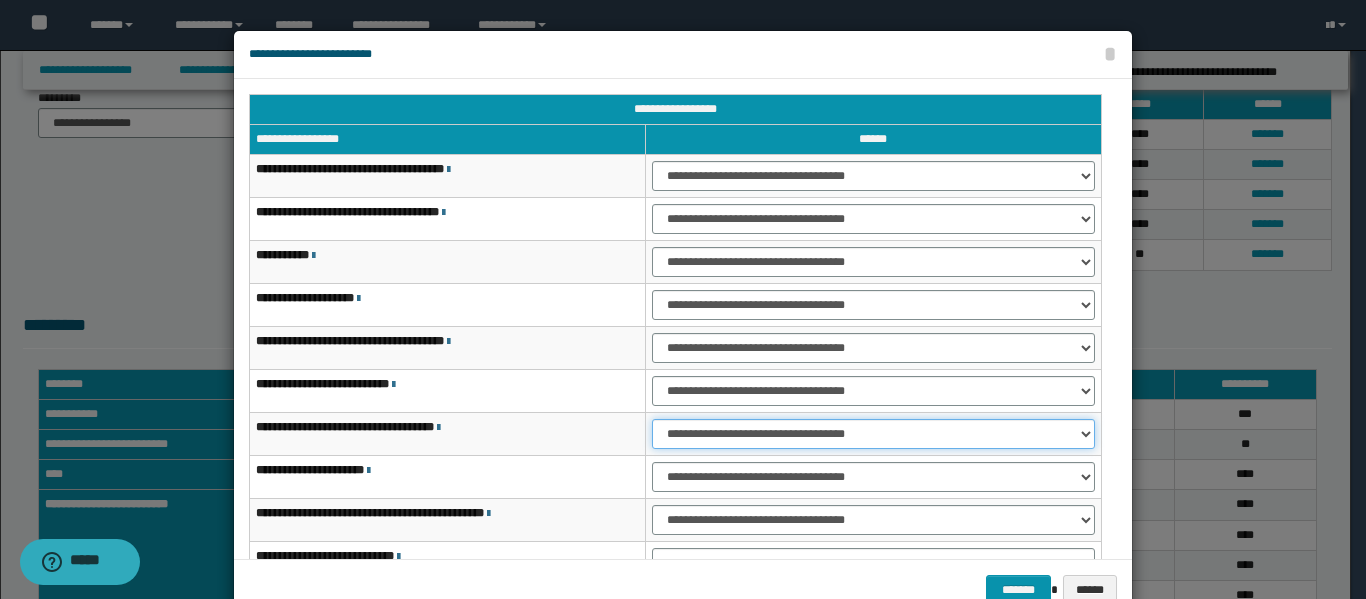 click on "**********" at bounding box center (873, 434) 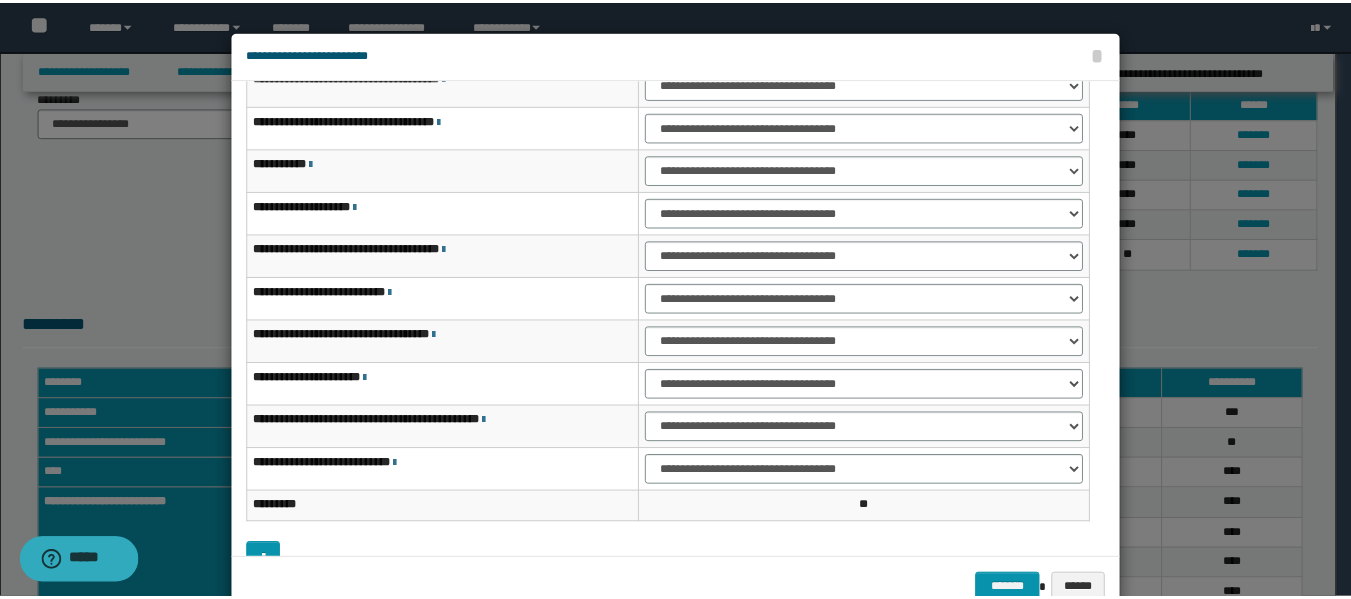 scroll, scrollTop: 104, scrollLeft: 0, axis: vertical 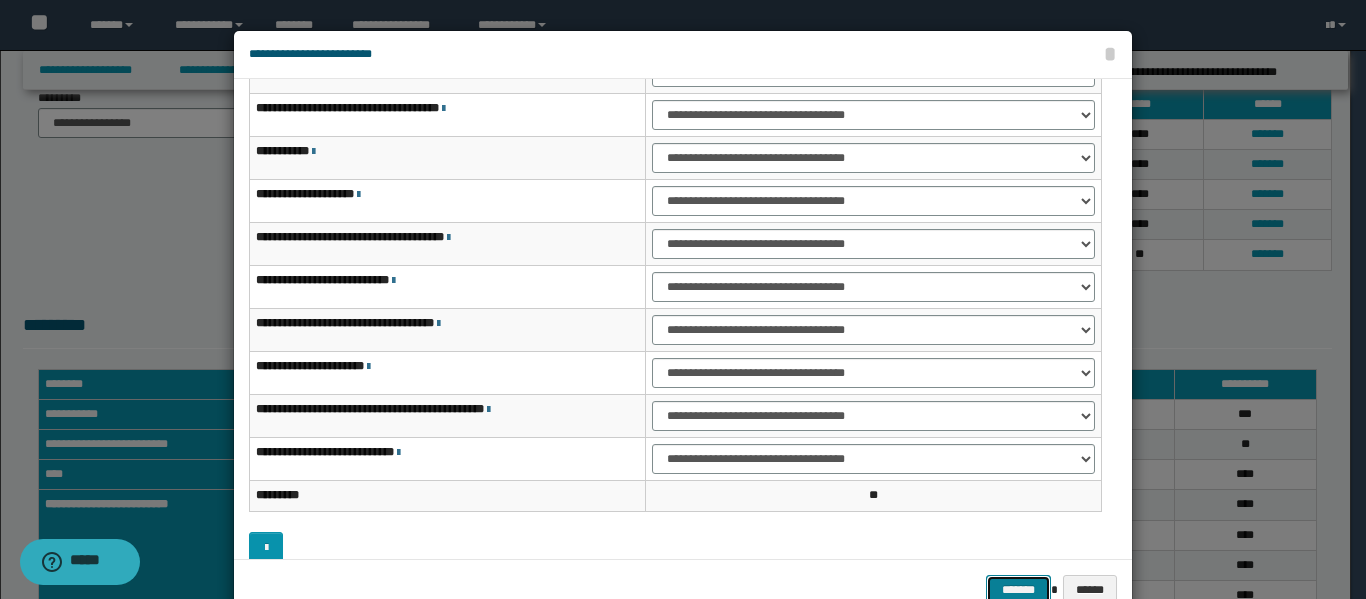 click on "*******" at bounding box center [1018, 590] 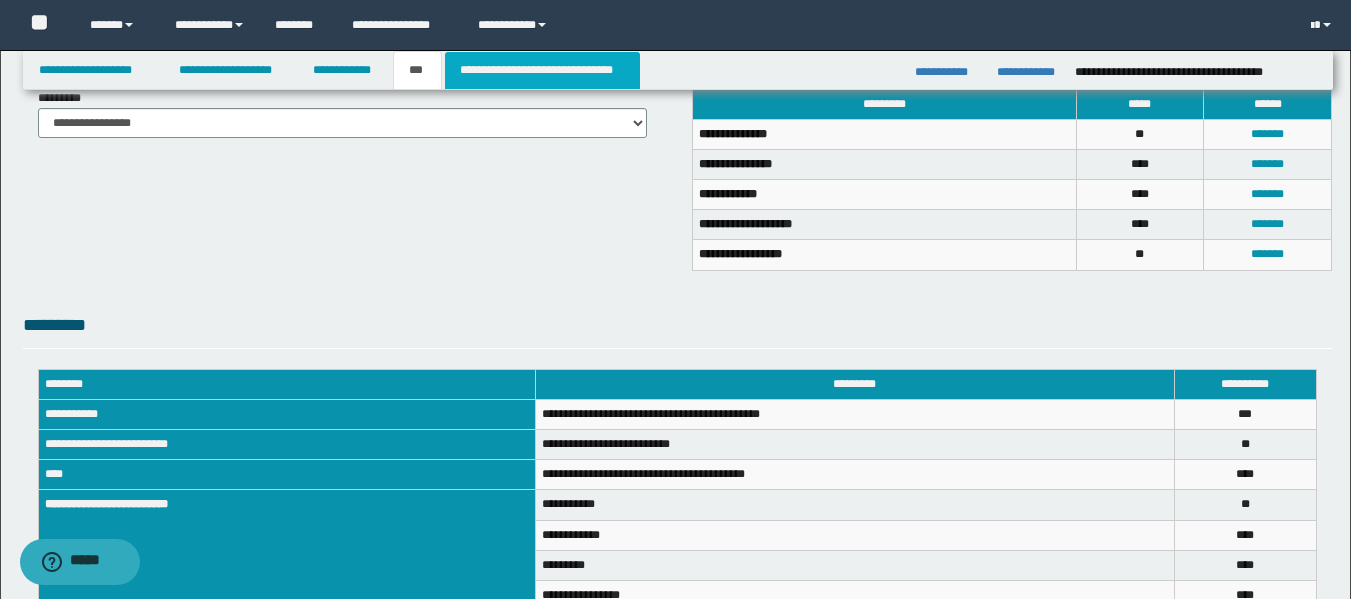 click on "**********" at bounding box center (542, 70) 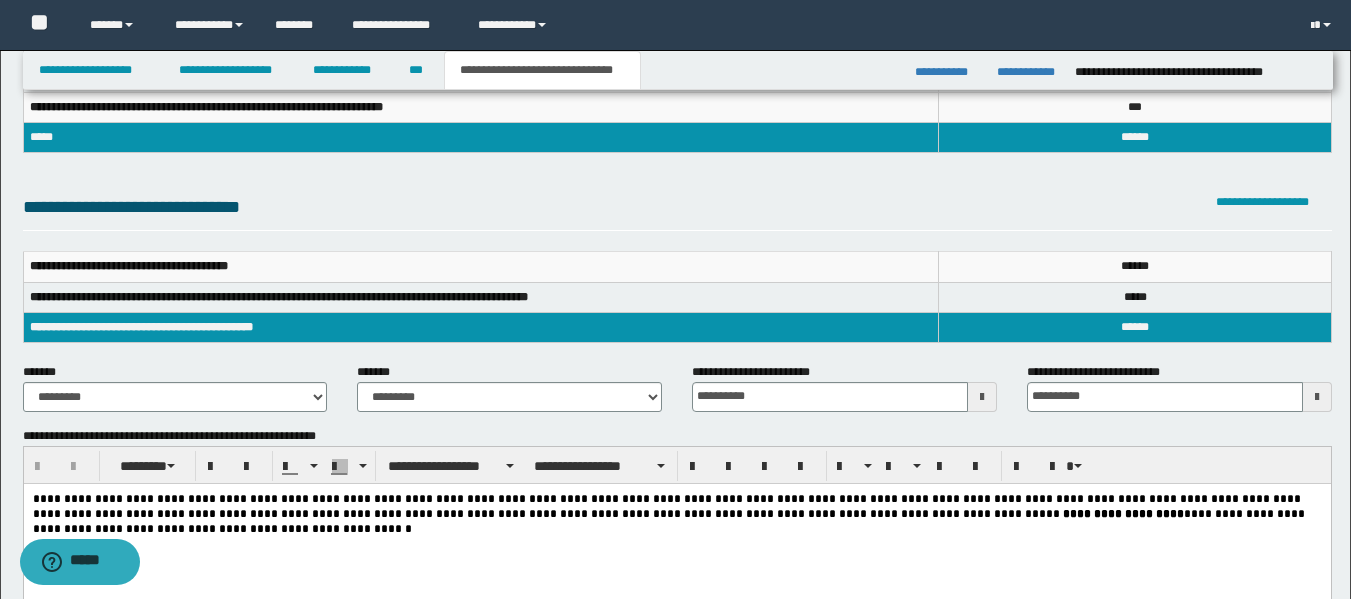 scroll, scrollTop: 209, scrollLeft: 0, axis: vertical 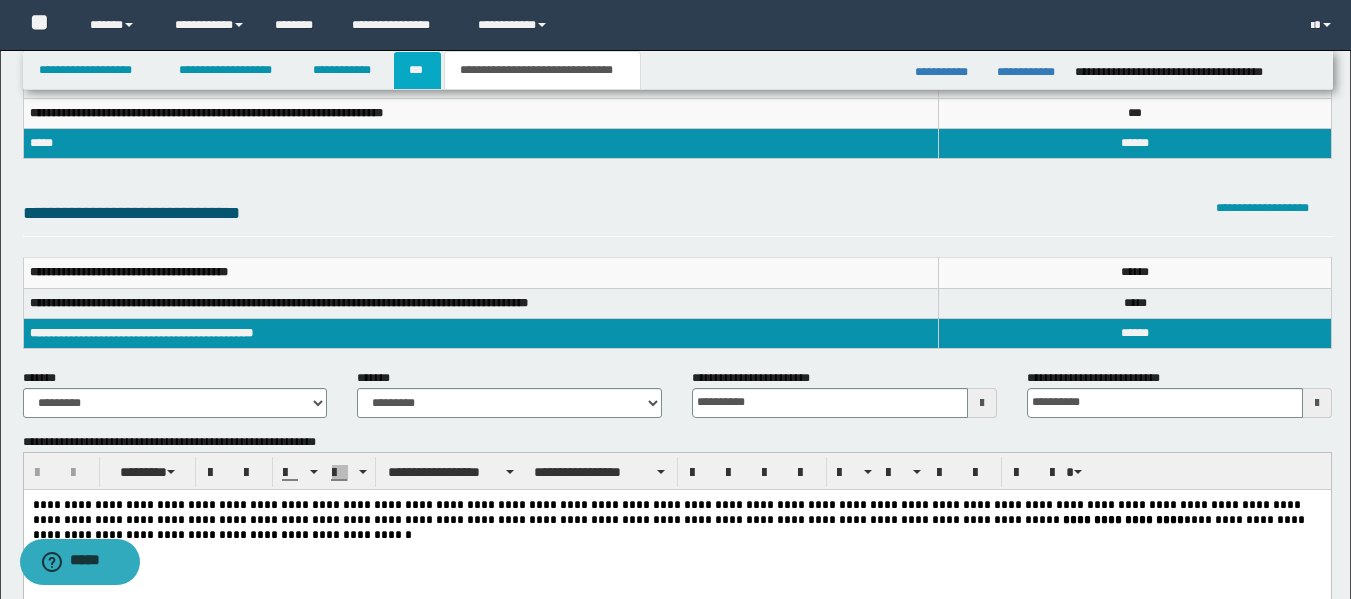 click on "***" at bounding box center (417, 70) 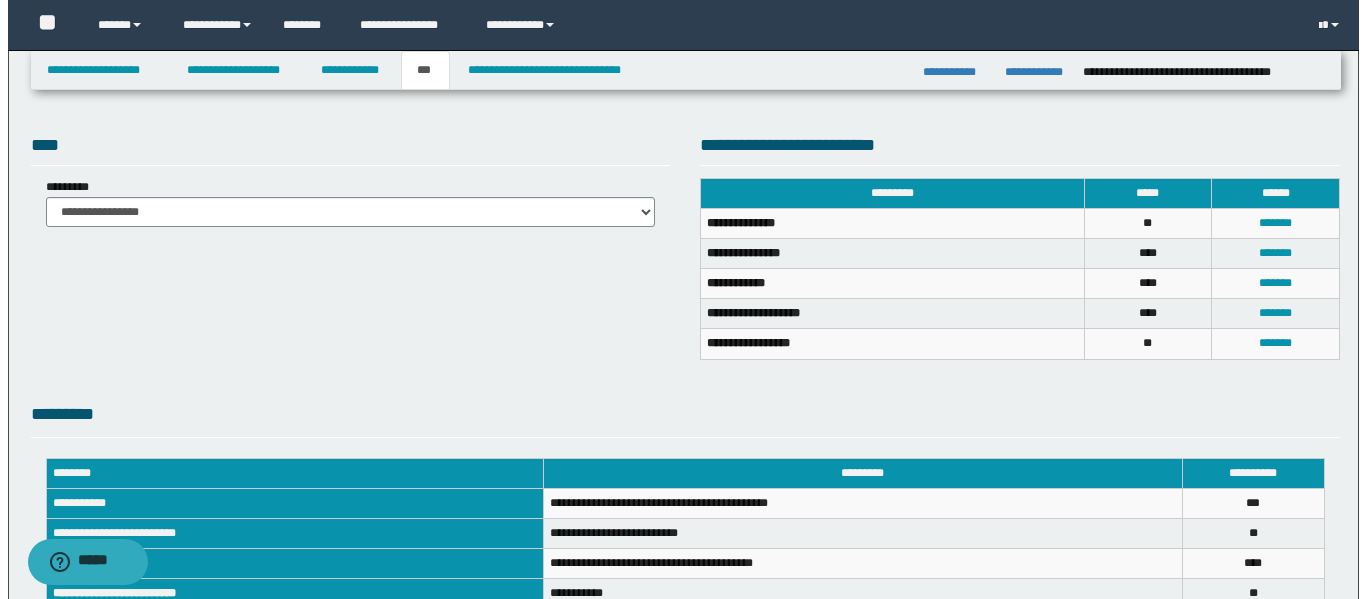 scroll, scrollTop: 418, scrollLeft: 0, axis: vertical 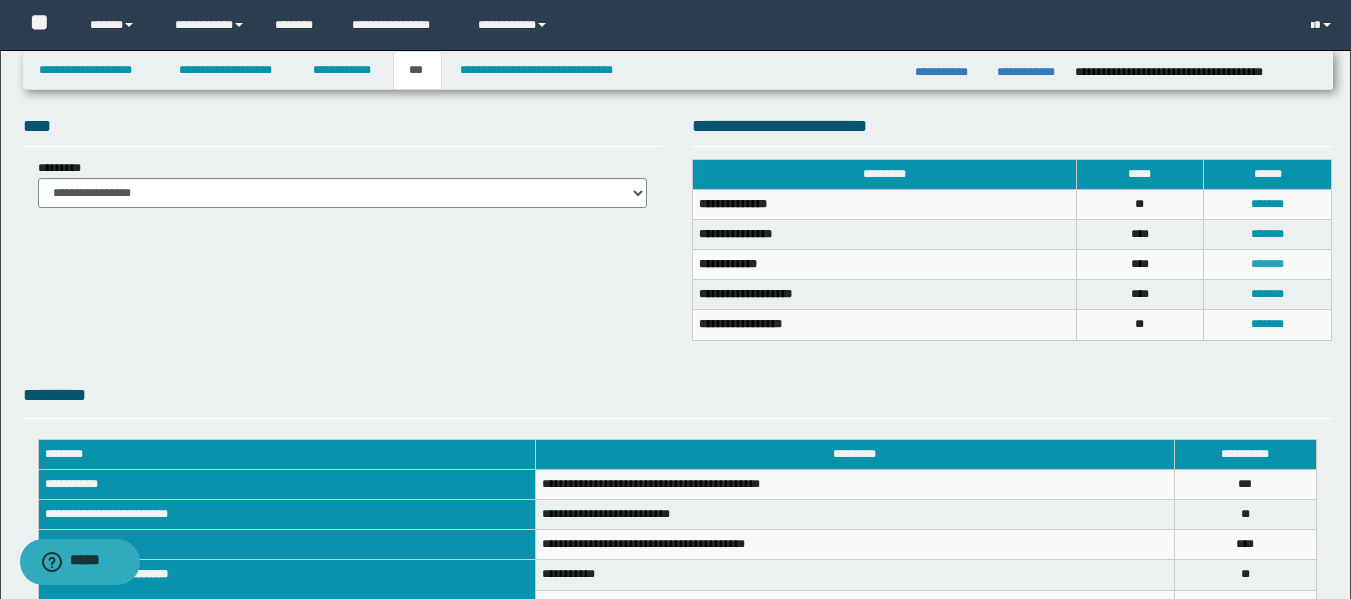 click on "*******" at bounding box center [1267, 264] 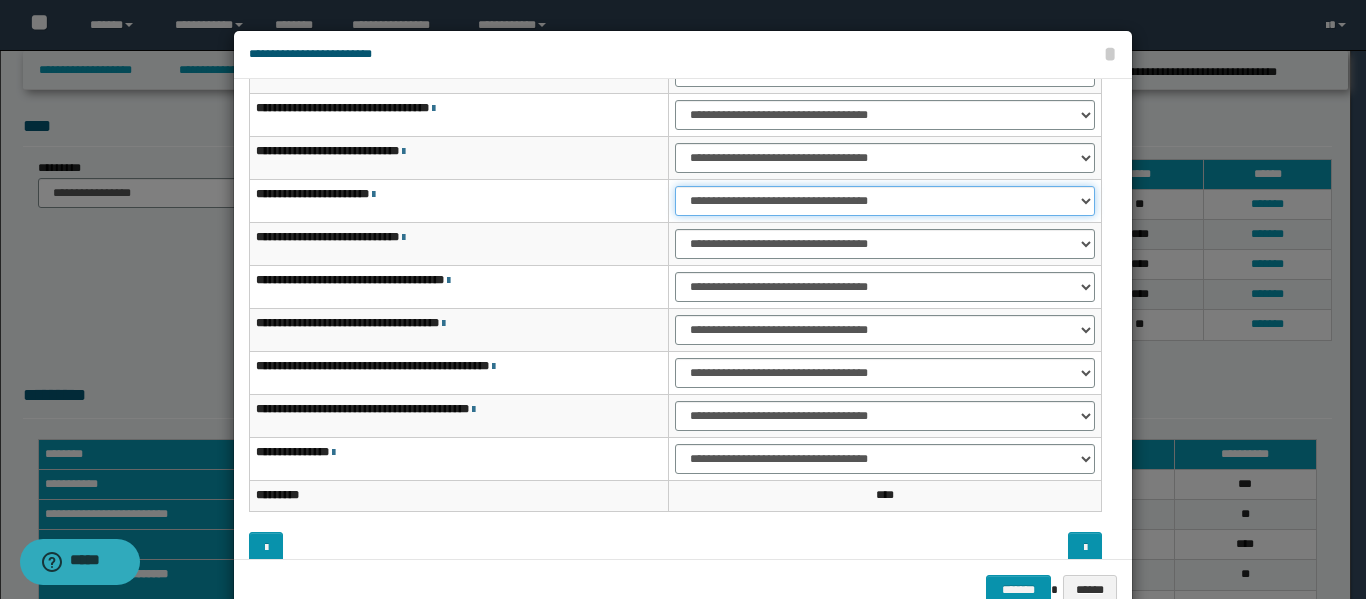 click on "**********" at bounding box center (885, 201) 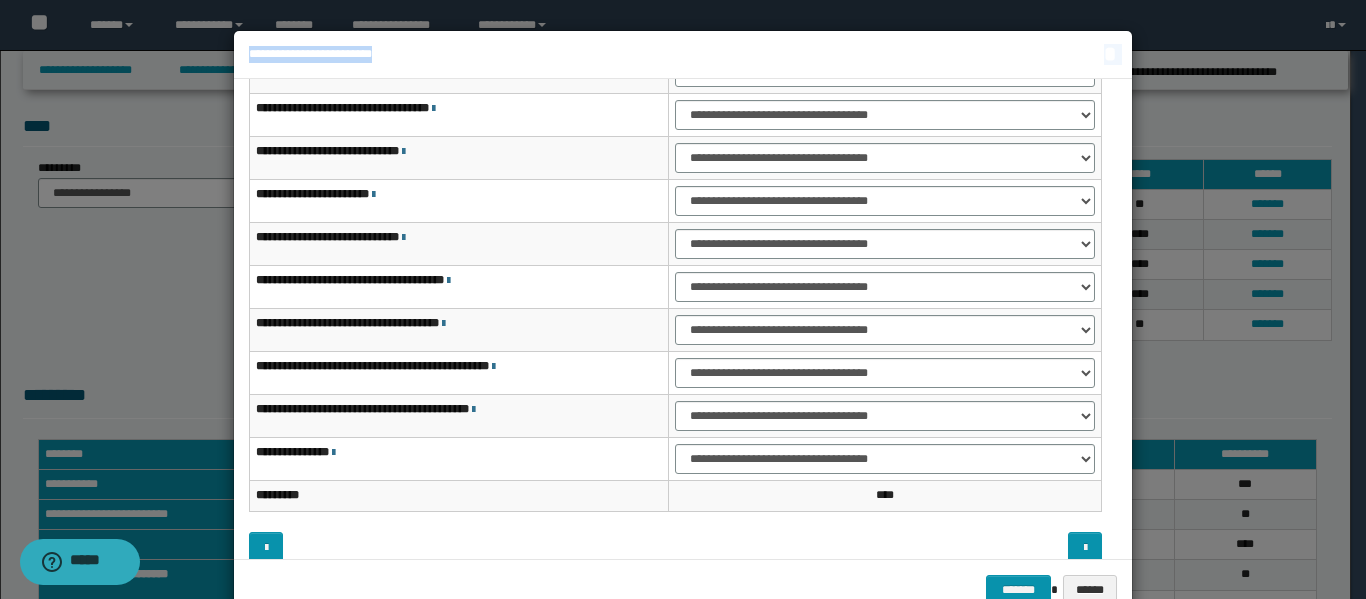 drag, startPoint x: 1127, startPoint y: 264, endPoint x: 1121, endPoint y: 209, distance: 55.326305 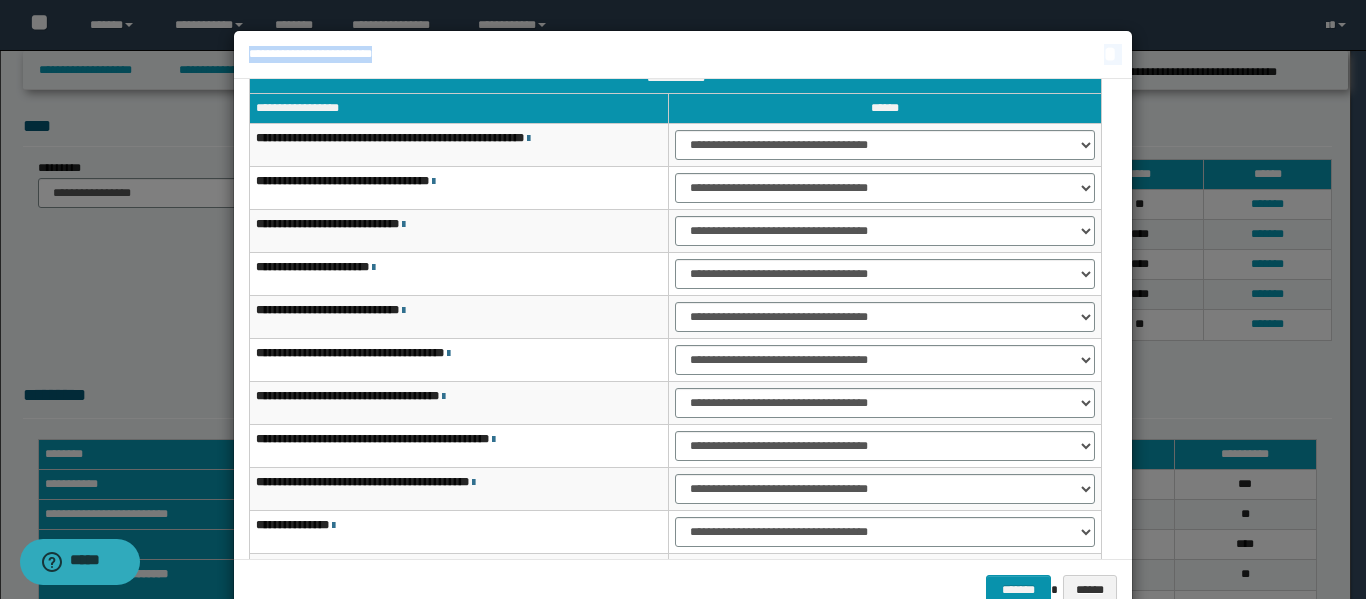 scroll, scrollTop: 33, scrollLeft: 0, axis: vertical 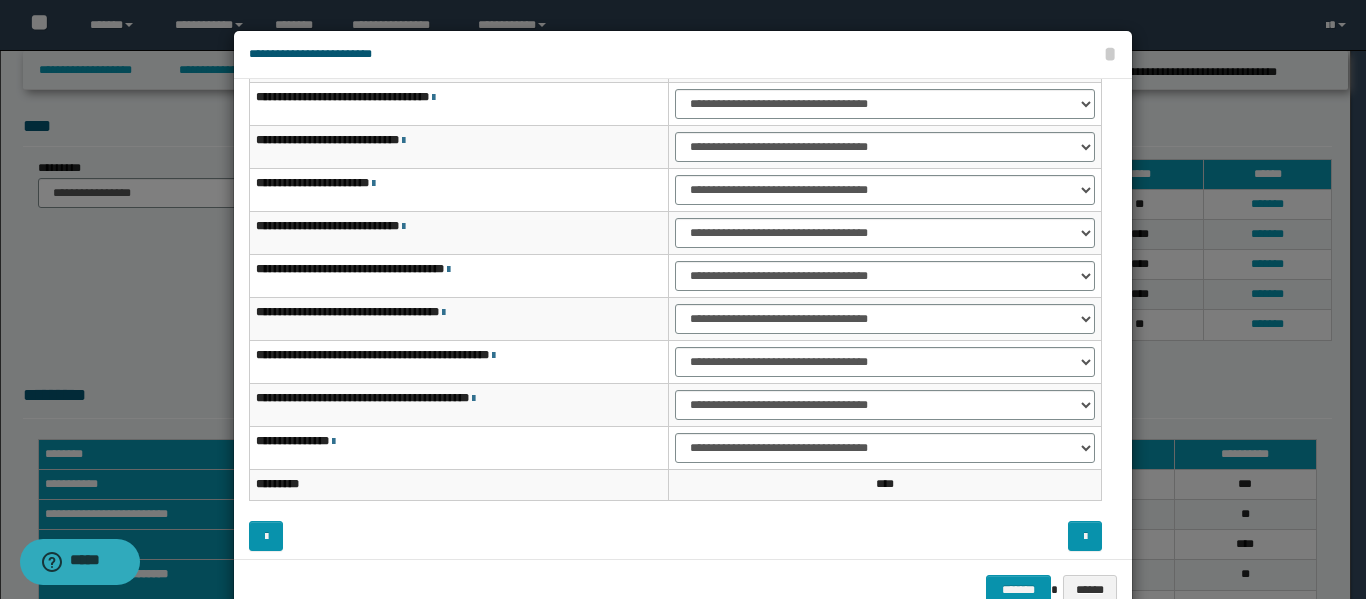 click at bounding box center (897, 536) 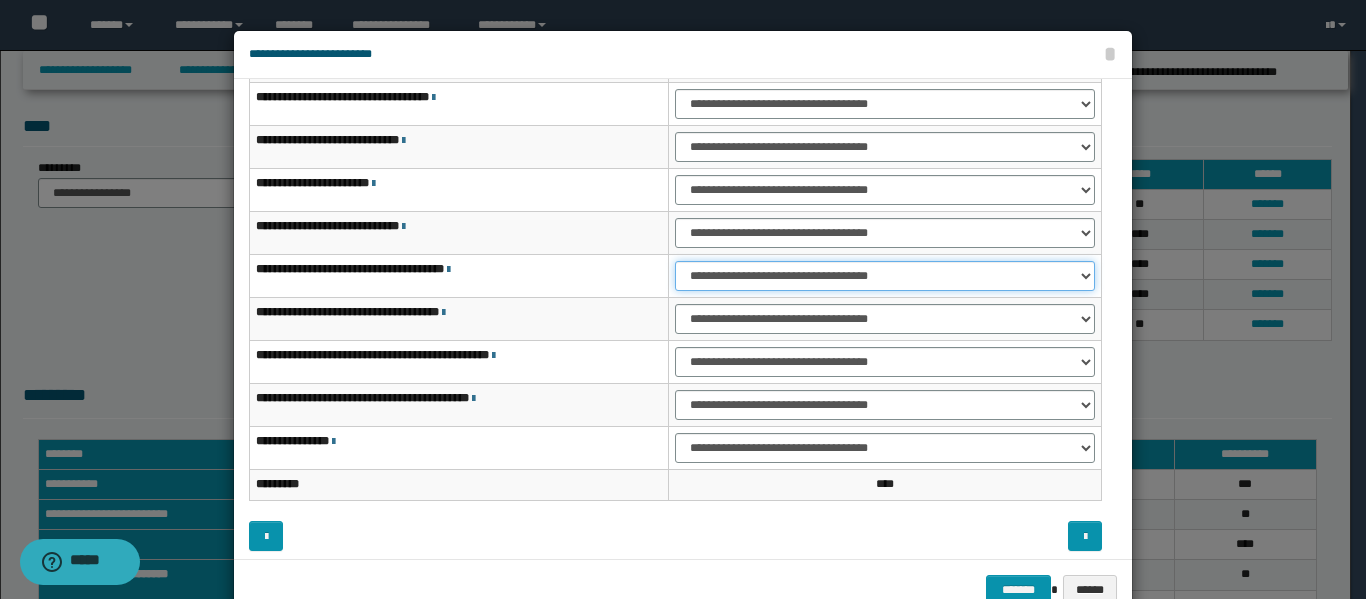 click on "**********" at bounding box center [885, 276] 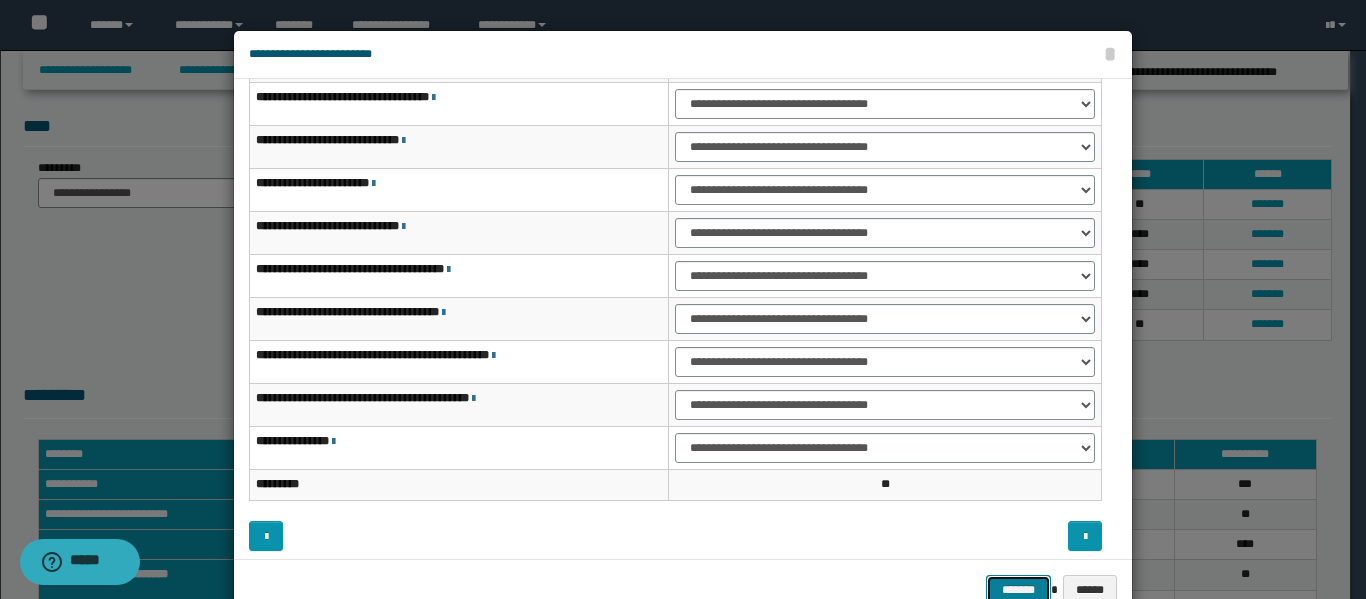 click on "*******" at bounding box center [1018, 590] 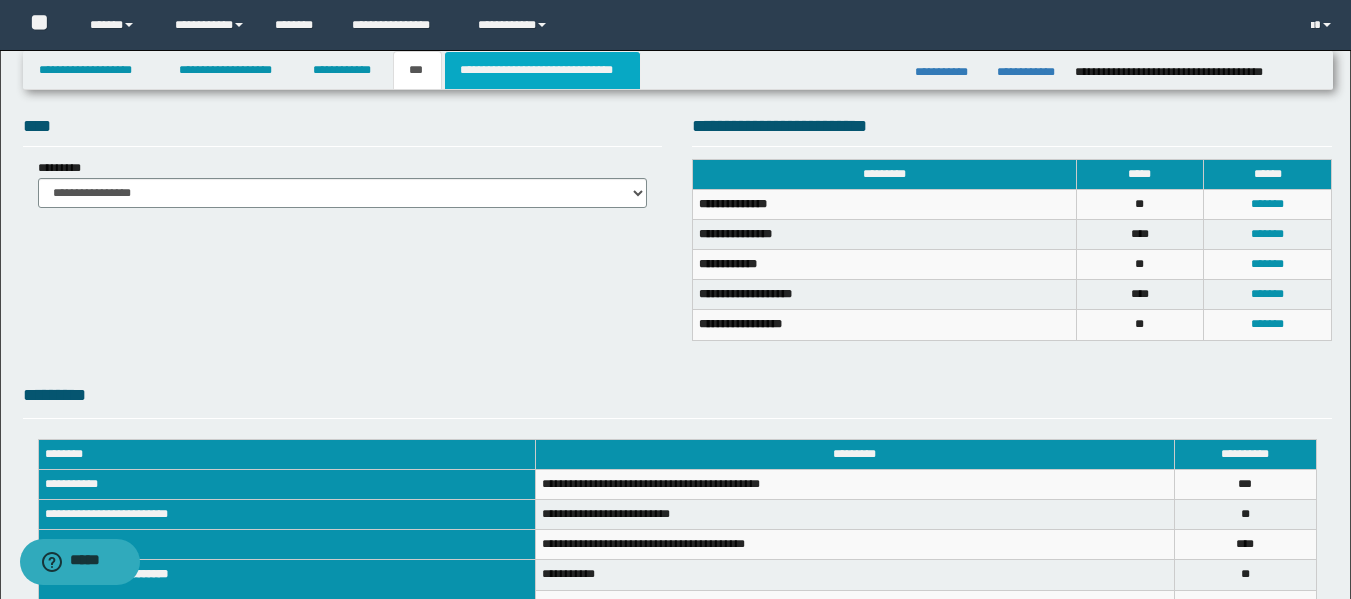 click on "**********" at bounding box center [542, 70] 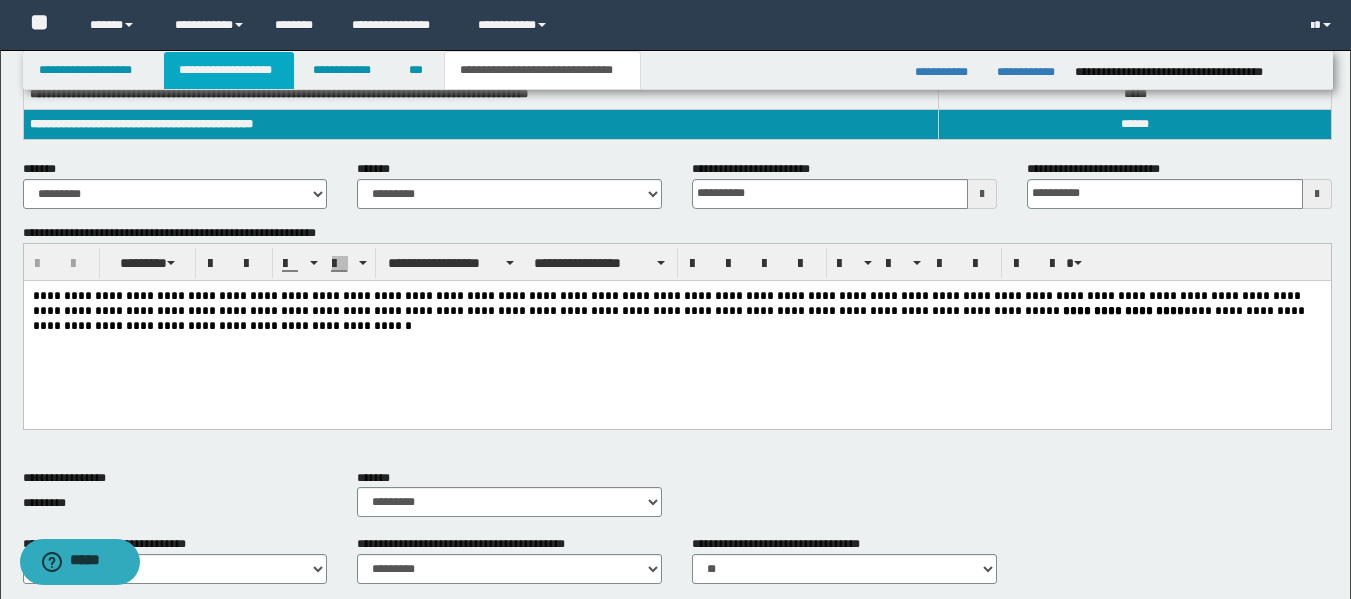 click on "**********" at bounding box center [229, 70] 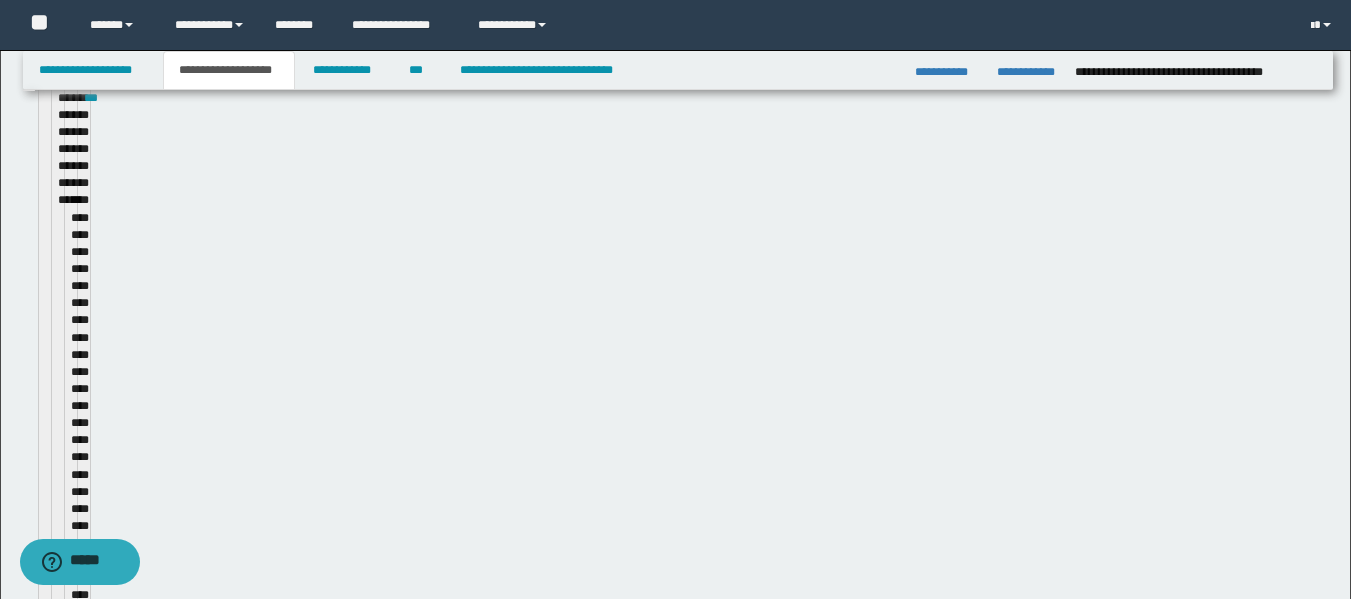 scroll, scrollTop: 449, scrollLeft: 0, axis: vertical 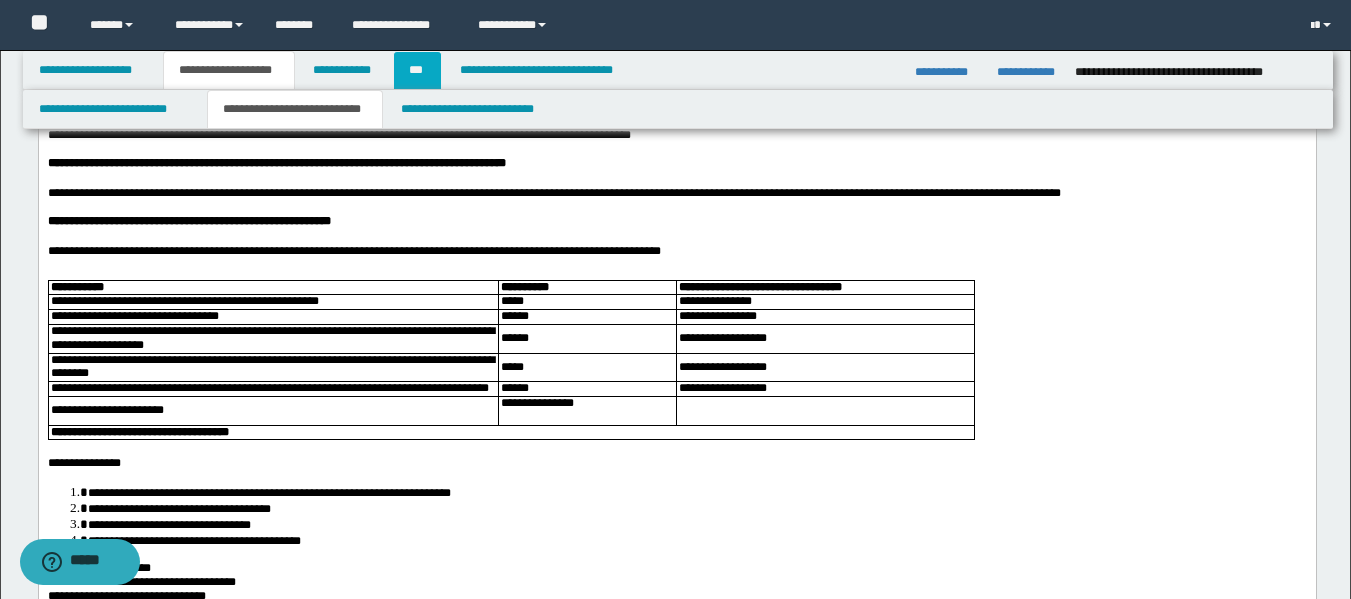 click on "***" at bounding box center (417, 70) 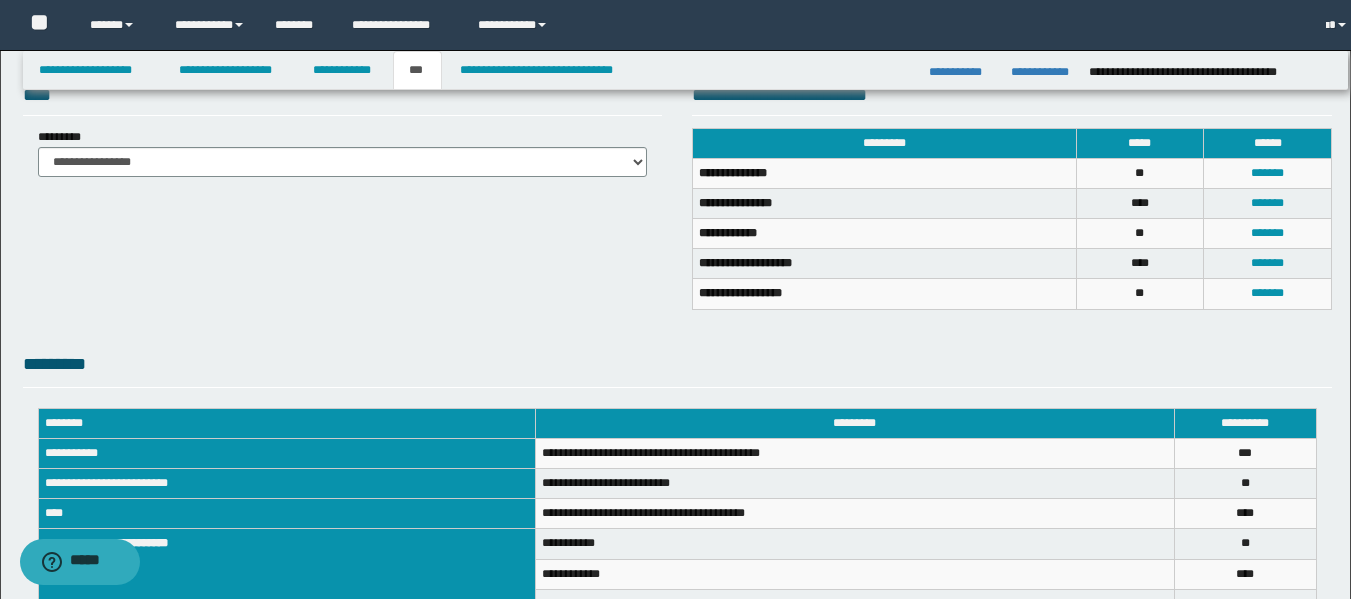 scroll, scrollTop: 418, scrollLeft: 0, axis: vertical 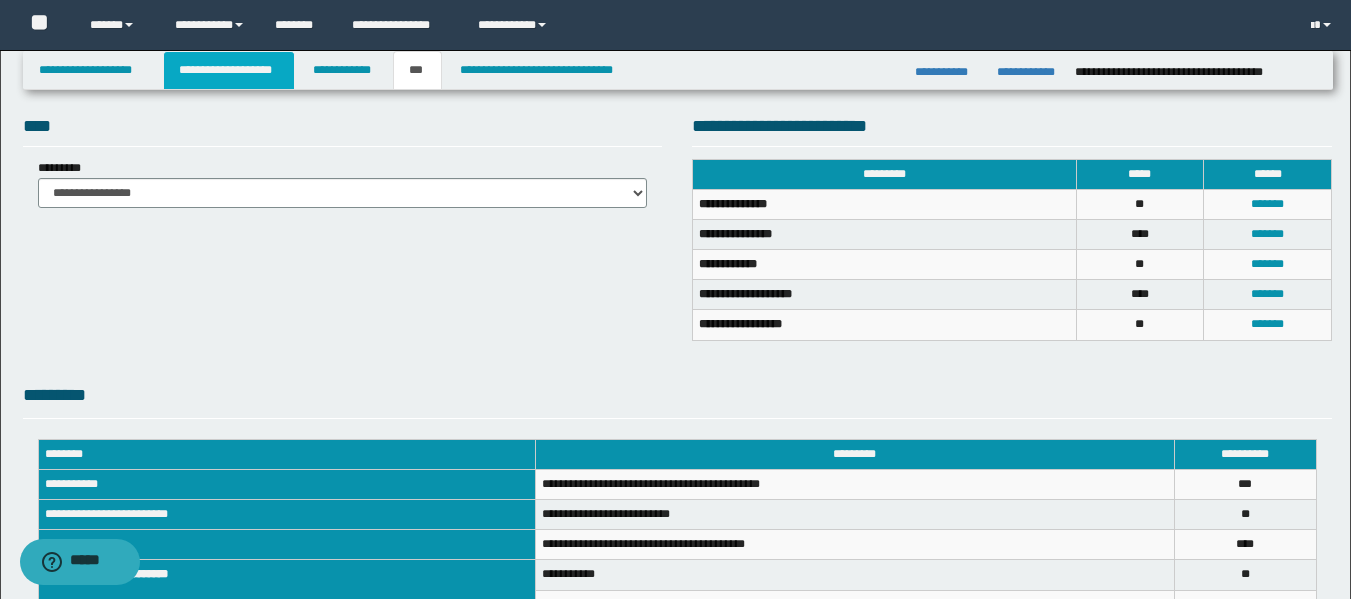 click on "**********" at bounding box center [229, 70] 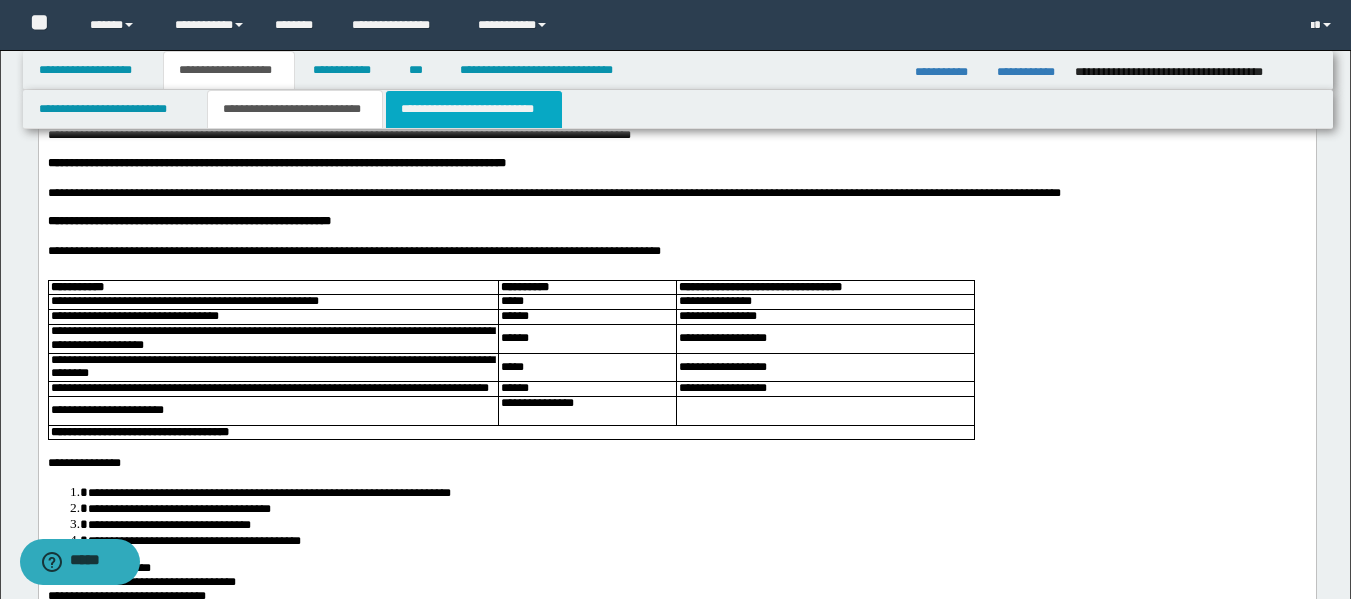 click on "**********" at bounding box center (474, 109) 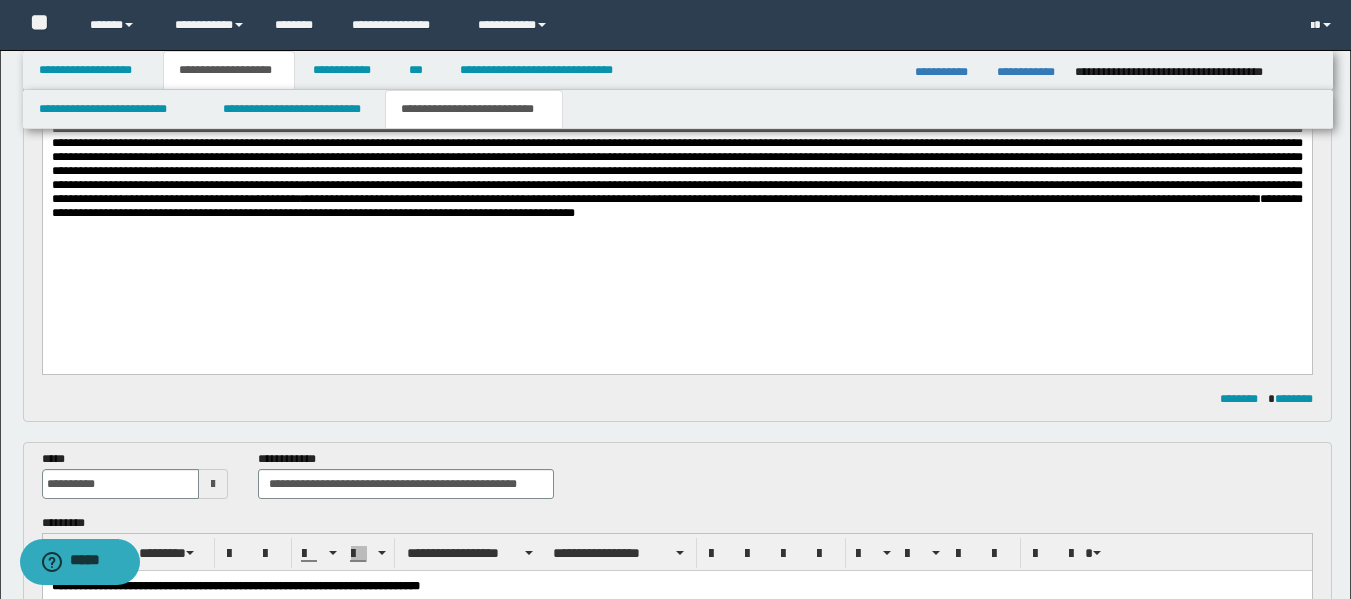 click on "**********" at bounding box center [676, 207] 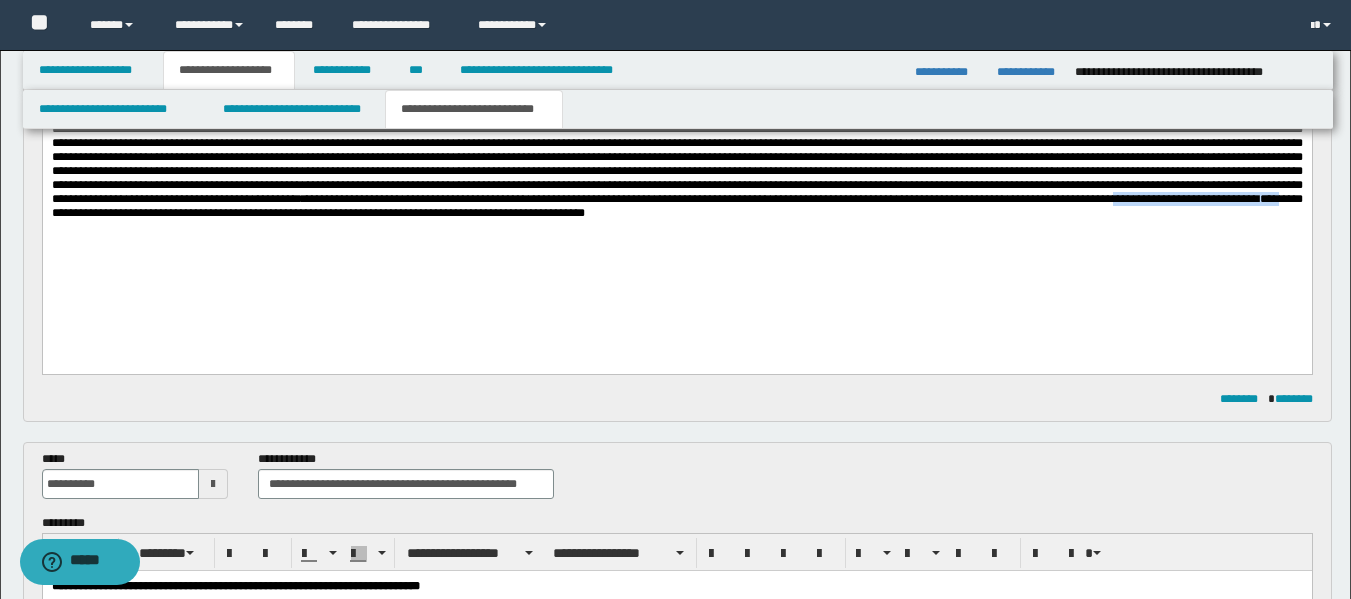 drag, startPoint x: 1229, startPoint y: 245, endPoint x: 155, endPoint y: 273, distance: 1074.3649 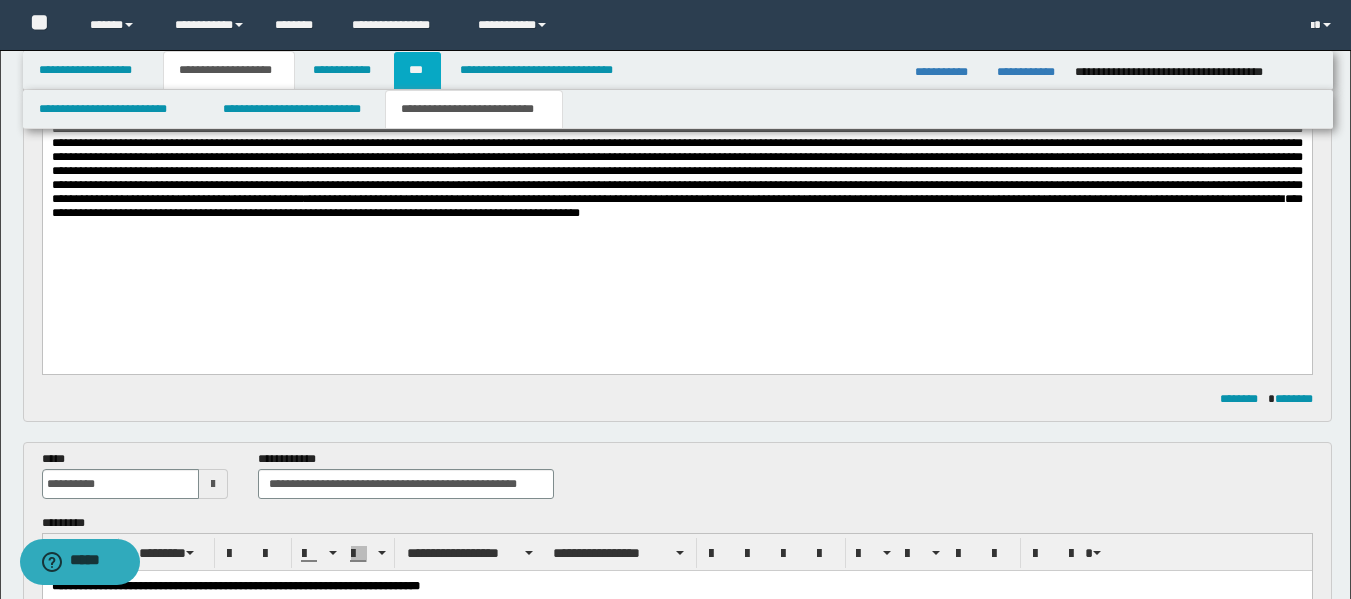 click on "***" at bounding box center (417, 70) 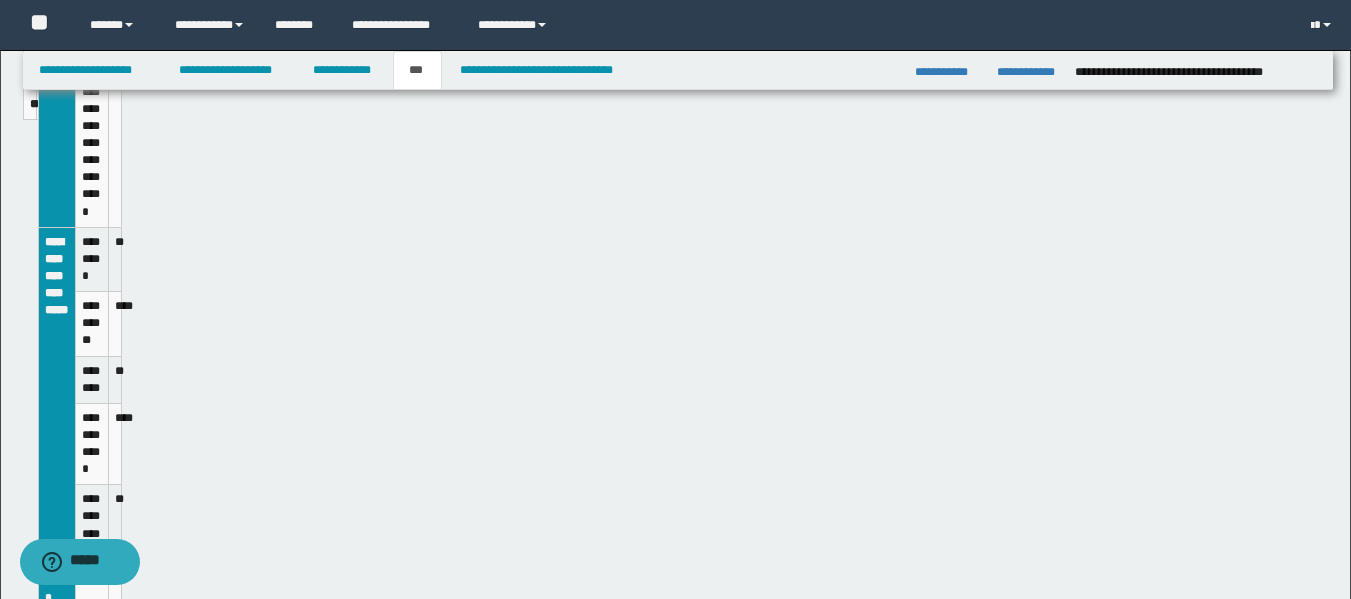 scroll, scrollTop: 418, scrollLeft: 0, axis: vertical 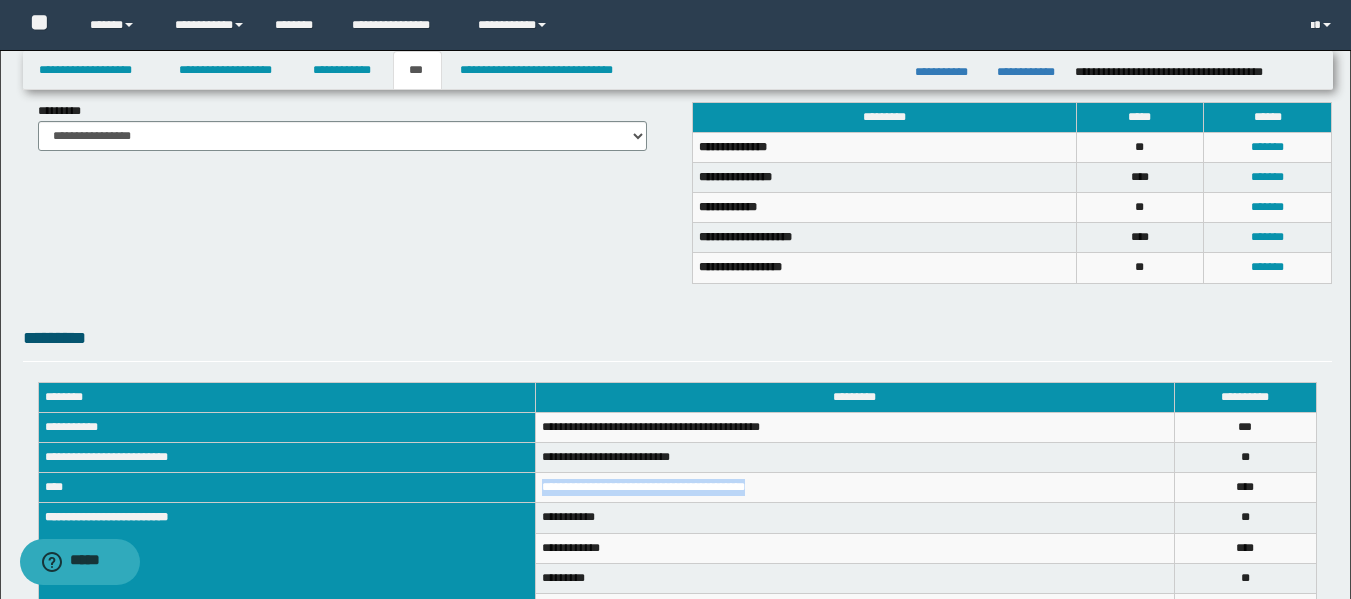 drag, startPoint x: 784, startPoint y: 489, endPoint x: 533, endPoint y: 488, distance: 251.002 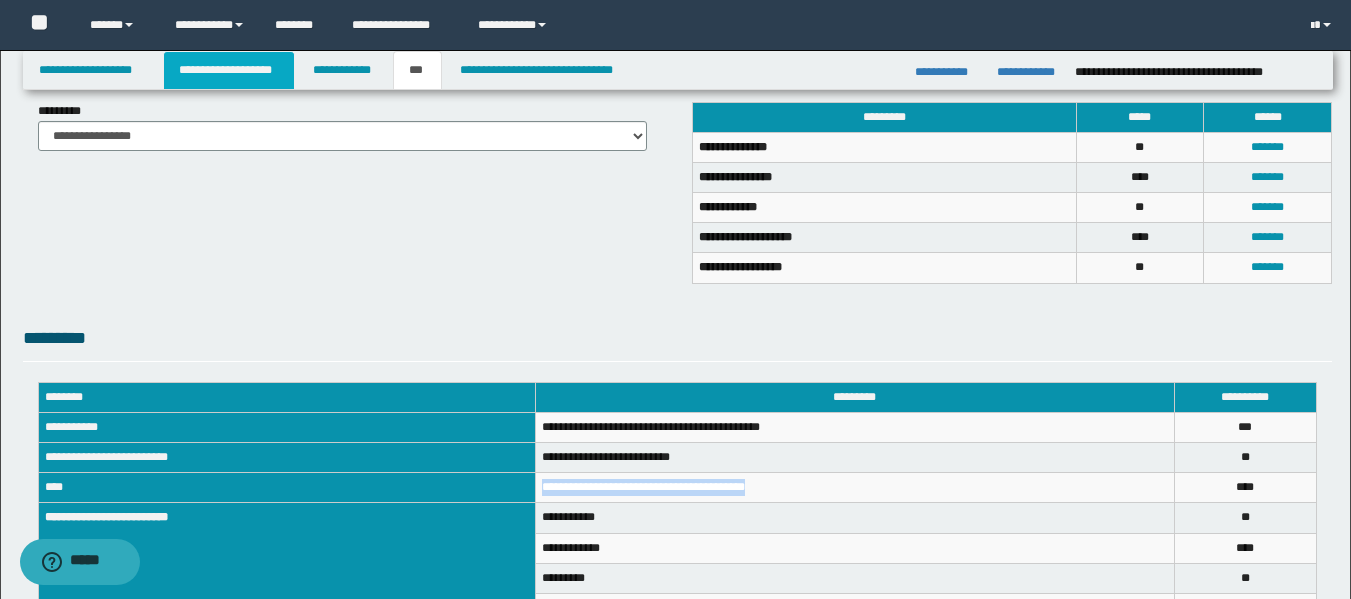 drag, startPoint x: 261, startPoint y: 71, endPoint x: 445, endPoint y: 369, distance: 350.2285 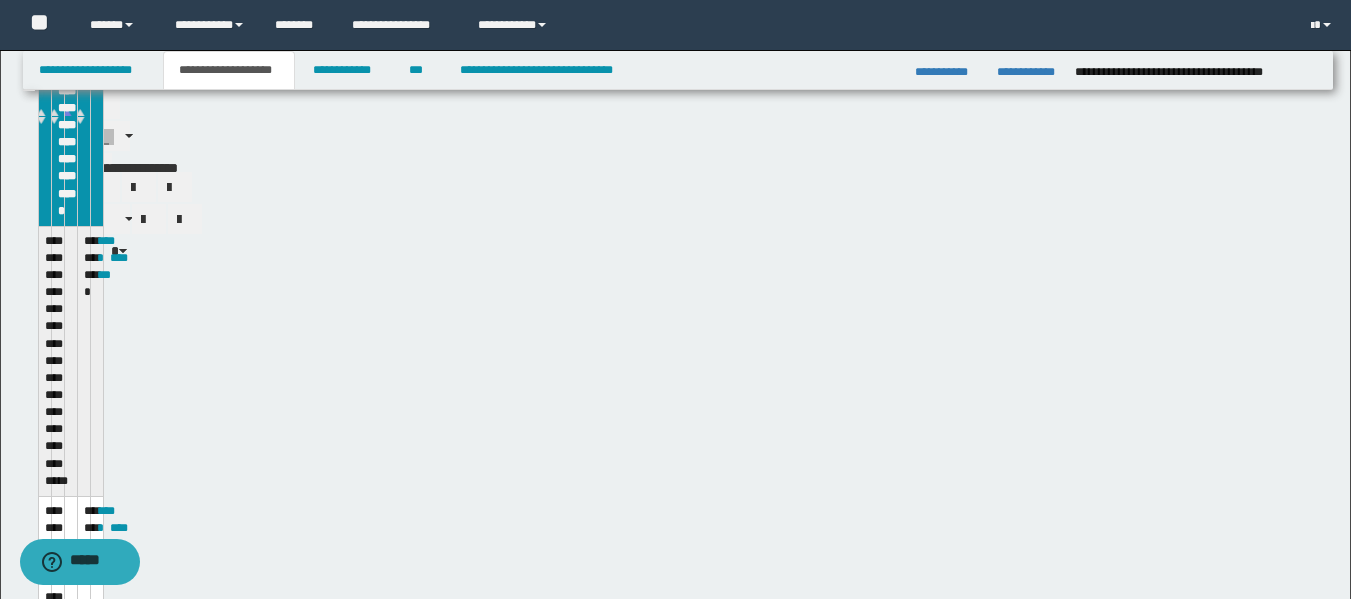 scroll, scrollTop: 506, scrollLeft: 0, axis: vertical 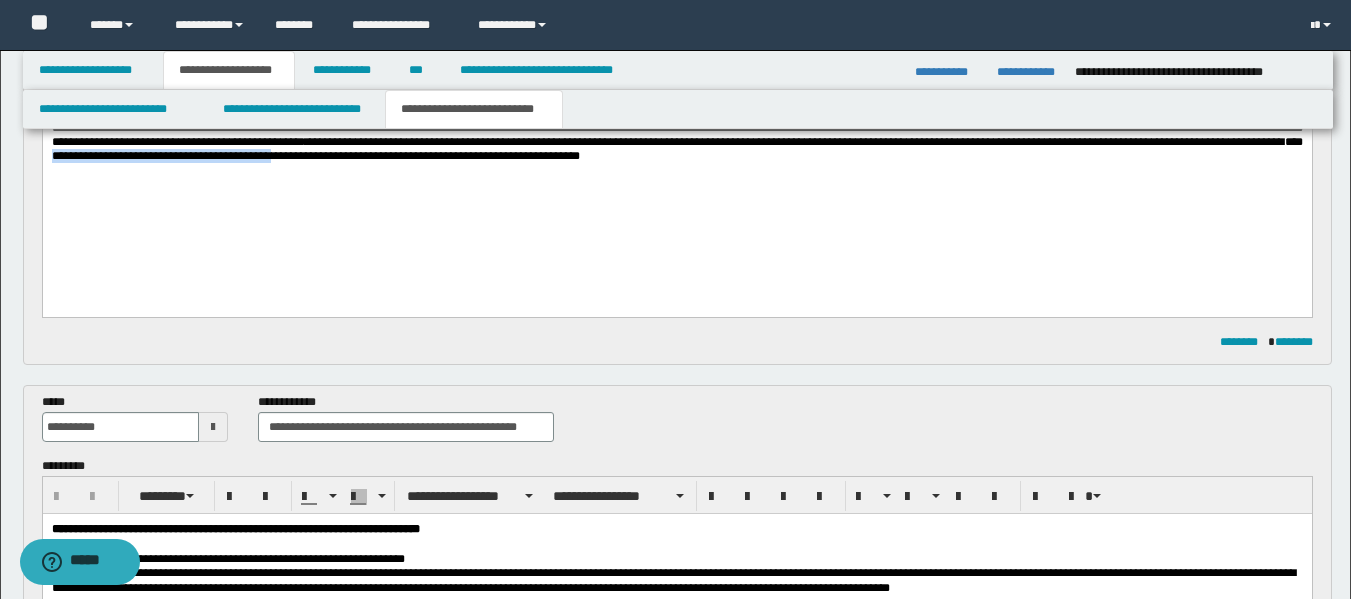 drag, startPoint x: 414, startPoint y: 200, endPoint x: 167, endPoint y: 200, distance: 247 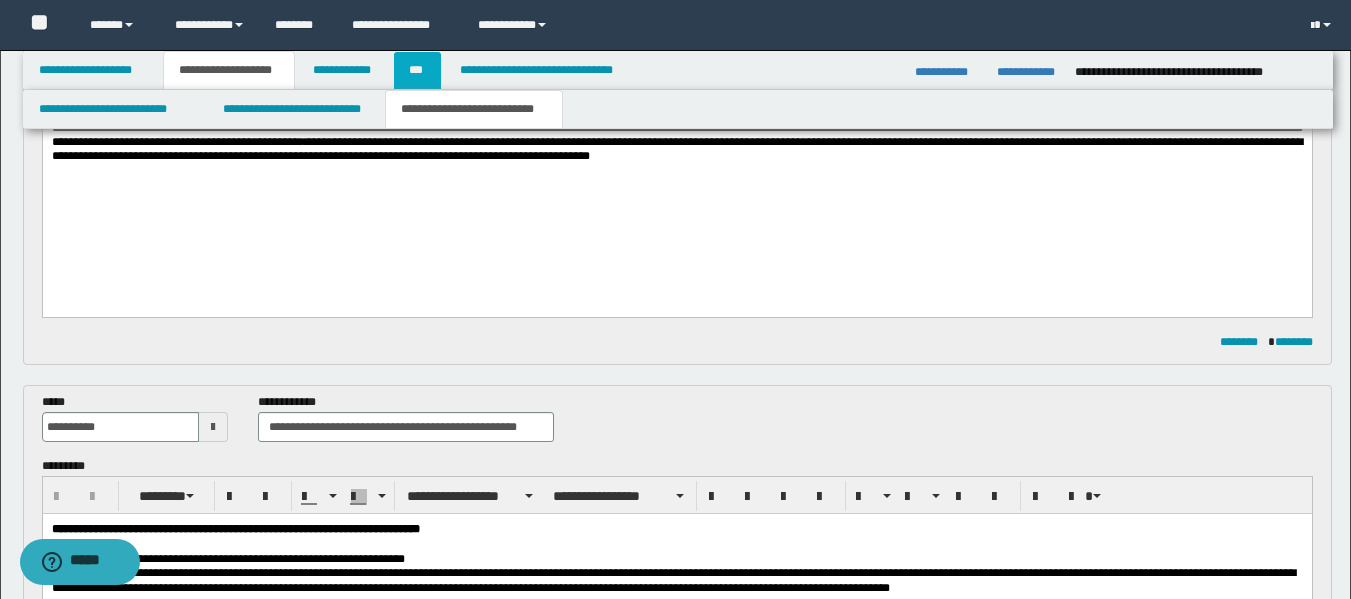 click on "***" at bounding box center (417, 70) 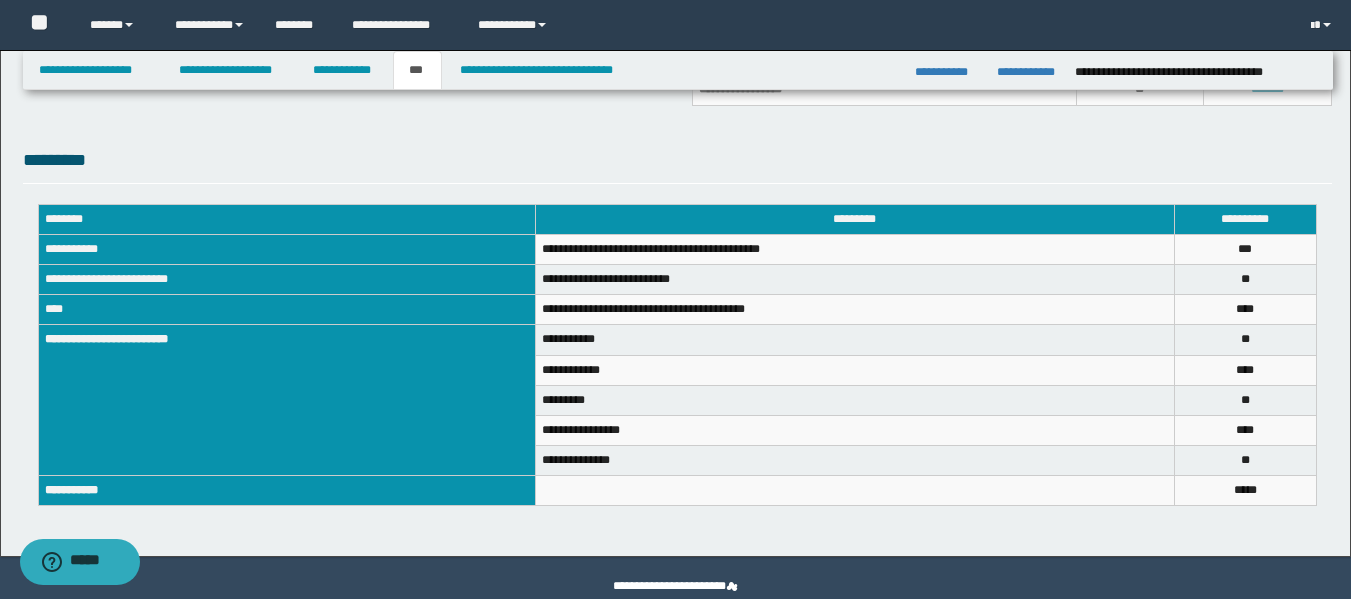 scroll, scrollTop: 642, scrollLeft: 0, axis: vertical 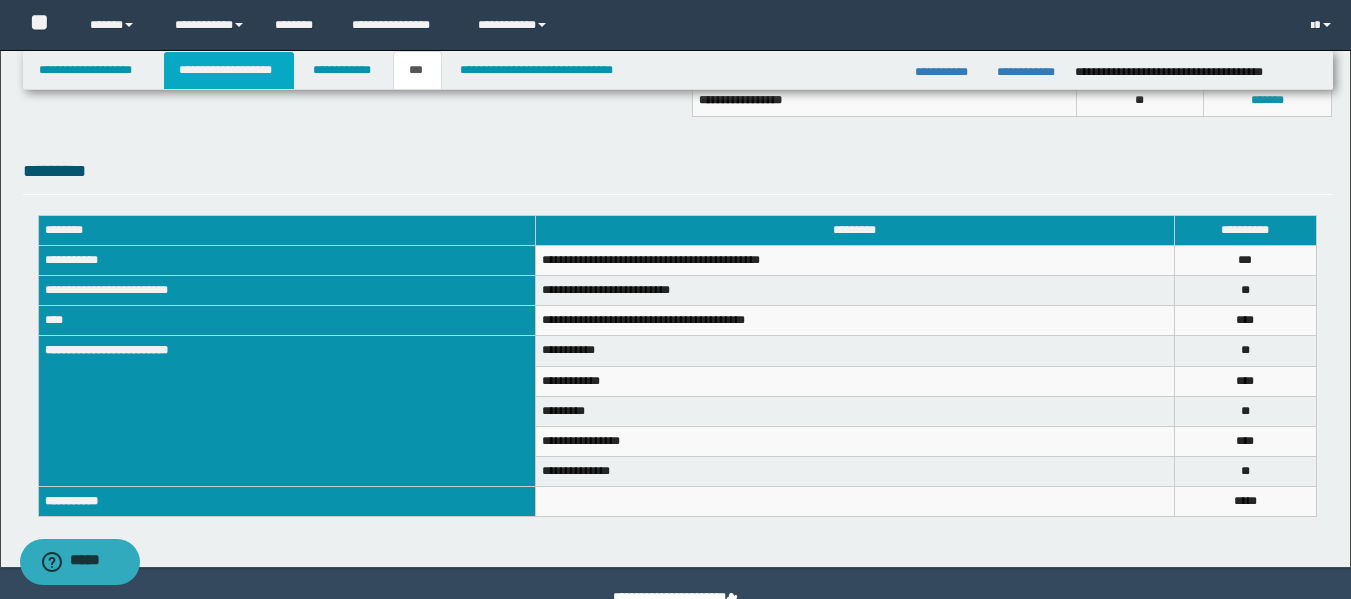 click on "**********" at bounding box center (229, 70) 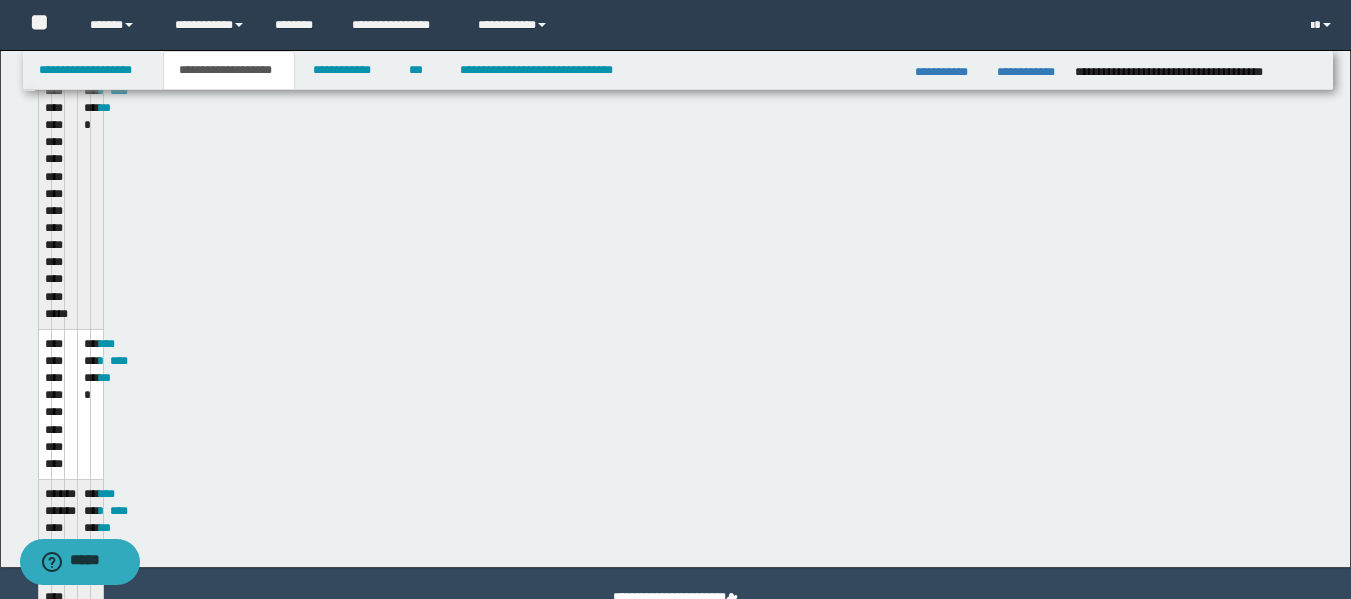 scroll, scrollTop: 673, scrollLeft: 0, axis: vertical 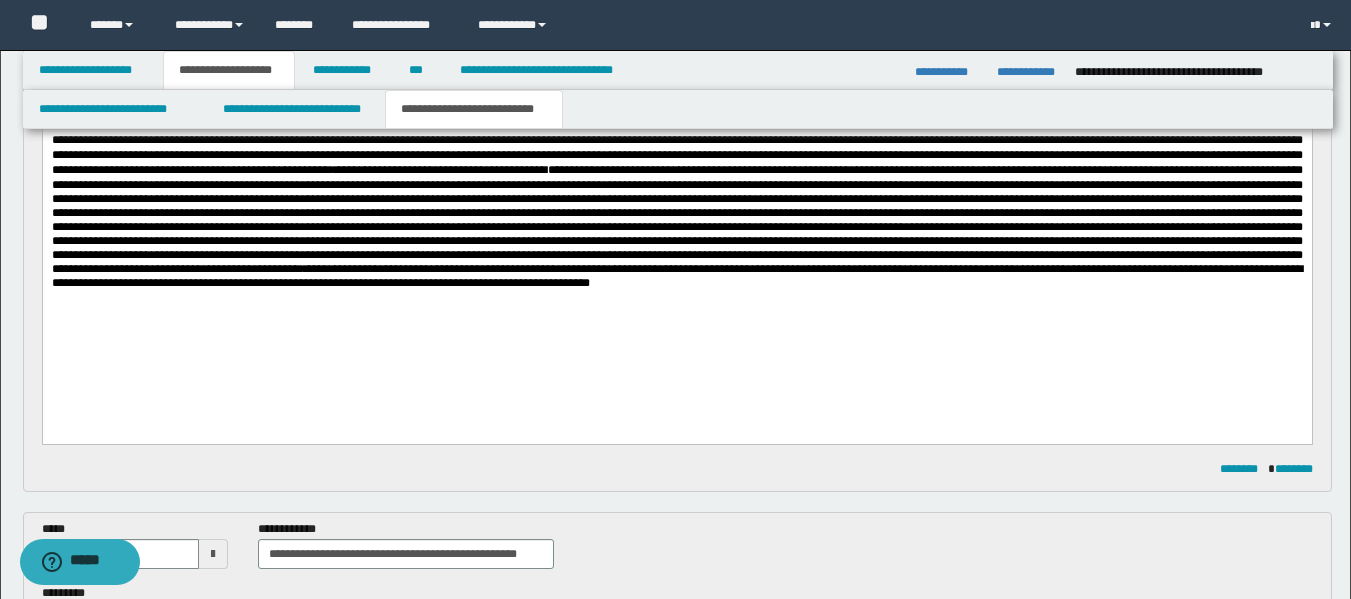 click on "**********" at bounding box center (676, 277) 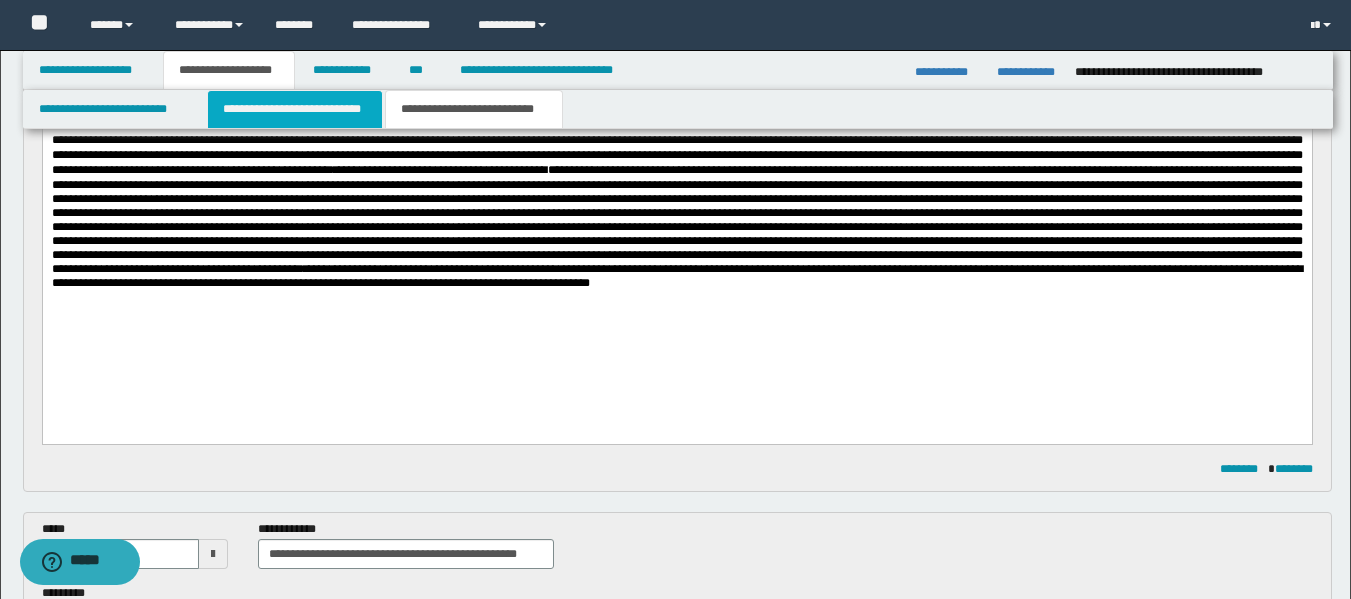 click on "**********" at bounding box center [295, 109] 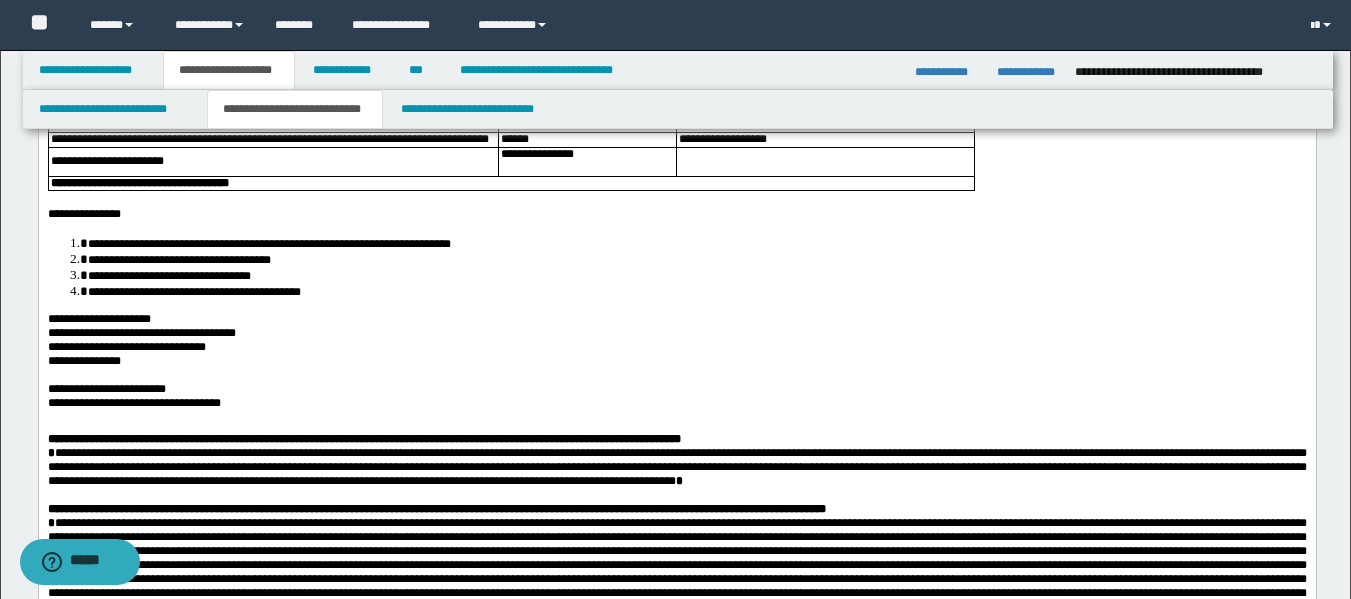 scroll, scrollTop: 711, scrollLeft: 0, axis: vertical 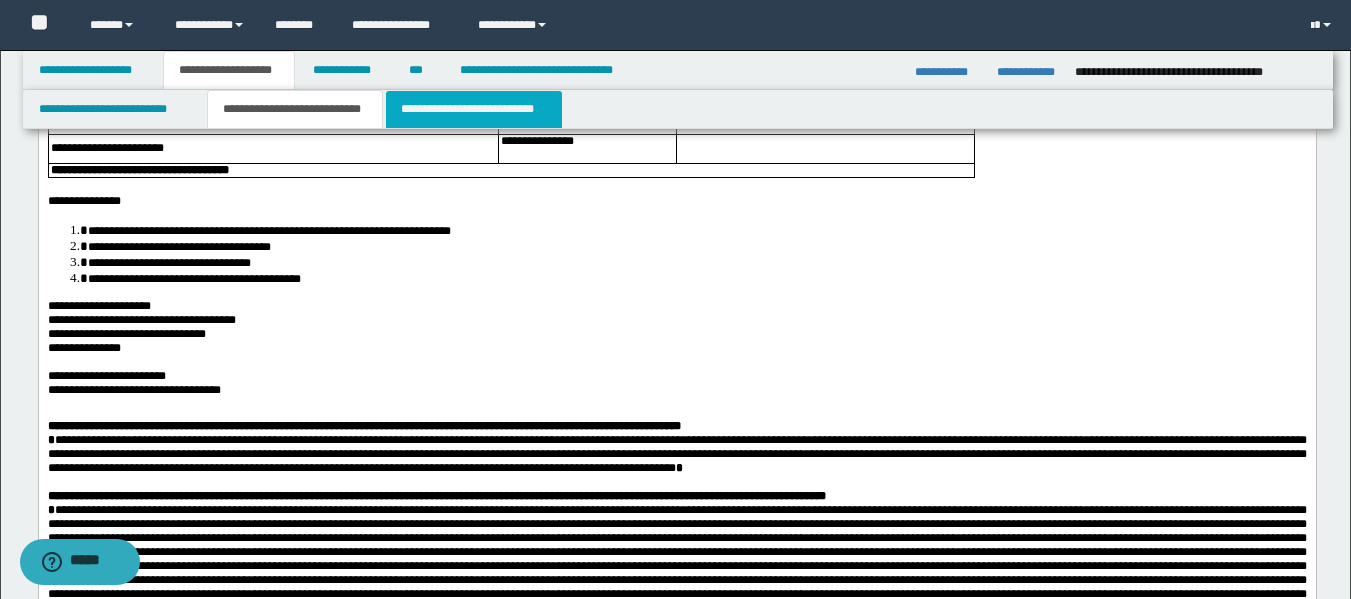 click on "**********" at bounding box center [474, 109] 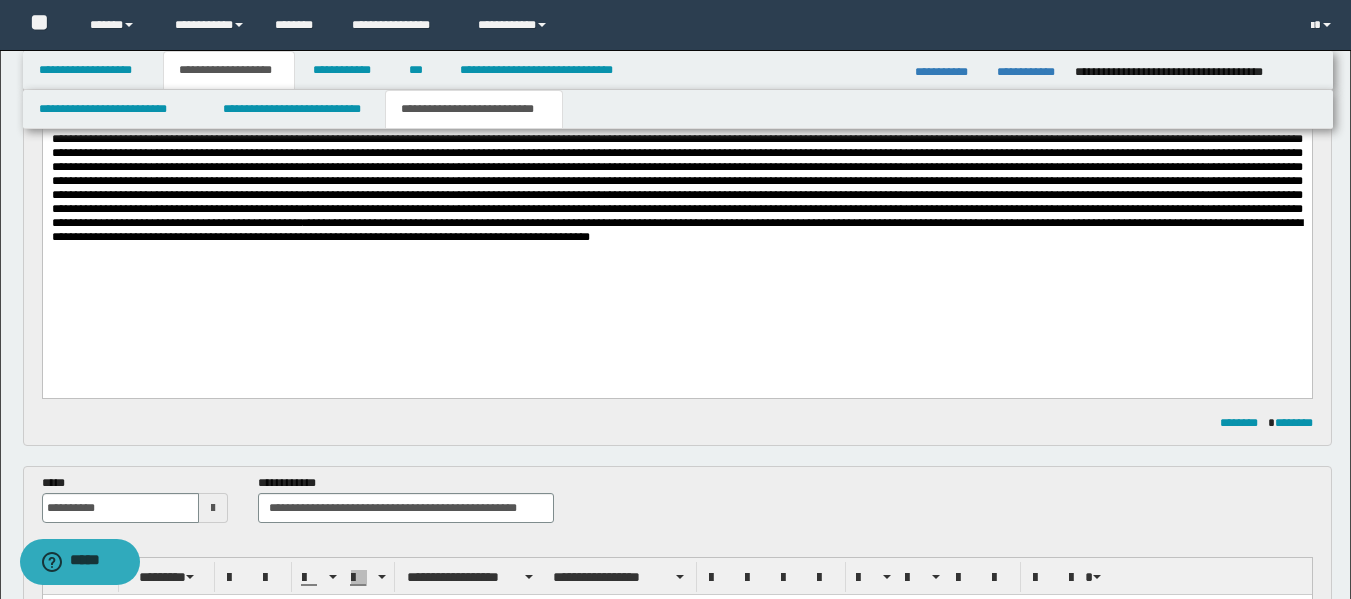 scroll, scrollTop: 390, scrollLeft: 0, axis: vertical 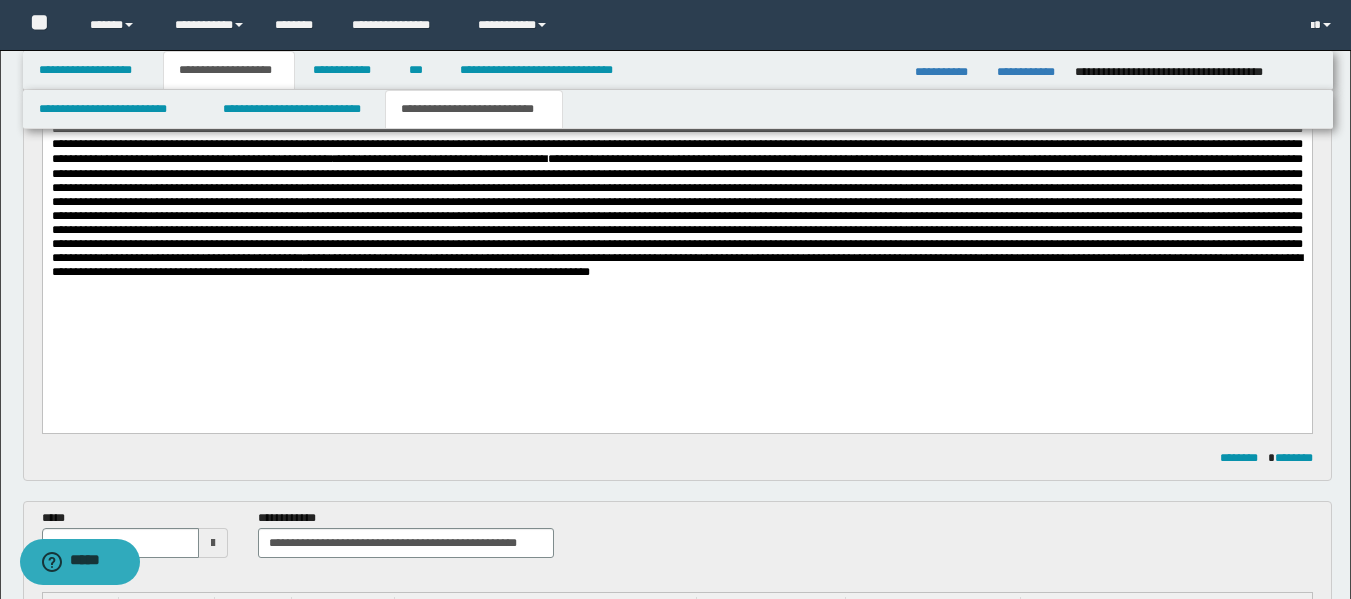 click on "**********" at bounding box center (676, 209) 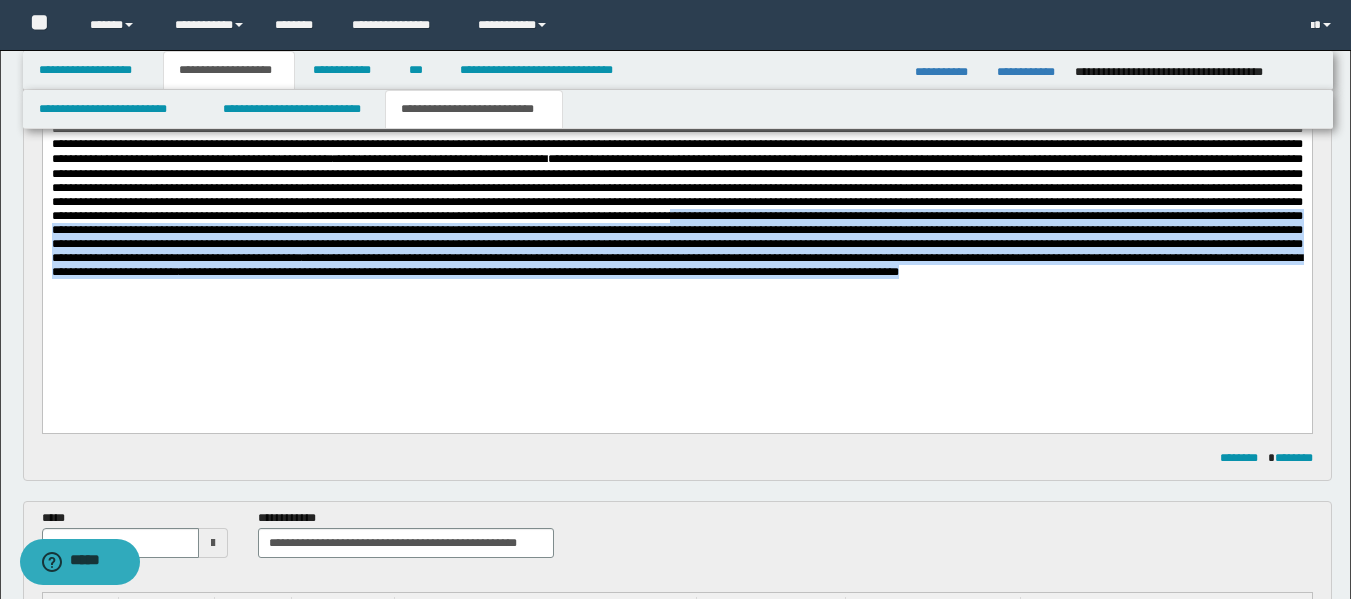 drag, startPoint x: 461, startPoint y: 251, endPoint x: 1074, endPoint y: 331, distance: 618.1982 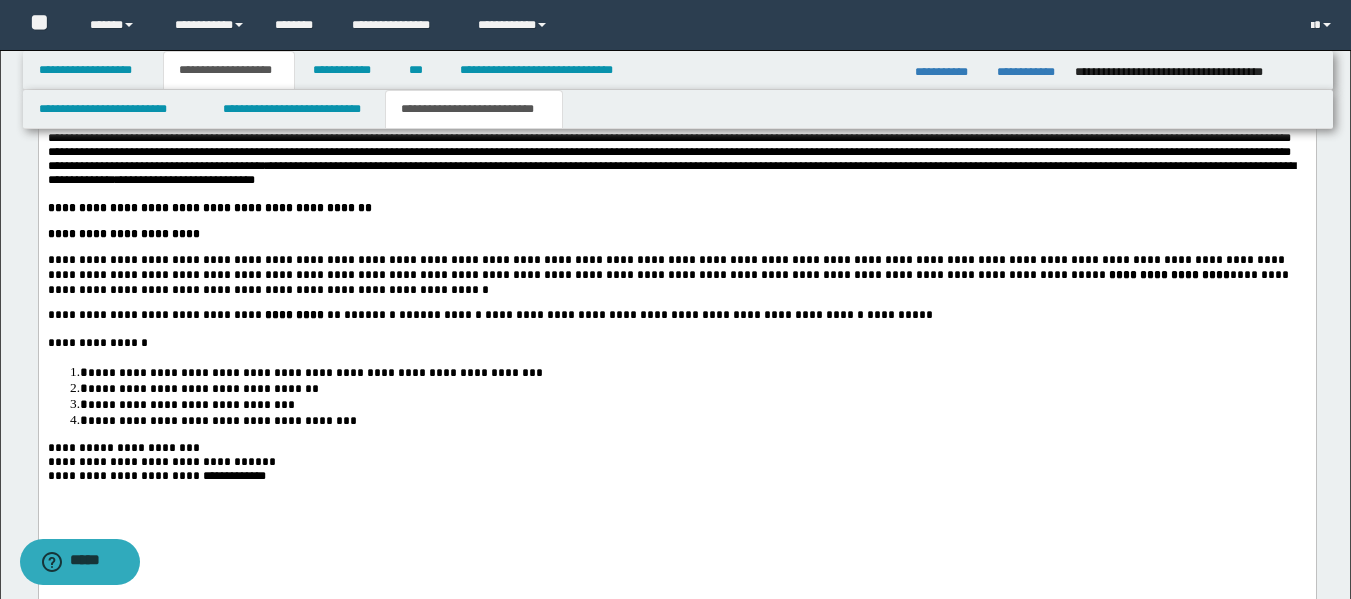 scroll, scrollTop: 3664, scrollLeft: 0, axis: vertical 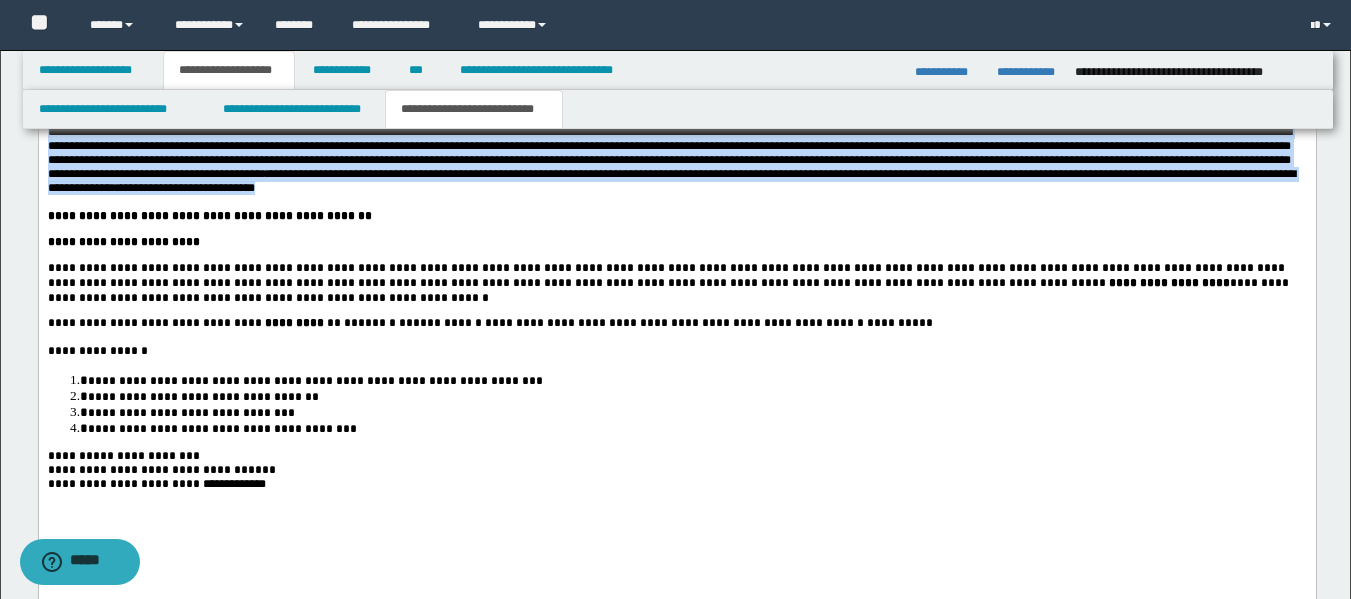 drag, startPoint x: 434, startPoint y: 243, endPoint x: 75, endPoint y: -1166, distance: 1454.0159 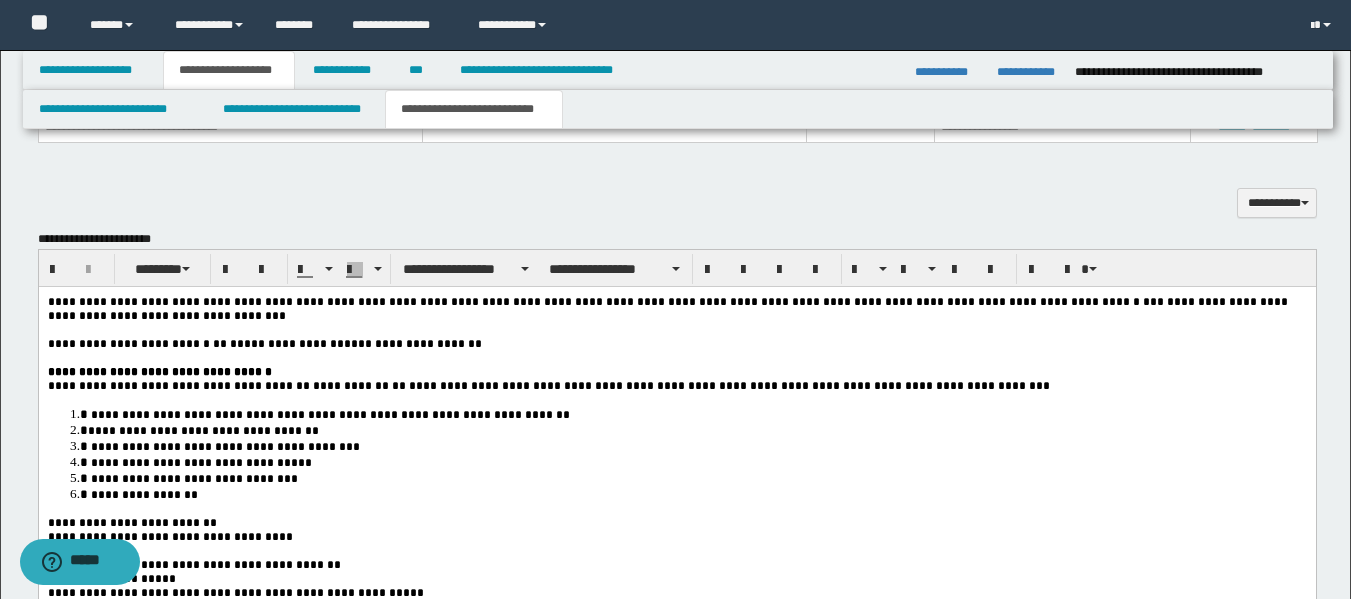 scroll, scrollTop: 1958, scrollLeft: 0, axis: vertical 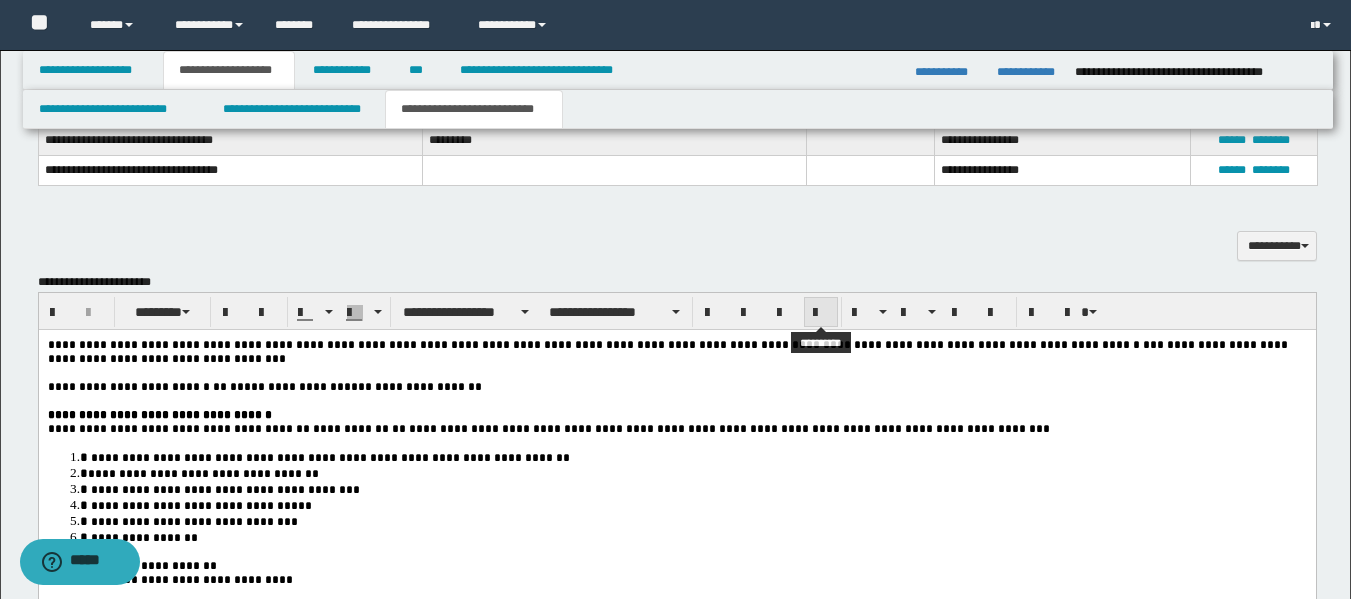 click at bounding box center [821, 313] 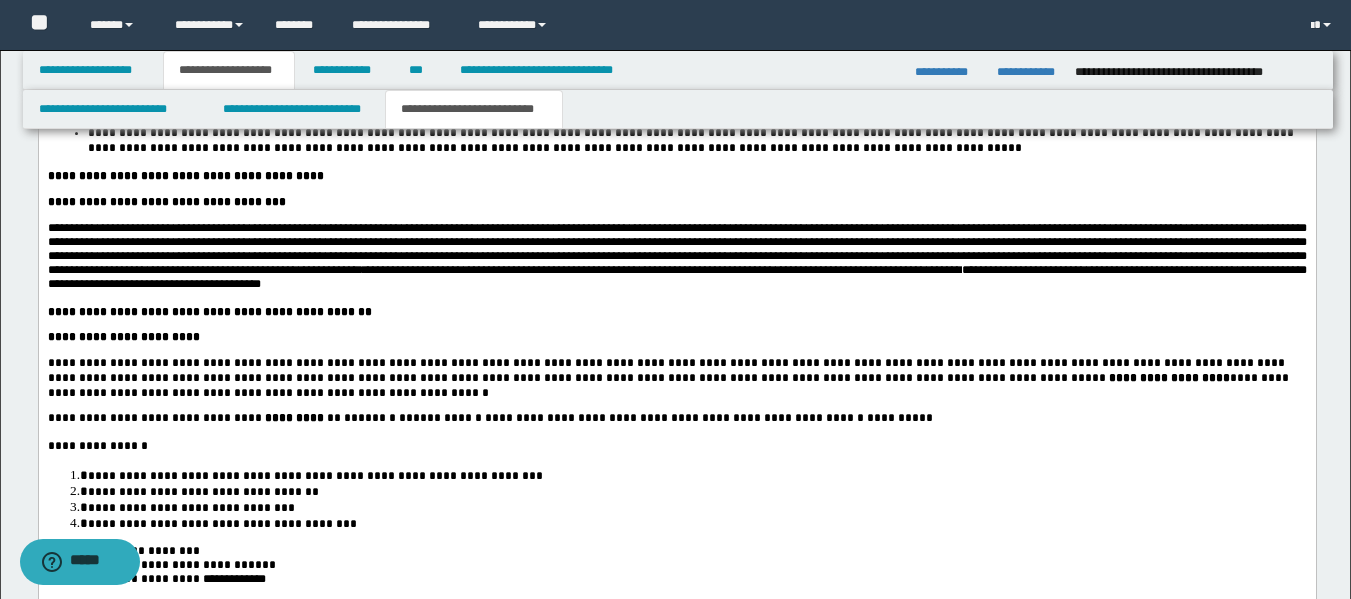 scroll, scrollTop: 3560, scrollLeft: 0, axis: vertical 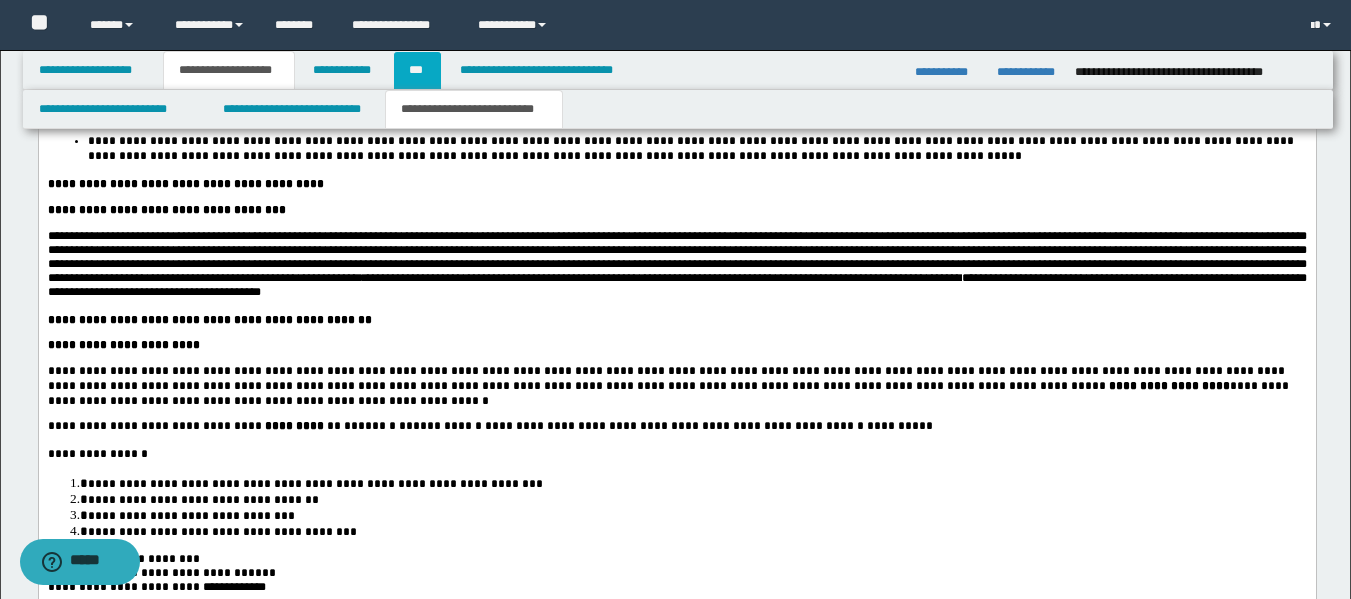 click on "***" at bounding box center (417, 70) 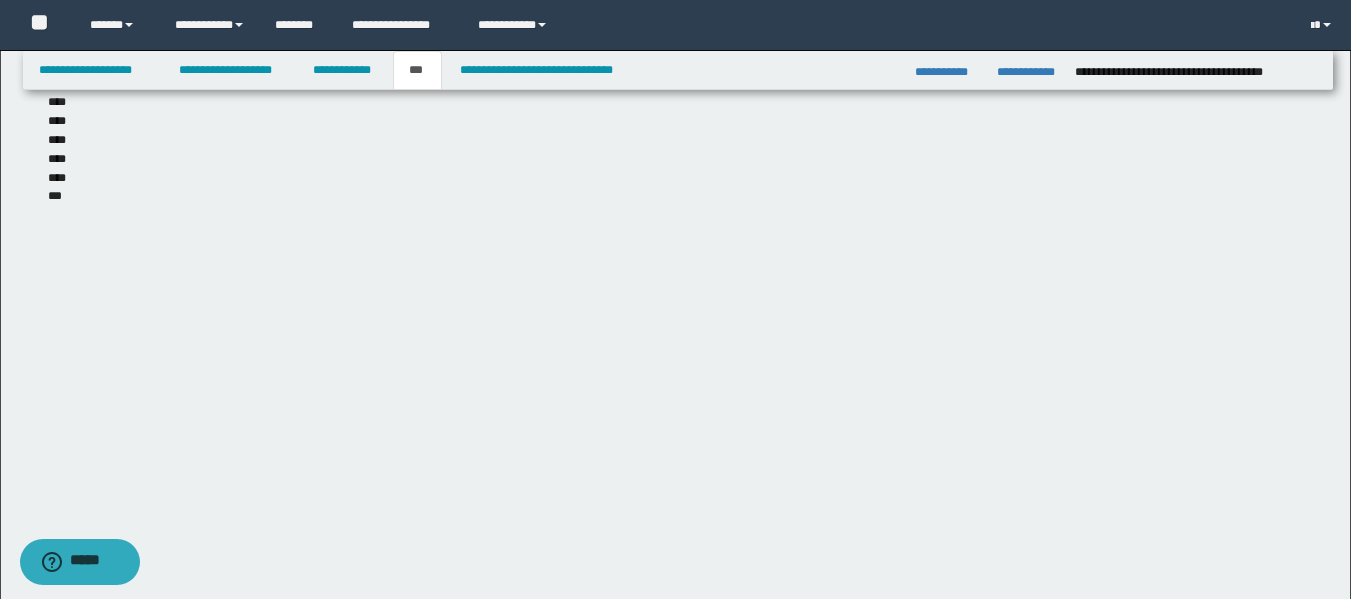 scroll, scrollTop: 689, scrollLeft: 0, axis: vertical 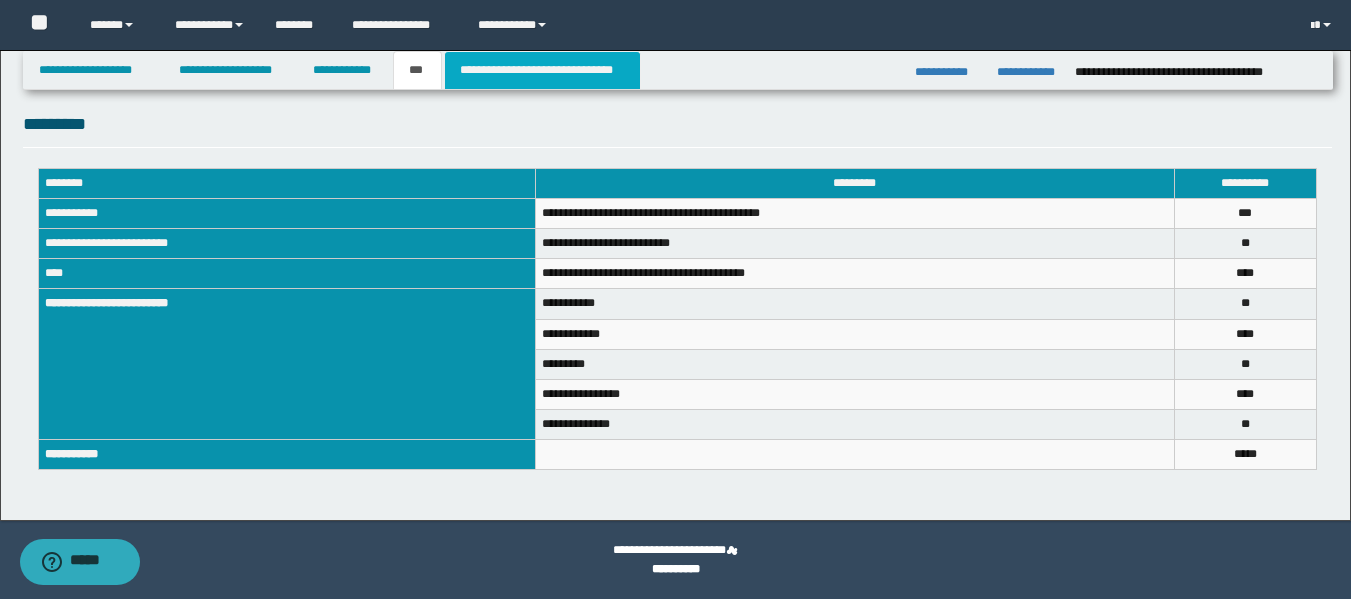 click on "**********" at bounding box center (542, 70) 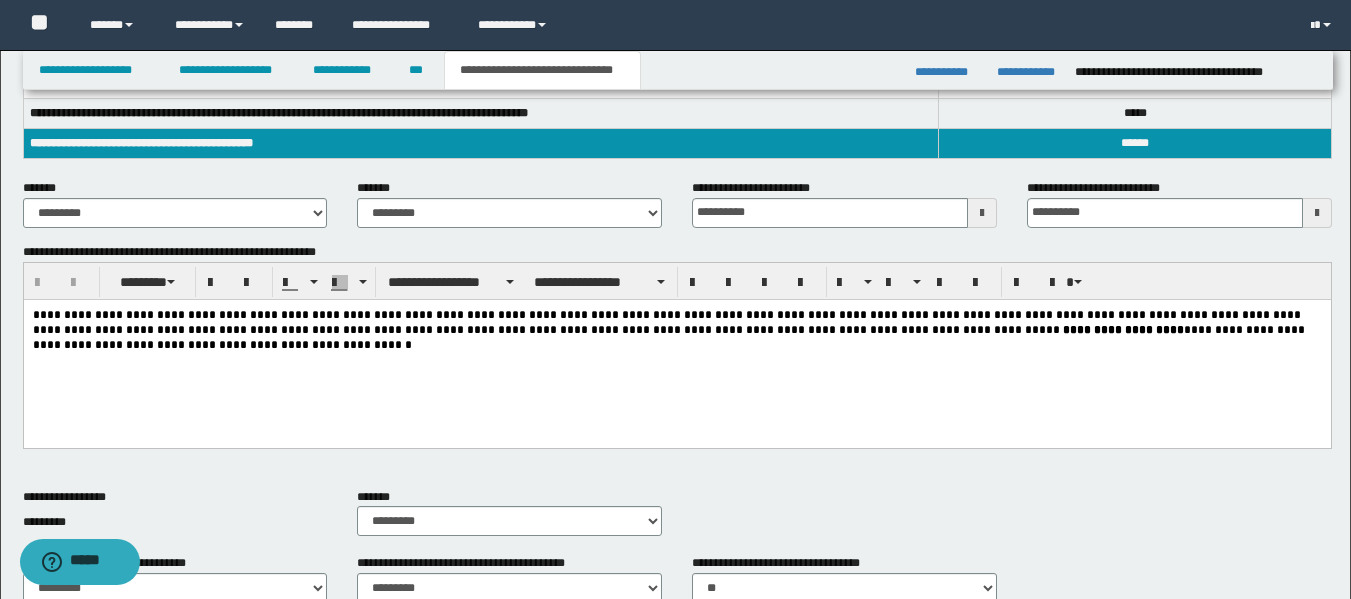 scroll, scrollTop: 267, scrollLeft: 0, axis: vertical 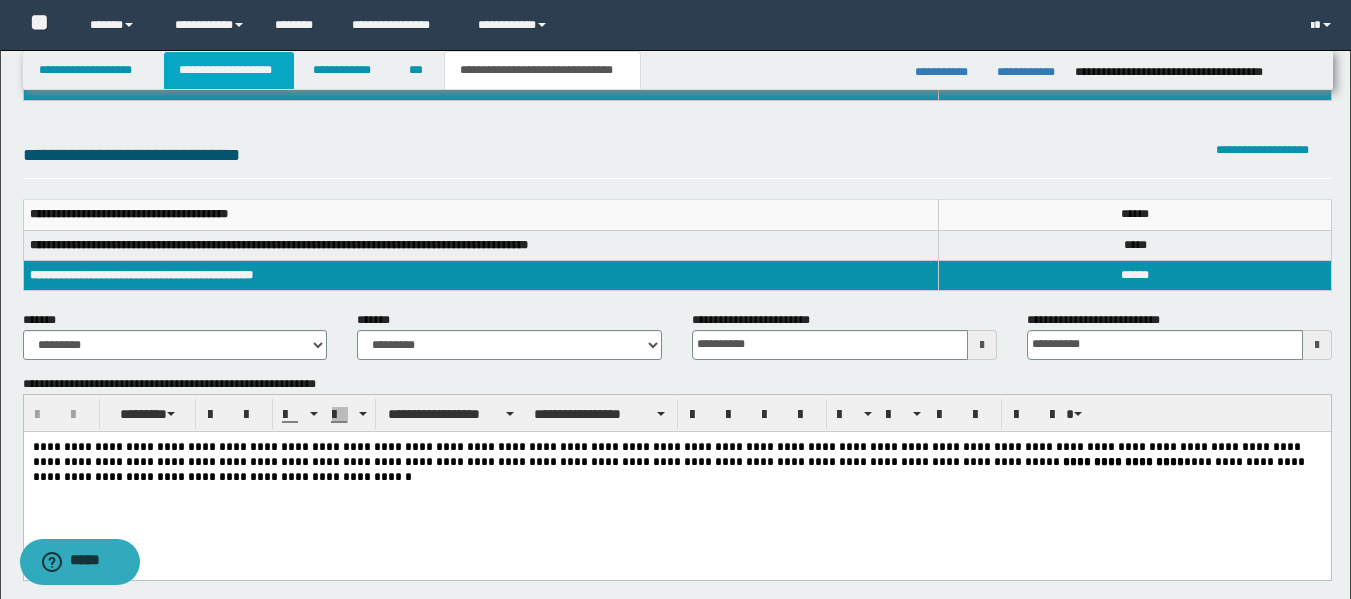 click on "**********" at bounding box center (229, 70) 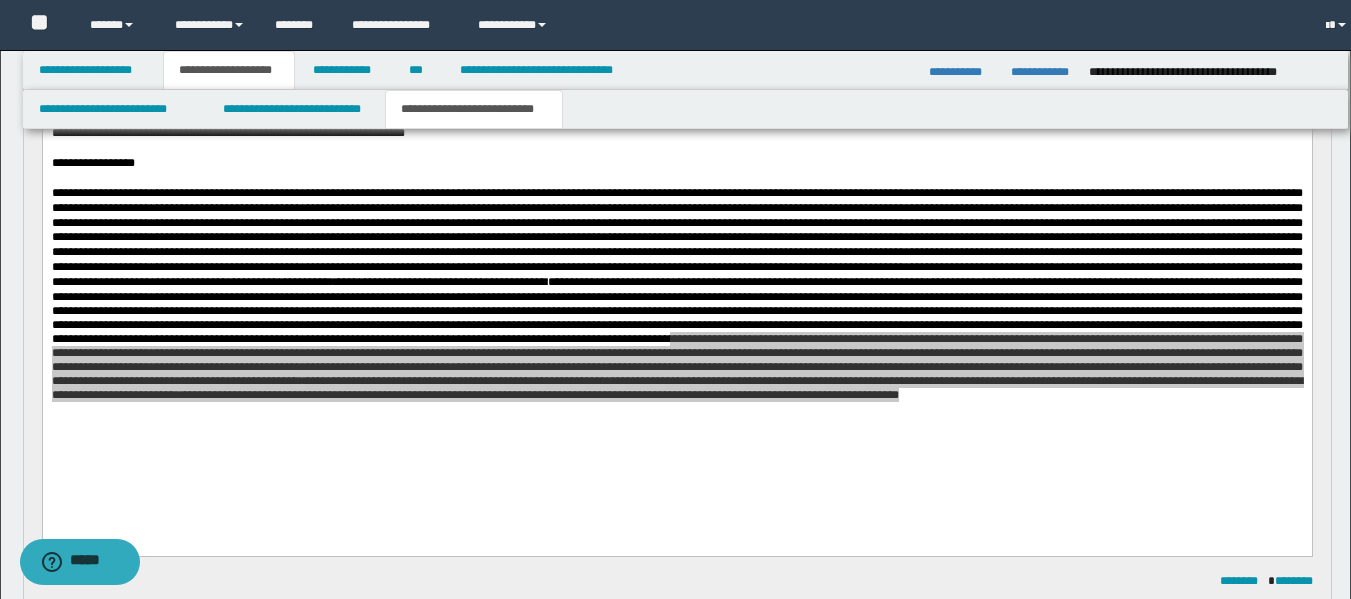 scroll, scrollTop: 298, scrollLeft: 0, axis: vertical 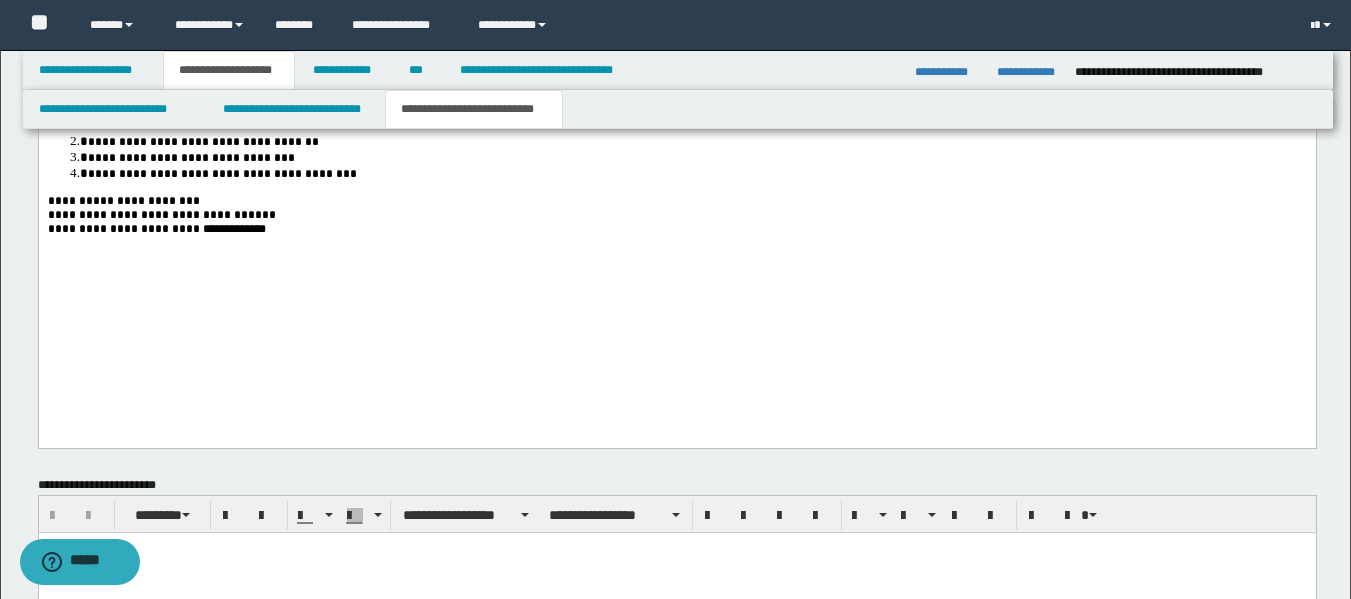 click on "**********" at bounding box center [161, 216] 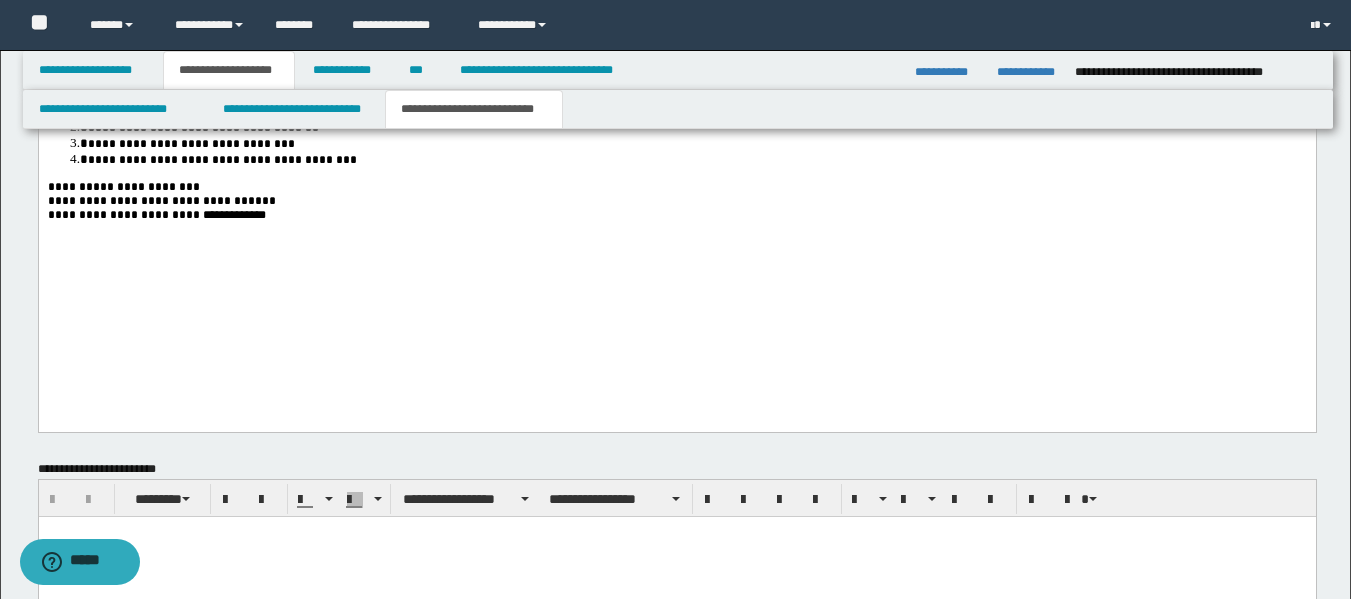 scroll, scrollTop: 3912, scrollLeft: 0, axis: vertical 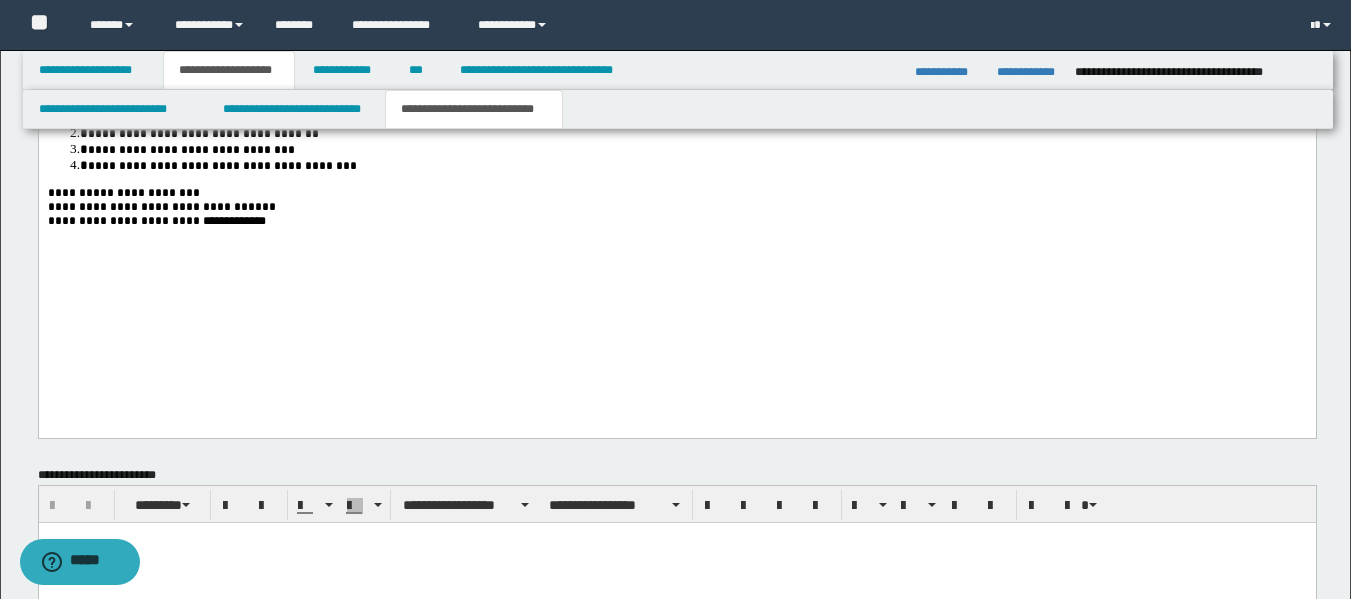 click on "**********" at bounding box center (161, 208) 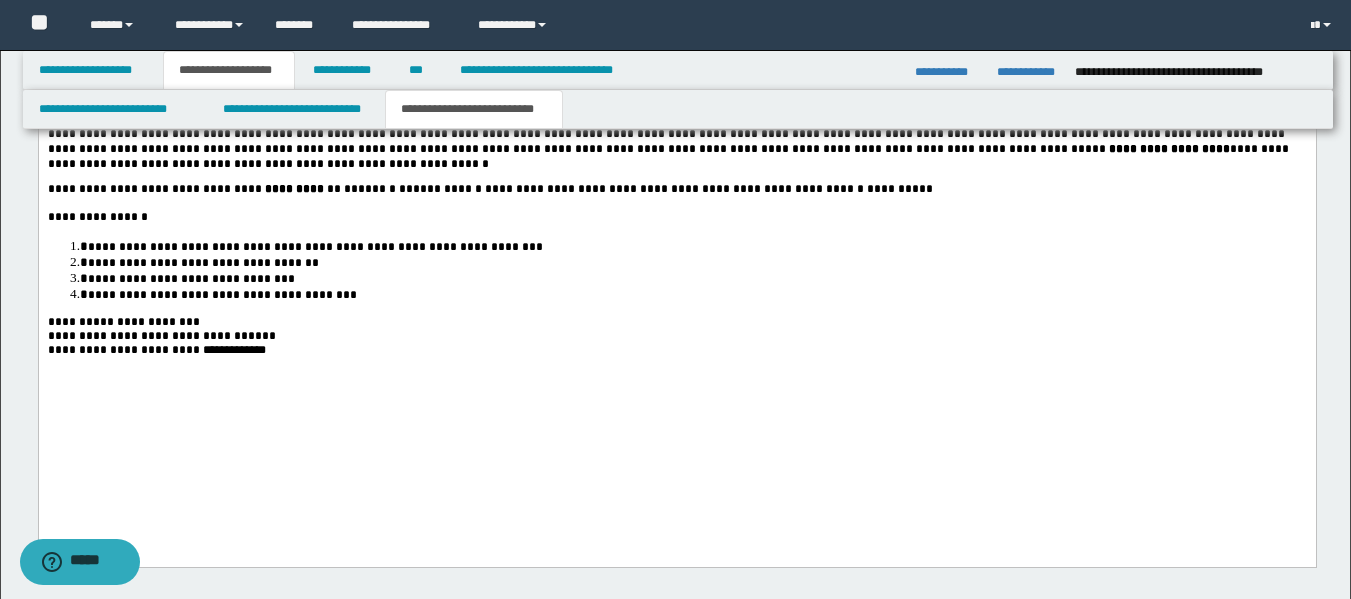 scroll, scrollTop: 3757, scrollLeft: 0, axis: vertical 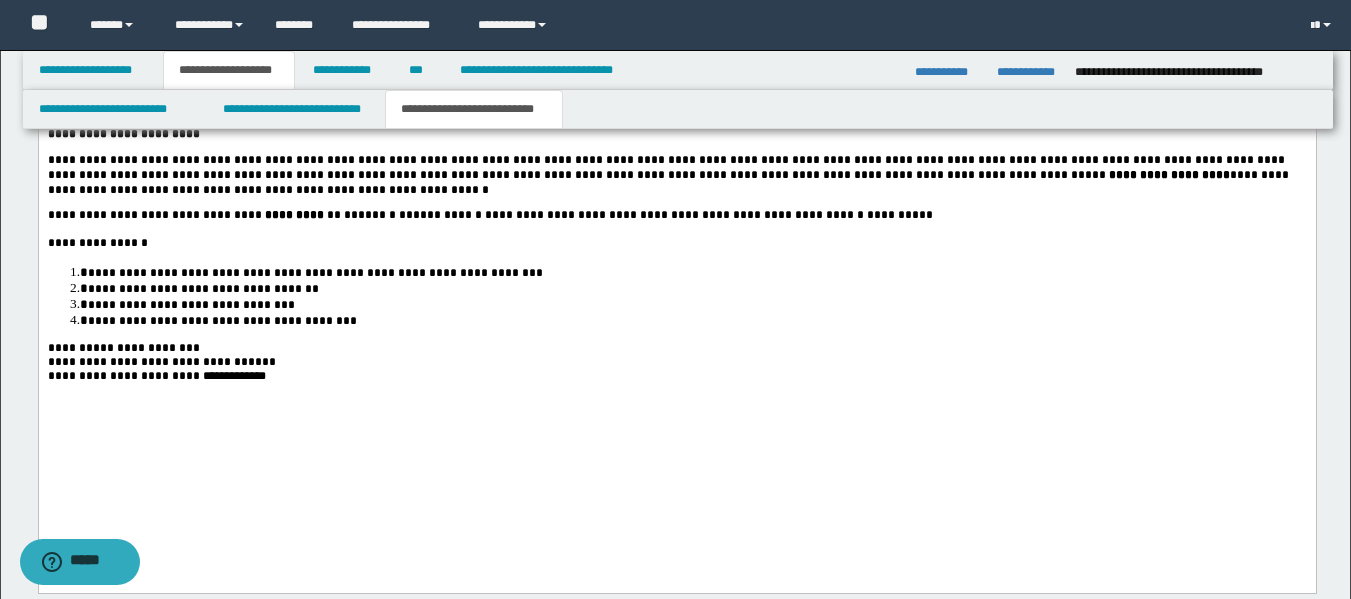 click on "**********" at bounding box center (209, 110) 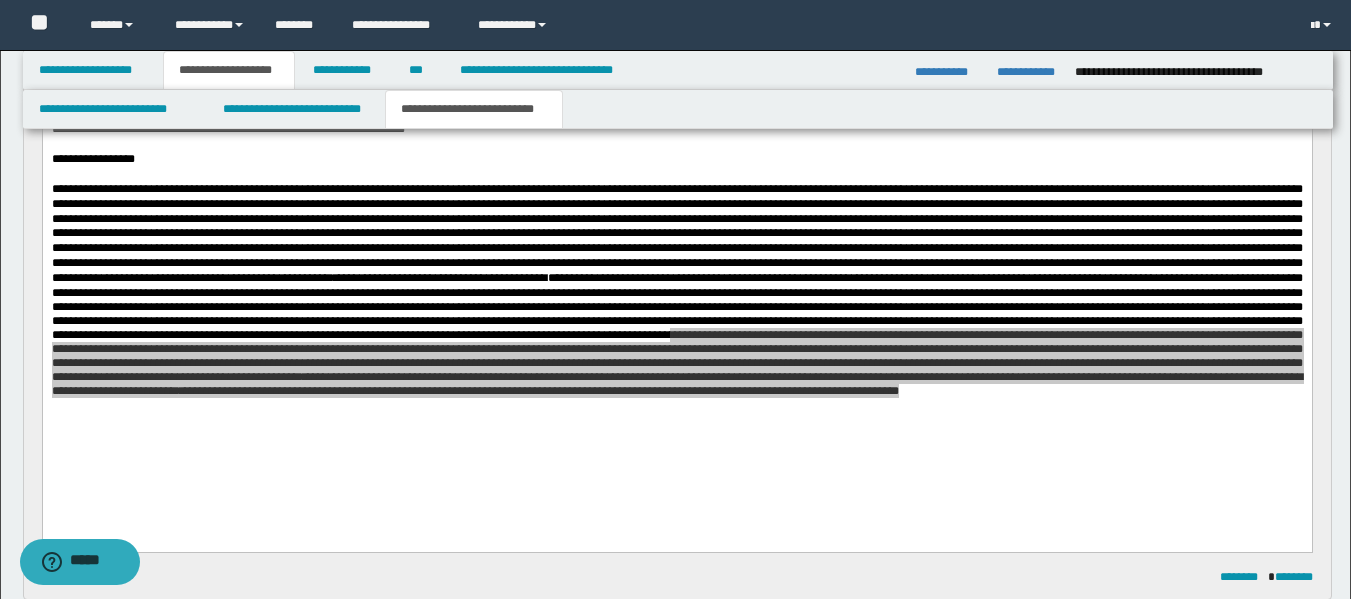 scroll, scrollTop: 280, scrollLeft: 0, axis: vertical 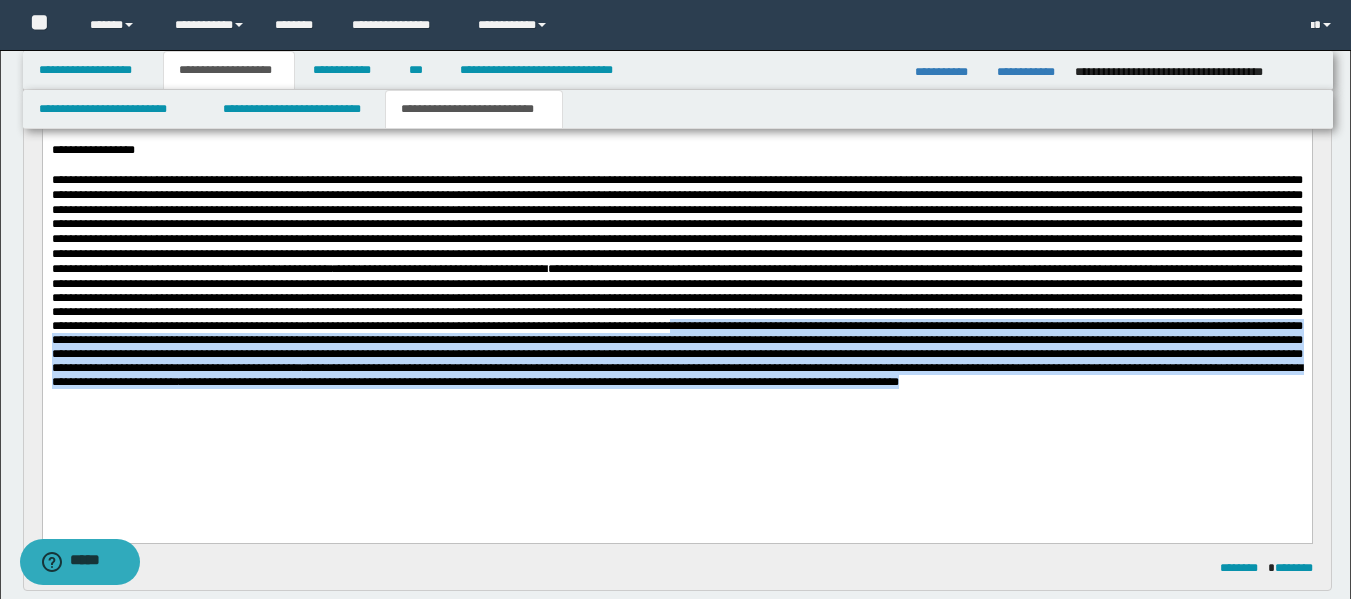 click on "**********" at bounding box center (676, 261) 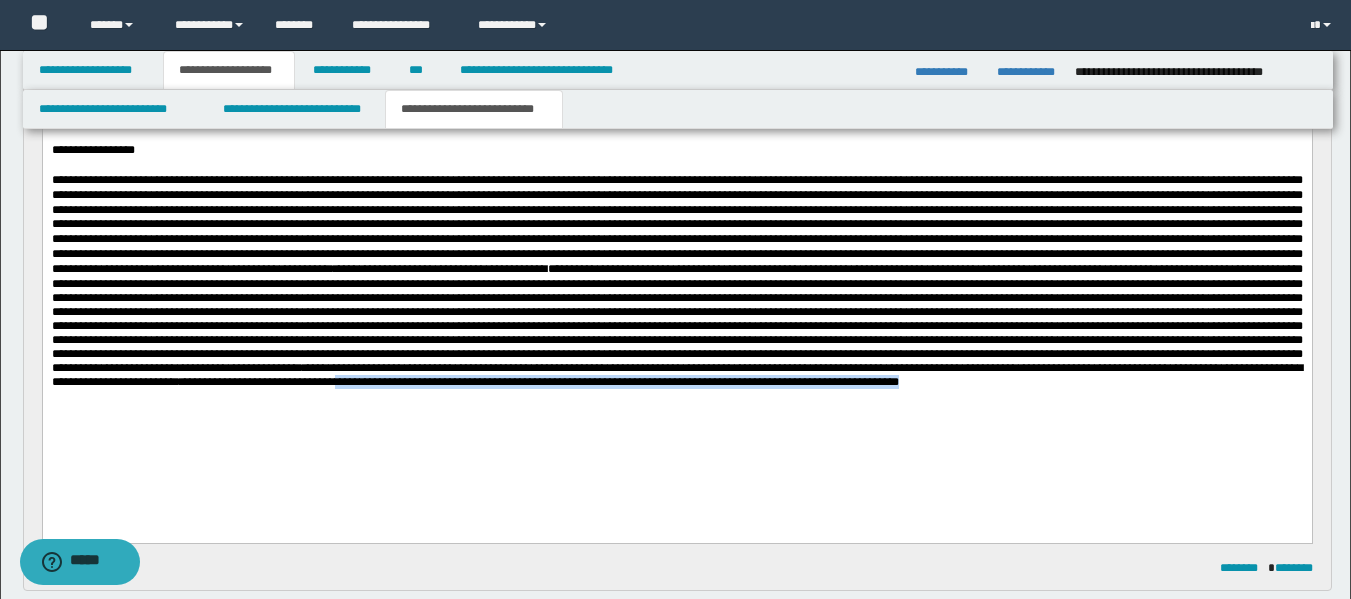 drag, startPoint x: 434, startPoint y: 426, endPoint x: 1077, endPoint y: 443, distance: 643.2247 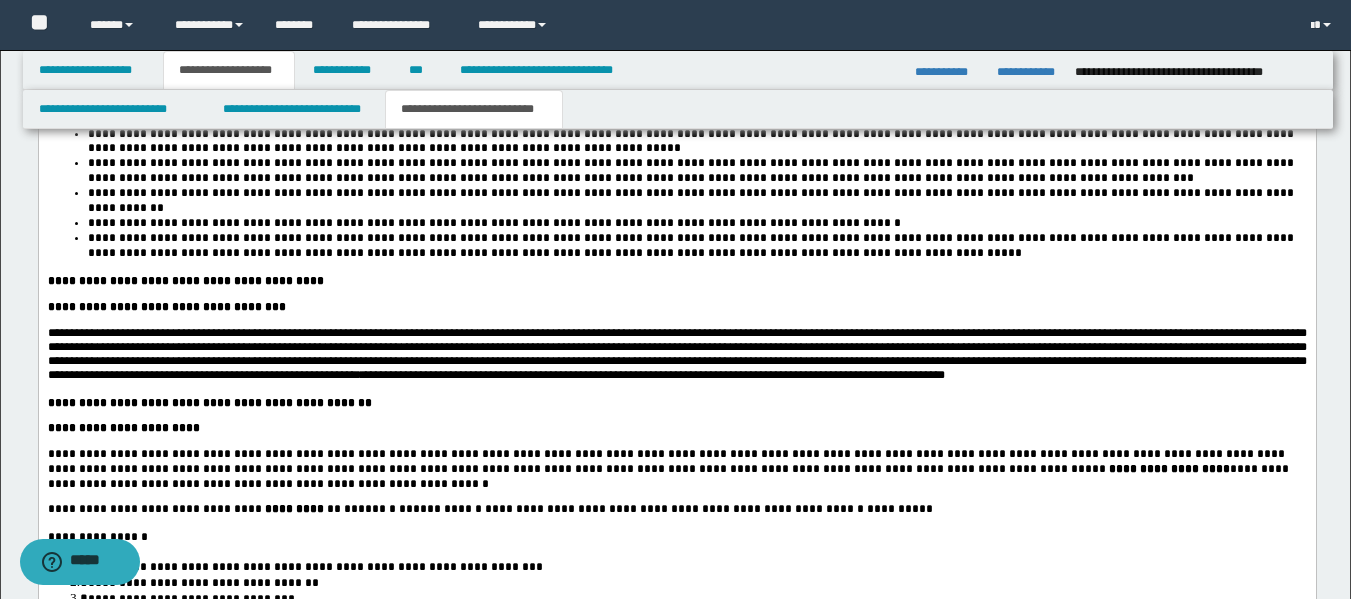 scroll, scrollTop: 3446, scrollLeft: 0, axis: vertical 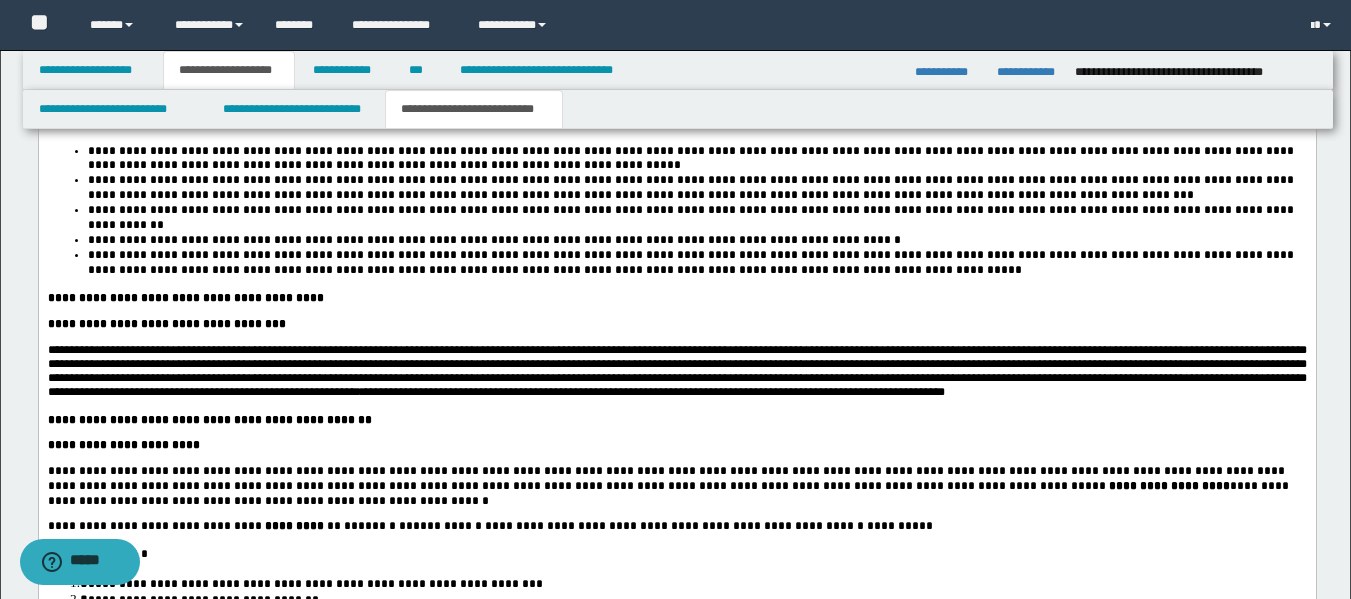 click on "**********" at bounding box center (676, 372) 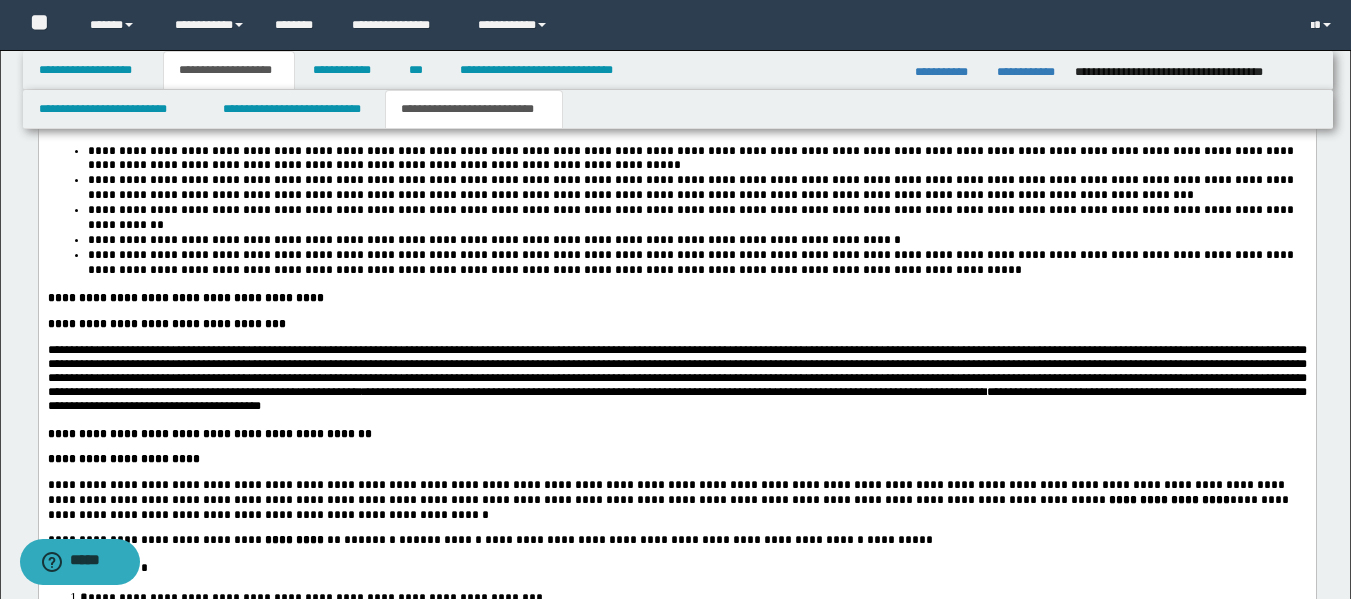 click on "**********" at bounding box center [676, 400] 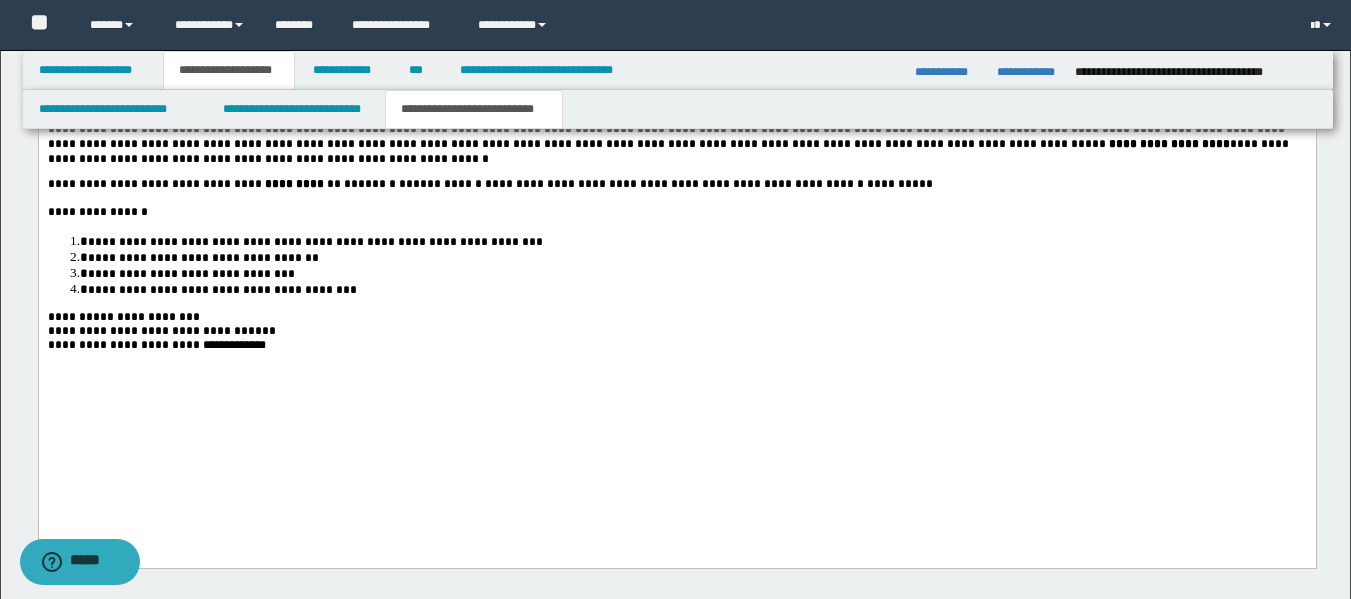 scroll, scrollTop: 3821, scrollLeft: 0, axis: vertical 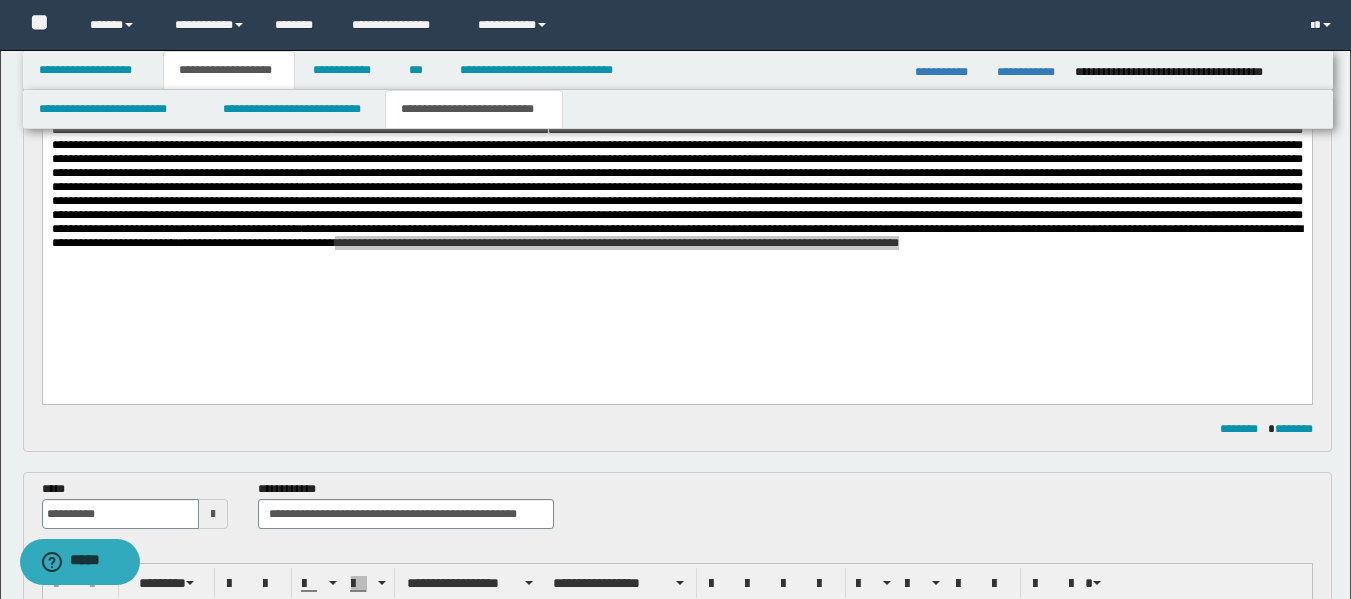 drag, startPoint x: 1364, startPoint y: 487, endPoint x: 1181, endPoint y: 262, distance: 290.02414 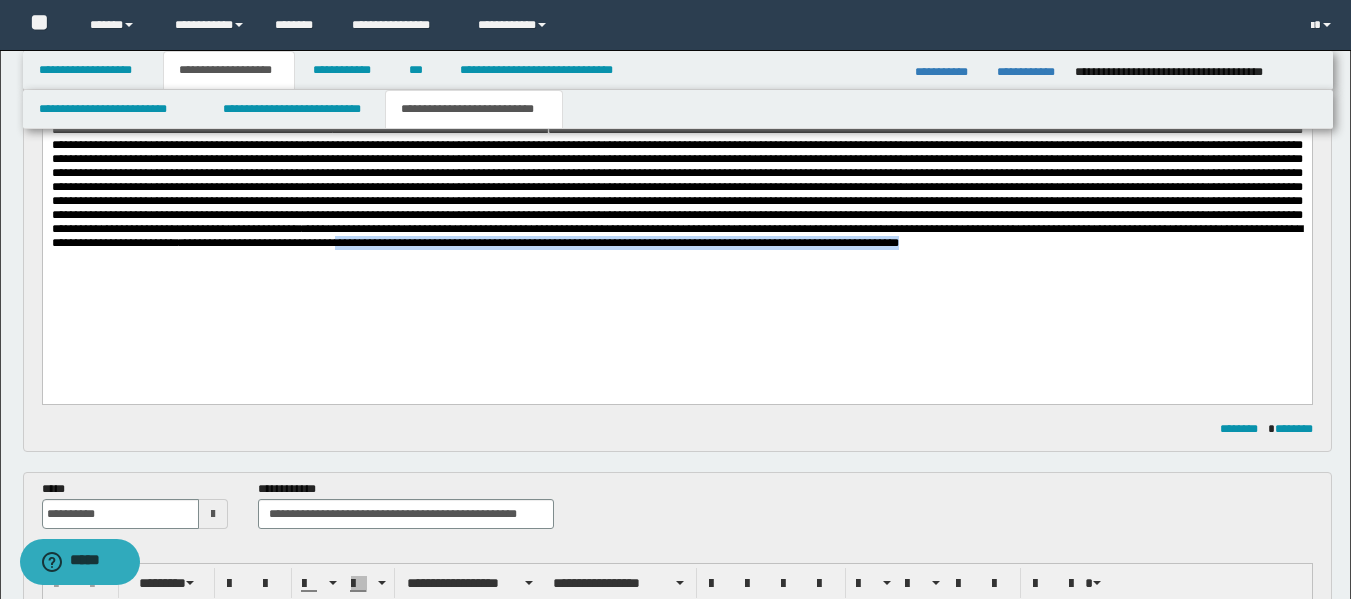 click on "**********" at bounding box center [676, 123] 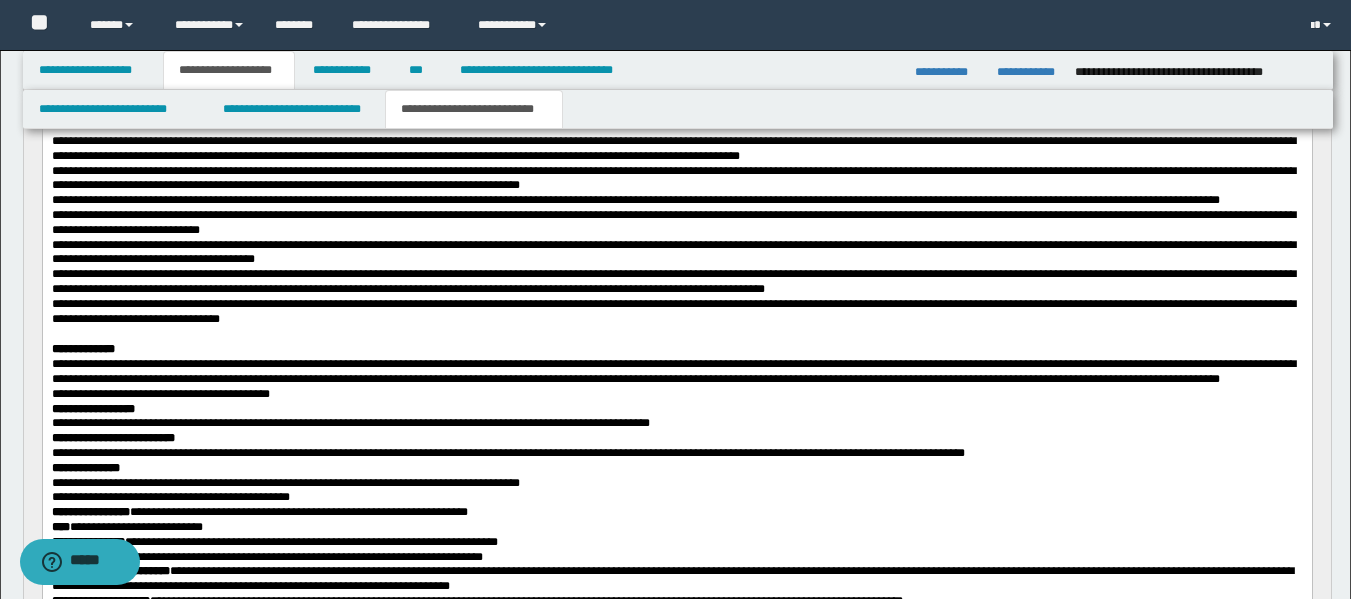 scroll, scrollTop: 820, scrollLeft: 0, axis: vertical 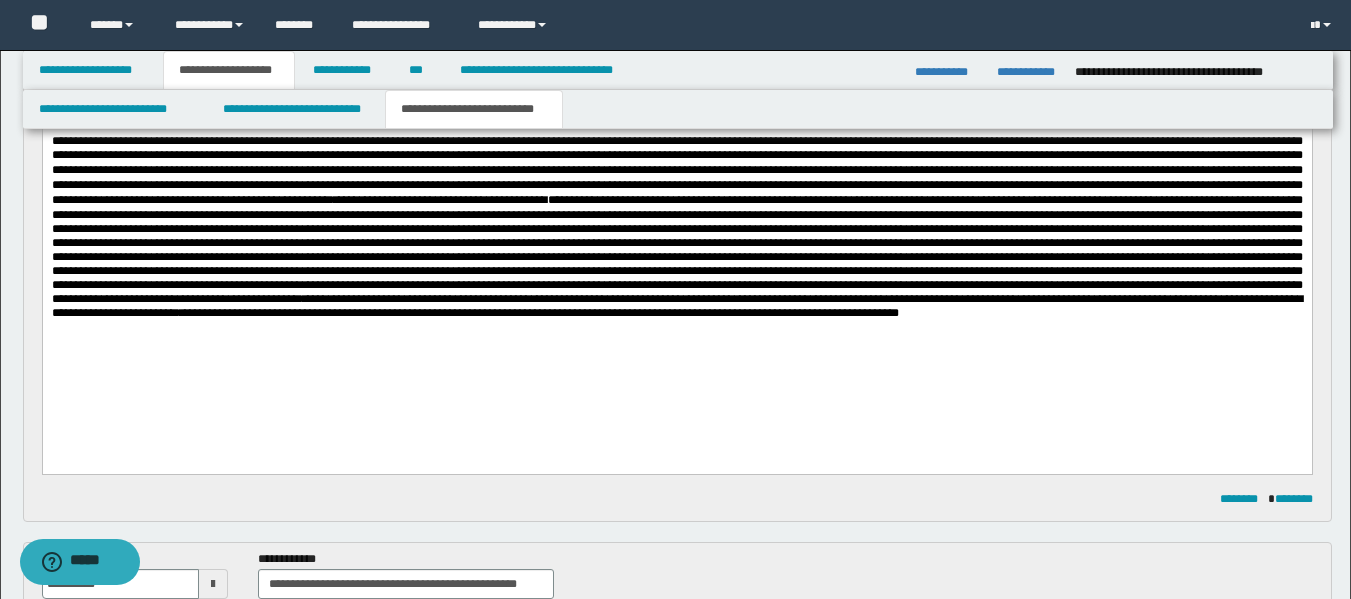 click on "**********" at bounding box center (676, 192) 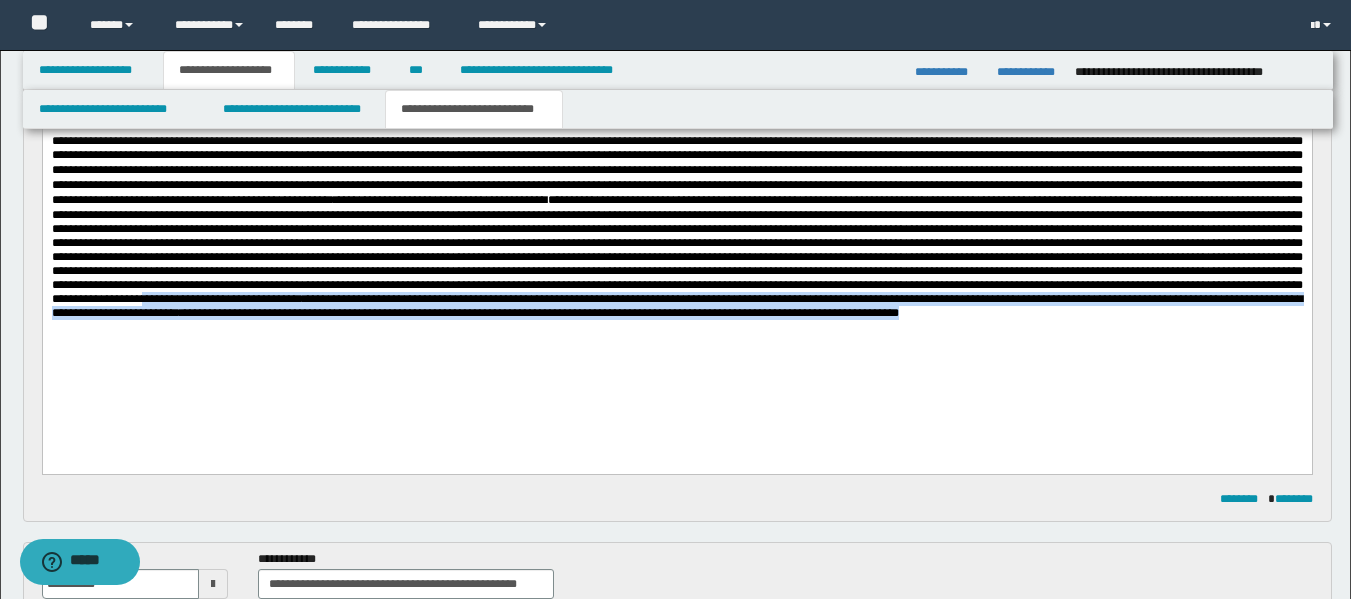 drag, startPoint x: 163, startPoint y: 341, endPoint x: 1110, endPoint y: 366, distance: 947.32996 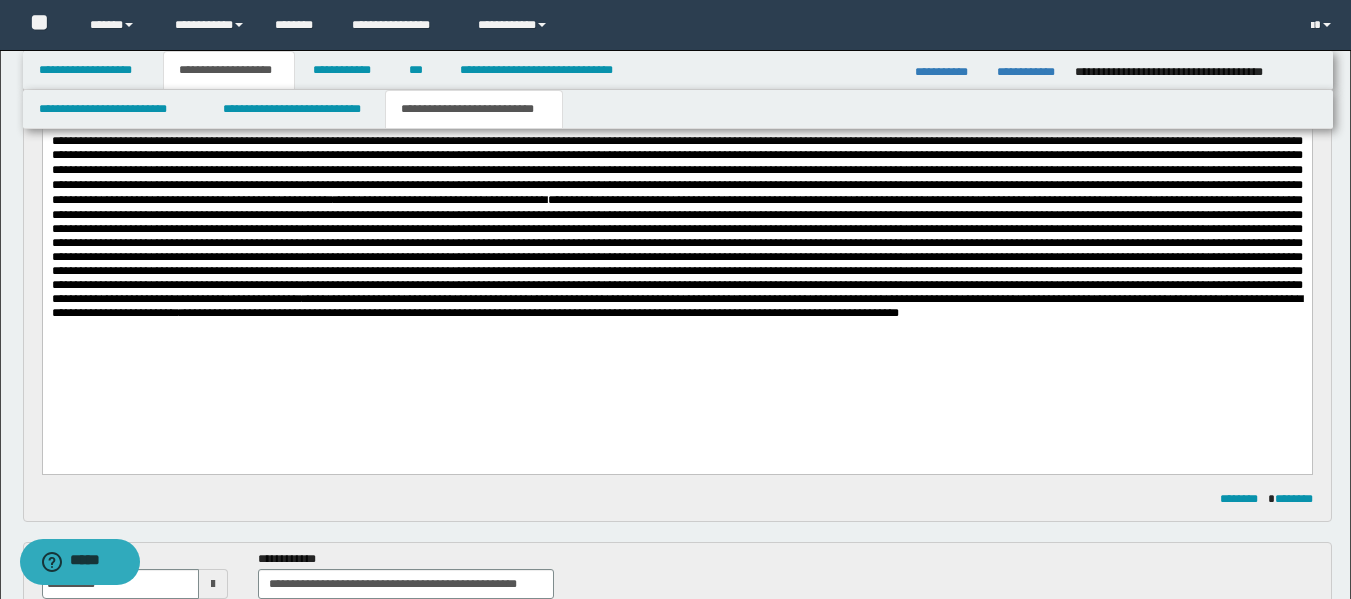 click on "**********" at bounding box center [676, 192] 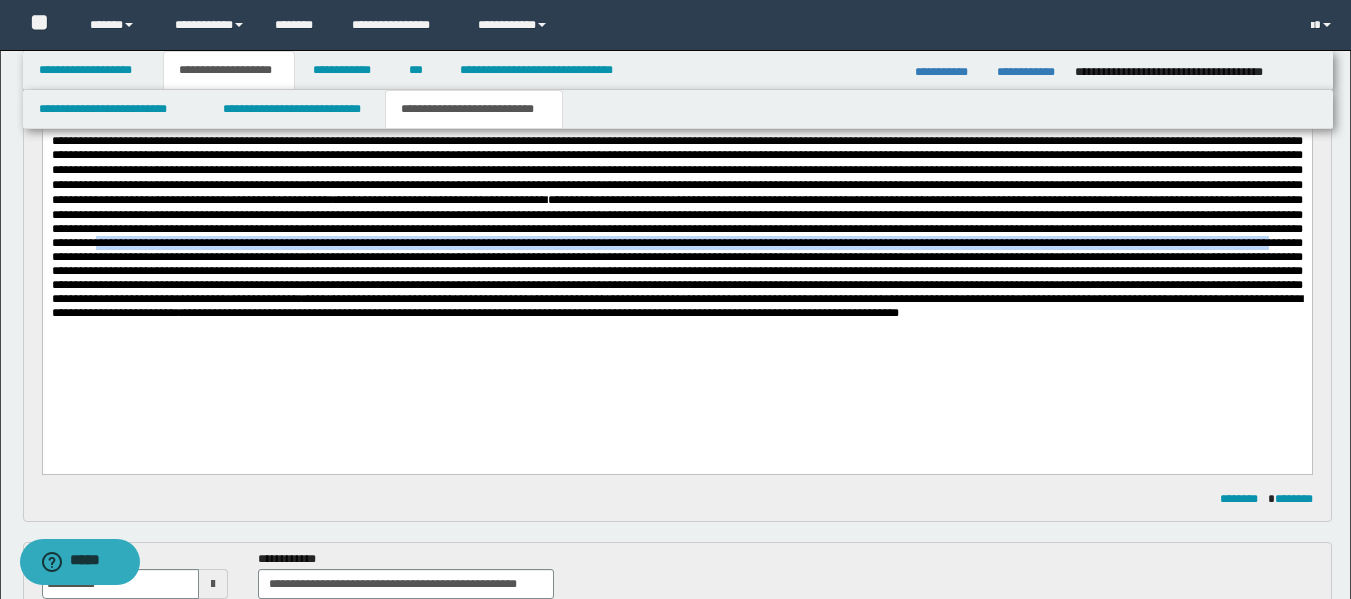 click on "**********" at bounding box center [676, 256] 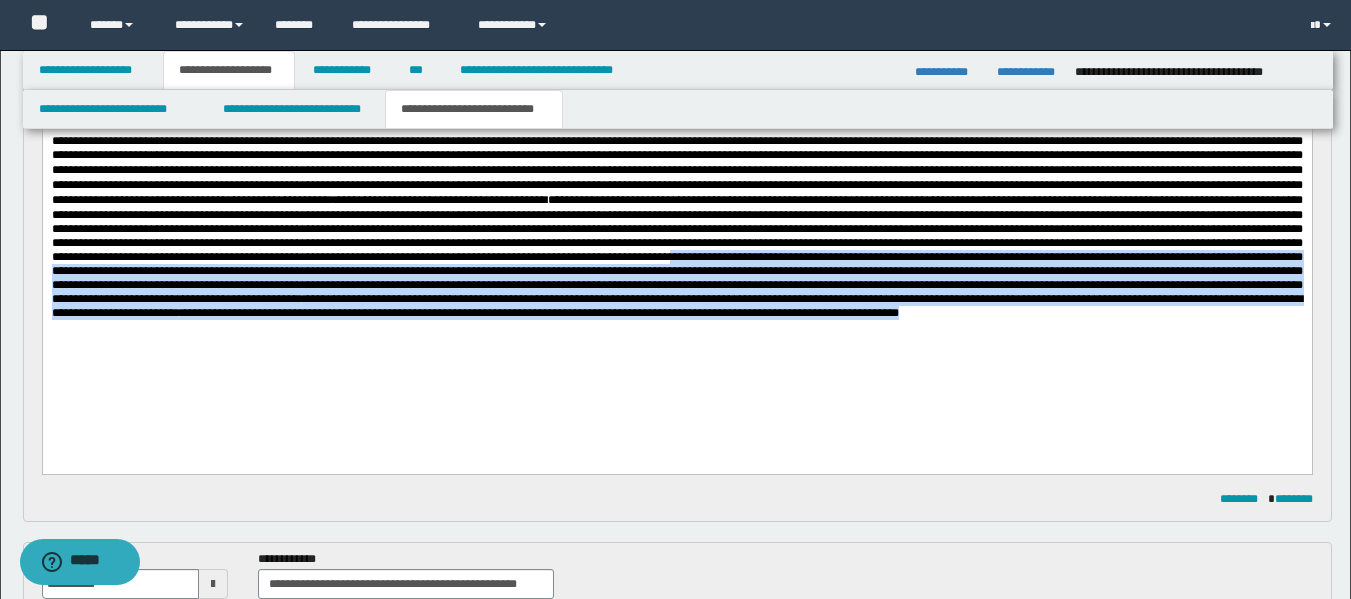 drag, startPoint x: 460, startPoint y: 293, endPoint x: 1085, endPoint y: 362, distance: 628.79724 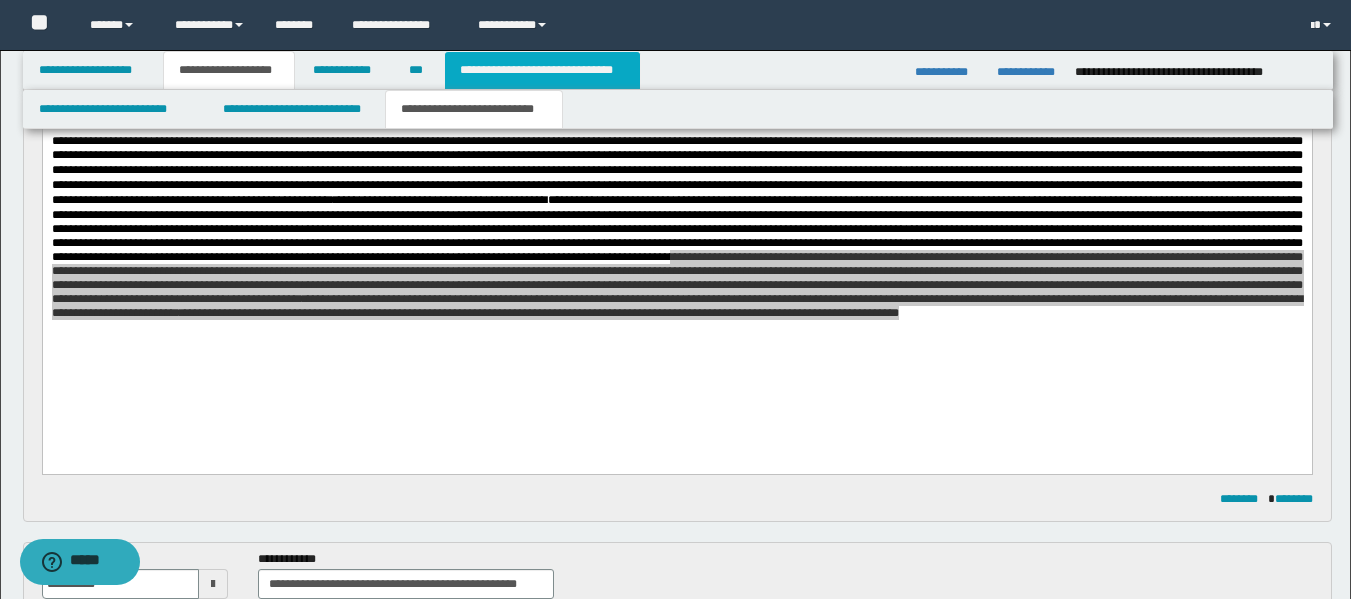 click on "**********" at bounding box center (542, 70) 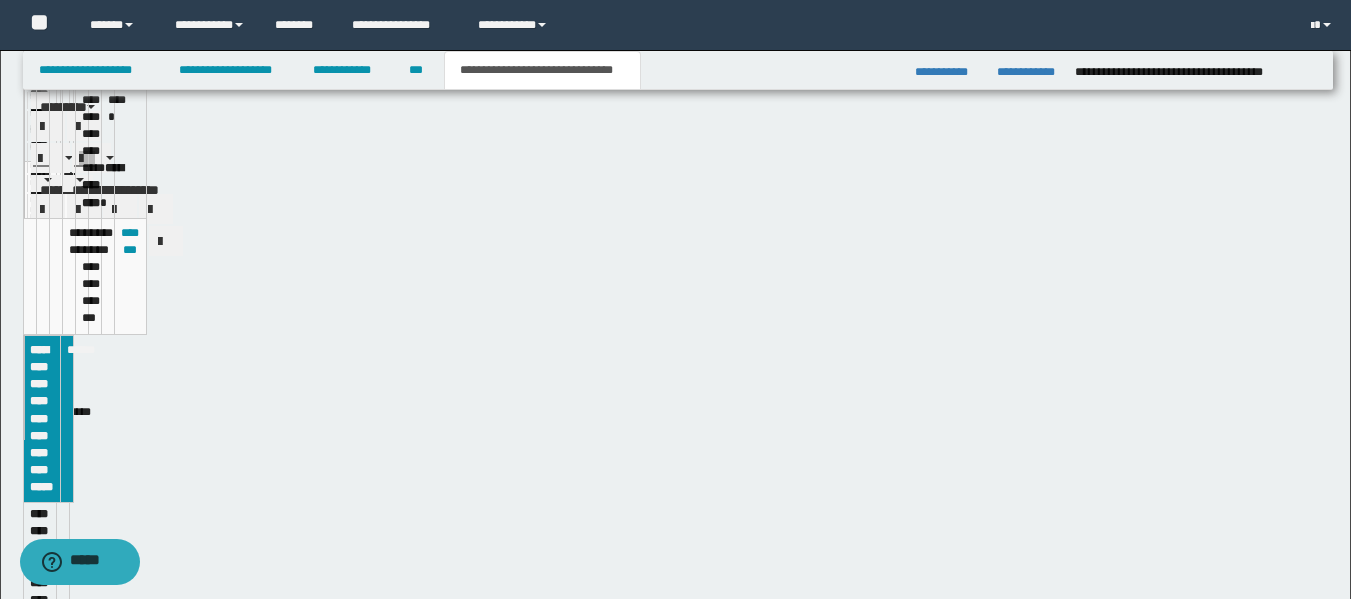 scroll, scrollTop: 318, scrollLeft: 0, axis: vertical 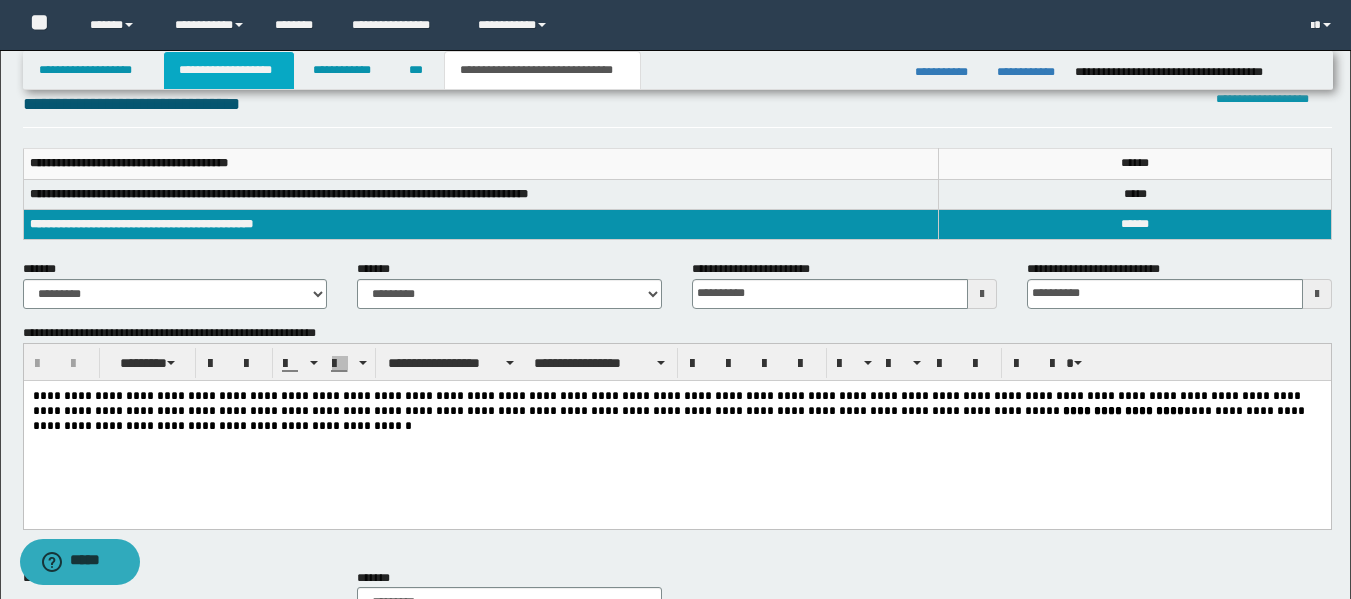 click on "**********" at bounding box center [229, 70] 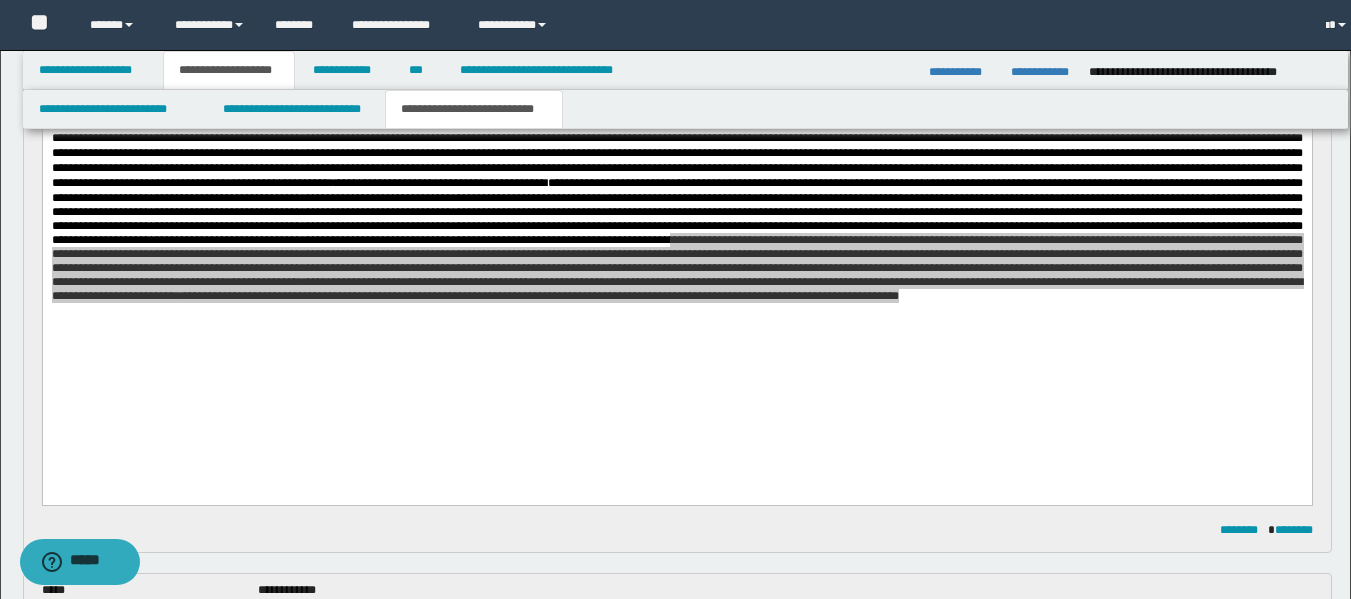 scroll, scrollTop: 349, scrollLeft: 0, axis: vertical 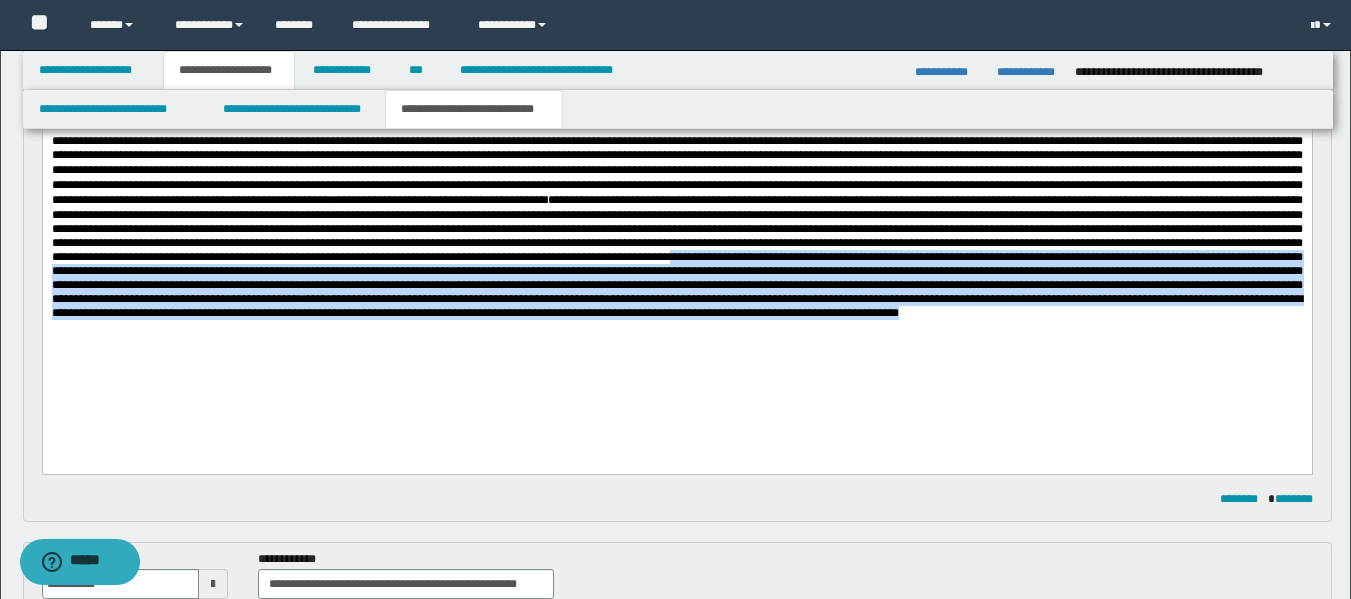 click on "**********" at bounding box center [1146, 299] 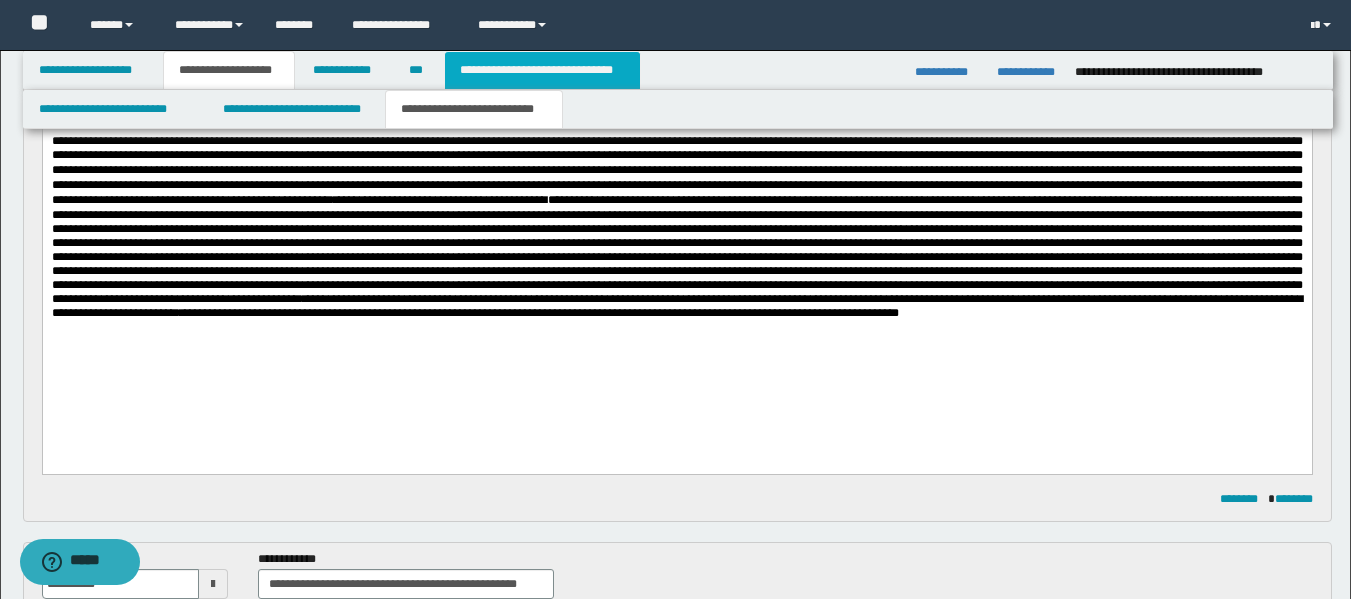 click on "**********" at bounding box center (542, 70) 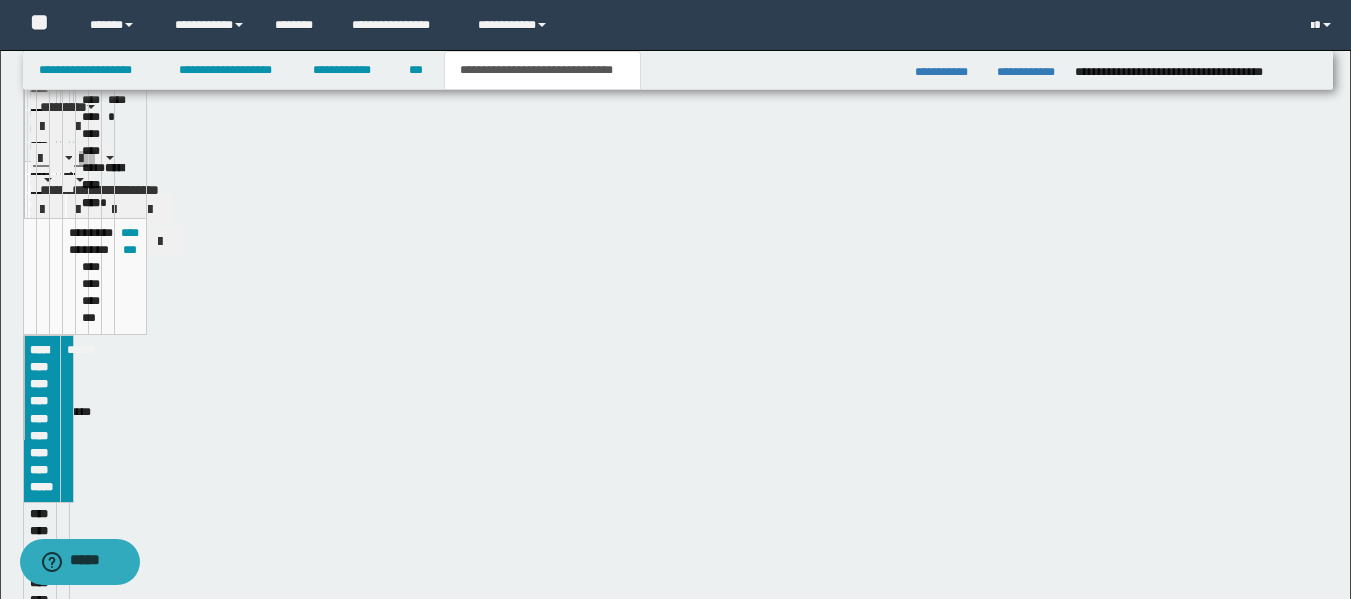 scroll, scrollTop: 318, scrollLeft: 0, axis: vertical 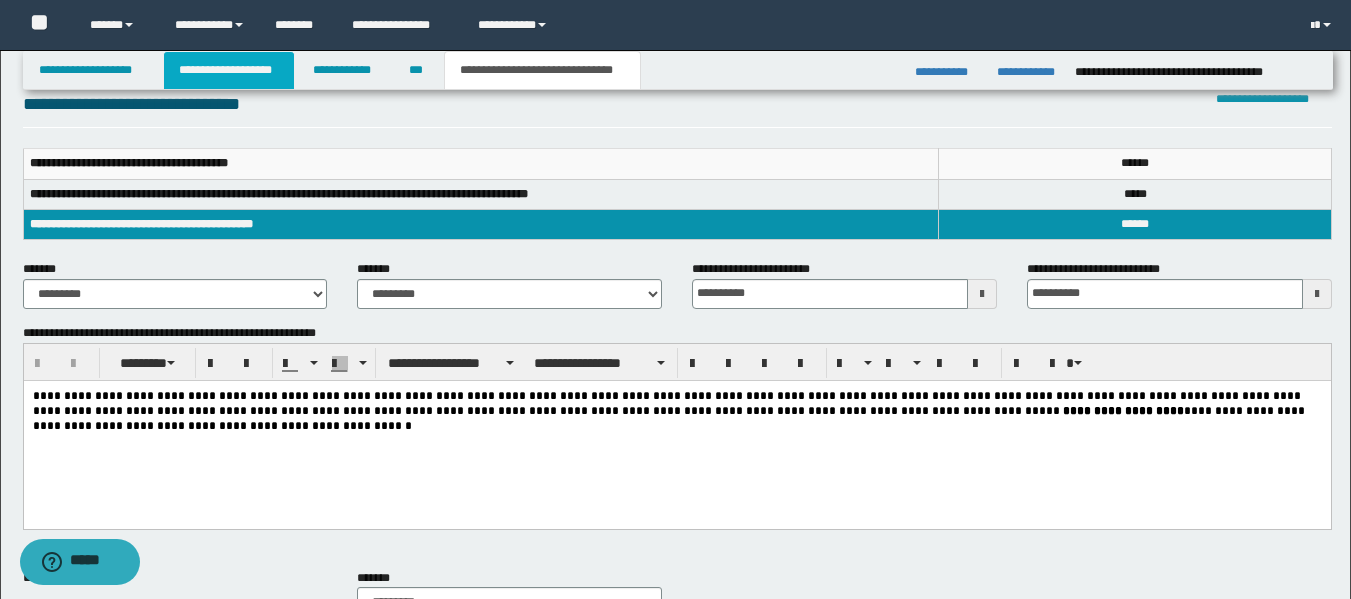 click on "**********" at bounding box center (229, 70) 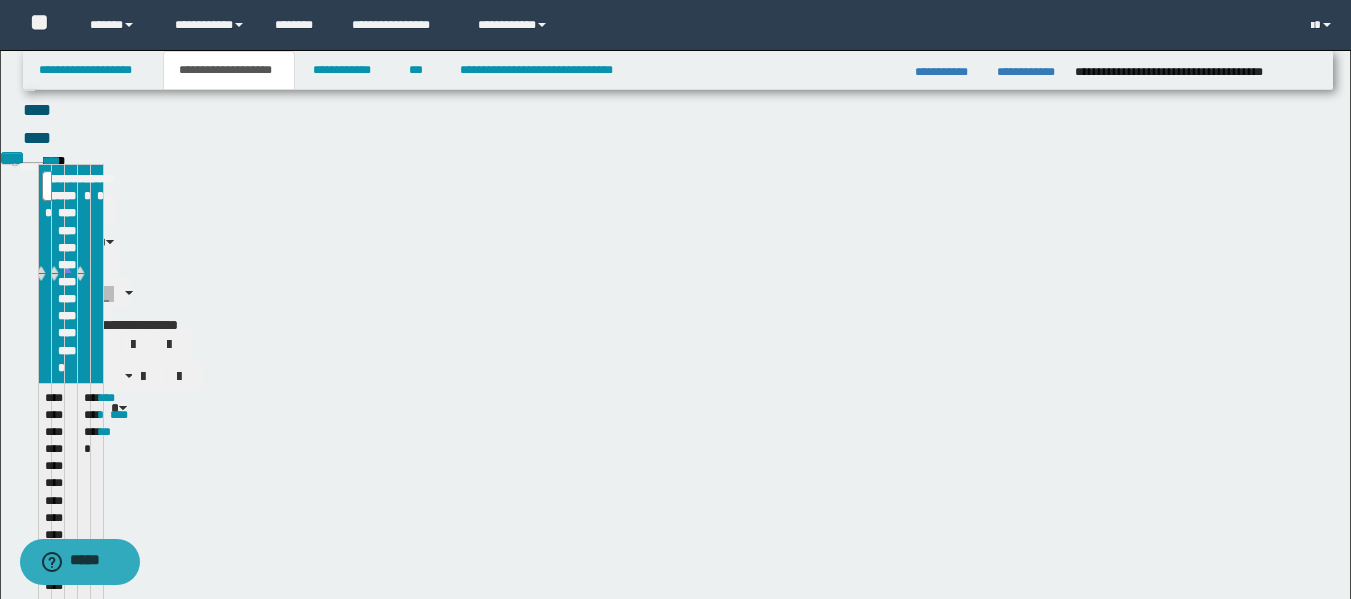 scroll, scrollTop: 349, scrollLeft: 0, axis: vertical 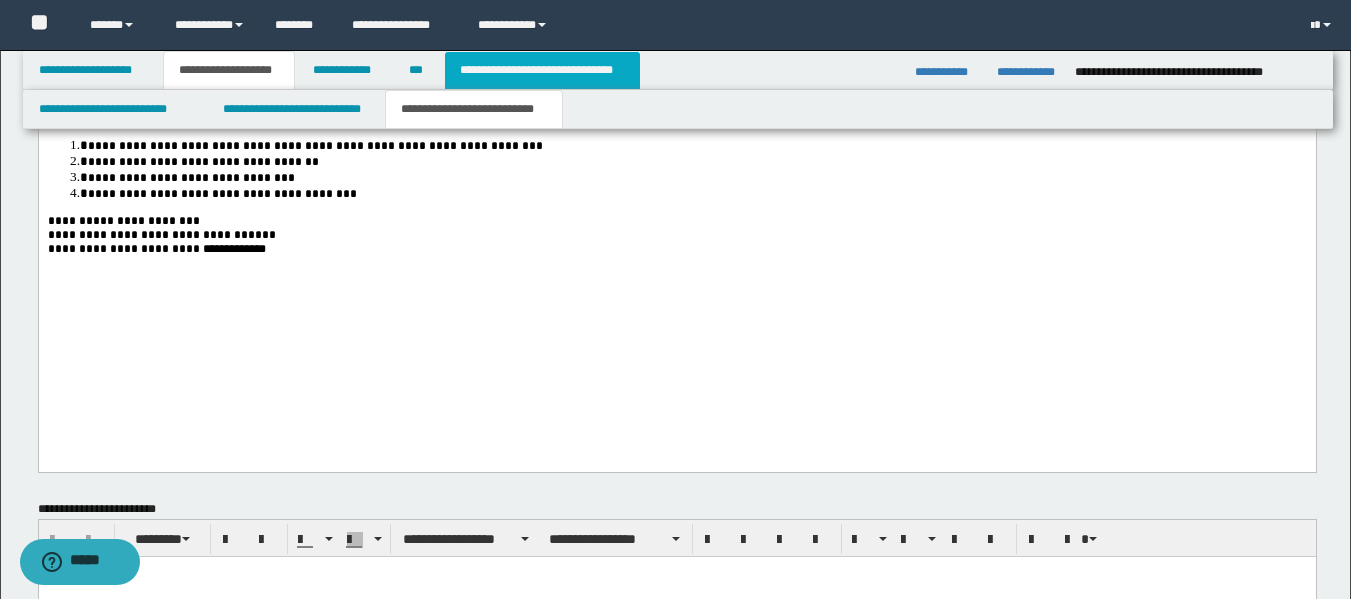 click on "**********" at bounding box center (542, 70) 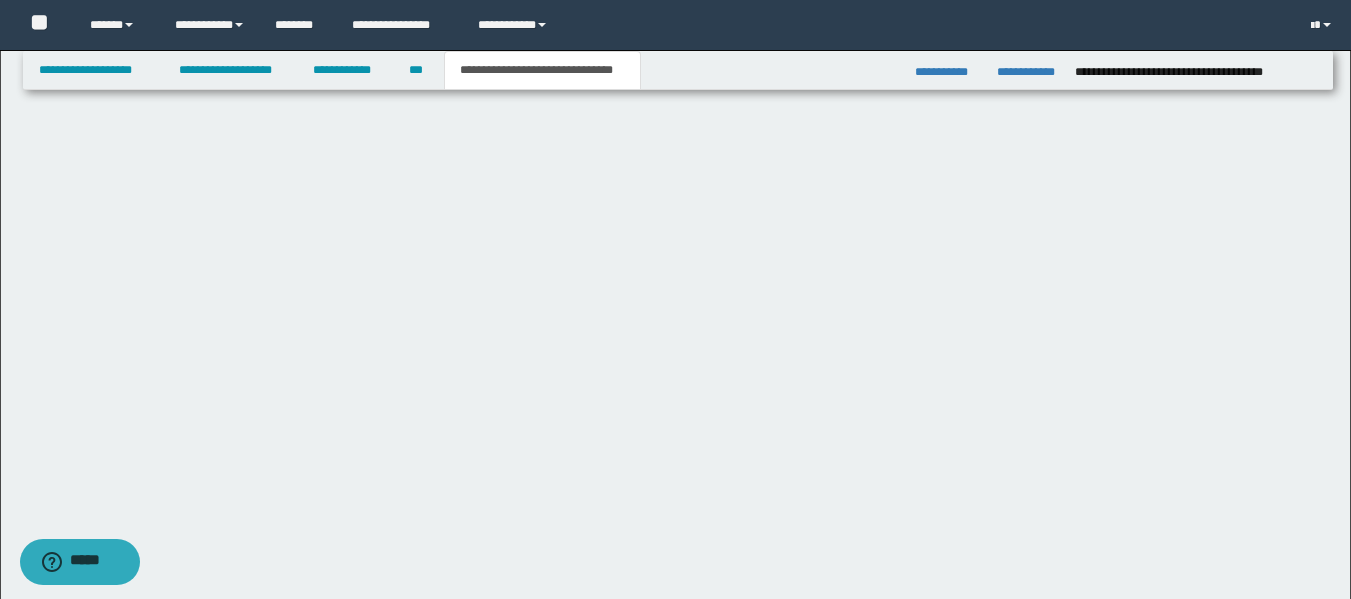 scroll, scrollTop: 953, scrollLeft: 0, axis: vertical 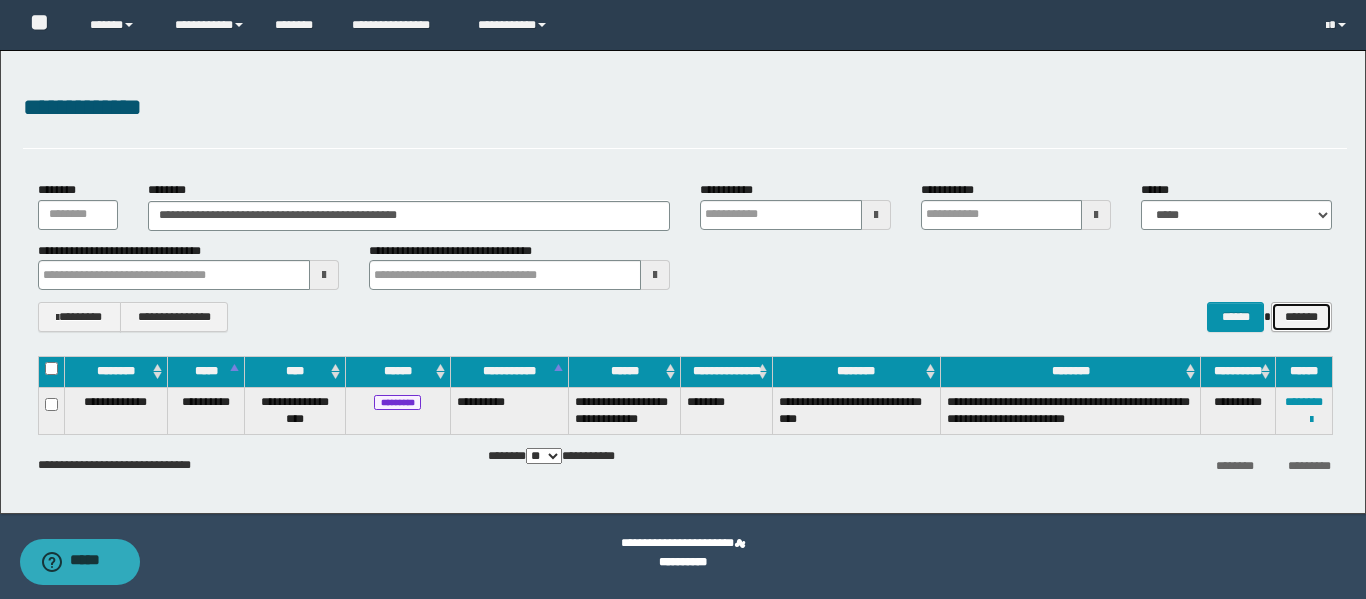 click on "*******" at bounding box center [1301, 317] 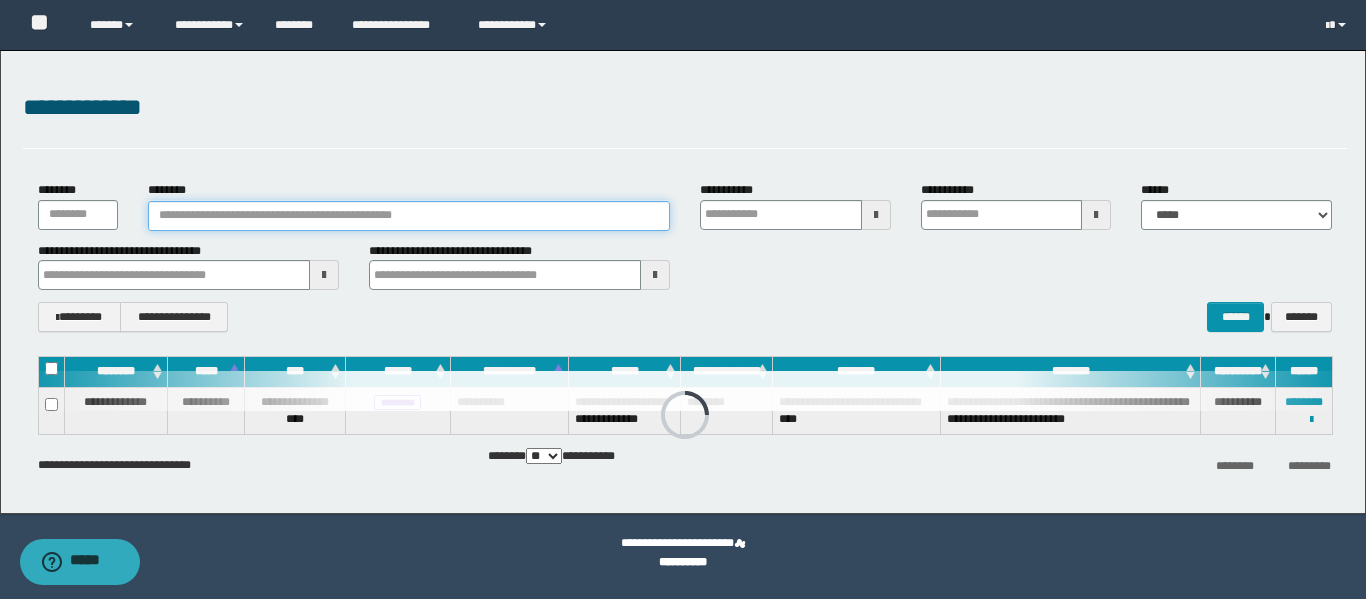 click on "********" at bounding box center [409, 216] 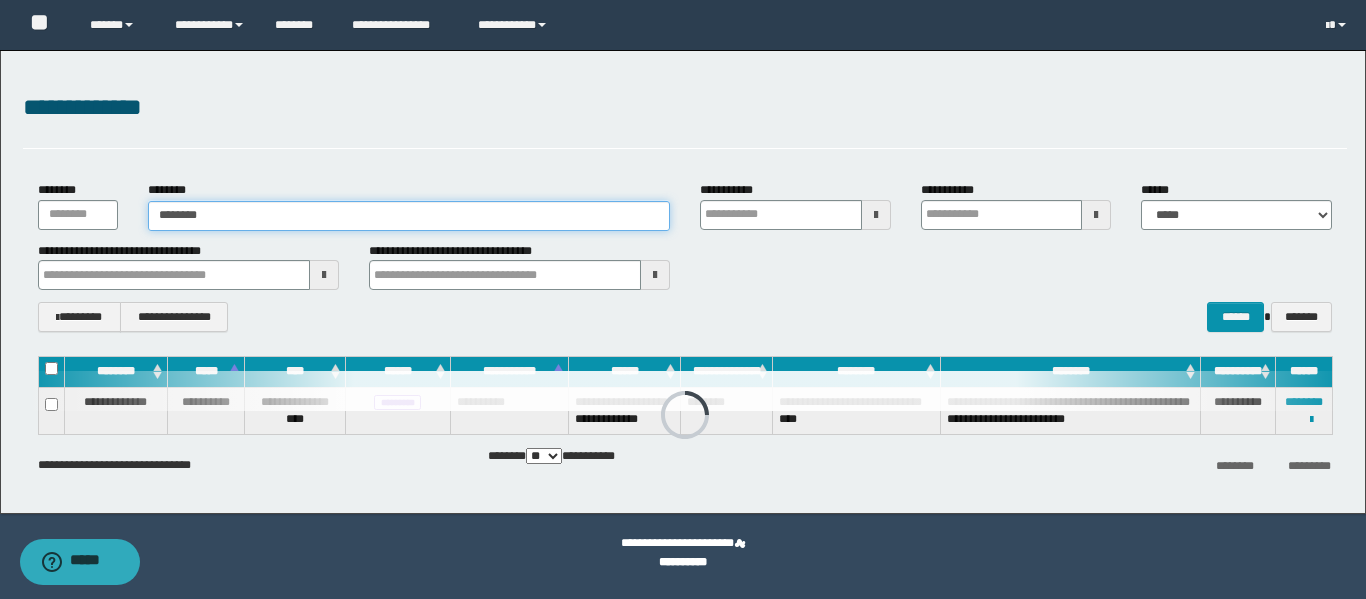 type on "********" 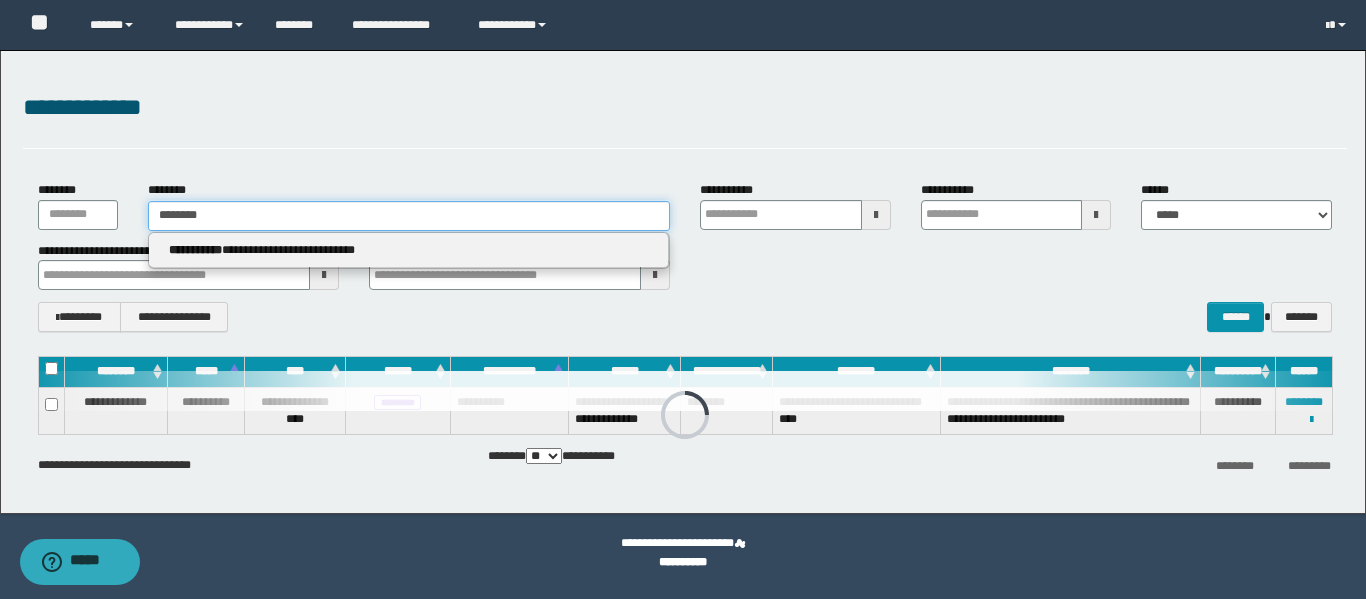 type on "********" 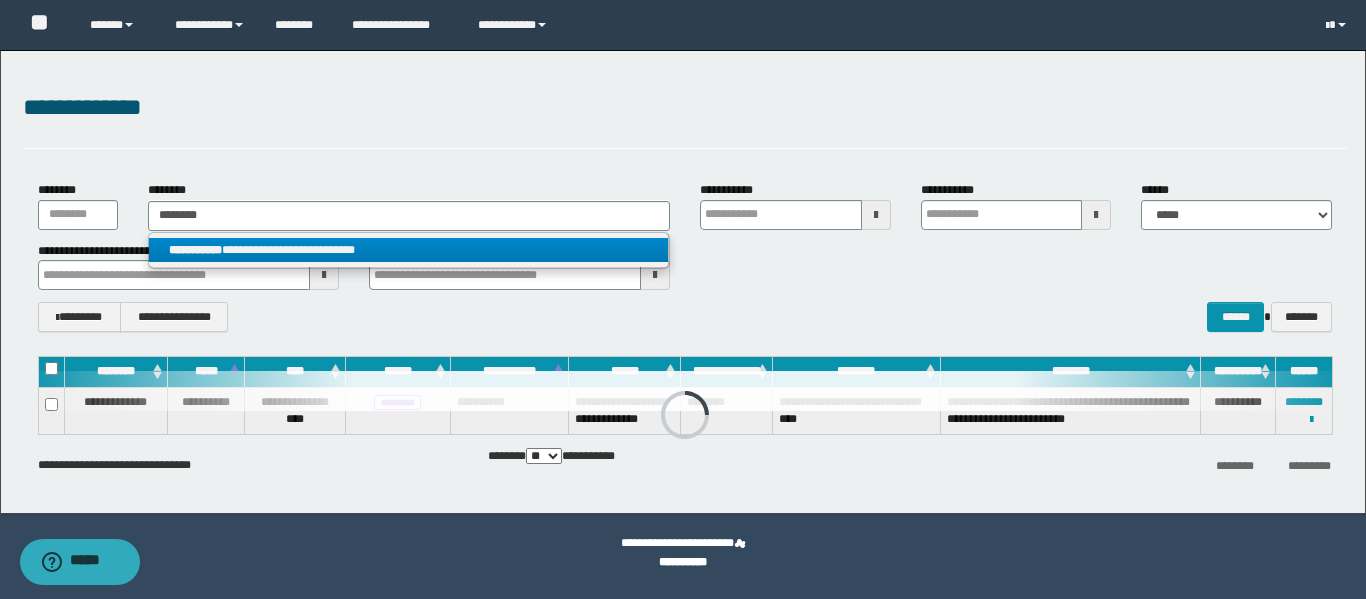 click on "**********" at bounding box center [408, 250] 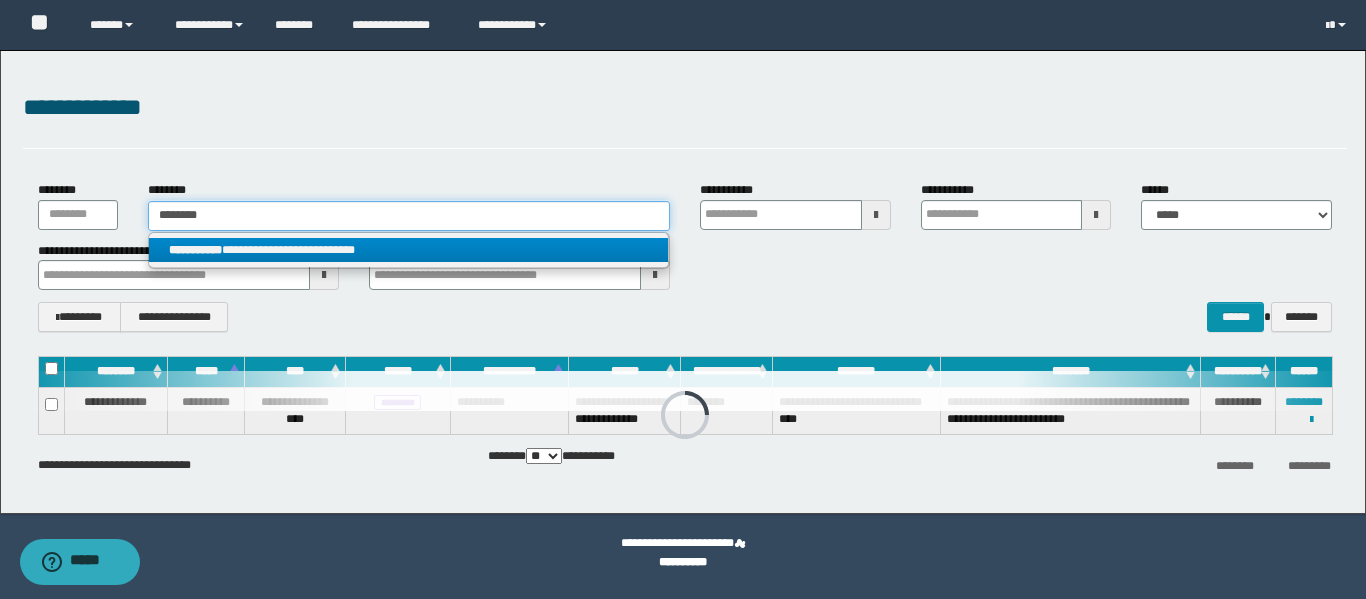 type 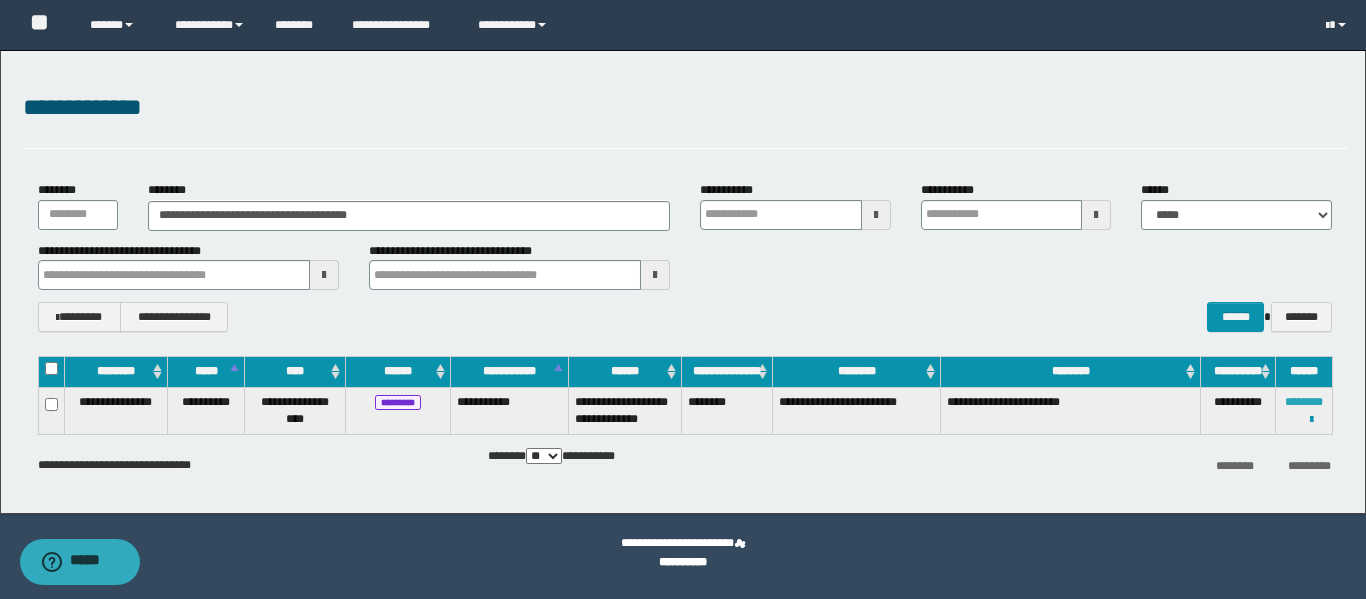 click on "********" at bounding box center (1304, 402) 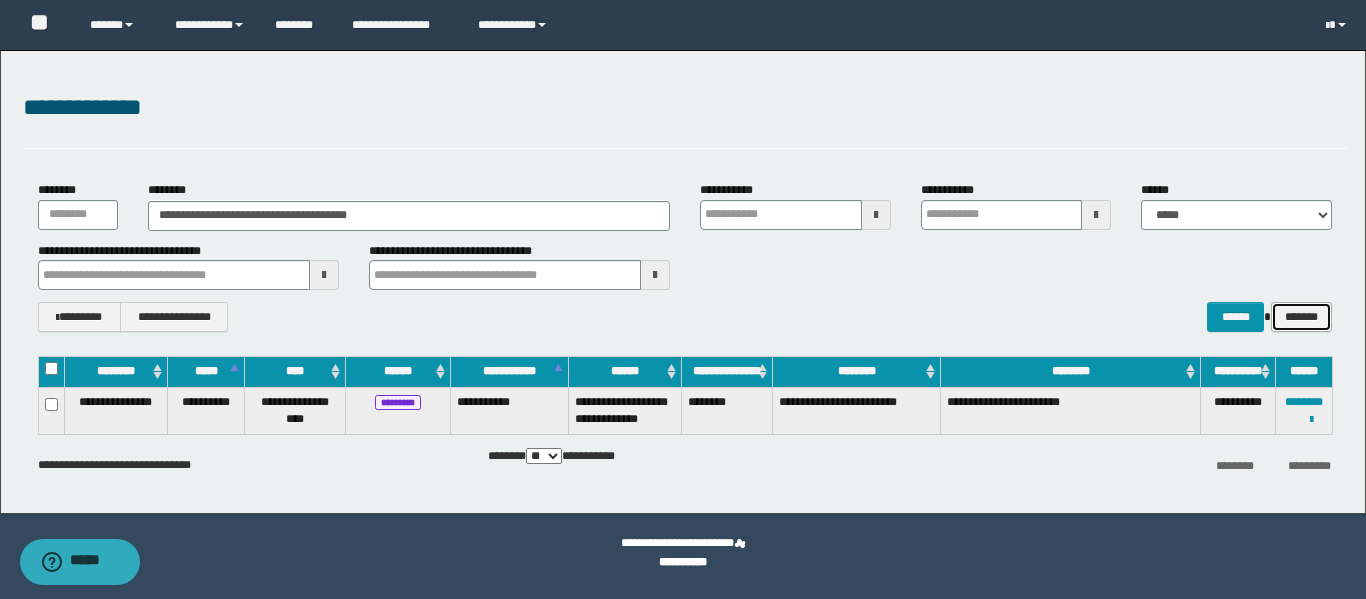 click on "*******" at bounding box center [1301, 317] 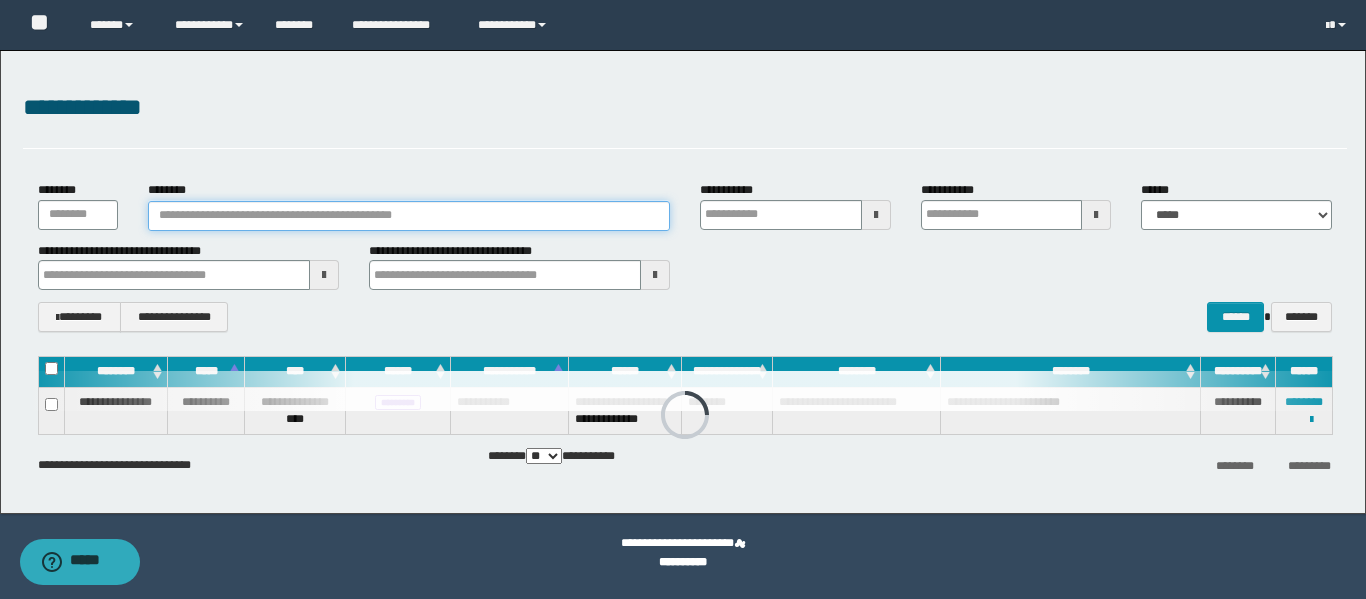 click on "********" at bounding box center [409, 216] 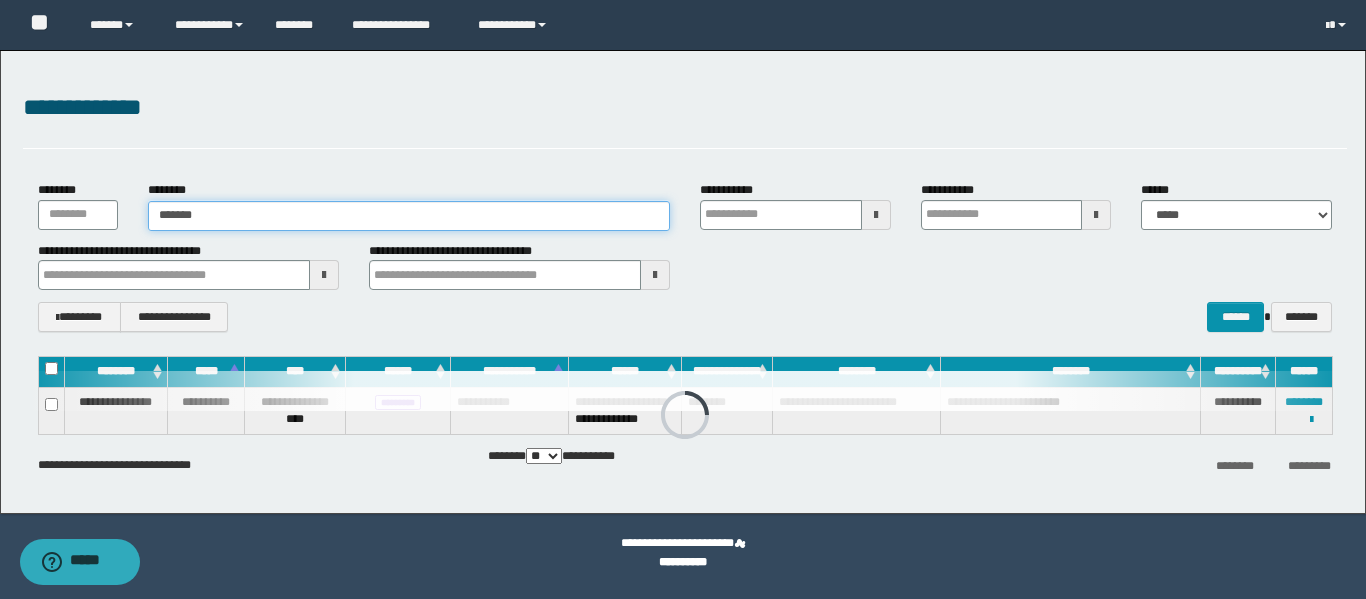 type on "*******" 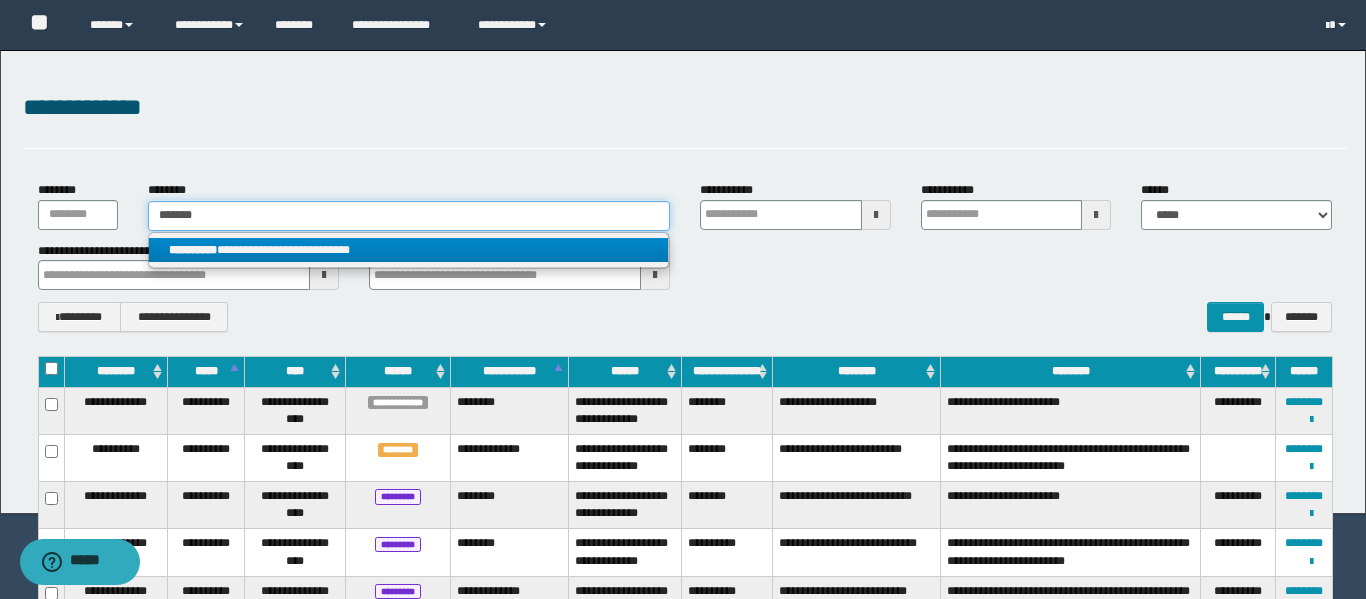 type on "*******" 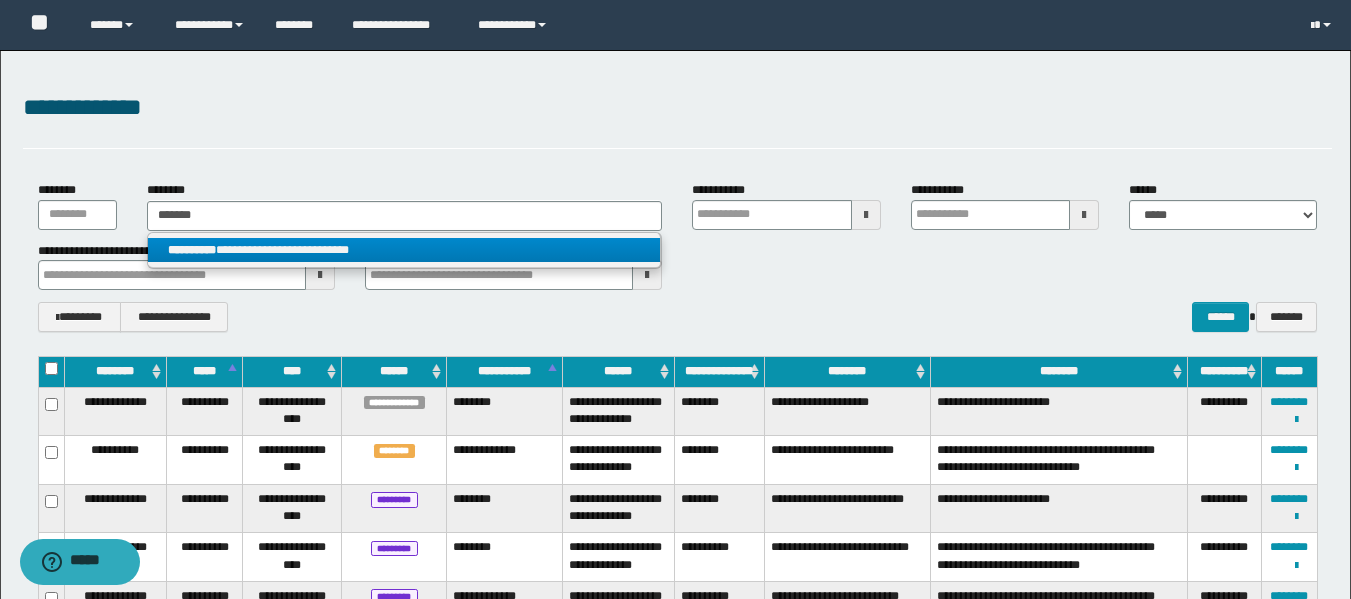 click on "**********" at bounding box center [404, 250] 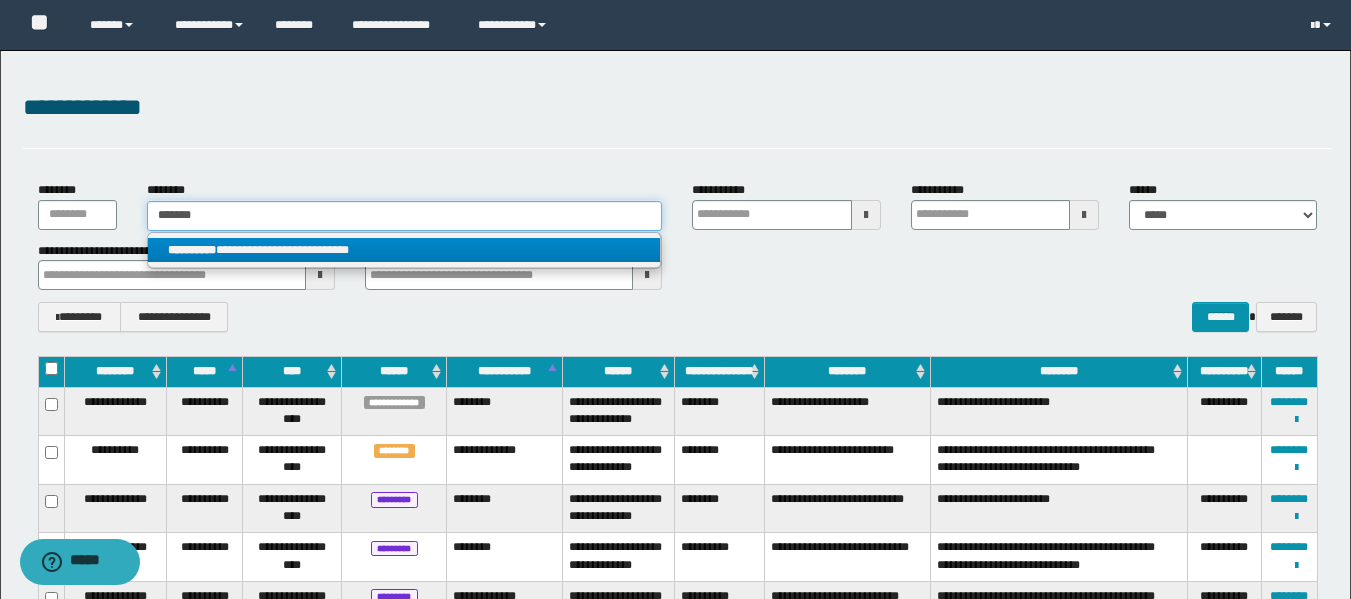 type 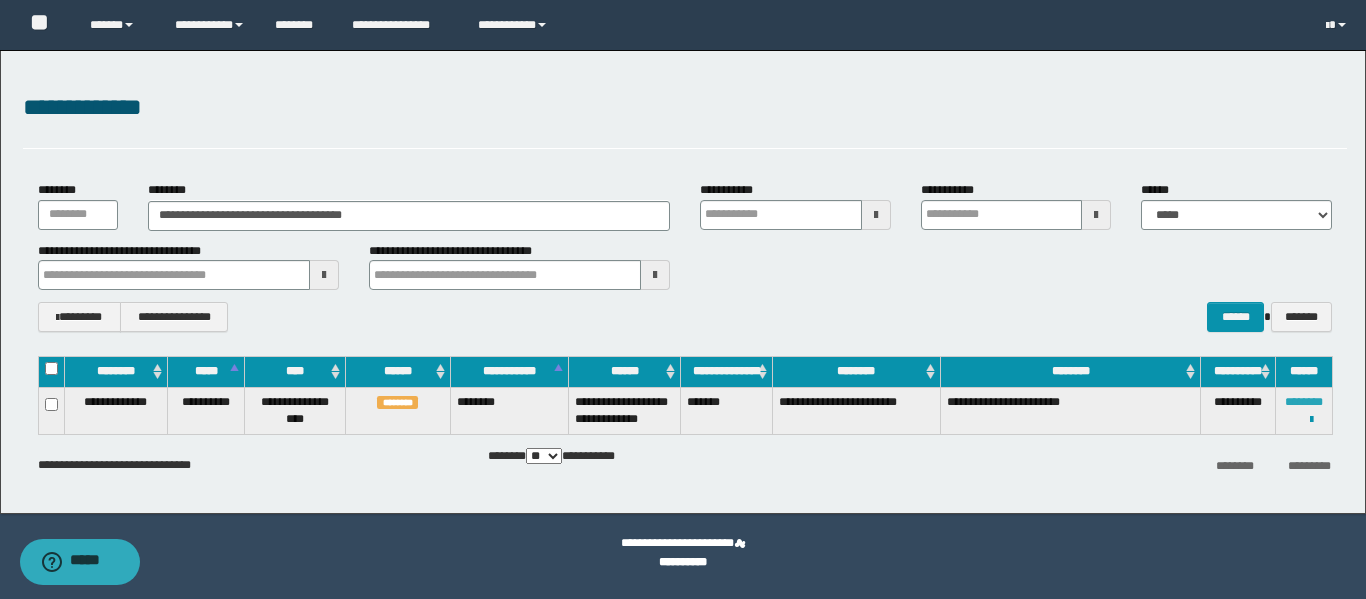 click on "********" at bounding box center [1304, 402] 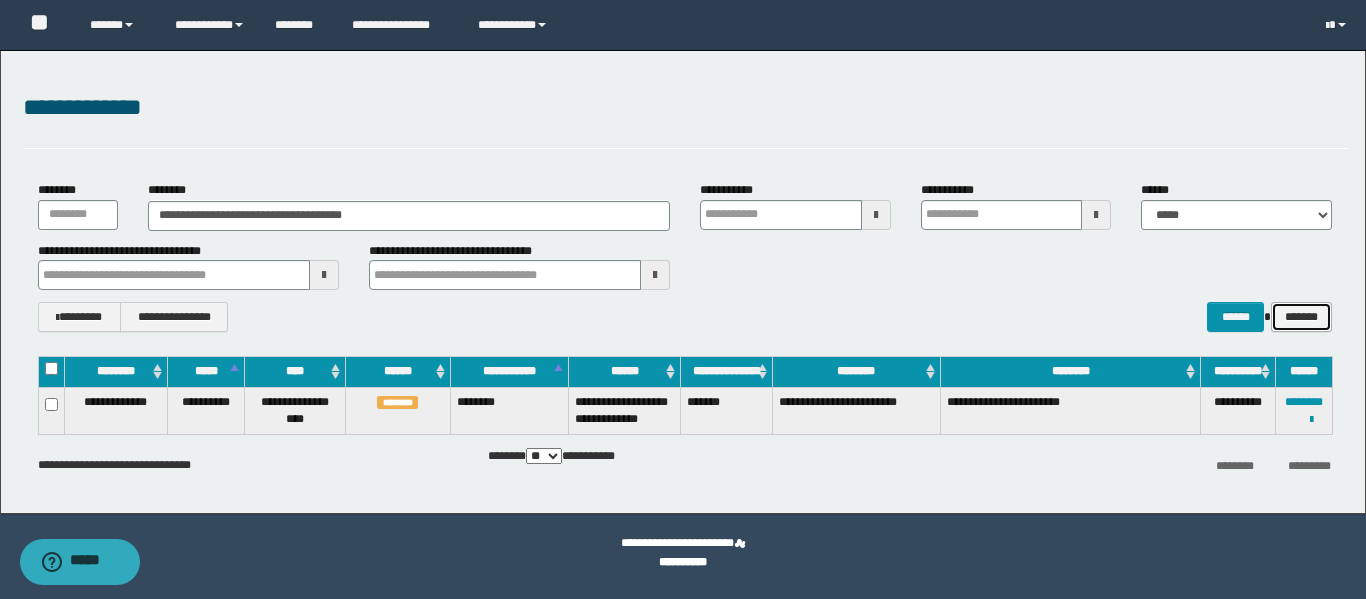 click on "*******" at bounding box center (1301, 317) 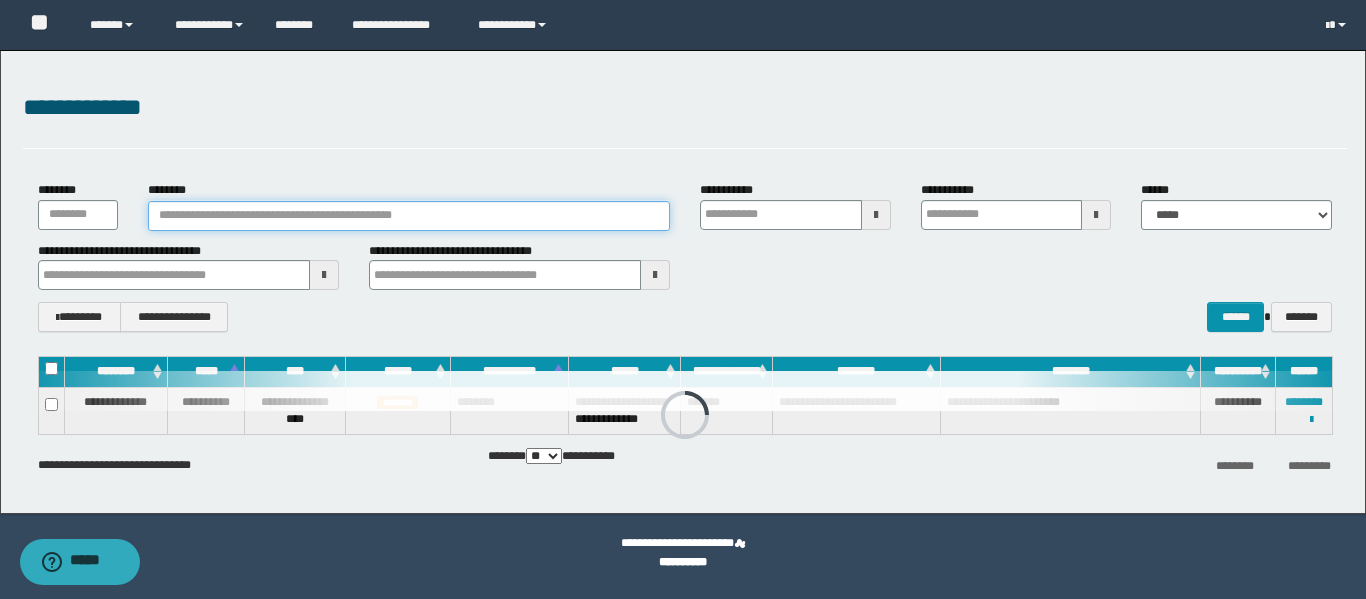 click on "********" at bounding box center (409, 216) 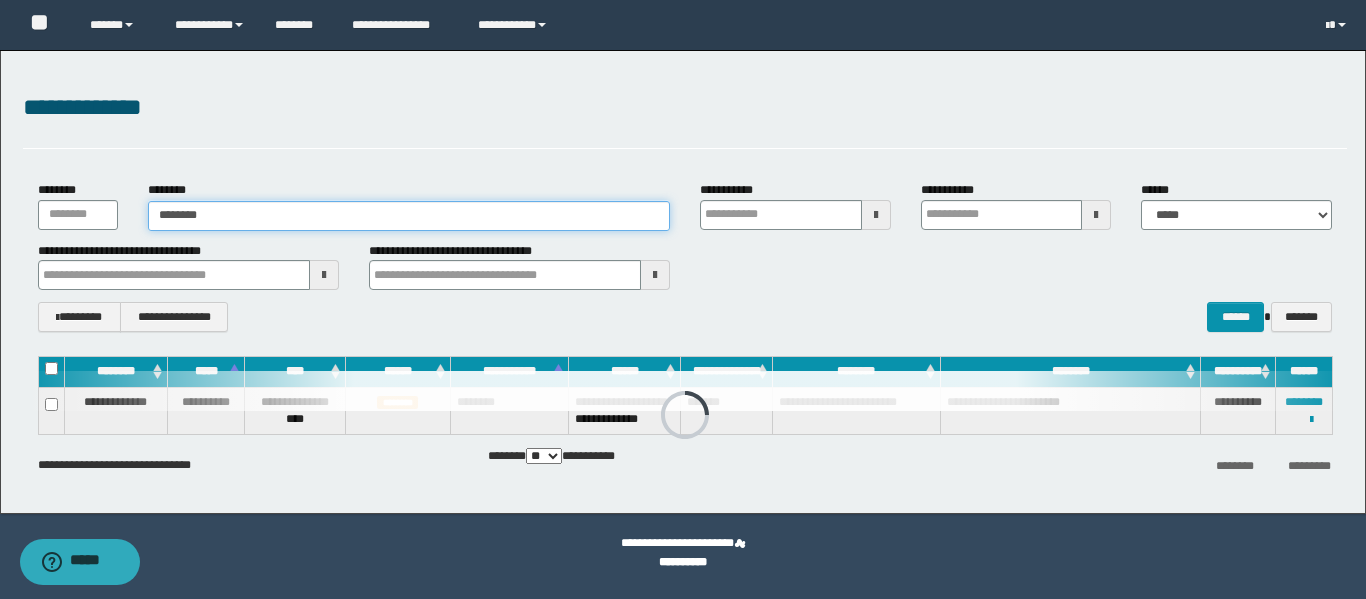 type on "********" 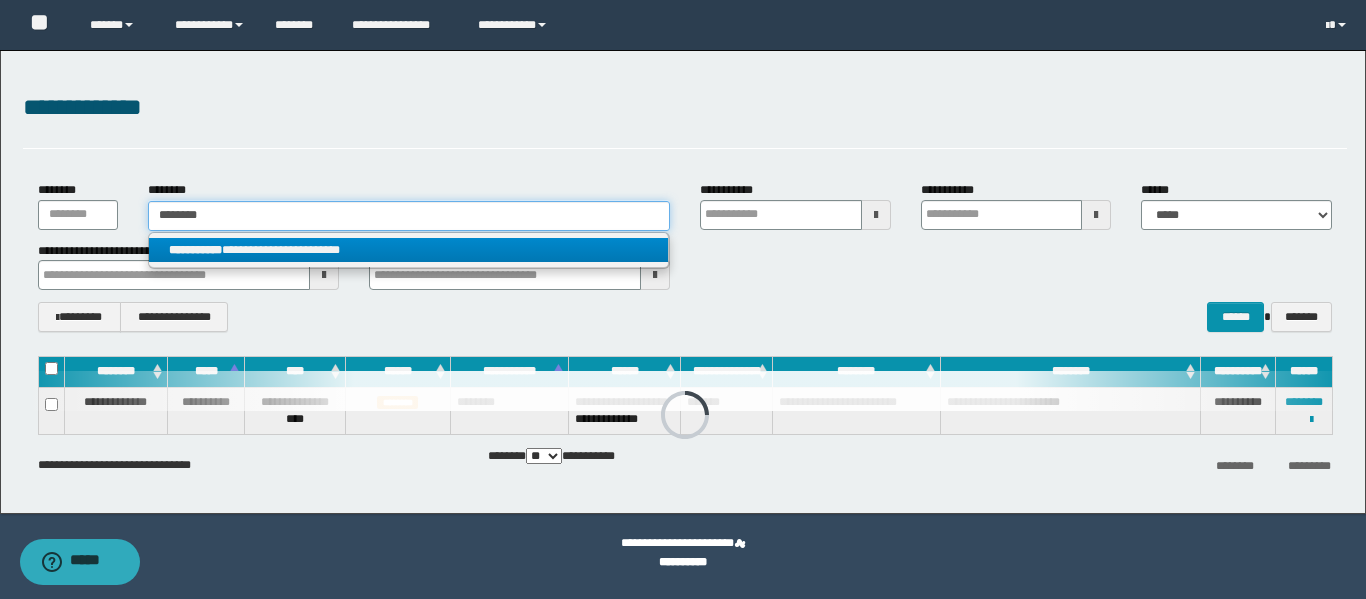 type on "********" 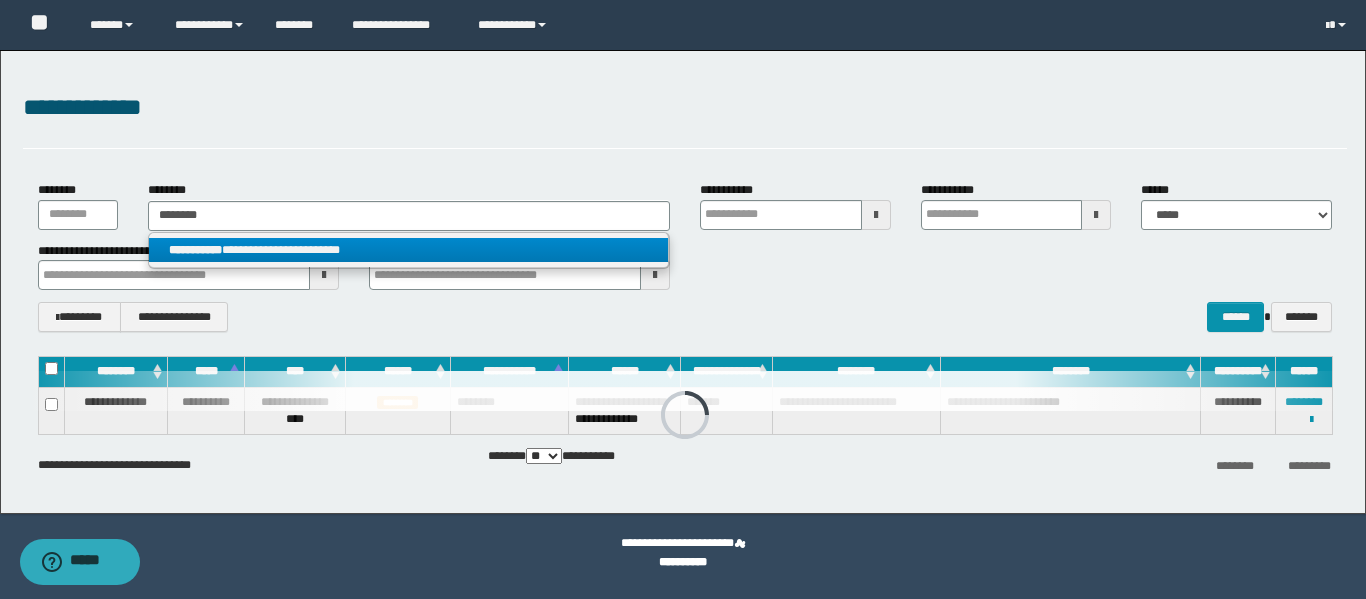 click on "**********" at bounding box center (408, 250) 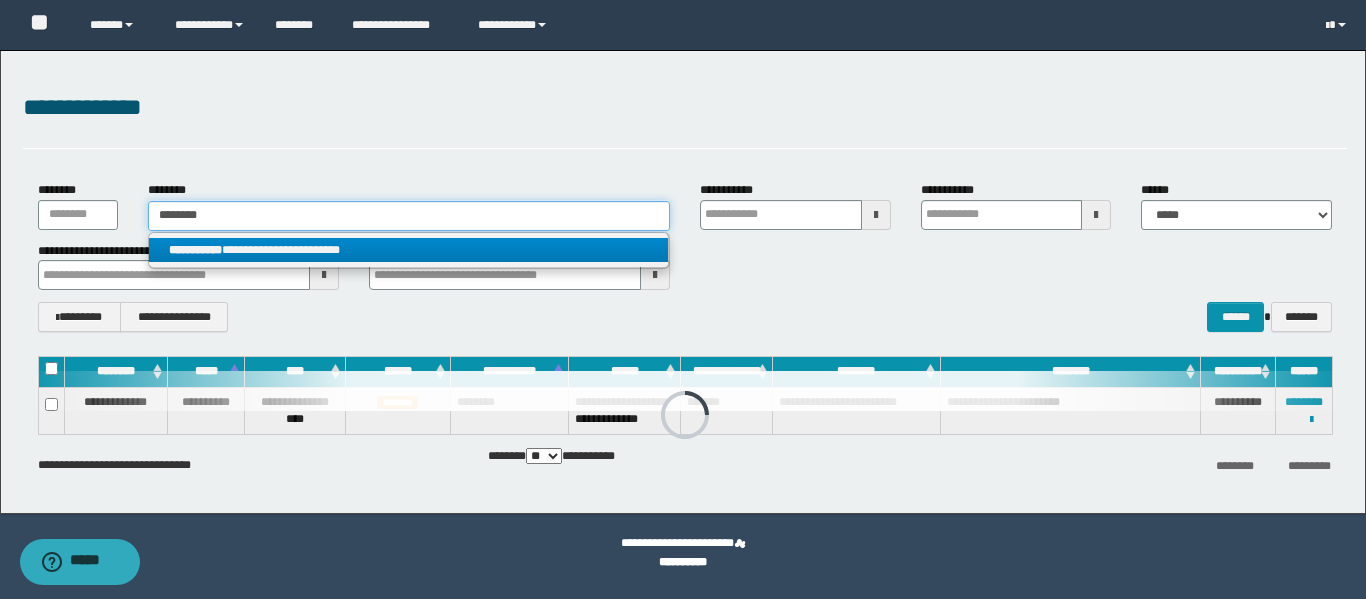 type 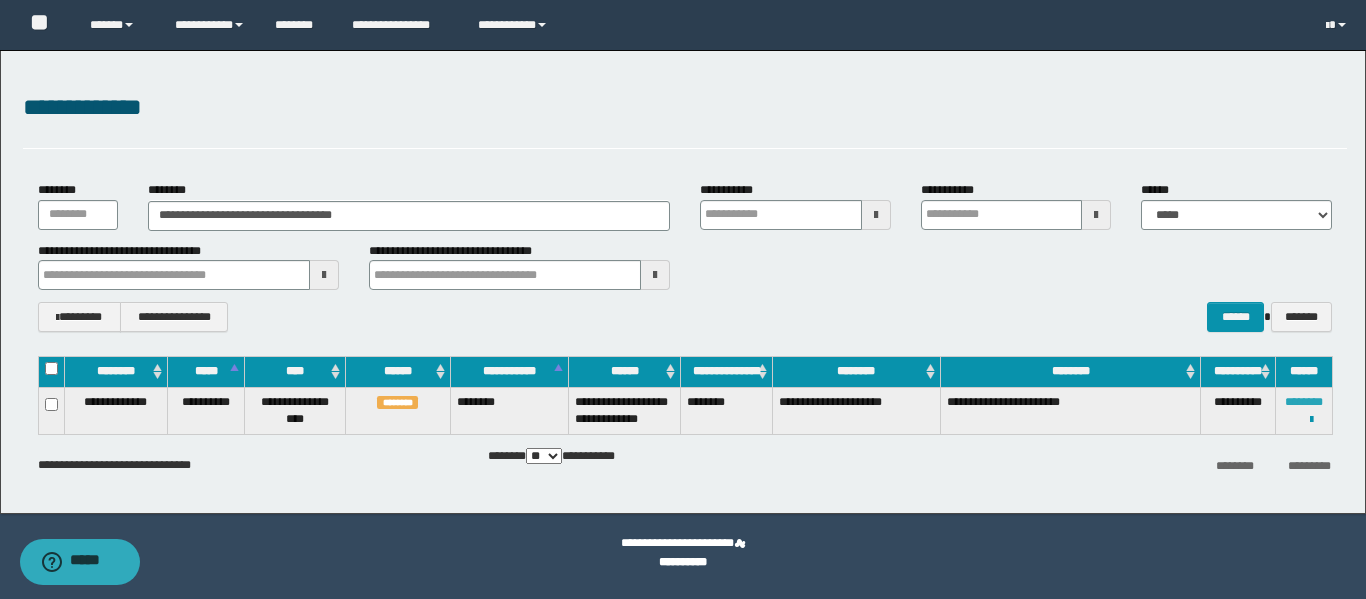 click on "********" at bounding box center (1304, 402) 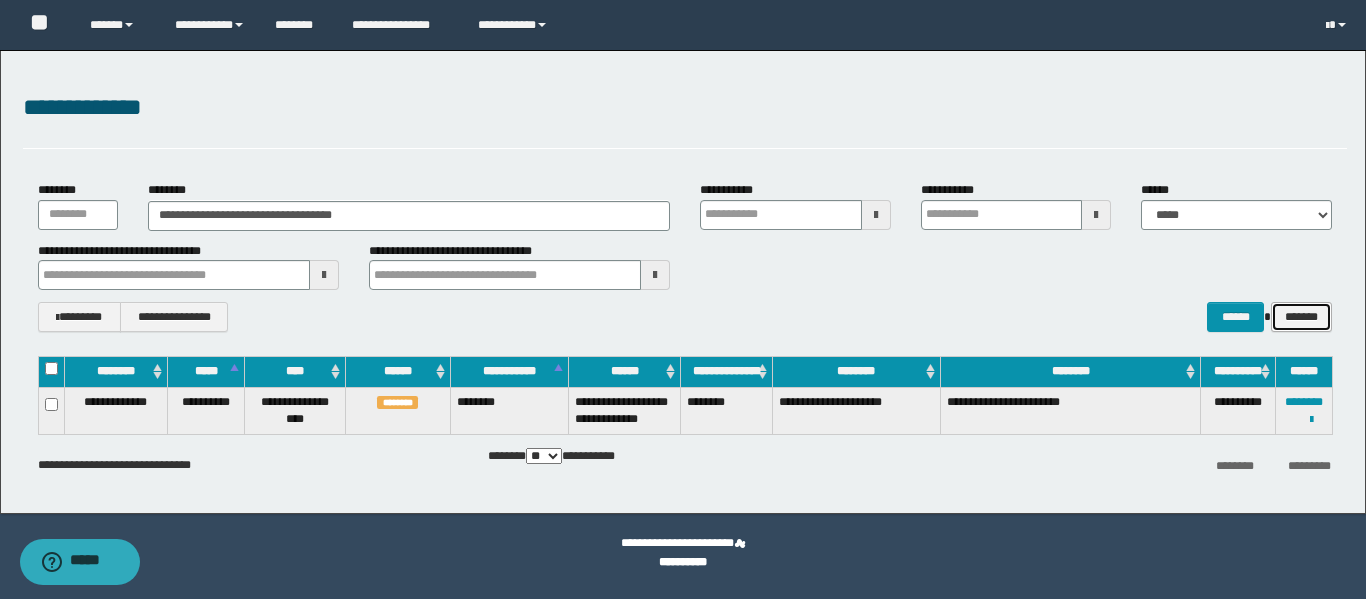 click on "*******" at bounding box center (1301, 317) 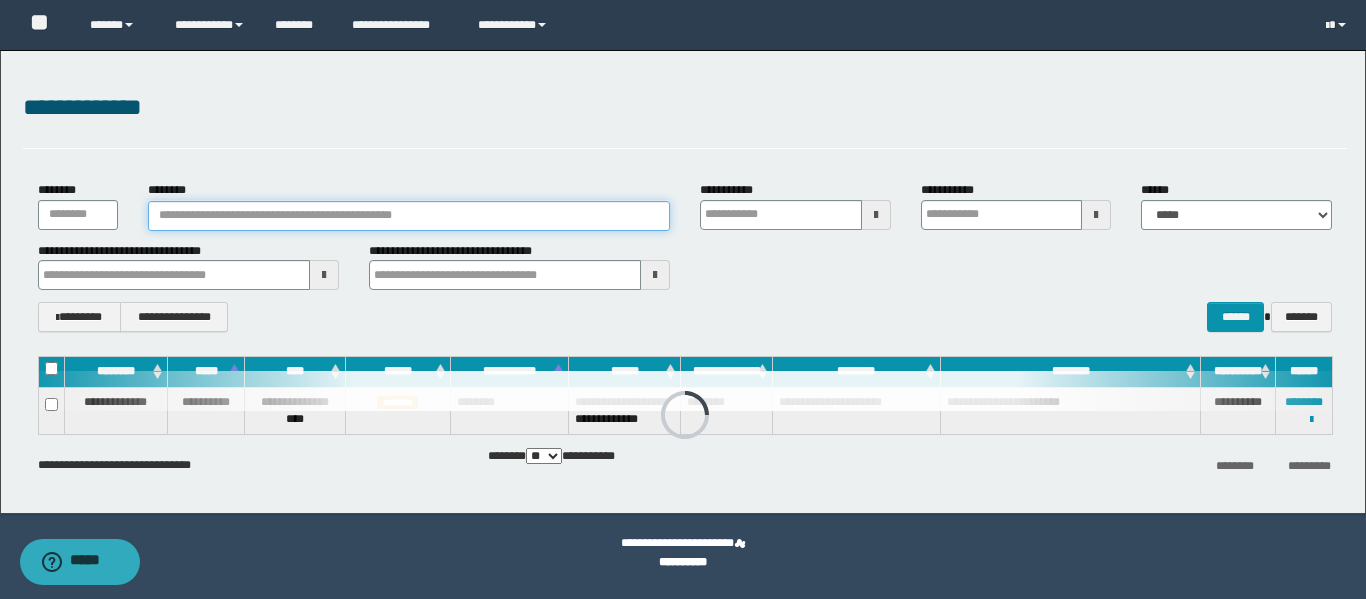 click on "********" at bounding box center [409, 216] 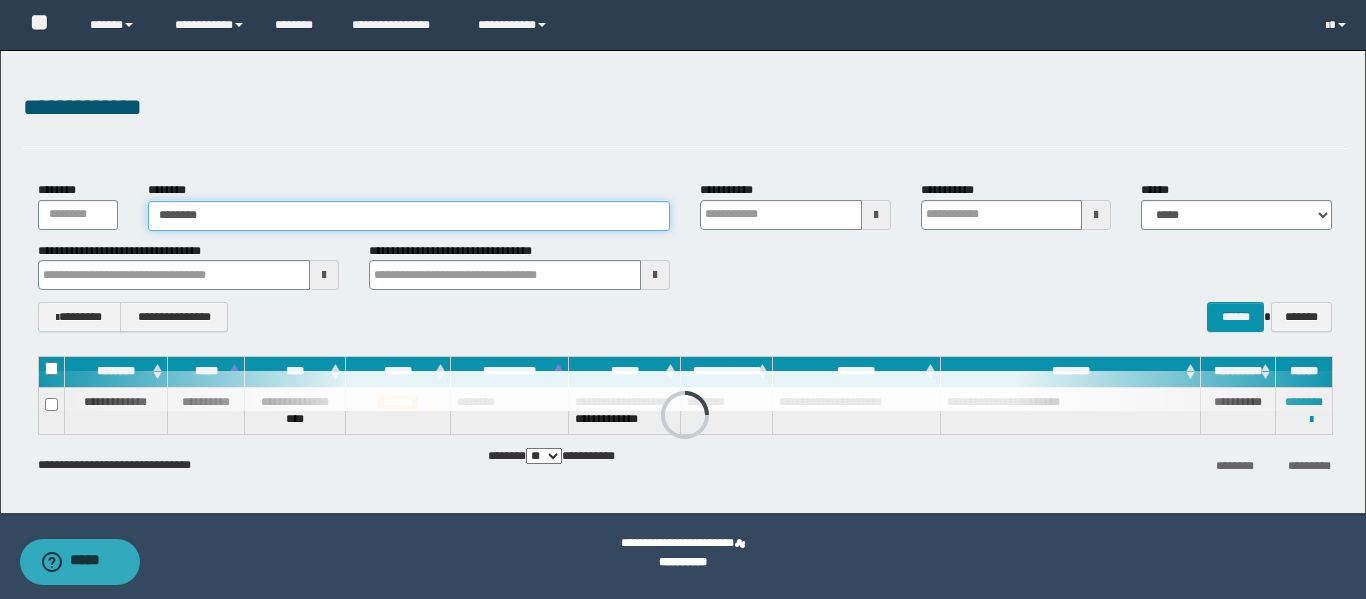 type on "********" 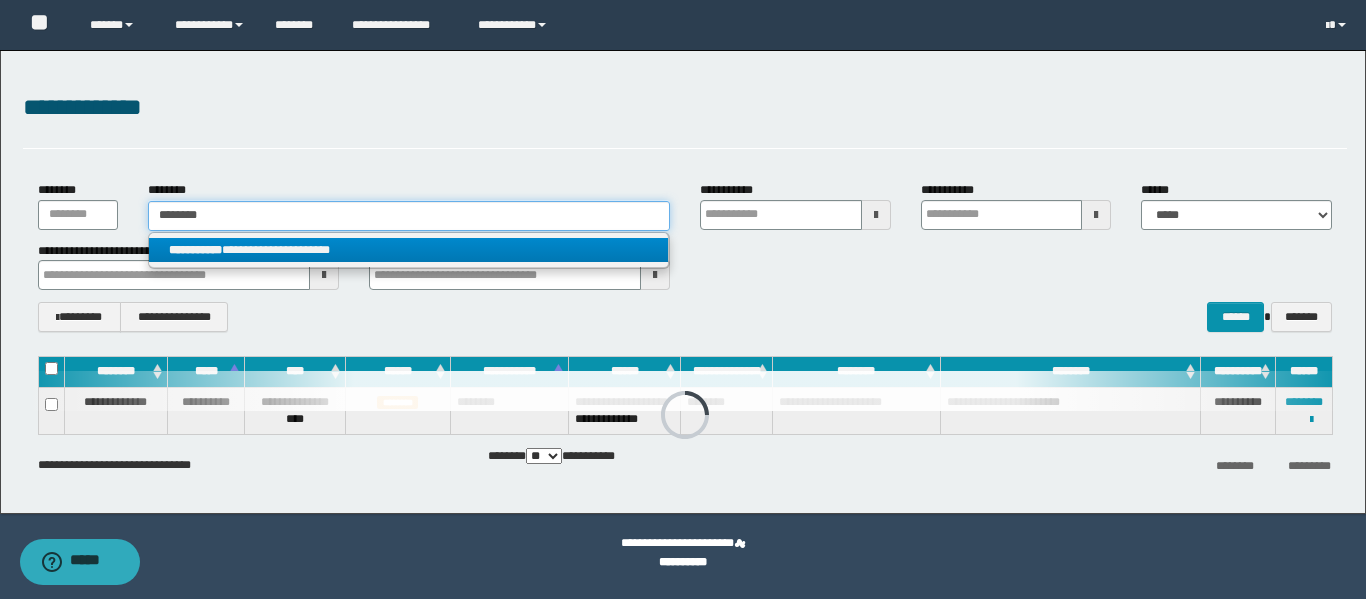 type on "********" 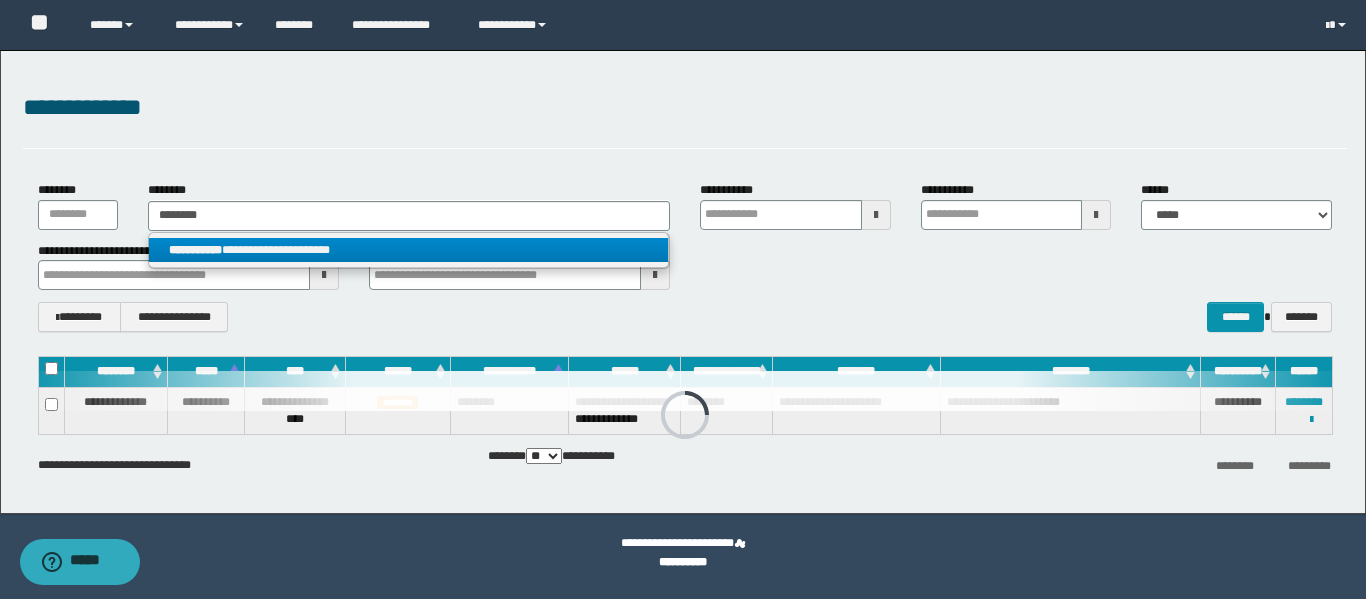 click on "**********" at bounding box center [408, 250] 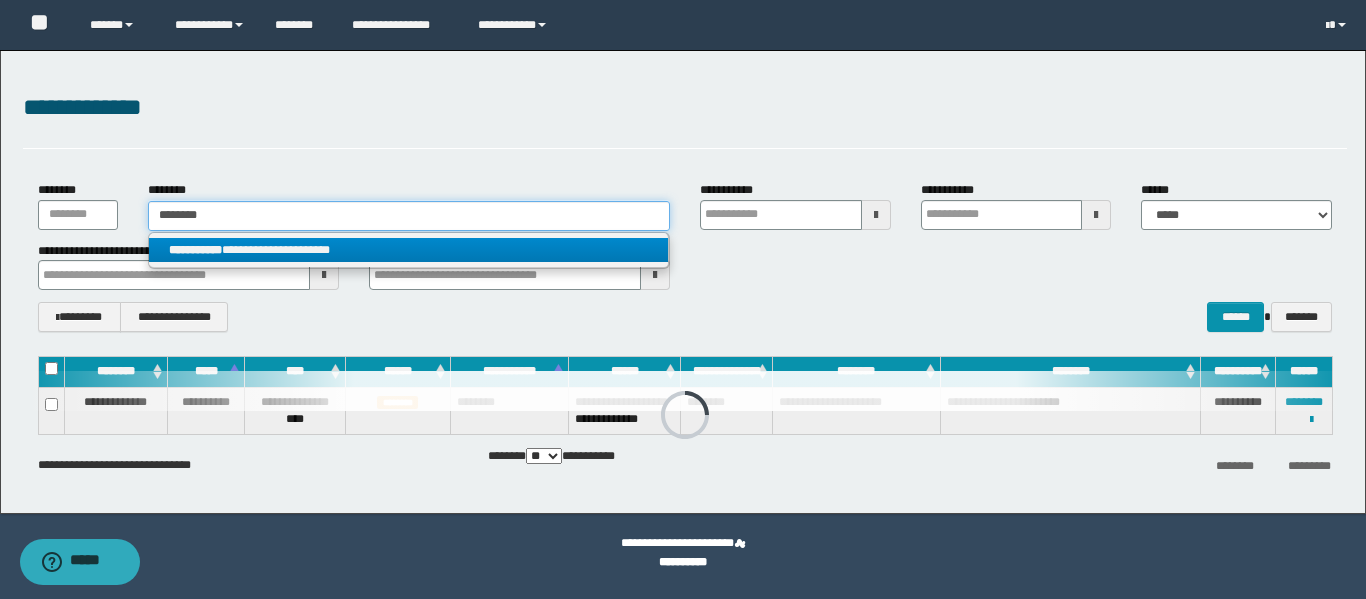 type 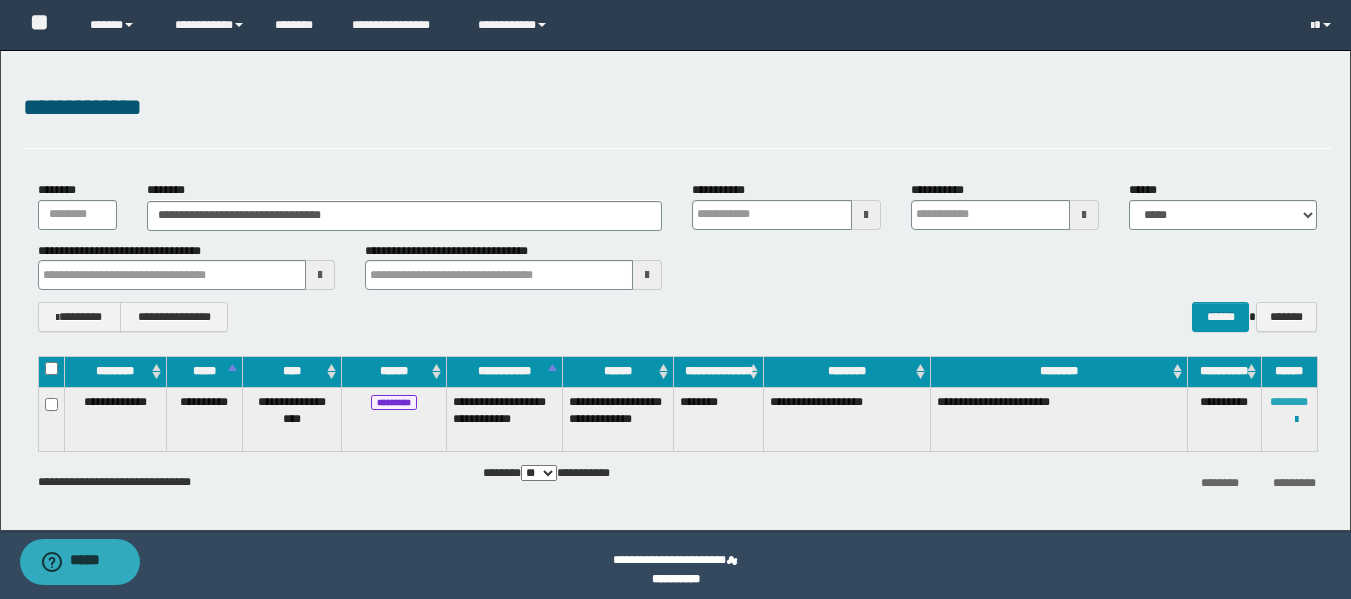 click on "********" at bounding box center (1289, 402) 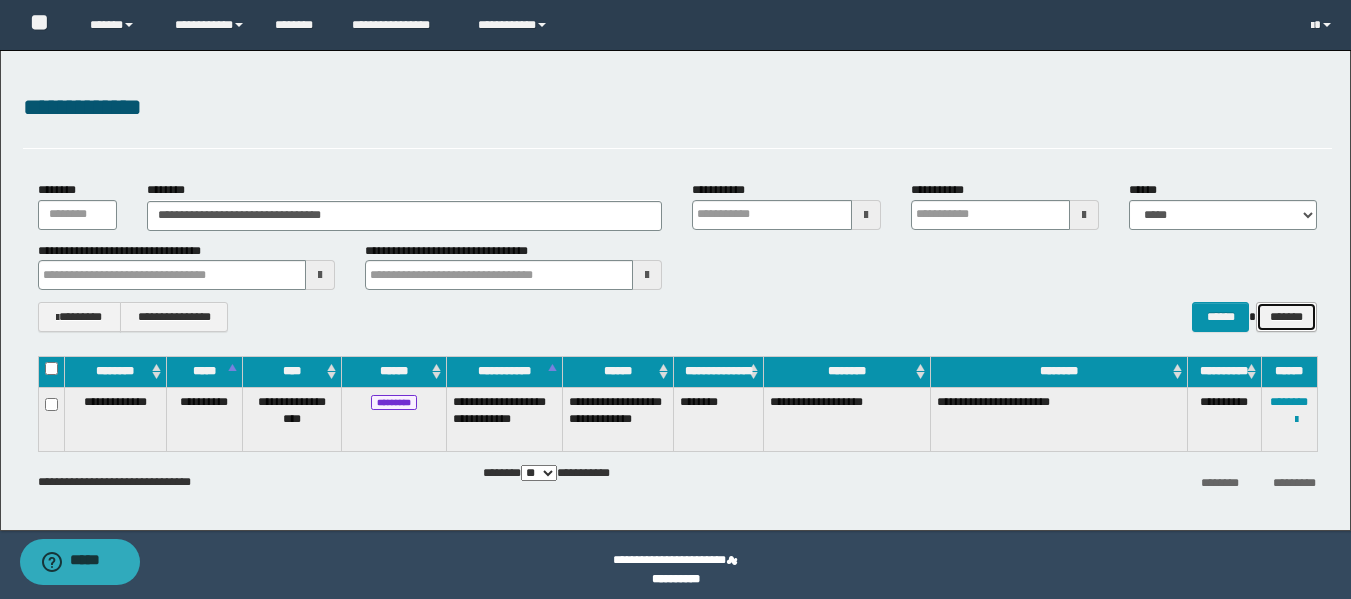 click on "*******" at bounding box center [1286, 317] 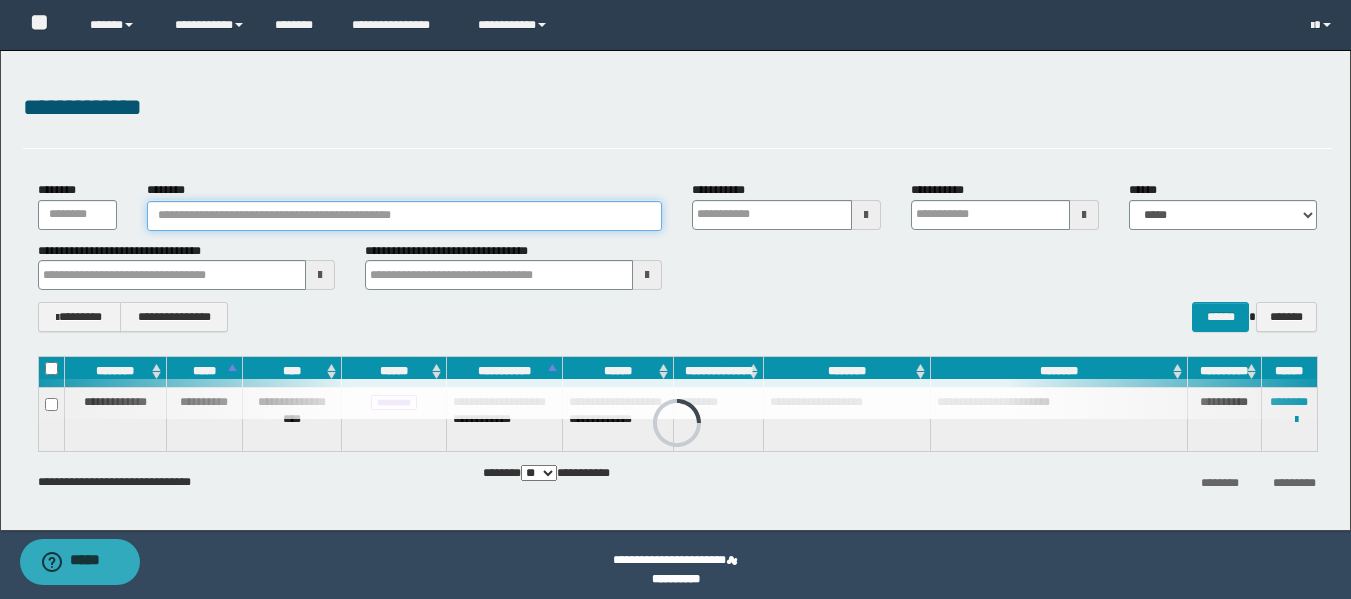 click on "********" at bounding box center [405, 216] 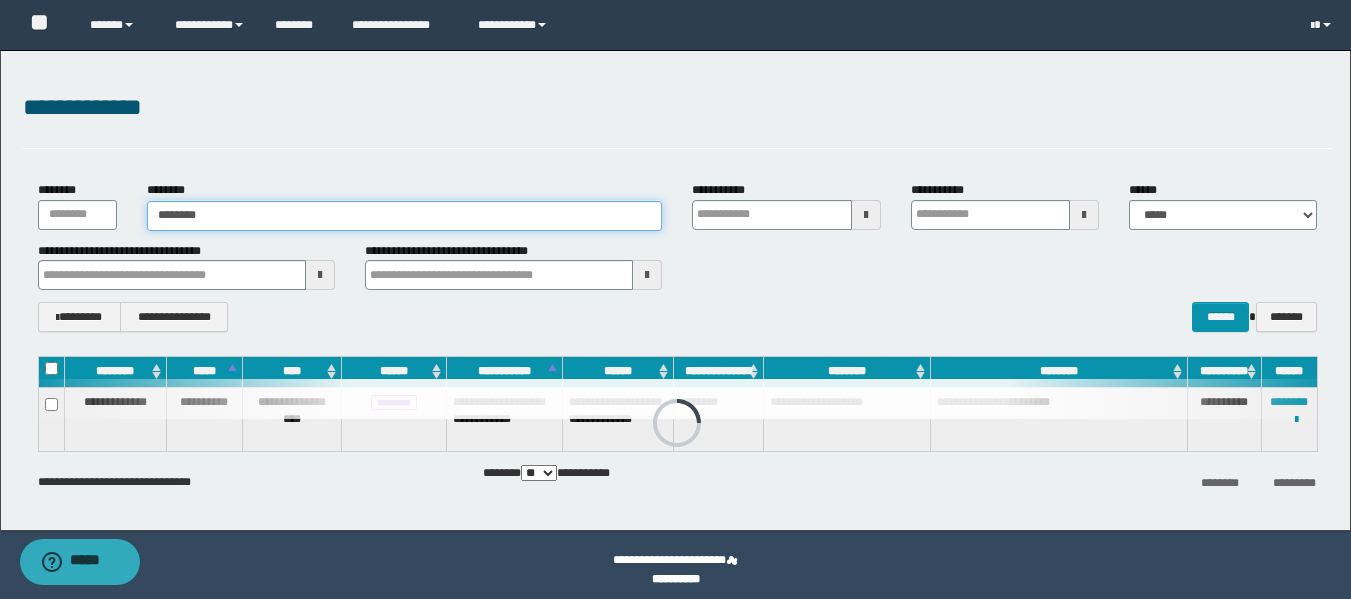 type on "********" 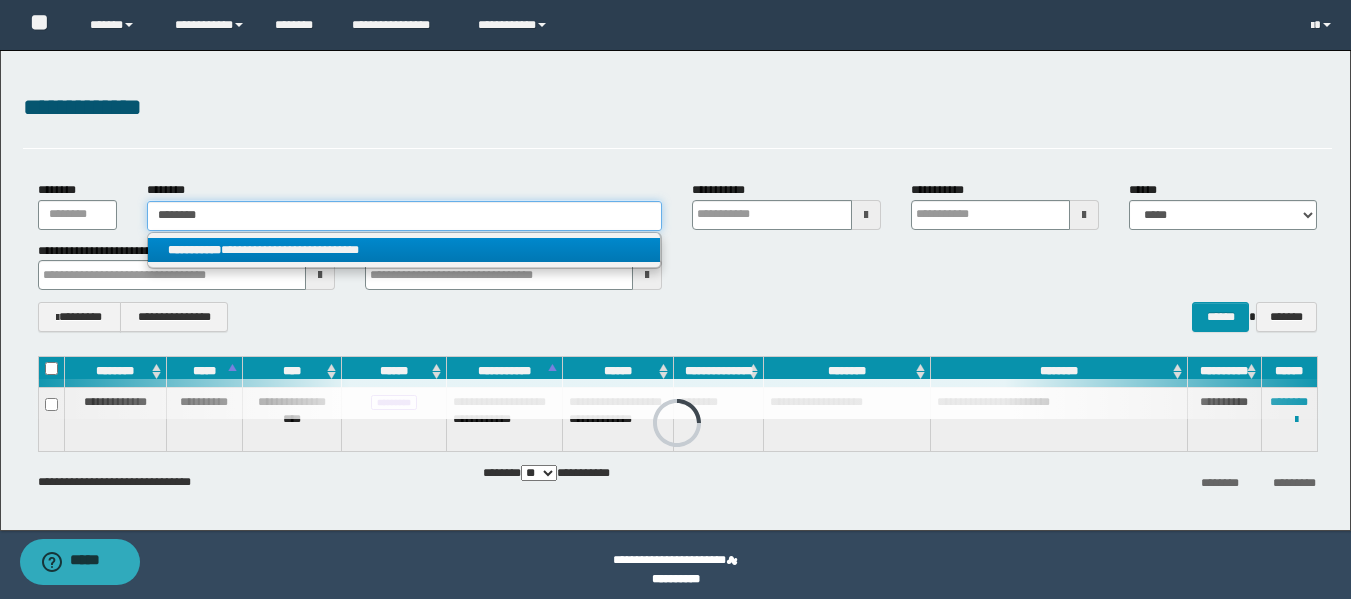 type on "********" 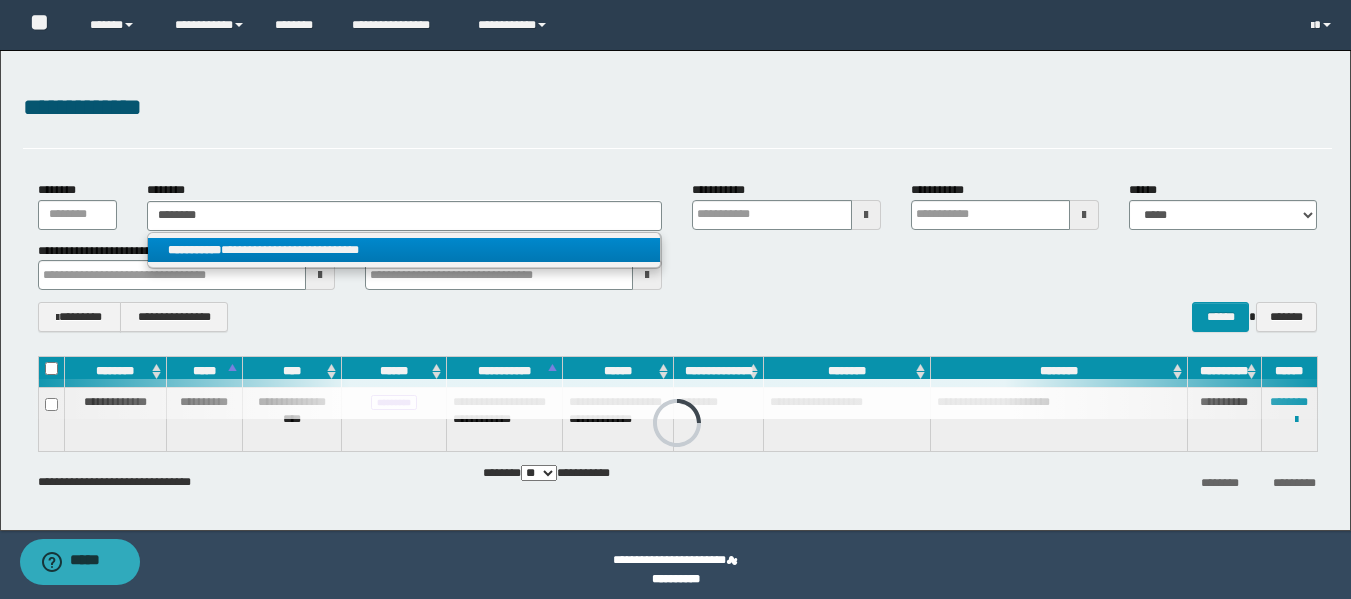click on "**********" at bounding box center (404, 250) 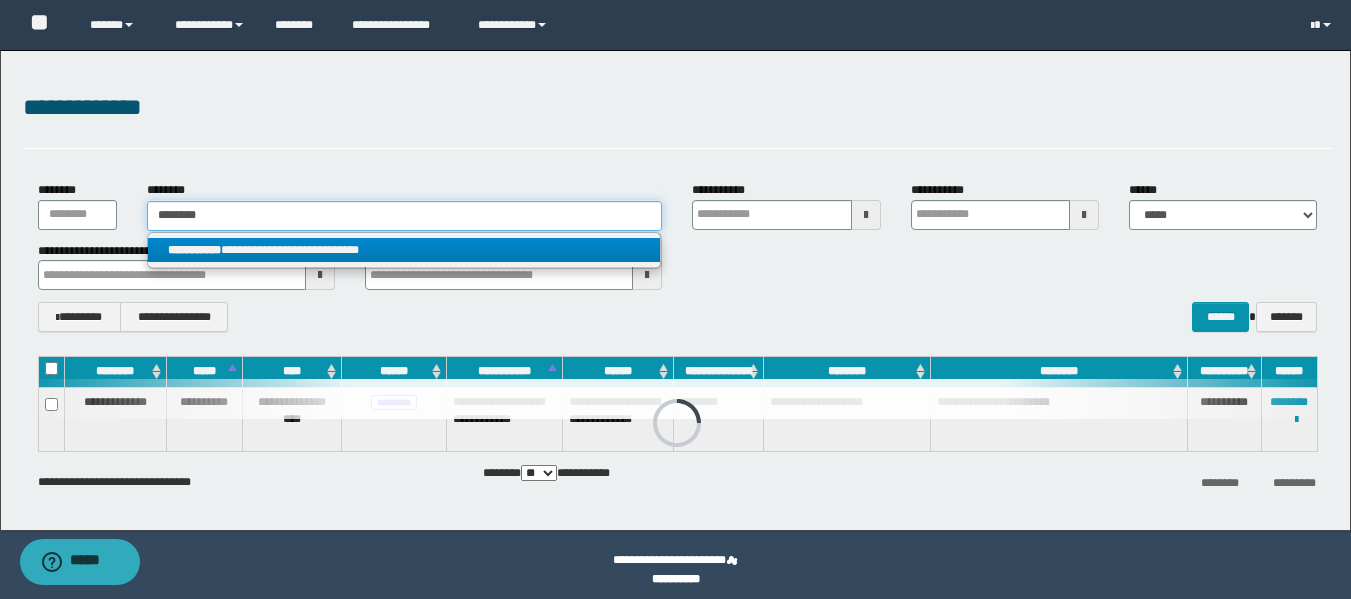 type 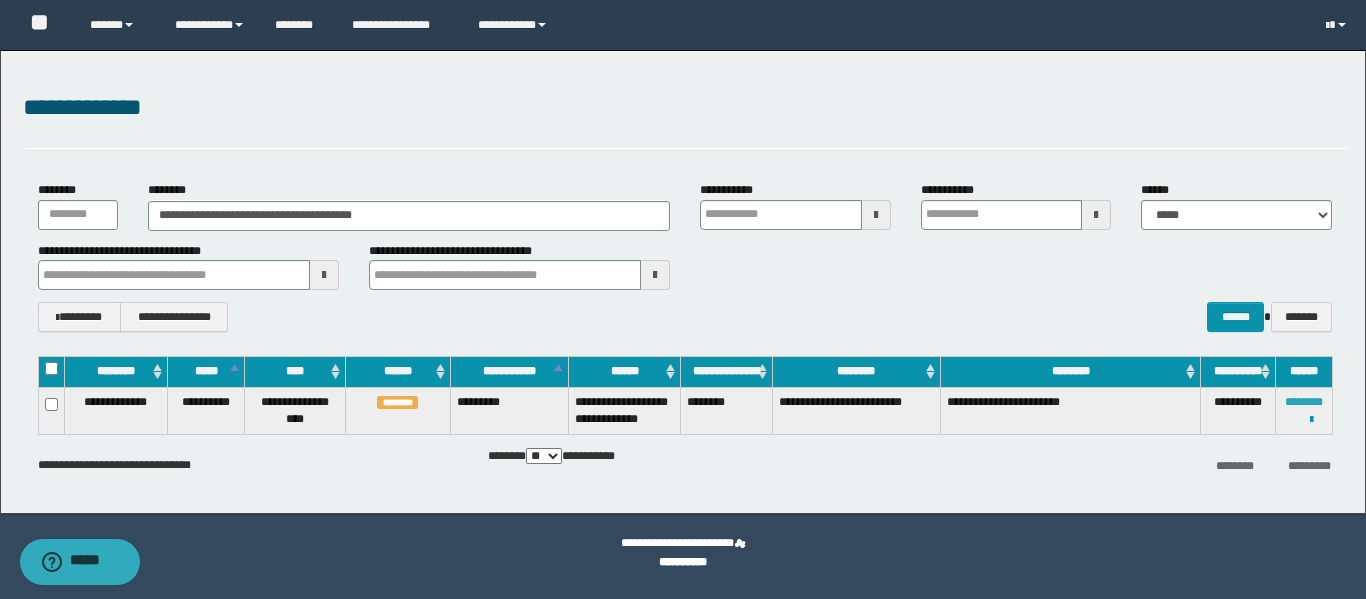 click on "********" at bounding box center (1304, 402) 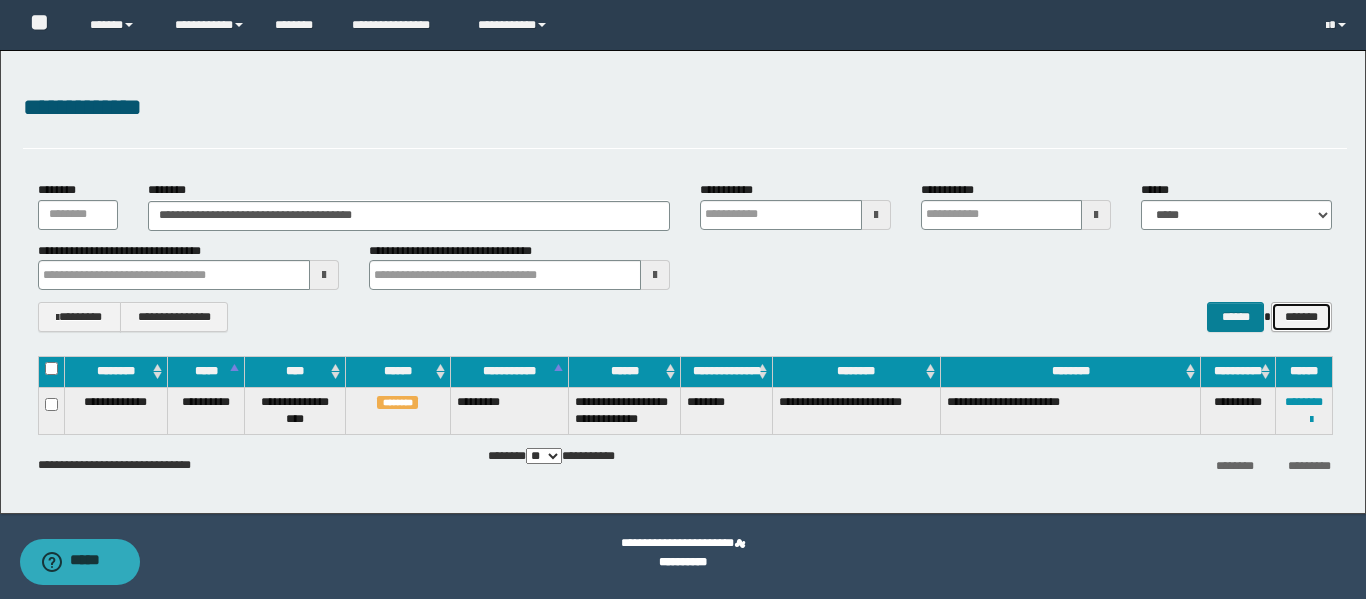 drag, startPoint x: 1291, startPoint y: 310, endPoint x: 1255, endPoint y: 310, distance: 36 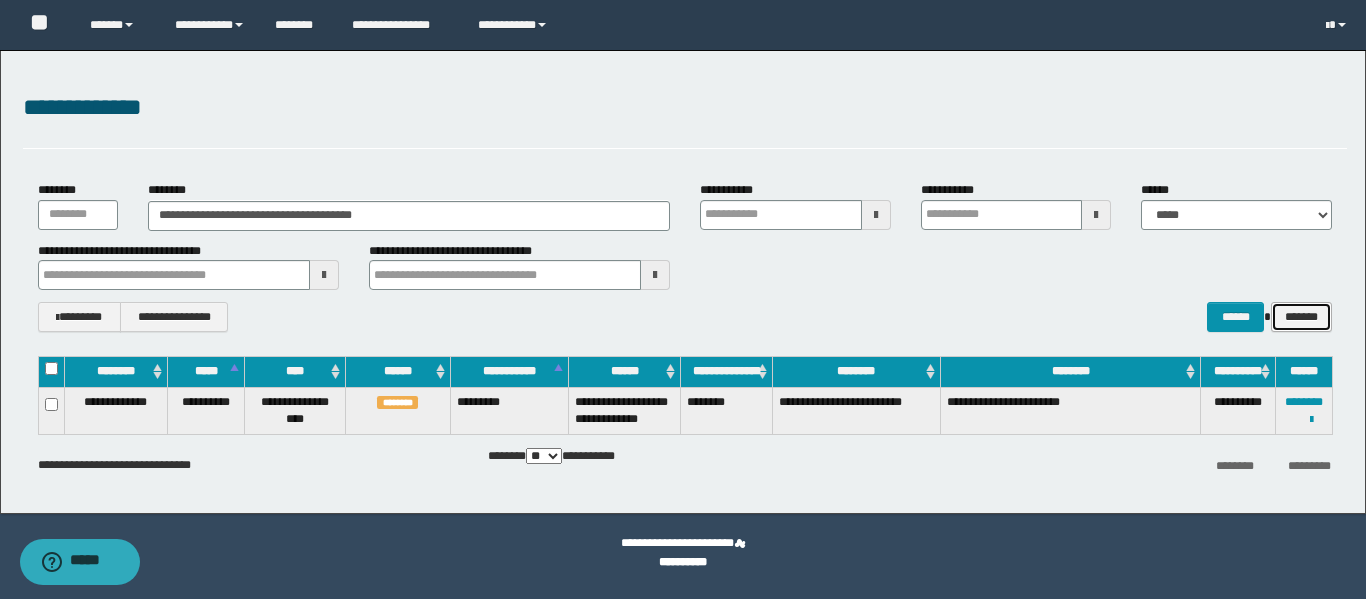 click on "*******" at bounding box center (1301, 317) 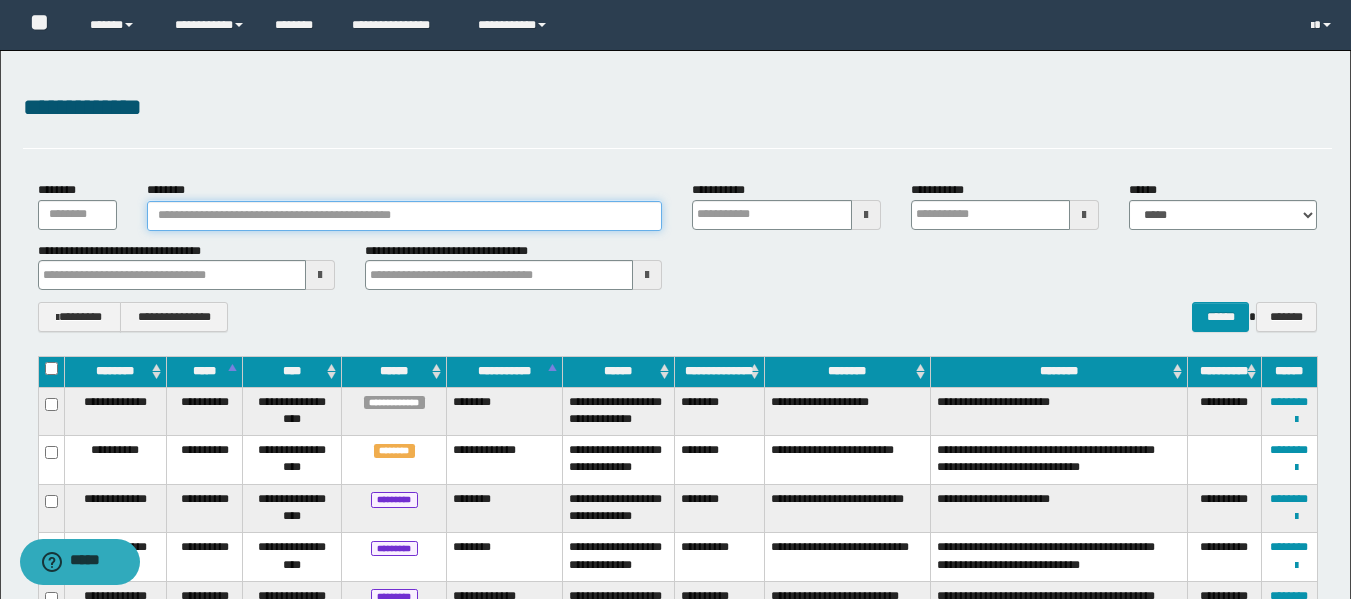 click on "********" at bounding box center [405, 216] 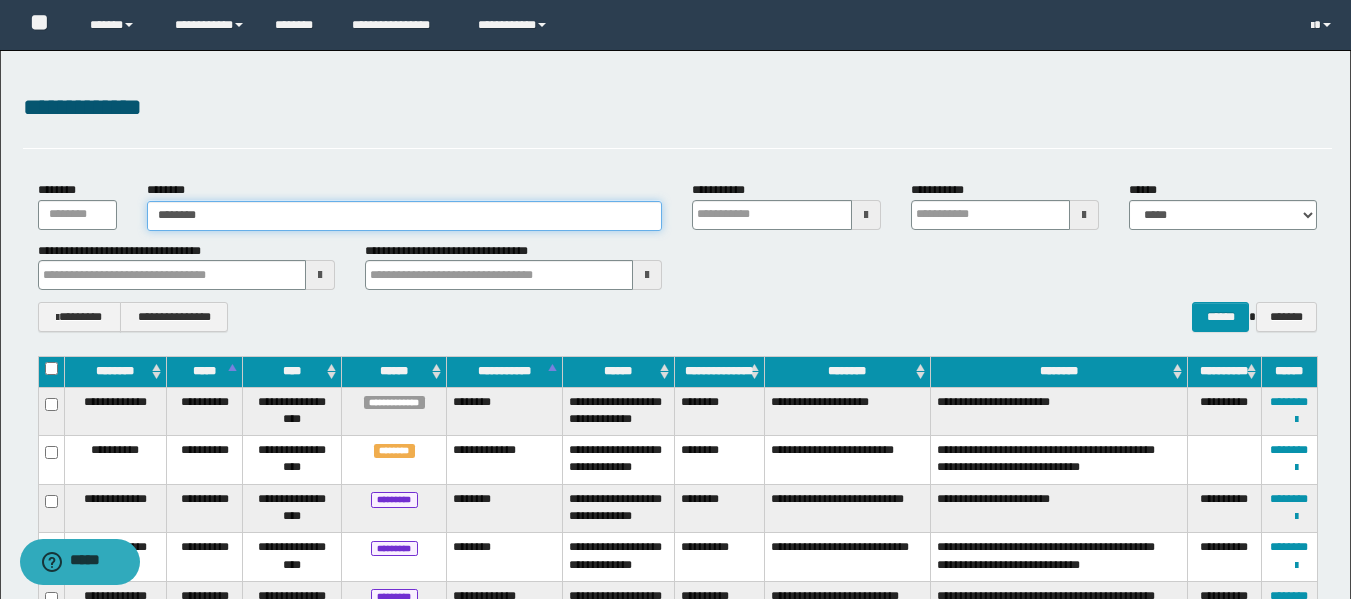type on "********" 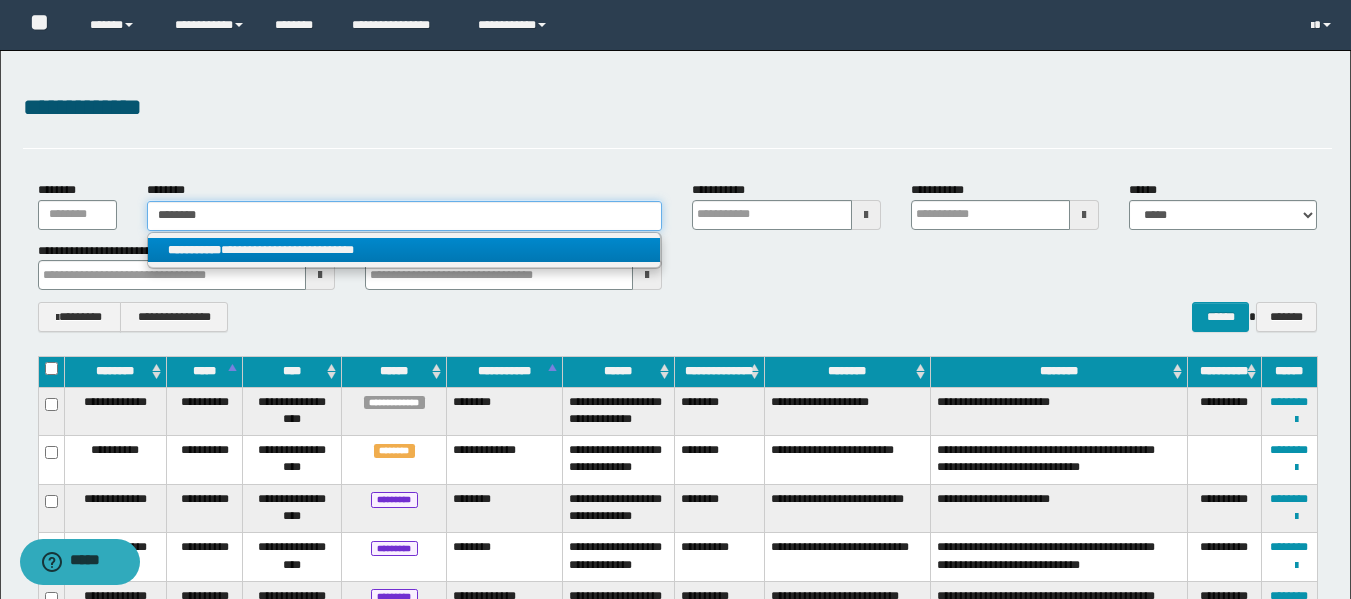 type on "********" 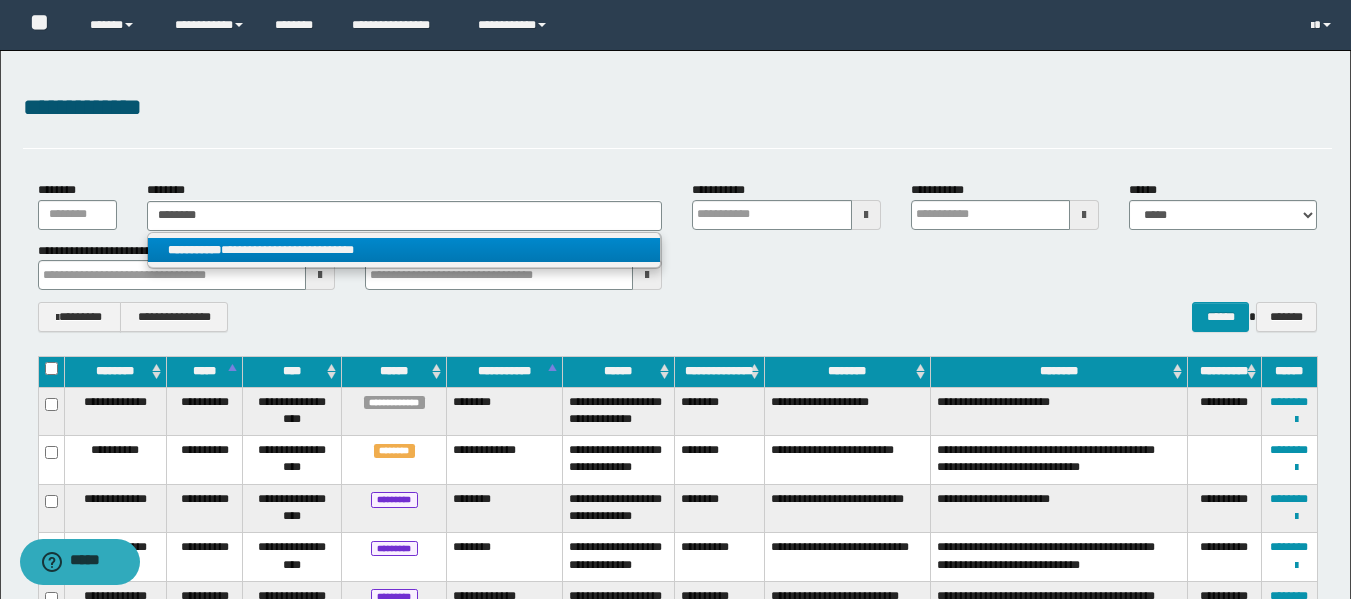 click on "**********" at bounding box center (404, 250) 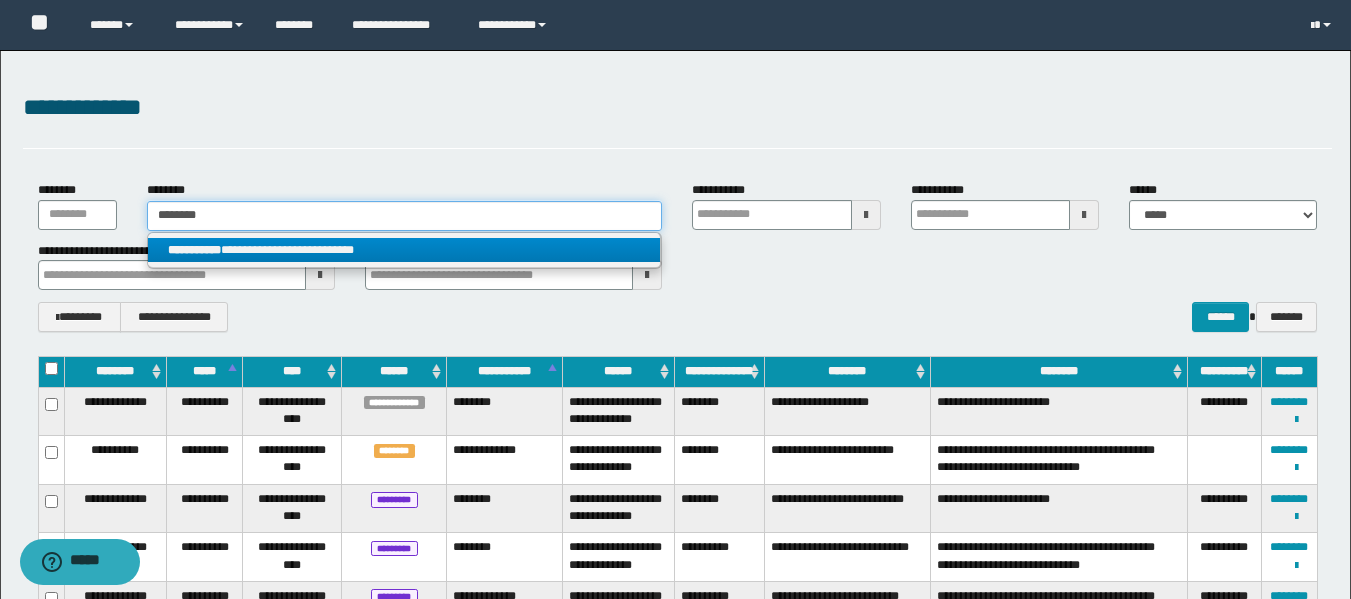 type 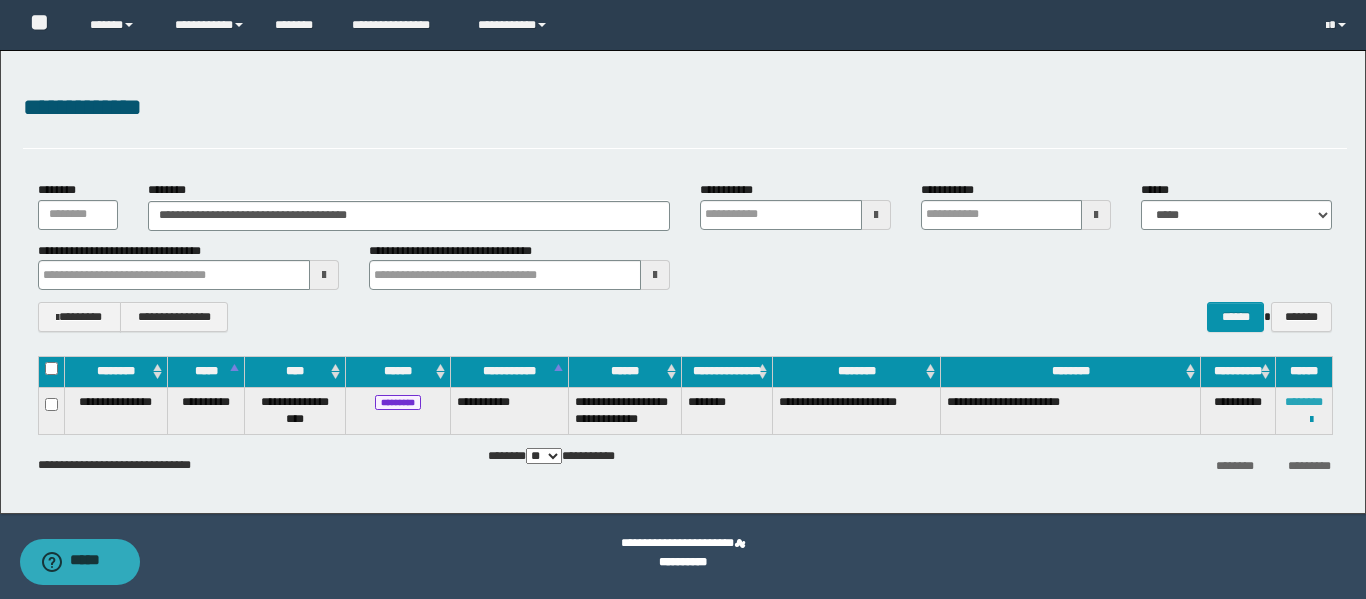 click on "********" at bounding box center [1304, 402] 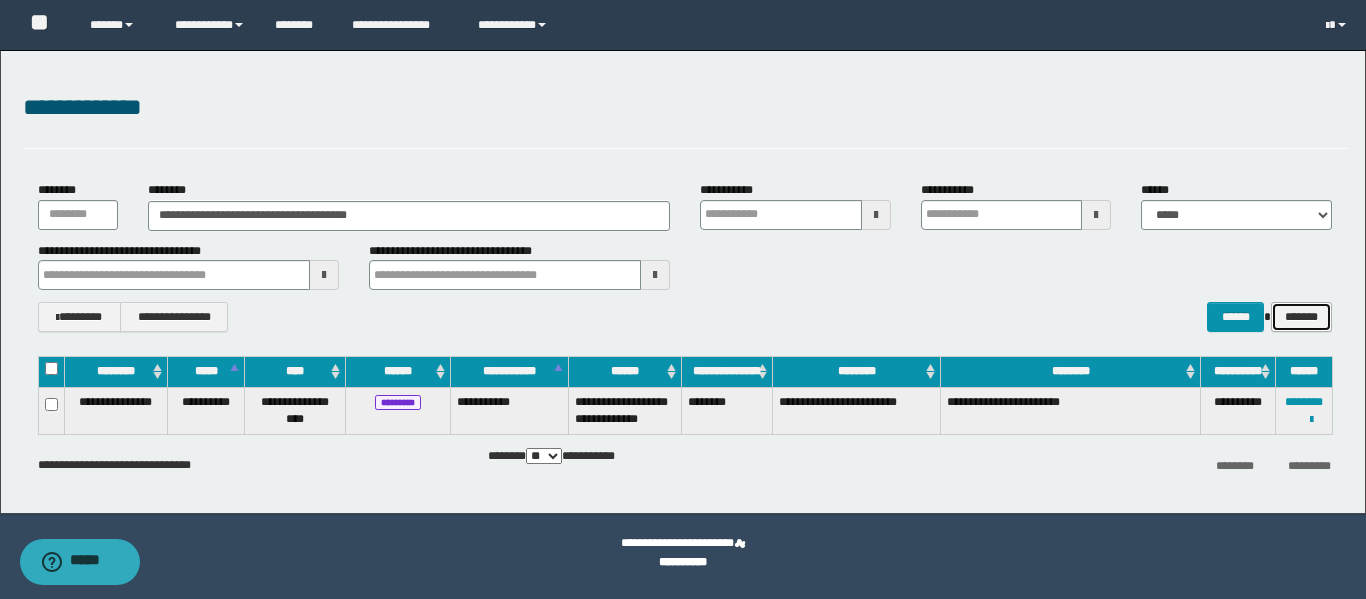 click on "*******" at bounding box center [1301, 317] 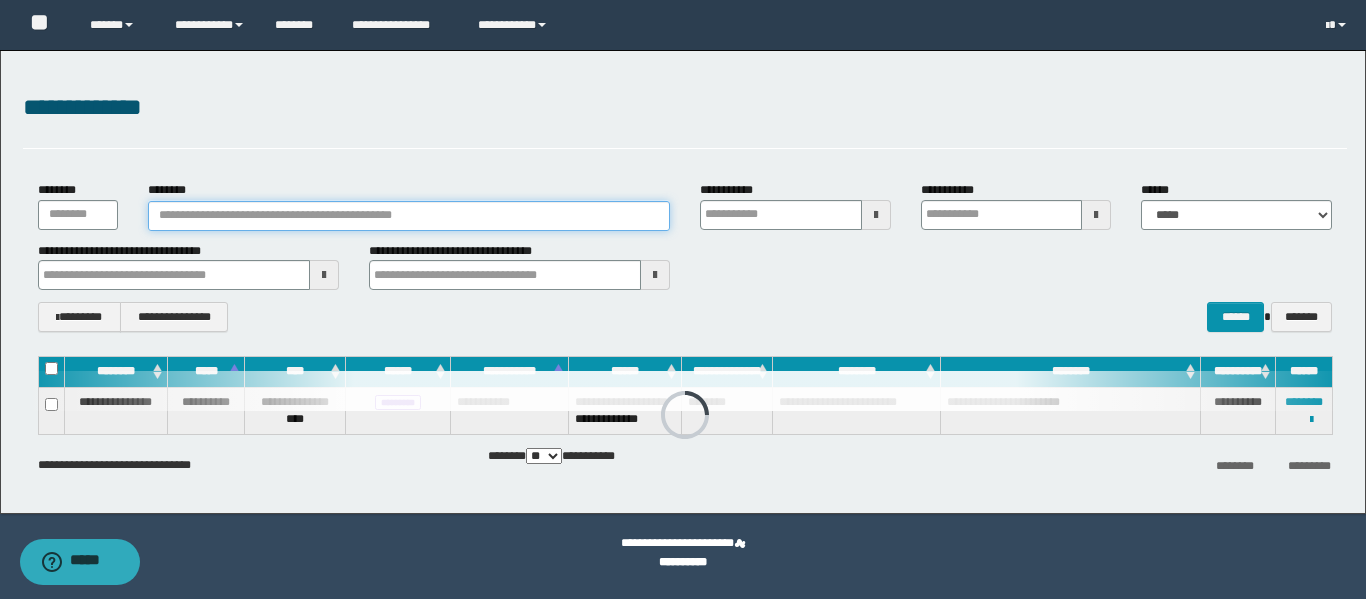 click on "********" at bounding box center [409, 216] 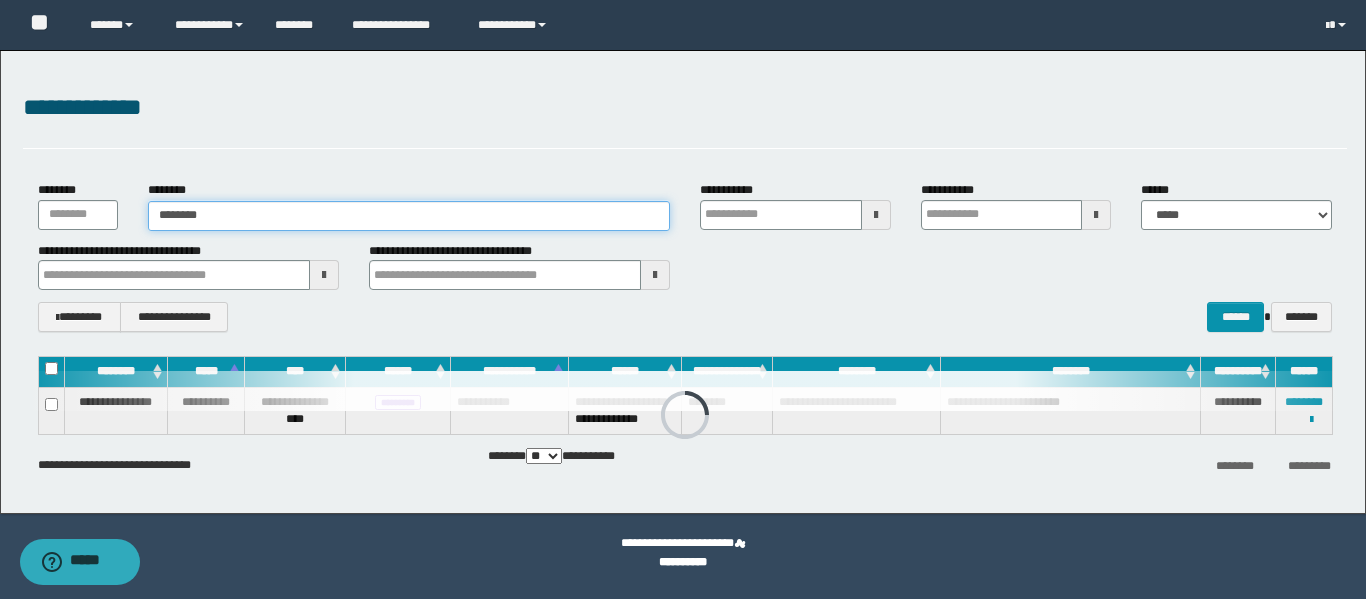 type on "********" 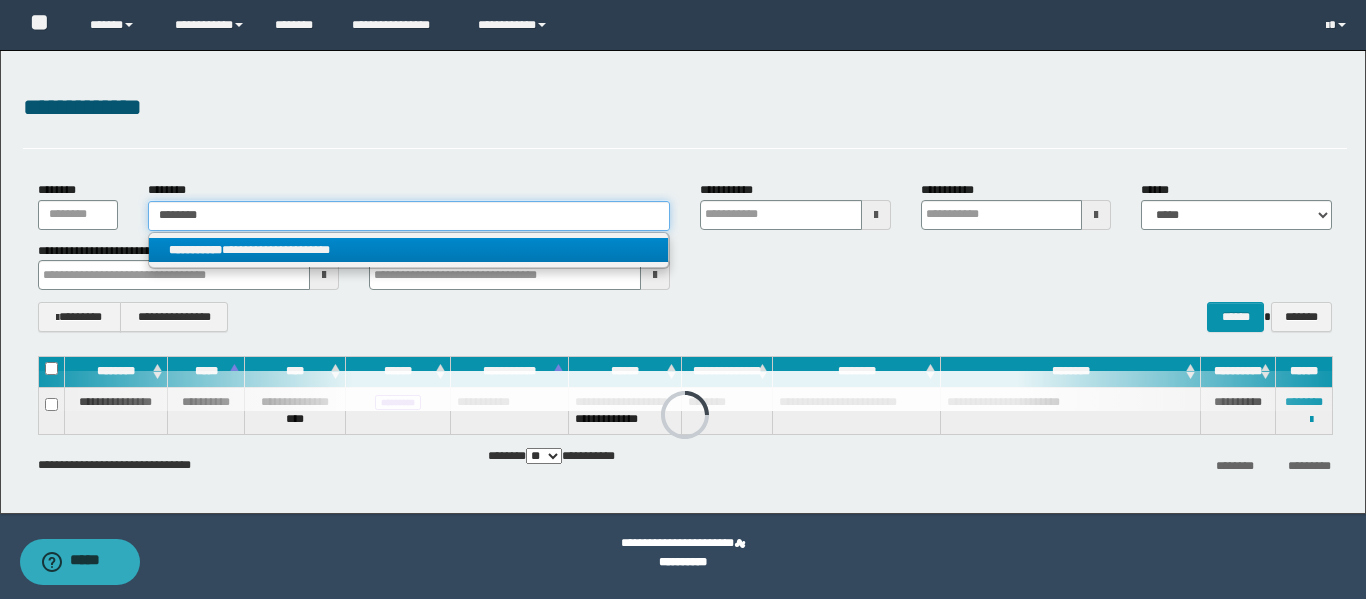 type on "********" 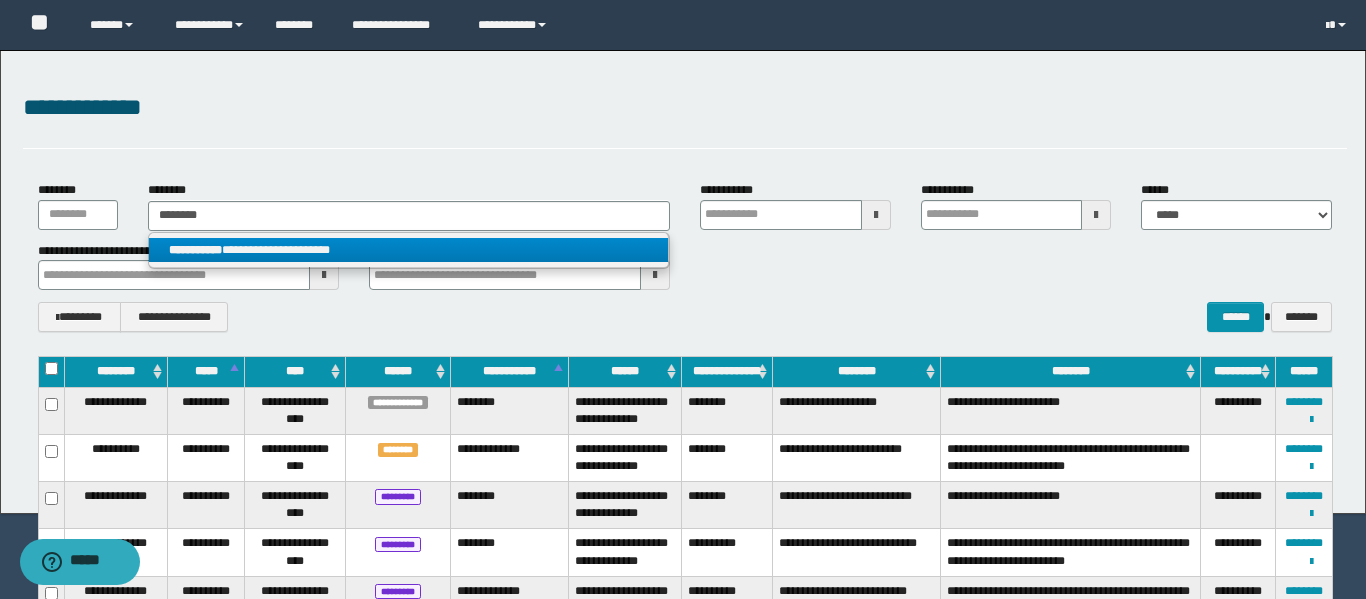 click on "**********" at bounding box center (408, 250) 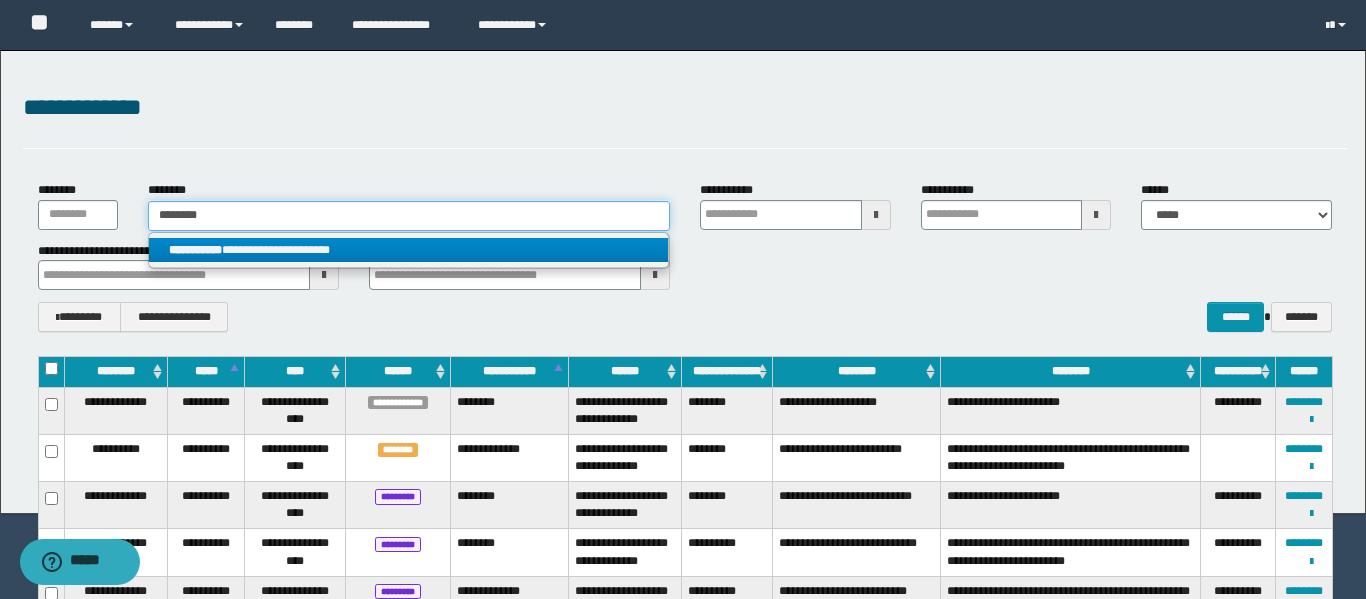 type 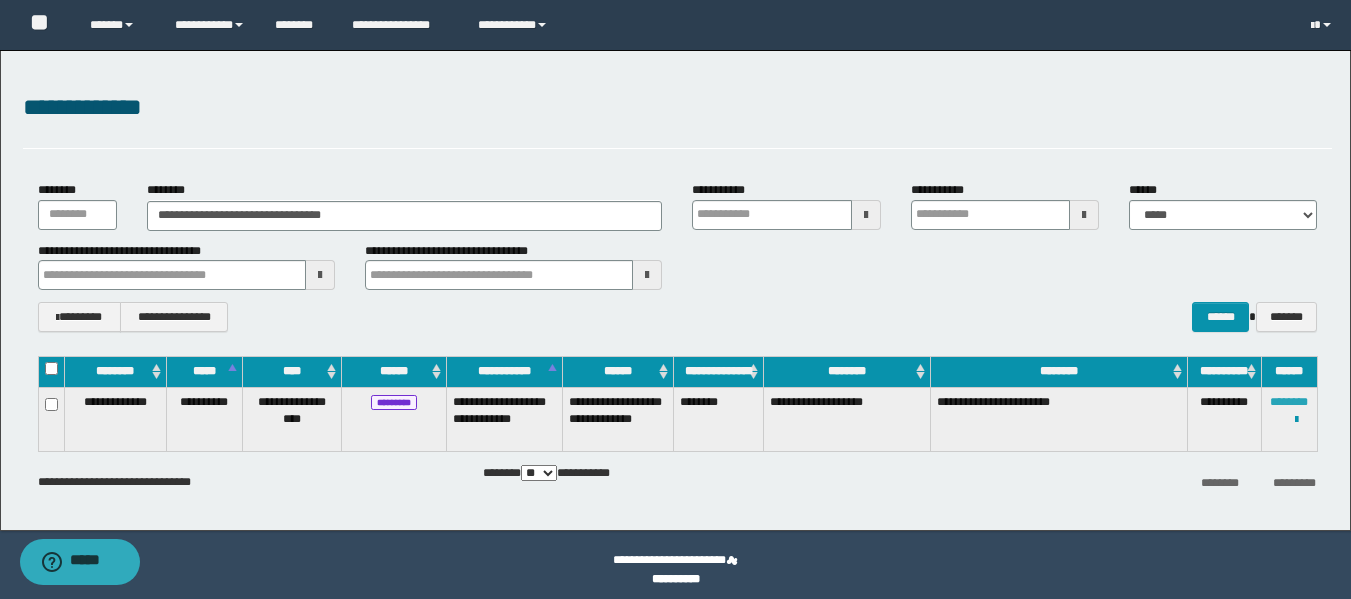click on "********" at bounding box center (1289, 402) 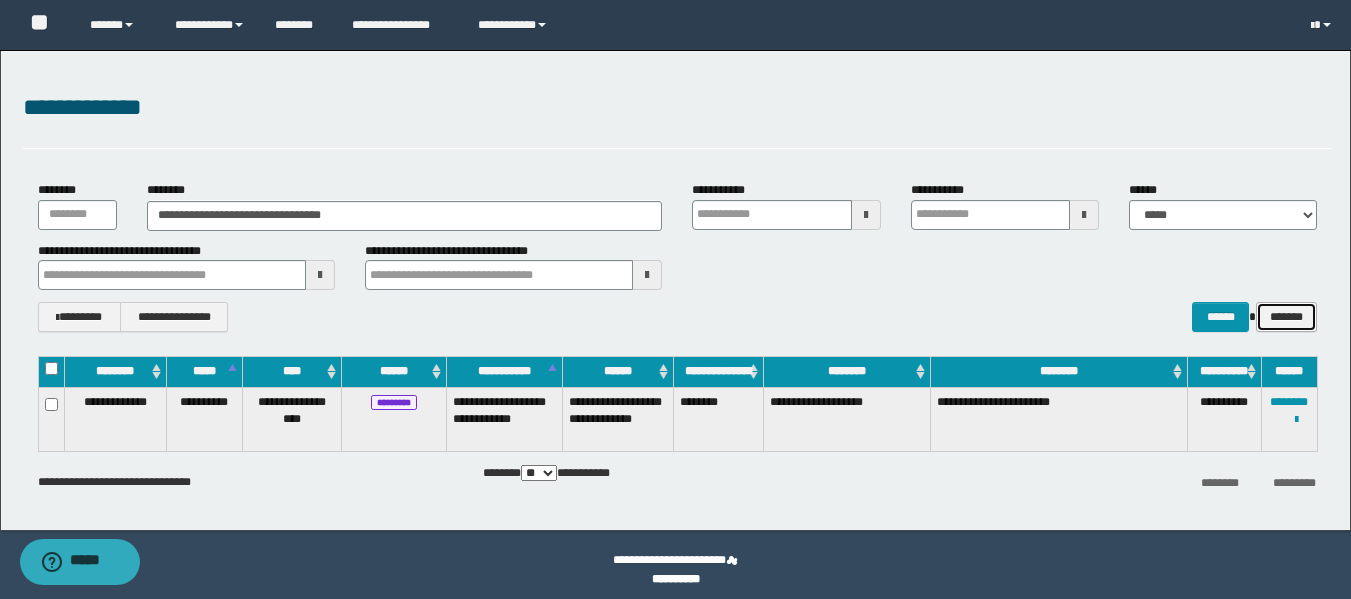 click on "*******" at bounding box center (1286, 317) 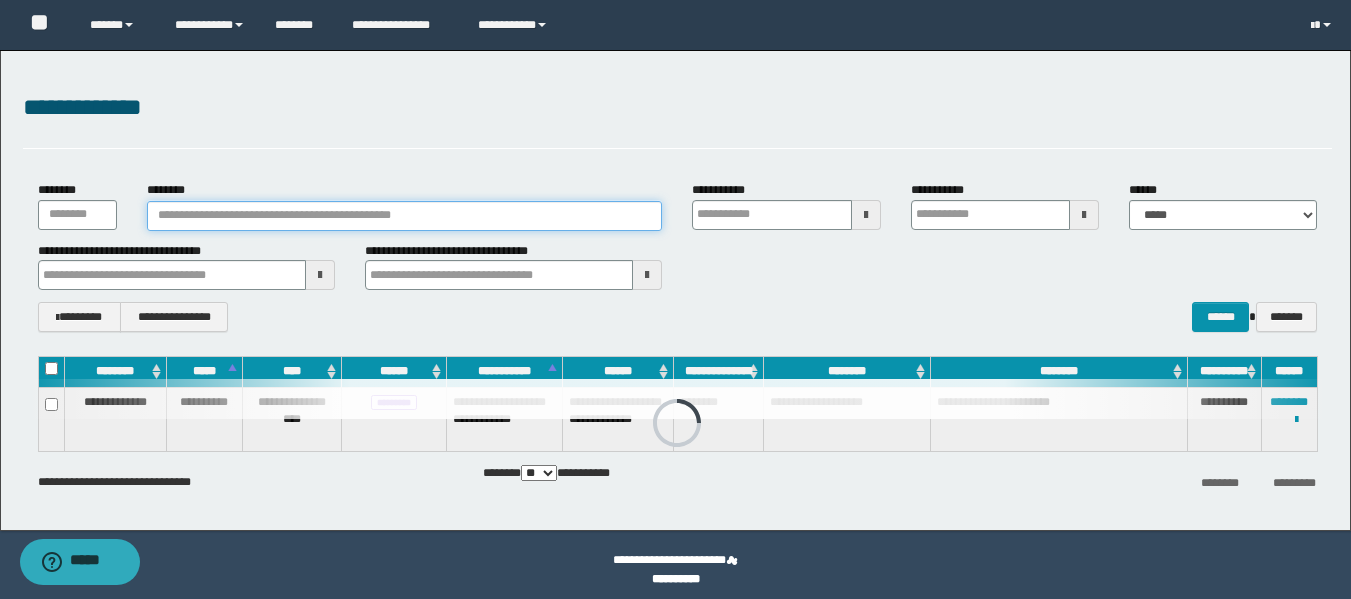 click on "********" at bounding box center (405, 216) 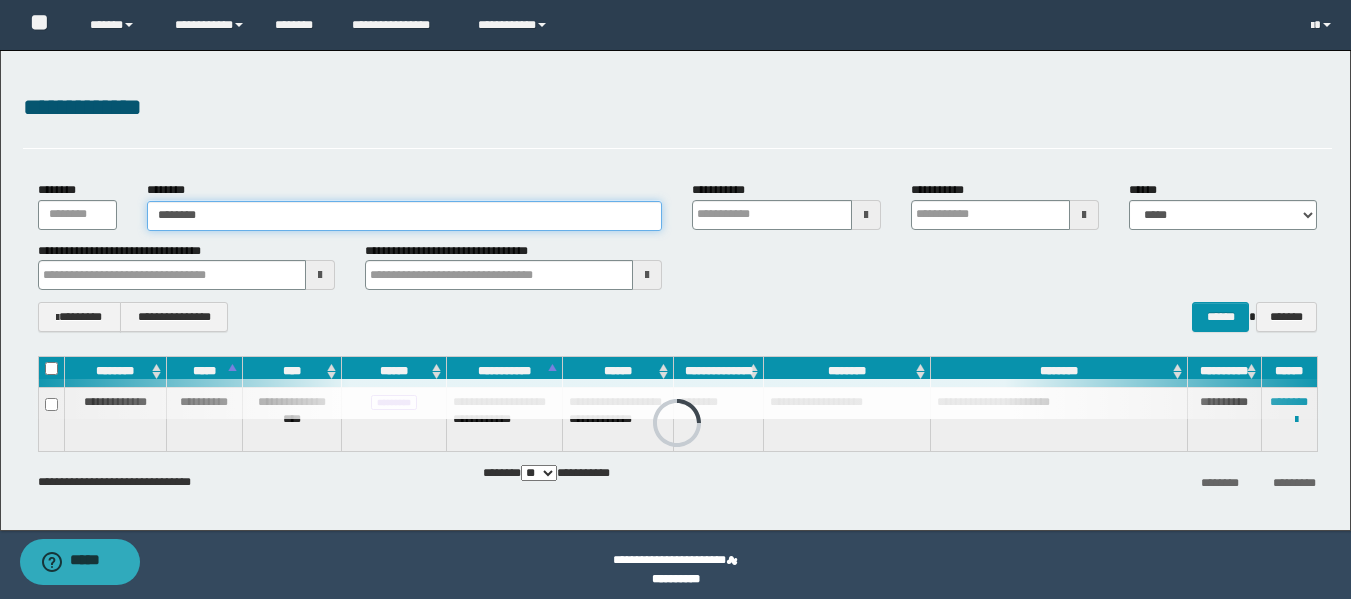 type on "********" 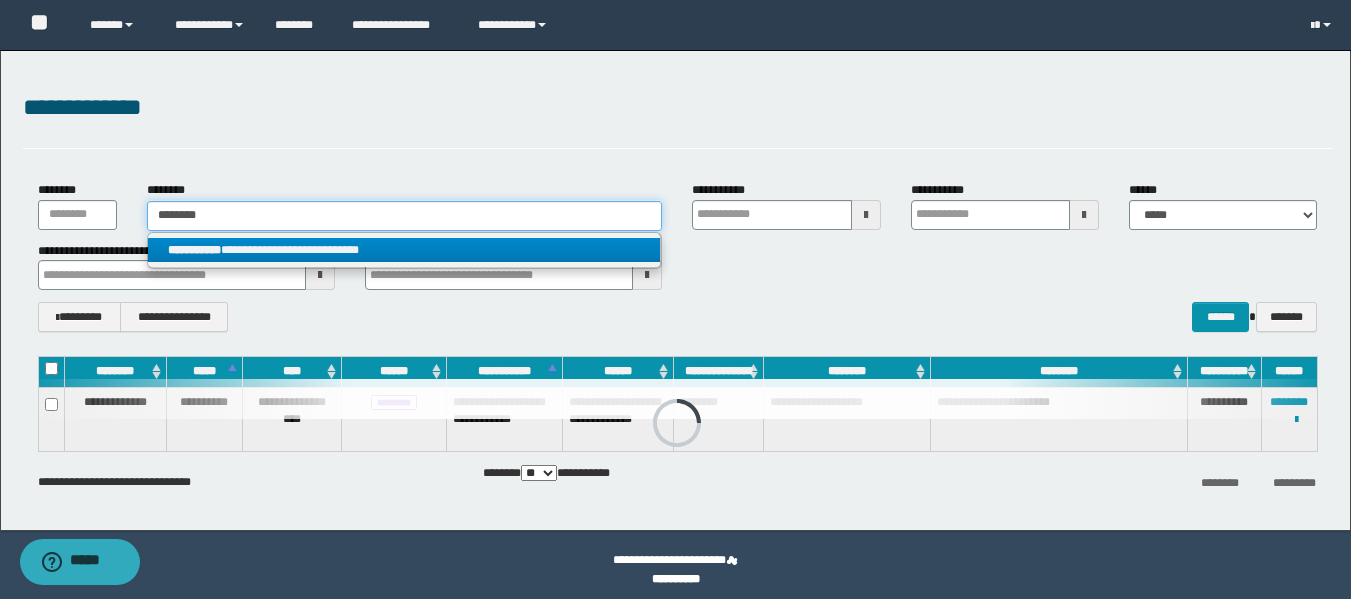 type on "********" 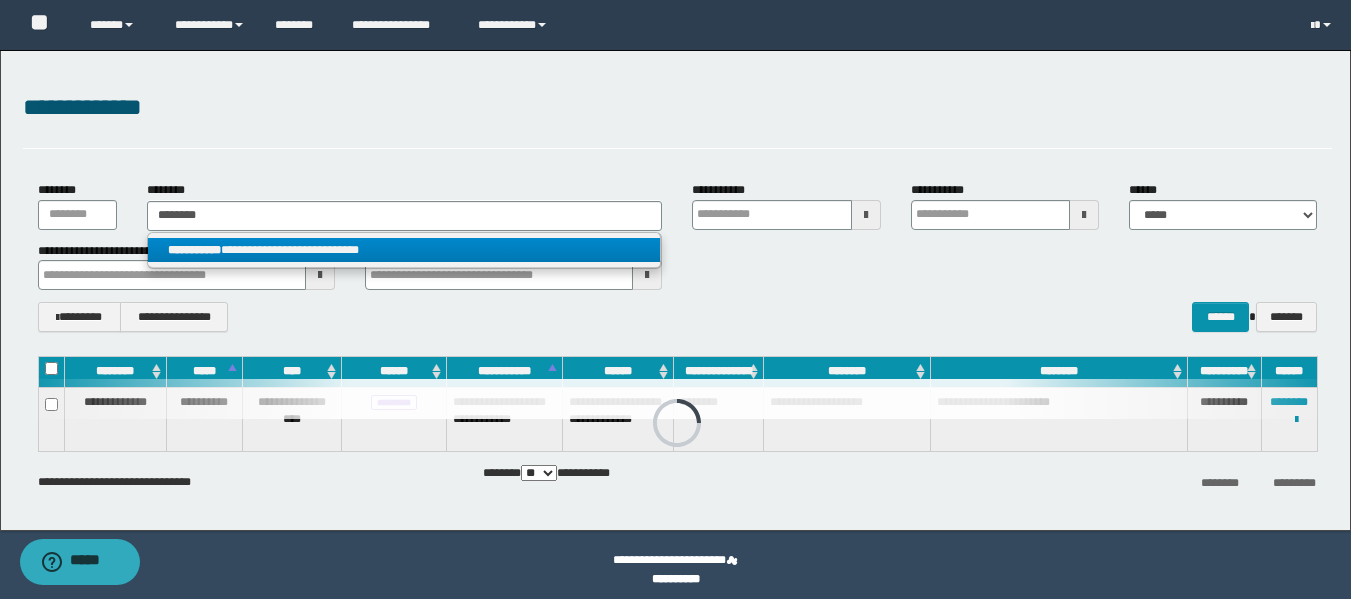 click on "**********" at bounding box center (404, 250) 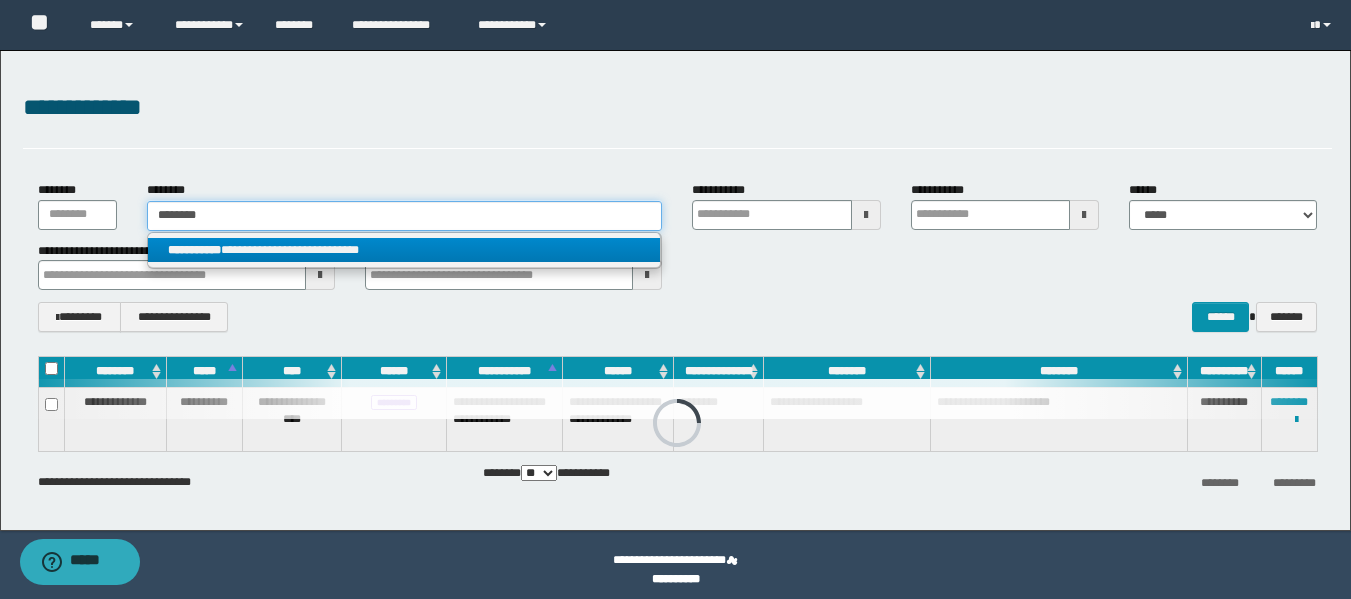 type 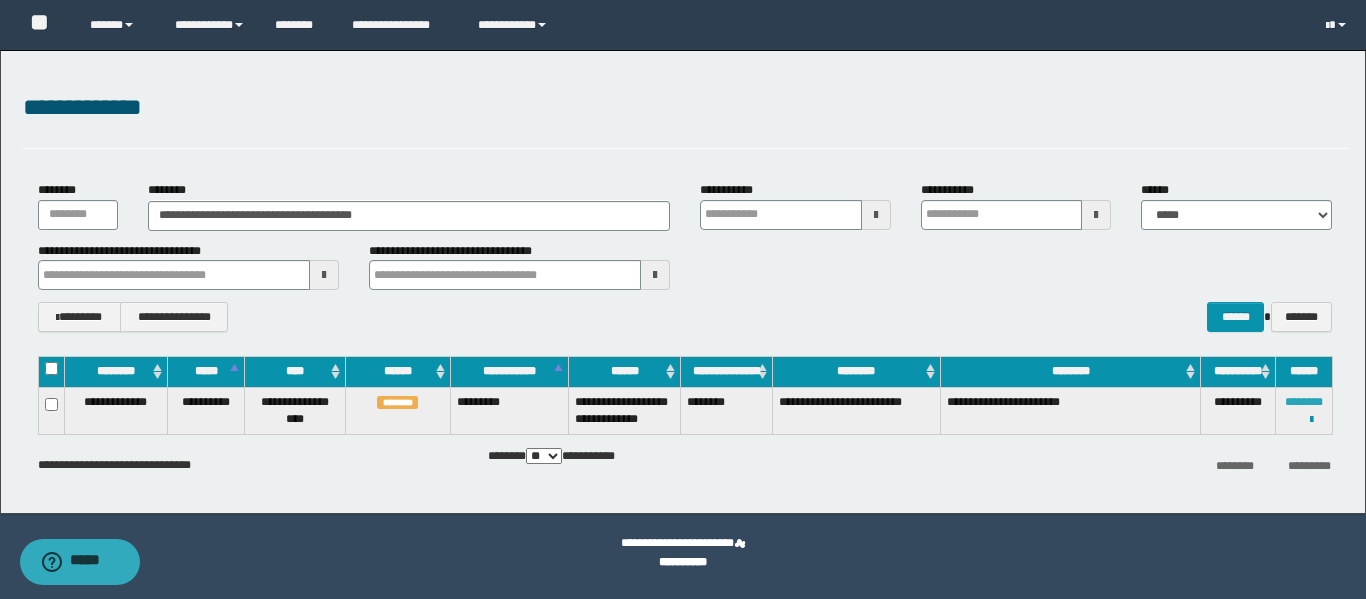 click on "********" at bounding box center [1304, 402] 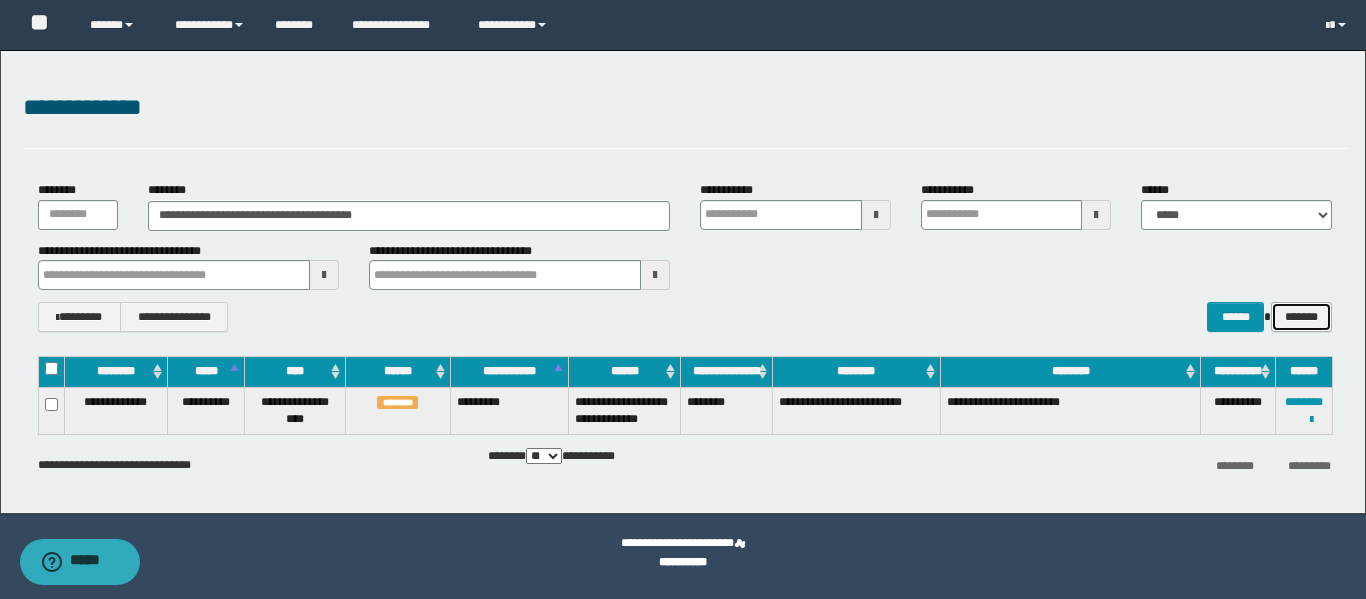 click on "*******" at bounding box center (1301, 317) 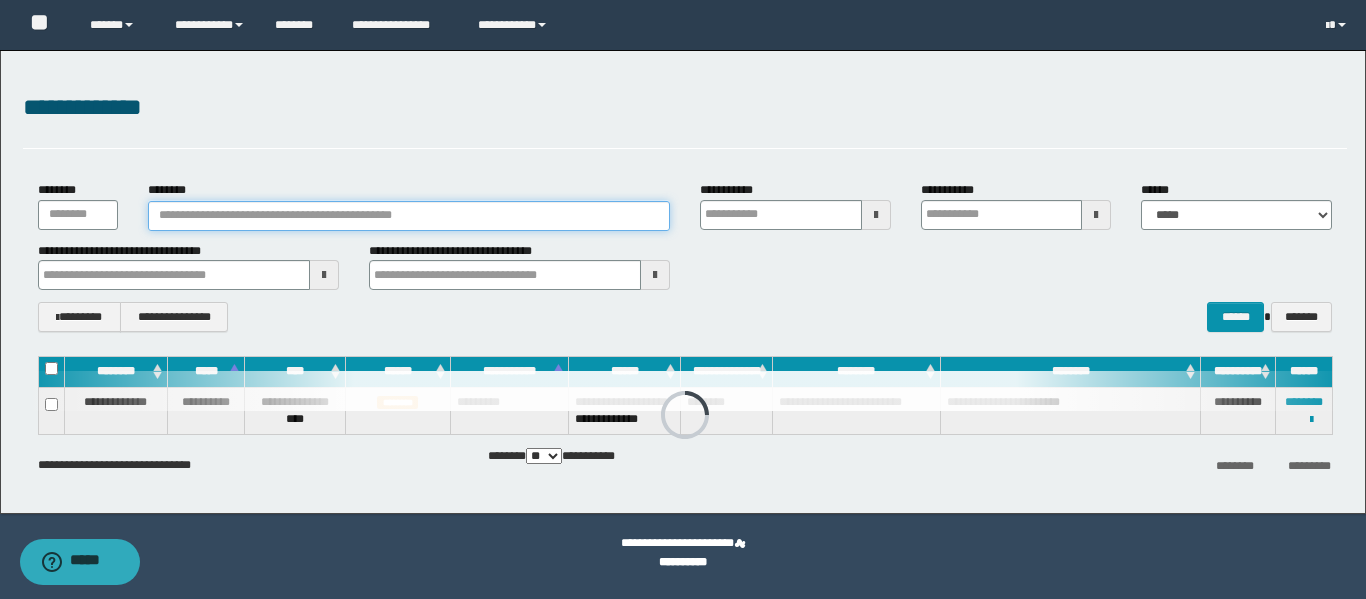click on "********" at bounding box center (409, 216) 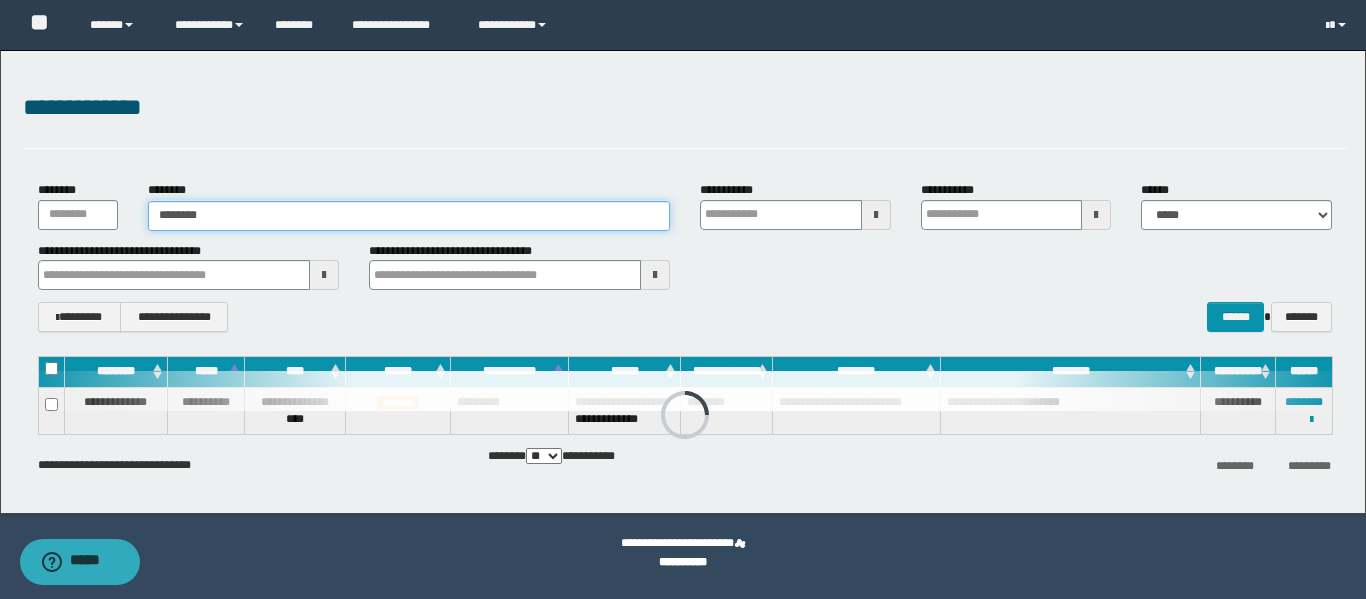 type on "********" 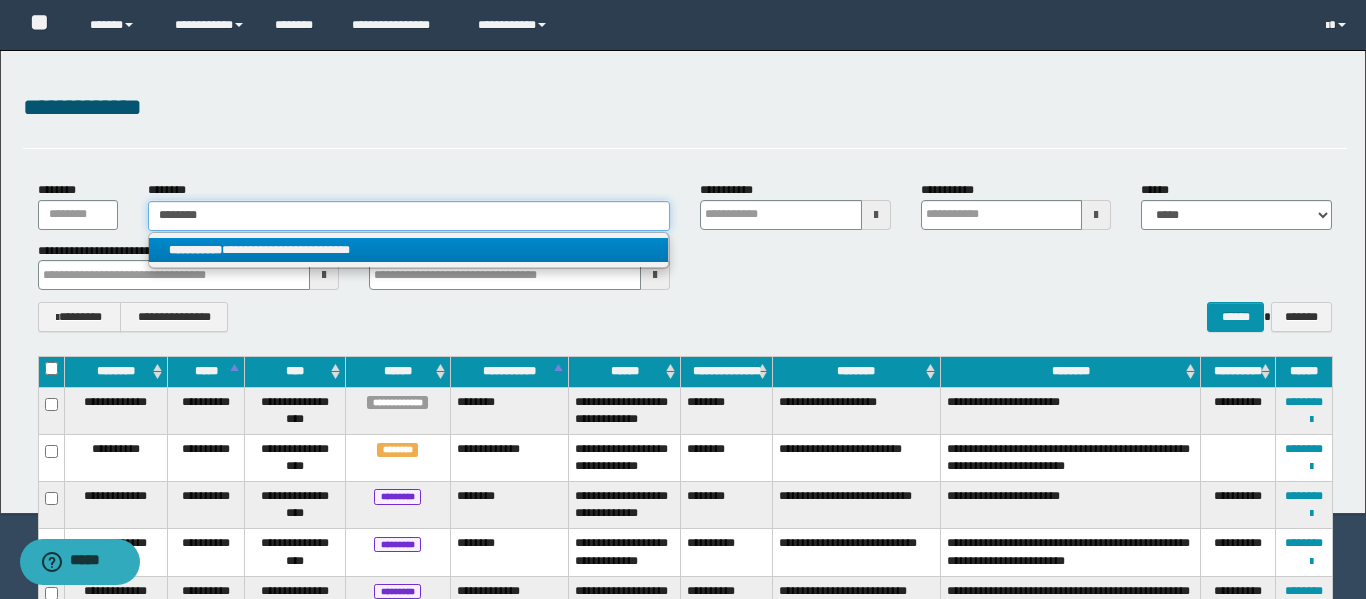 type on "********" 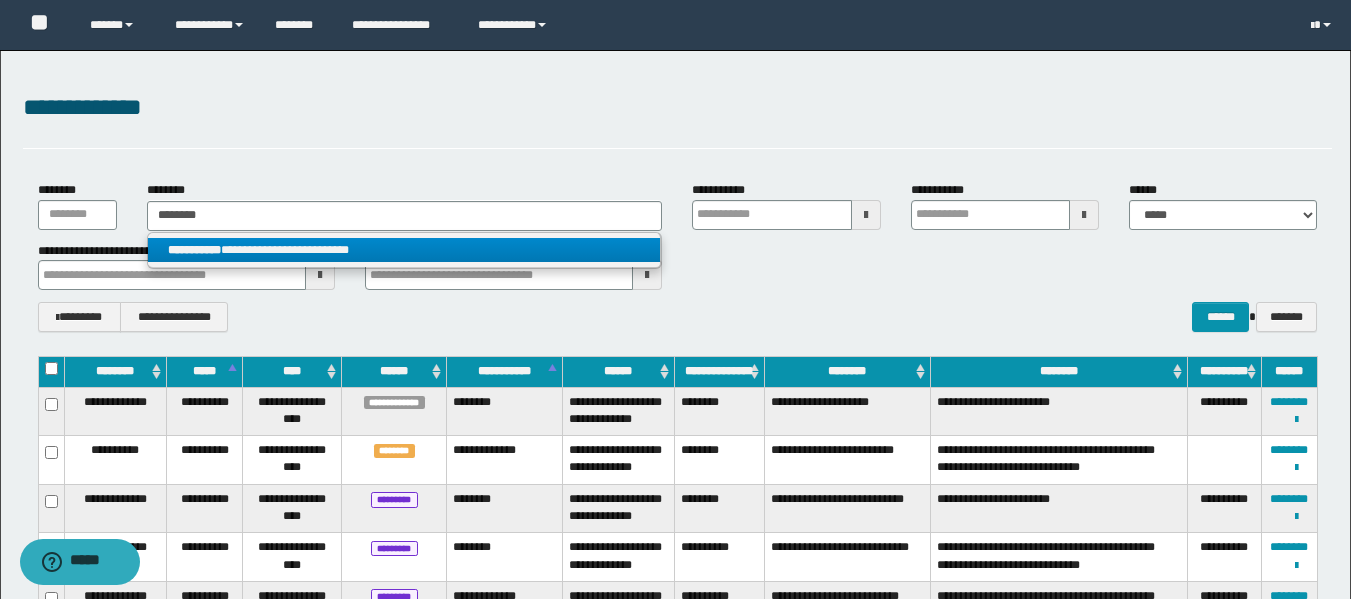 click on "**********" at bounding box center [404, 250] 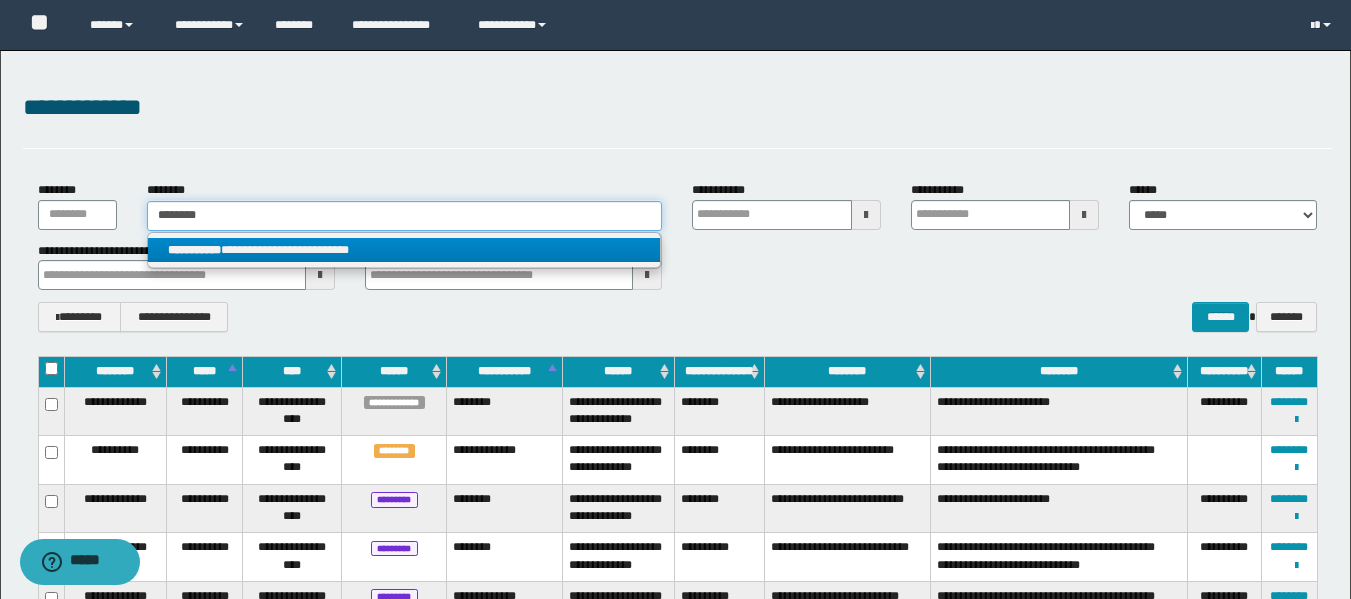type 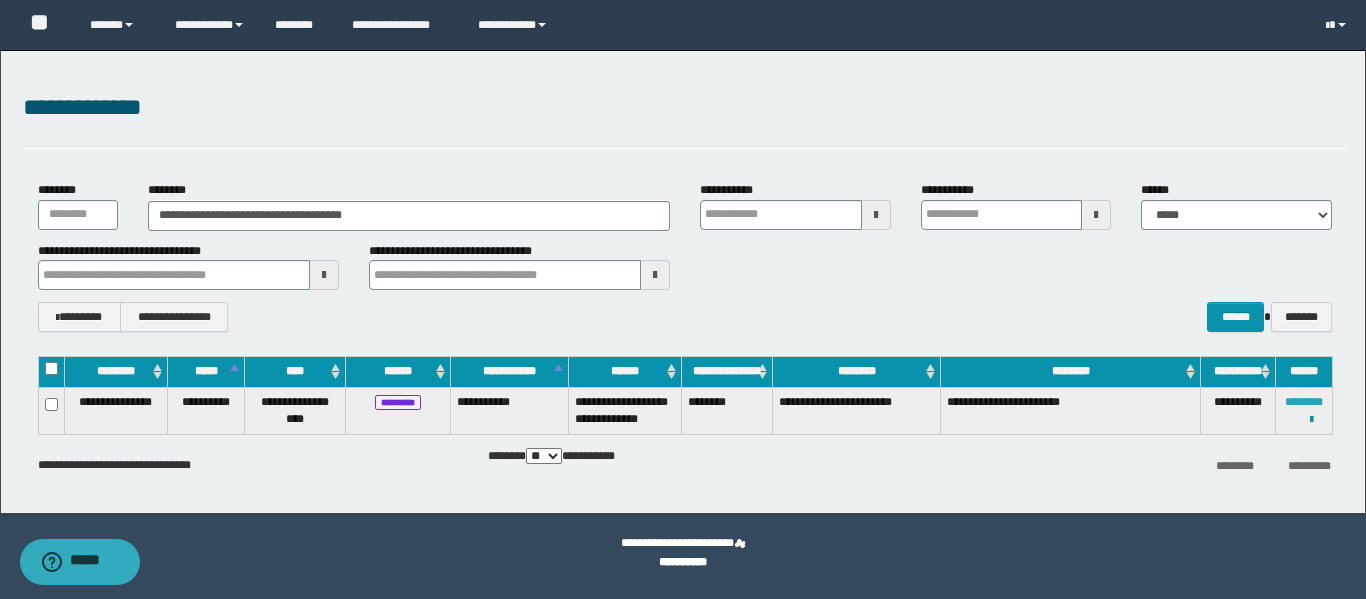 click on "********" at bounding box center (1304, 402) 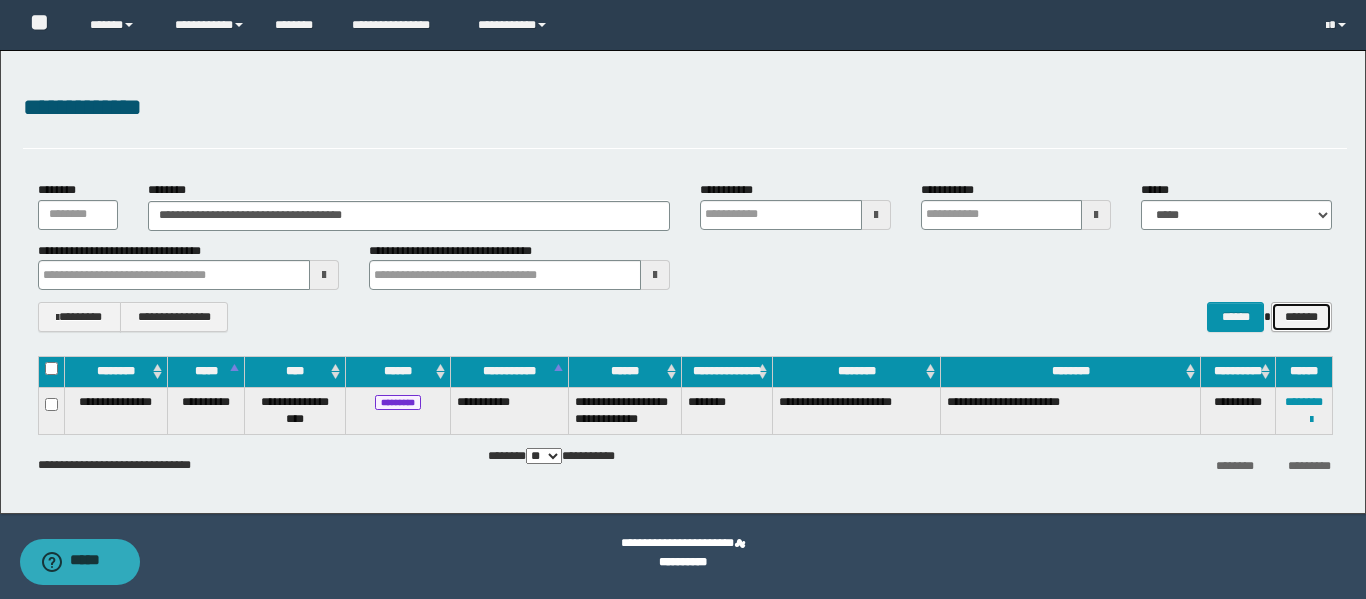 click on "*******" at bounding box center (1301, 317) 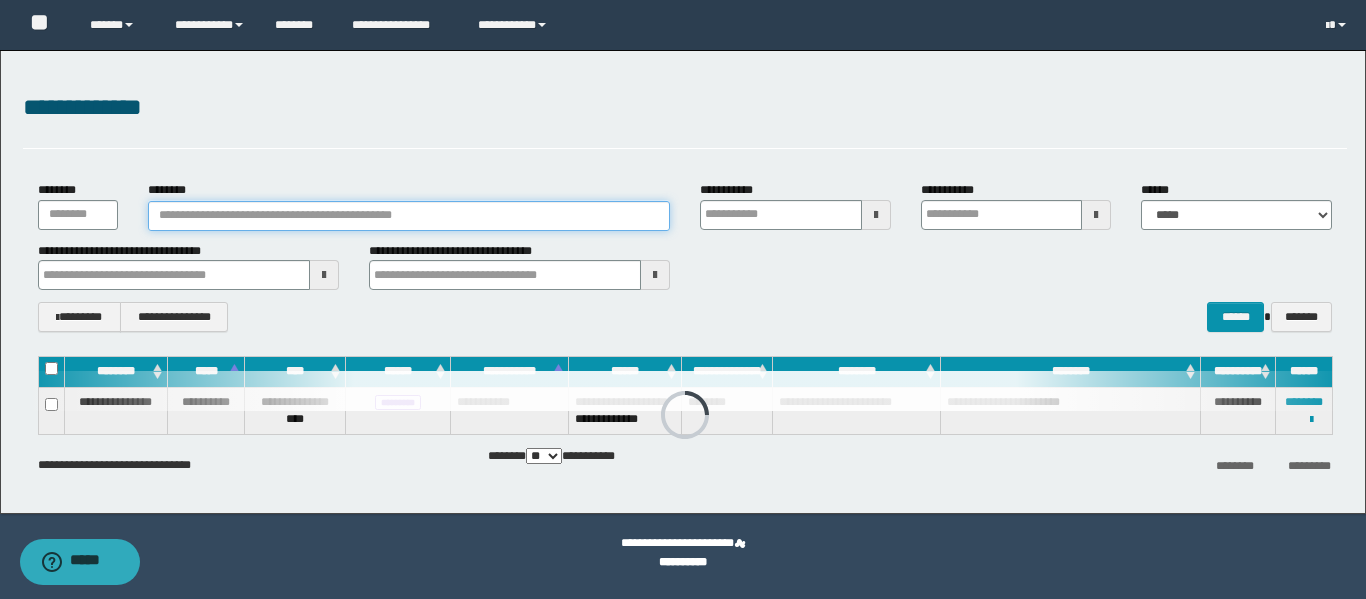 click on "********" at bounding box center [409, 216] 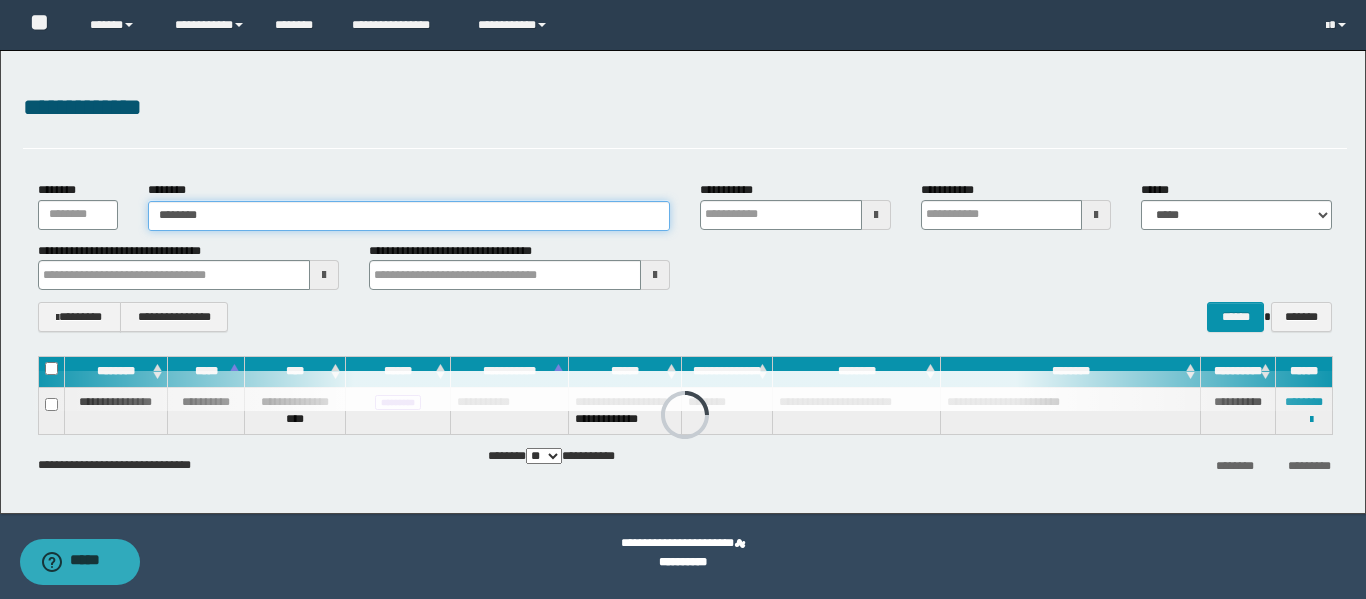 type on "********" 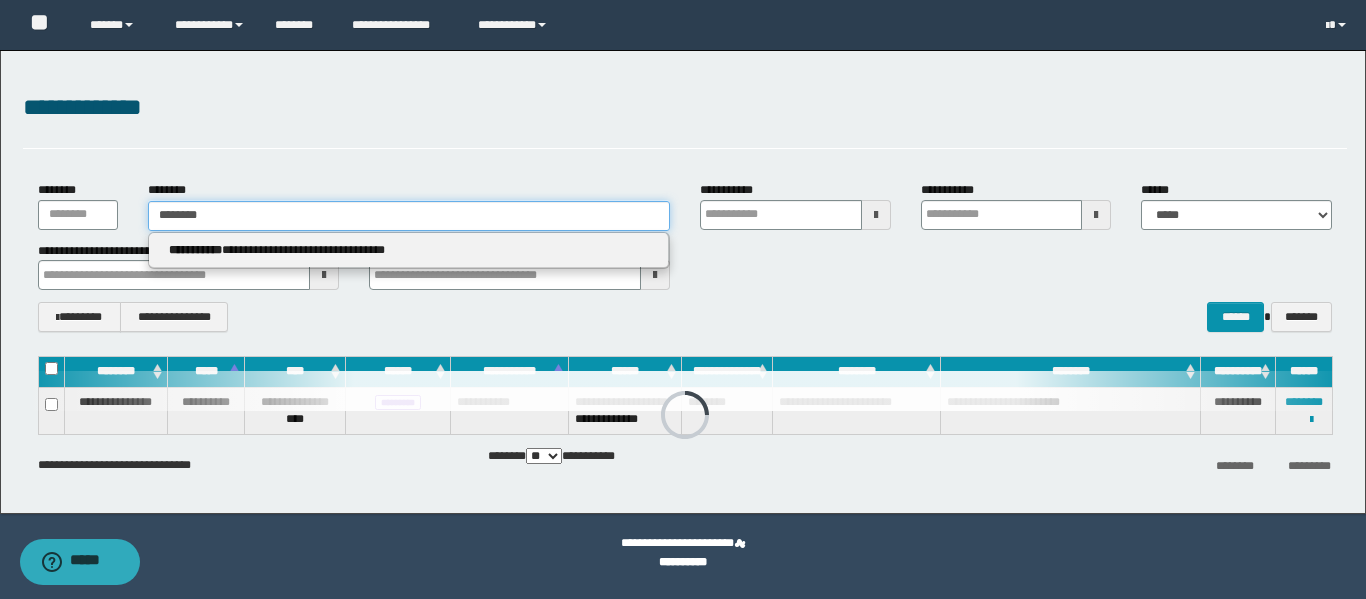 type on "********" 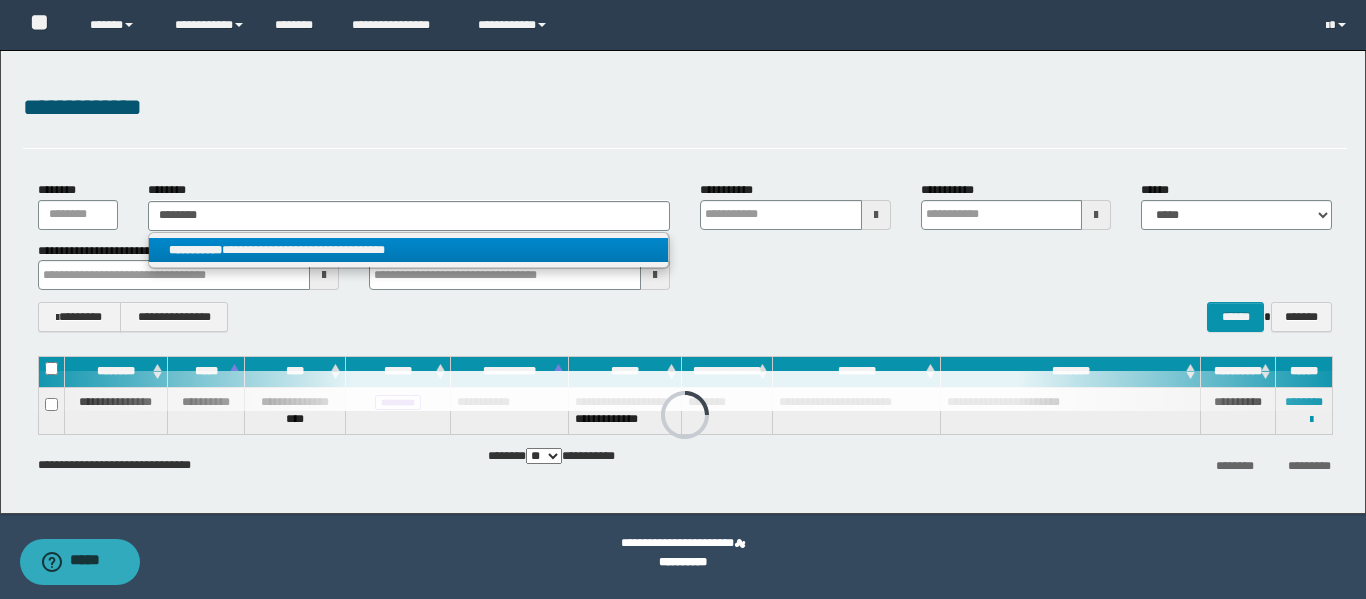 click on "**********" at bounding box center [408, 250] 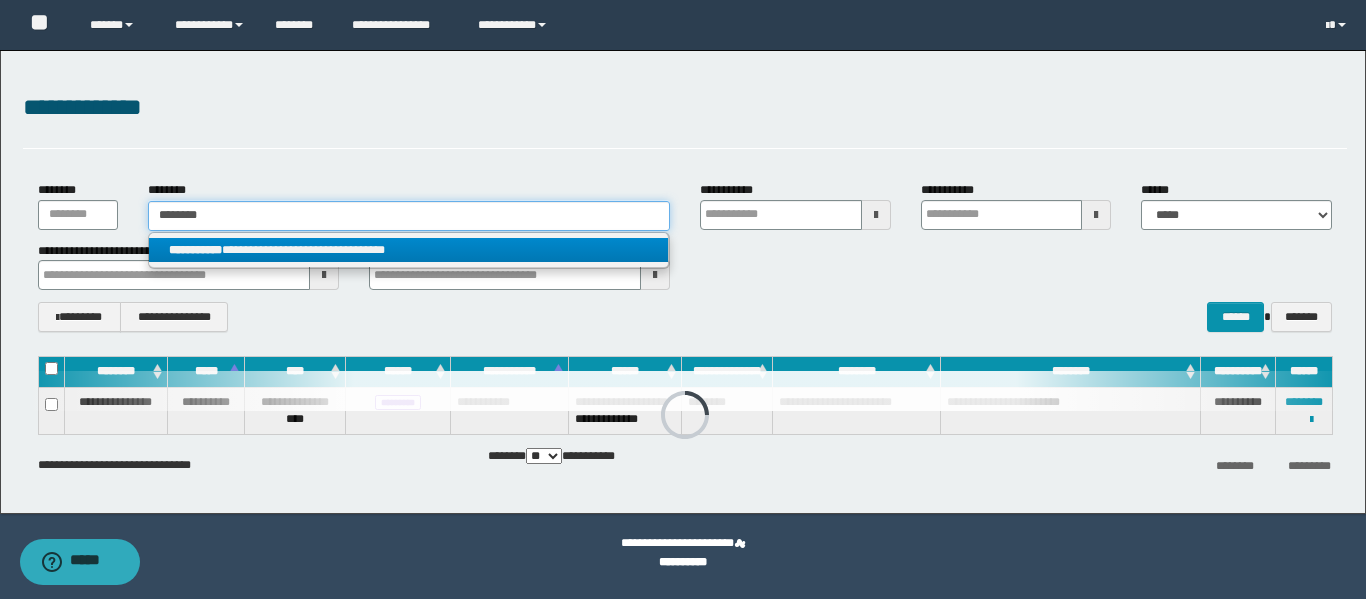 type 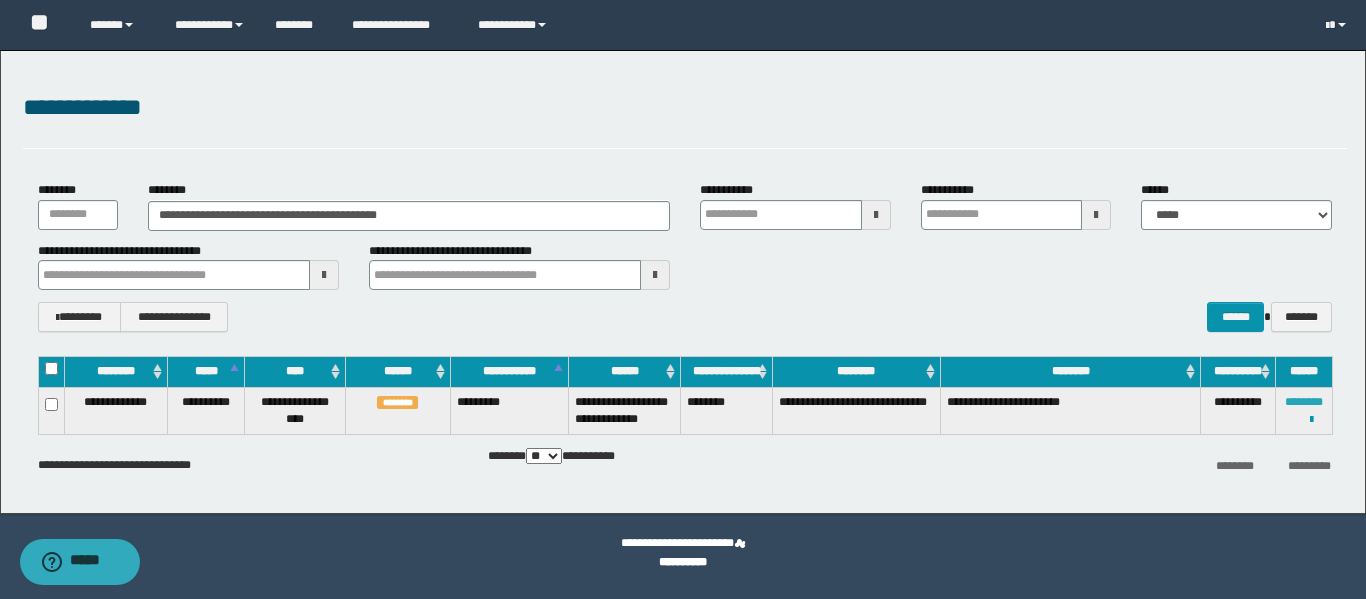 click on "********" at bounding box center [1304, 402] 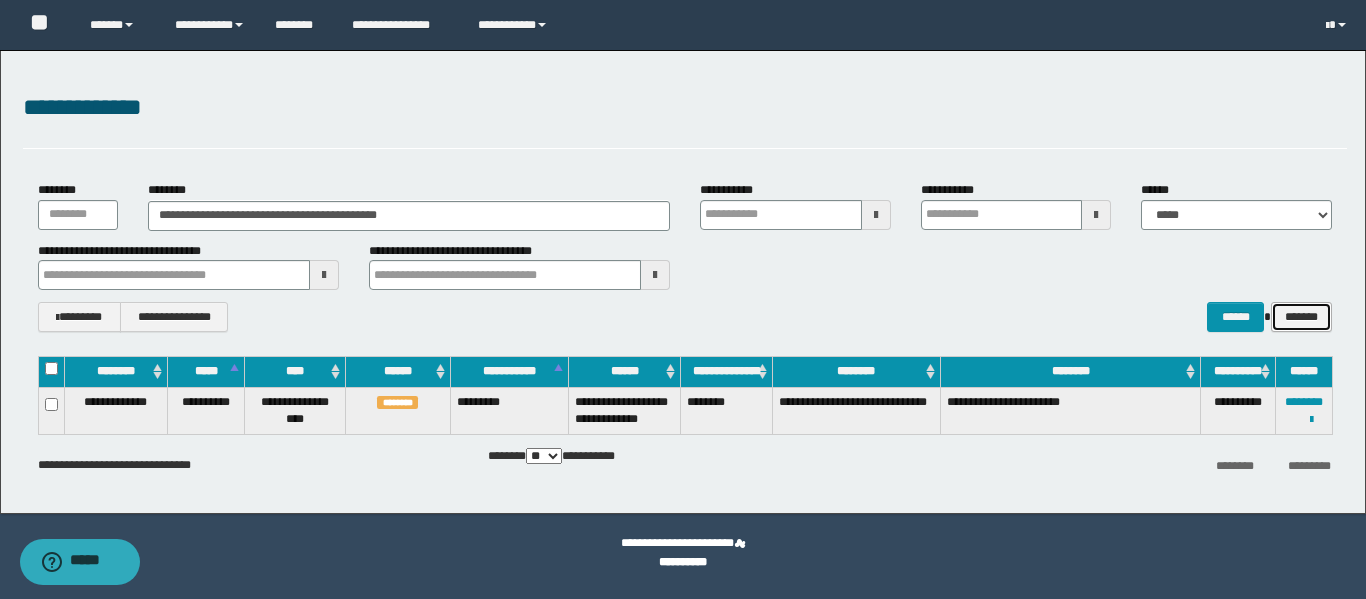 click on "*******" at bounding box center (1301, 317) 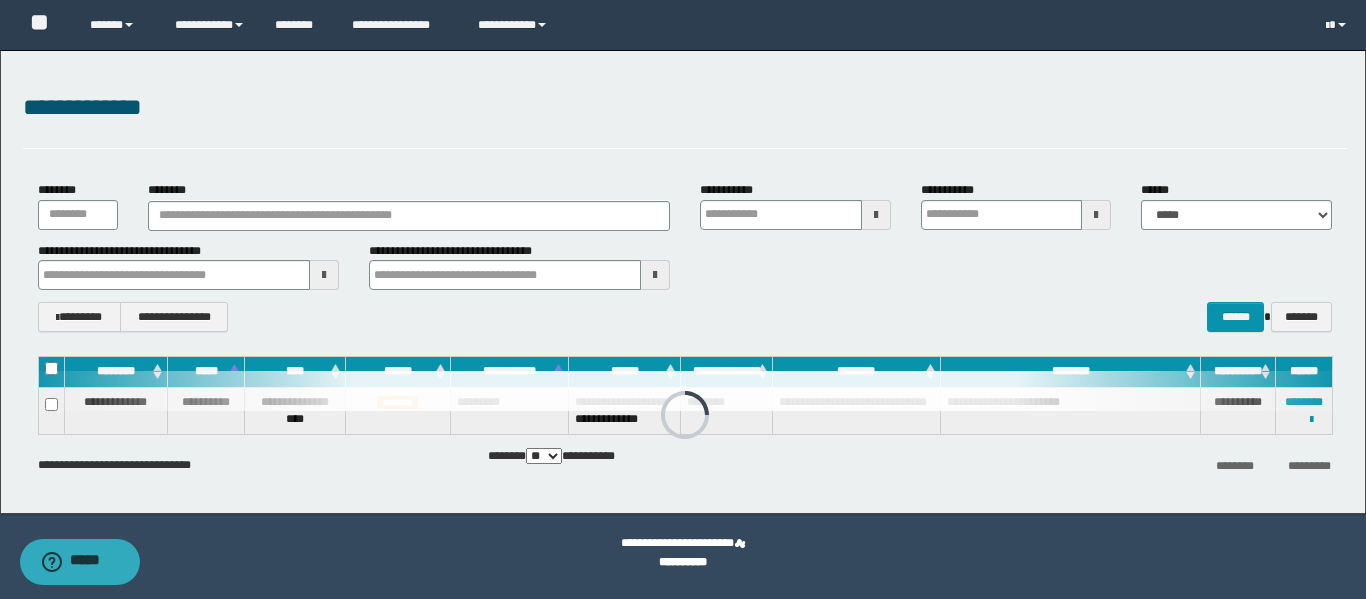 click at bounding box center (876, 215) 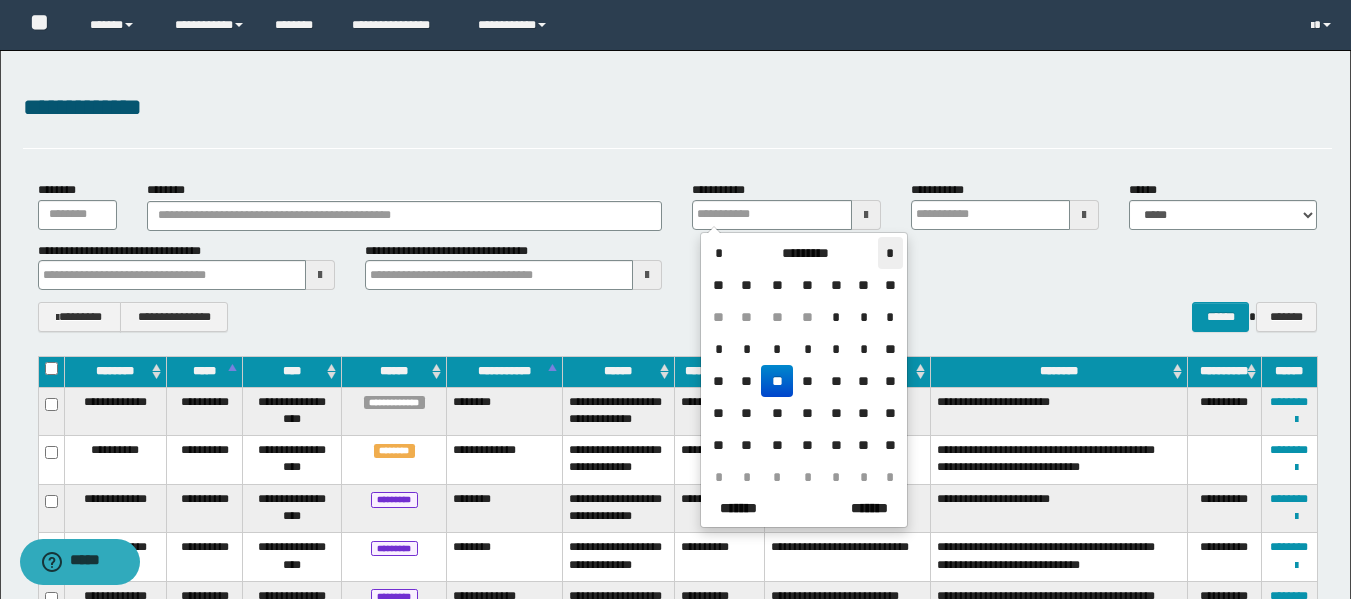 click on "*" at bounding box center (890, 253) 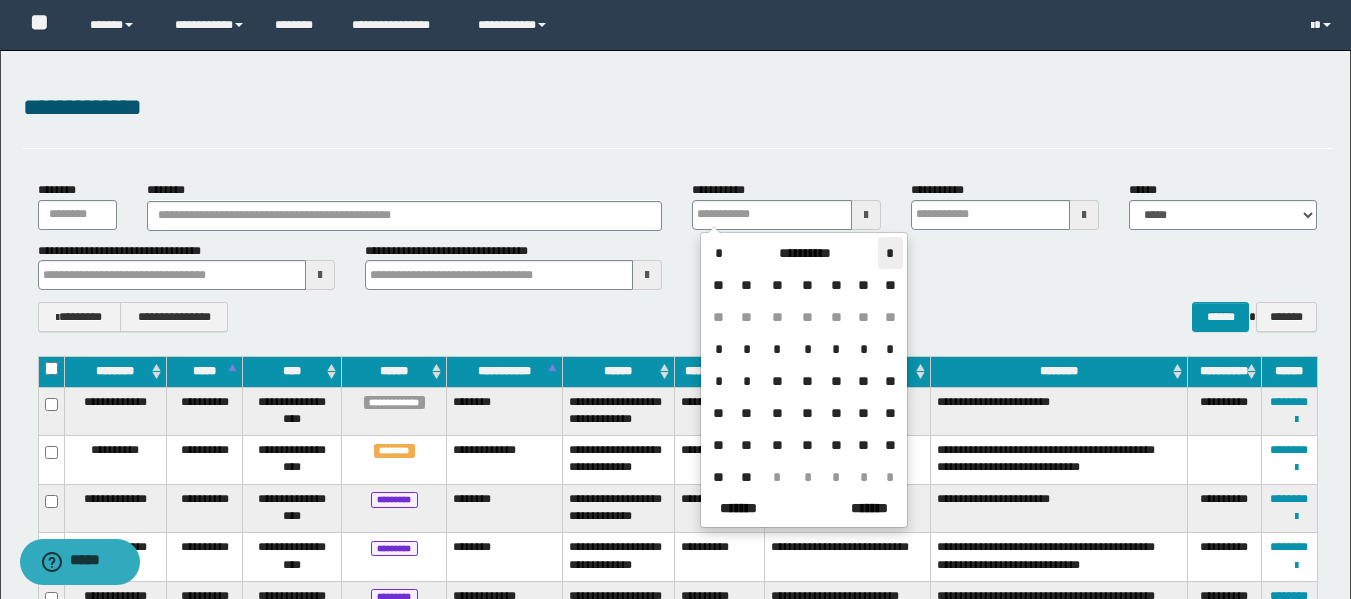 click on "*" at bounding box center (890, 253) 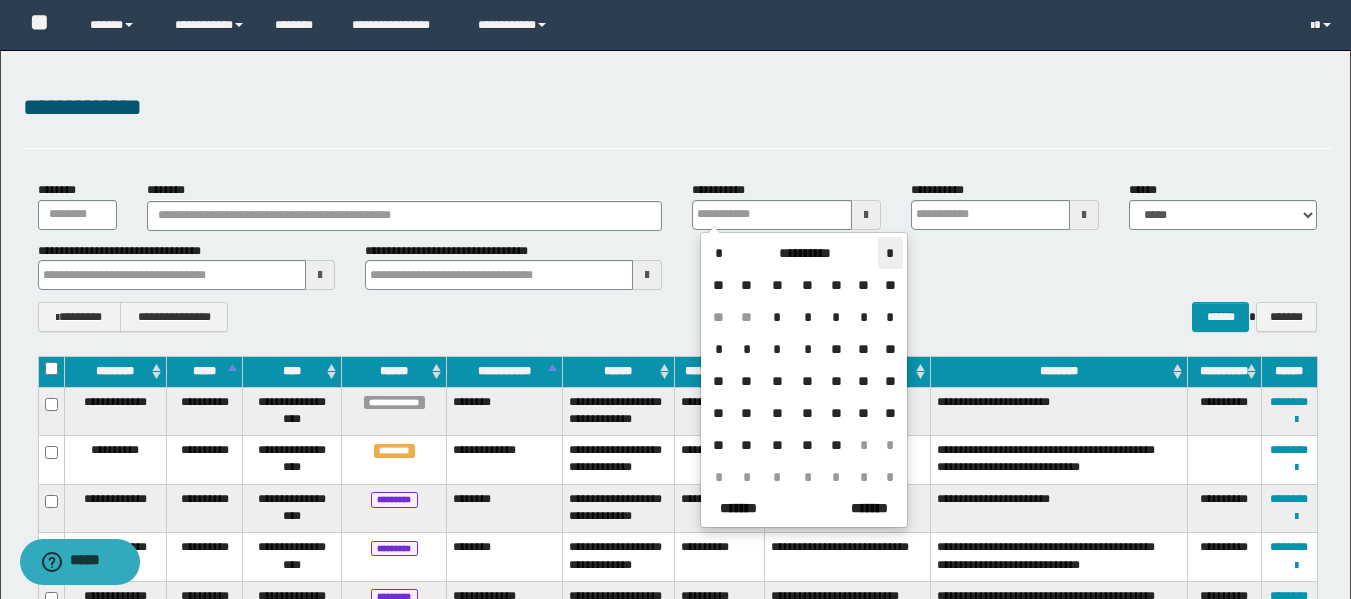 click on "*" at bounding box center (890, 253) 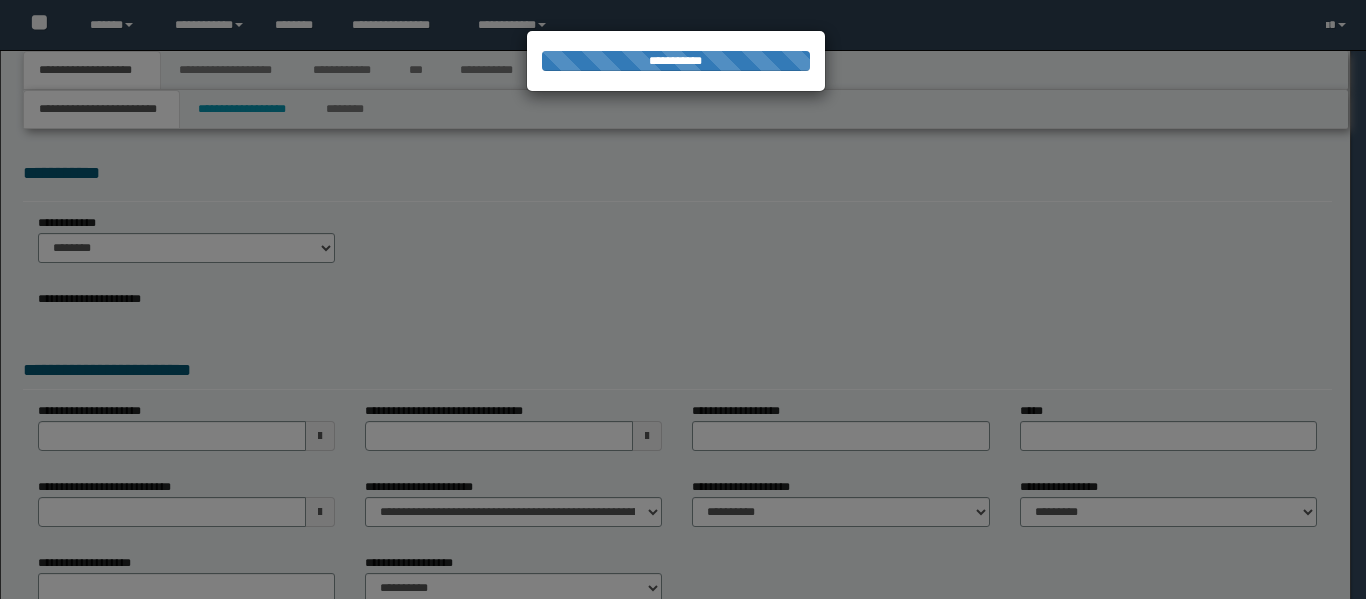 scroll, scrollTop: 0, scrollLeft: 0, axis: both 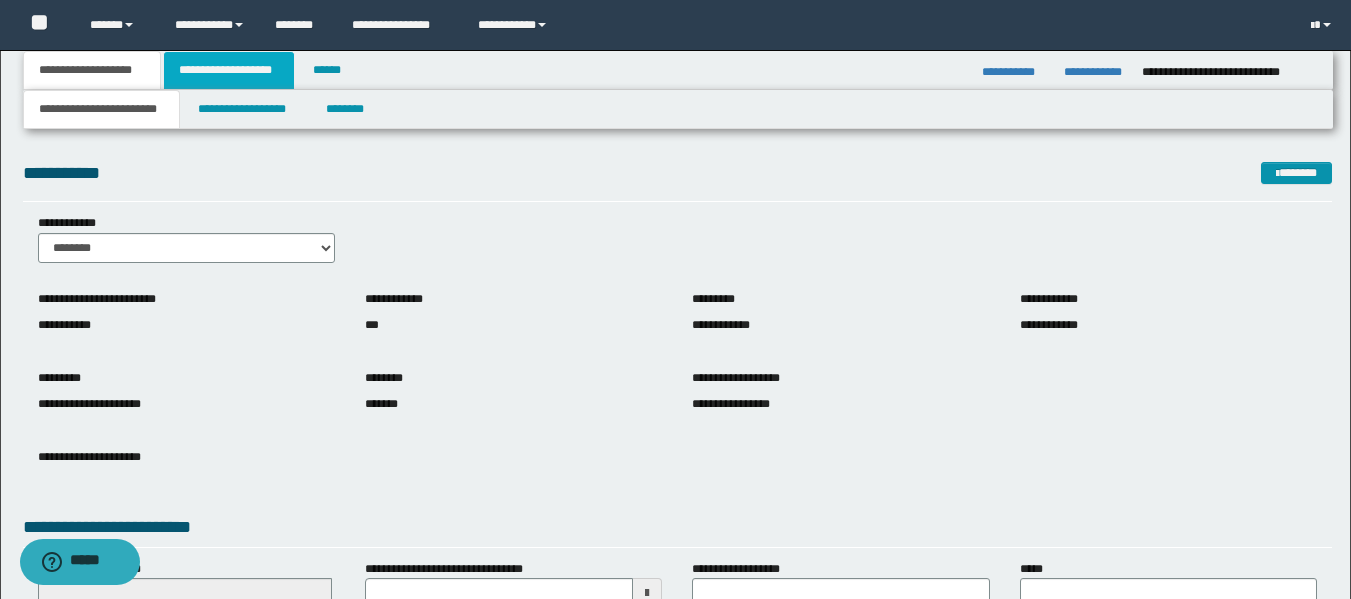 click on "**********" at bounding box center [229, 70] 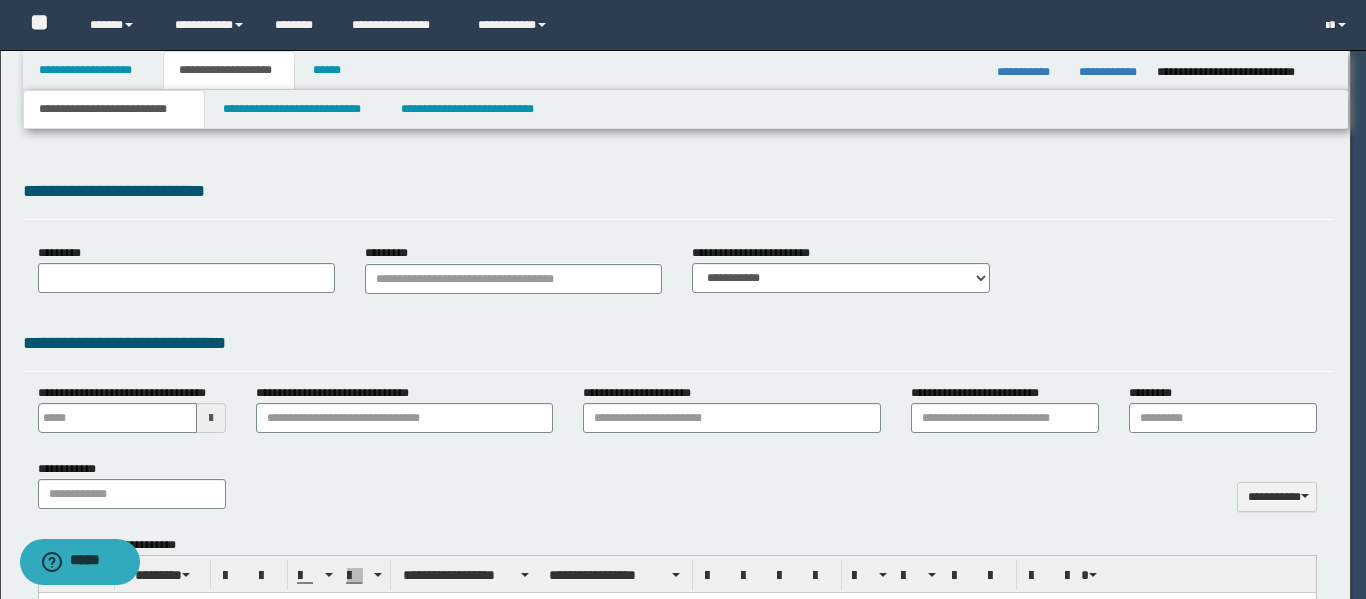 type on "**********" 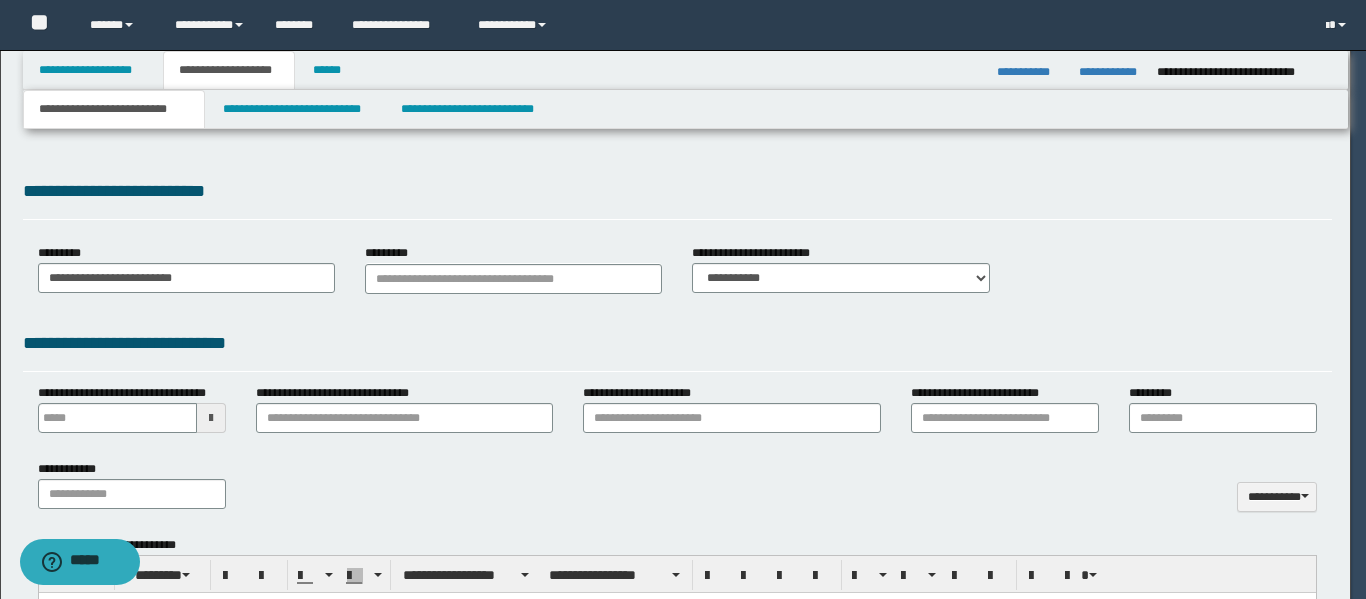 select on "*" 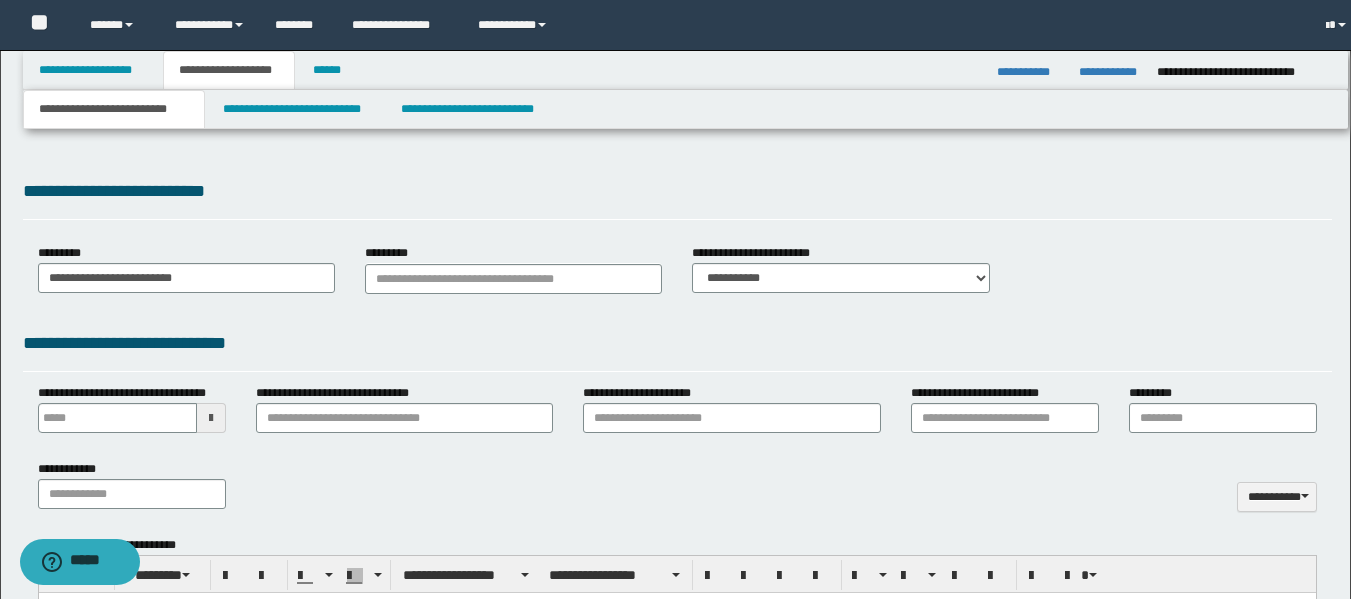 scroll, scrollTop: 0, scrollLeft: 0, axis: both 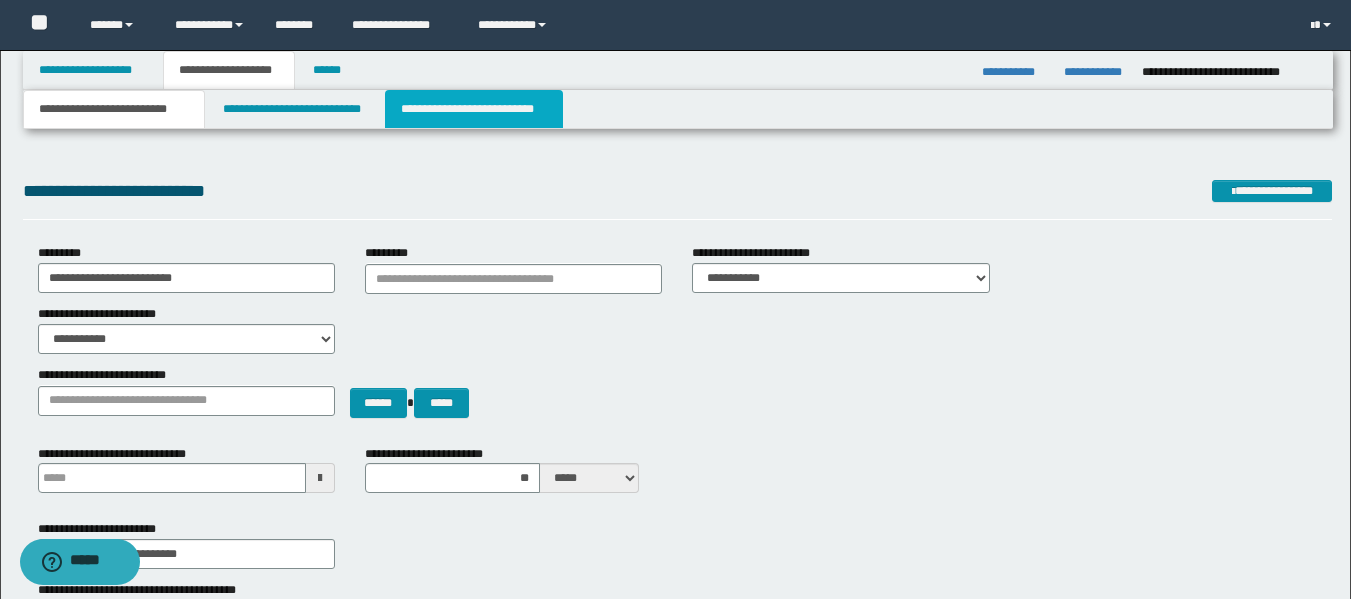 click on "**********" at bounding box center (474, 109) 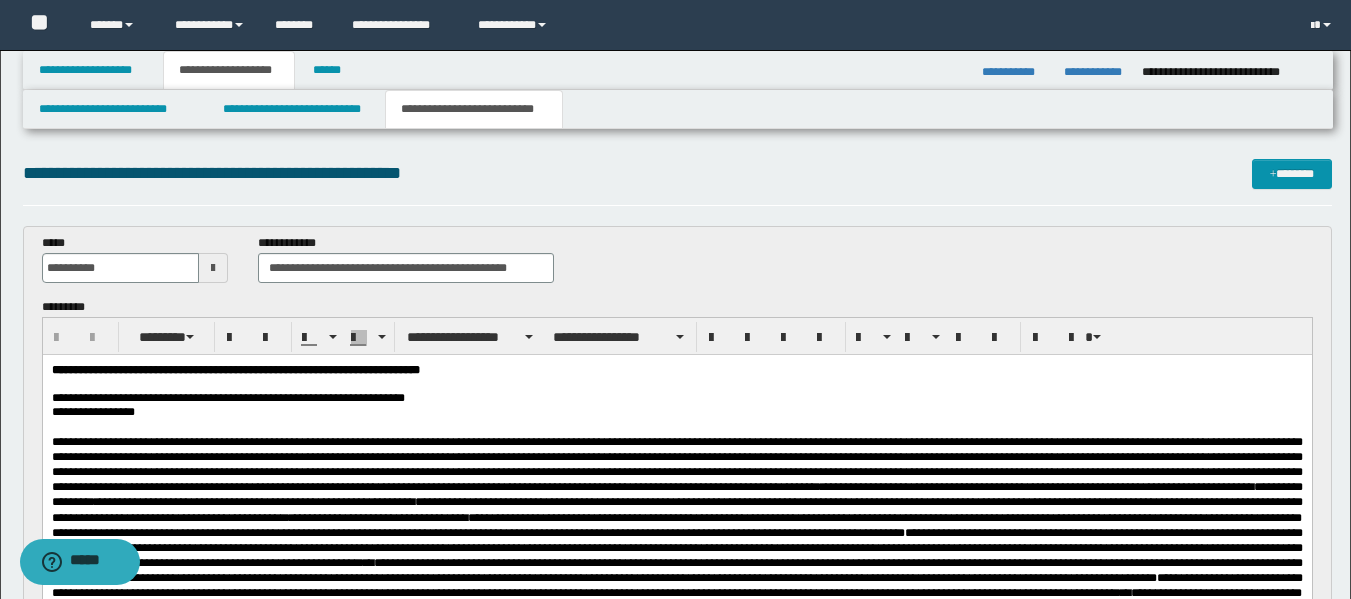 scroll, scrollTop: 0, scrollLeft: 0, axis: both 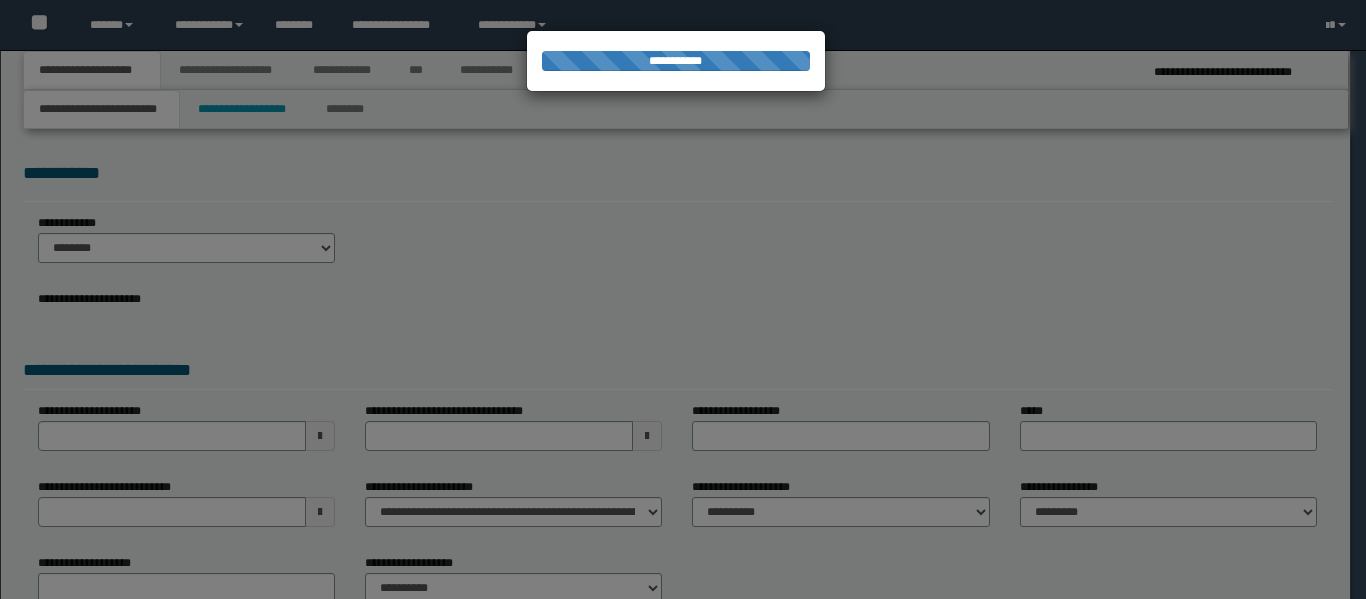 select on "*" 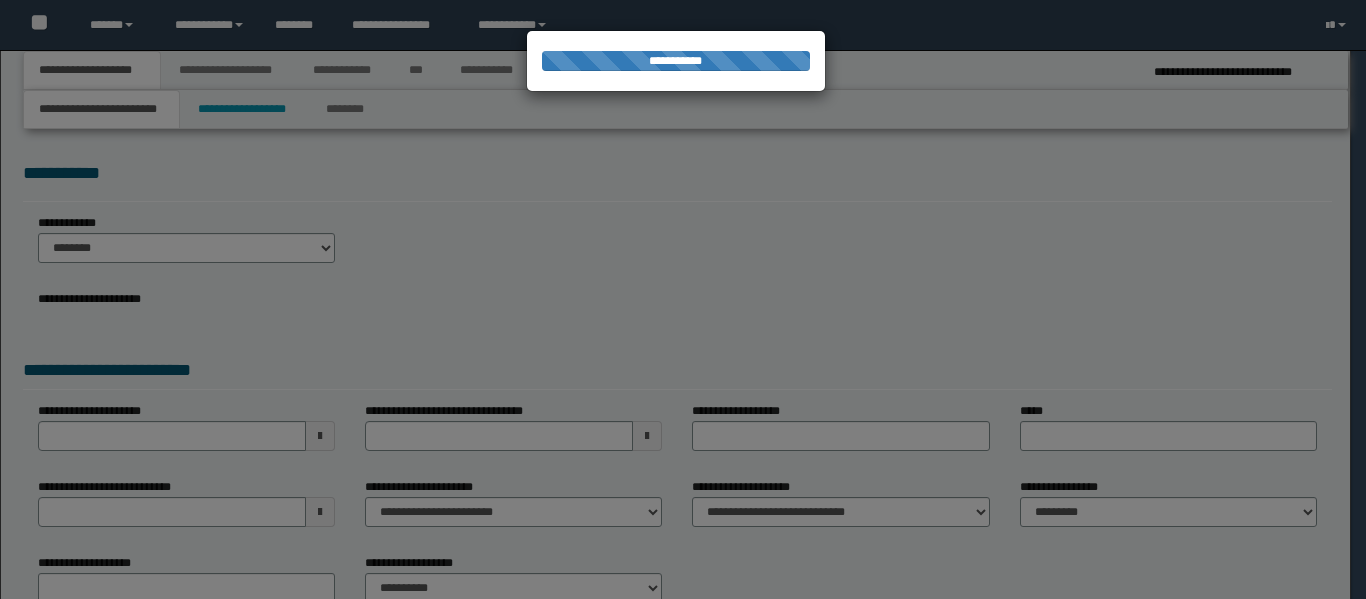 scroll, scrollTop: 0, scrollLeft: 0, axis: both 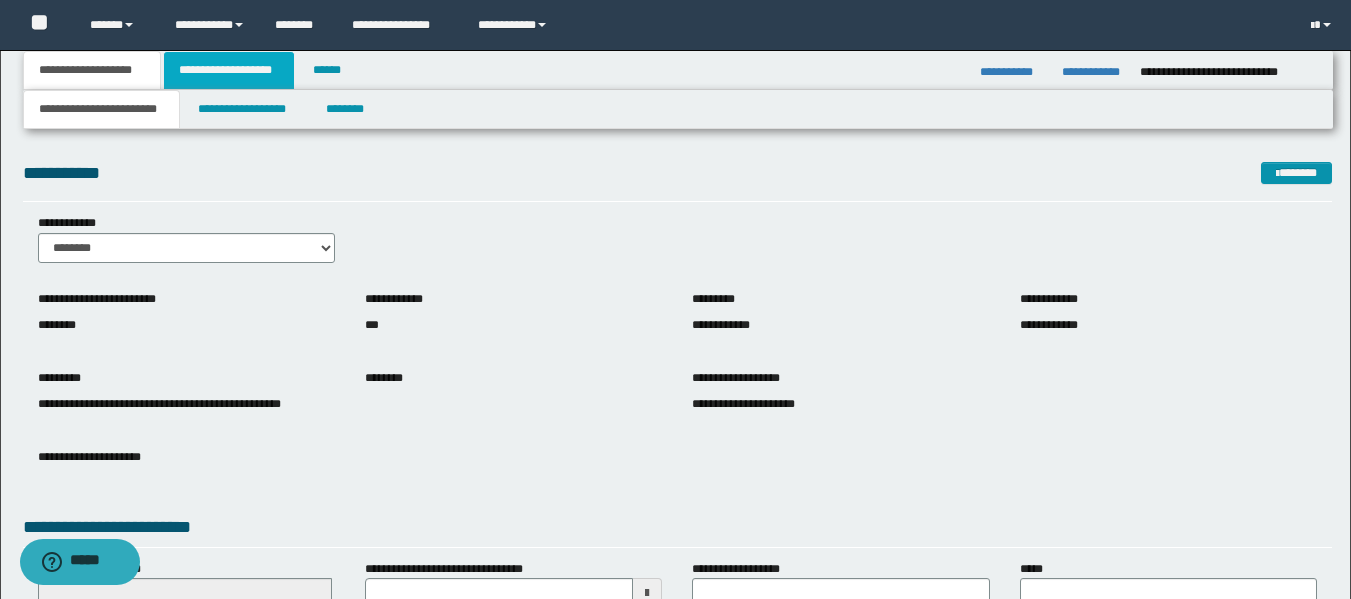 click on "**********" at bounding box center [229, 70] 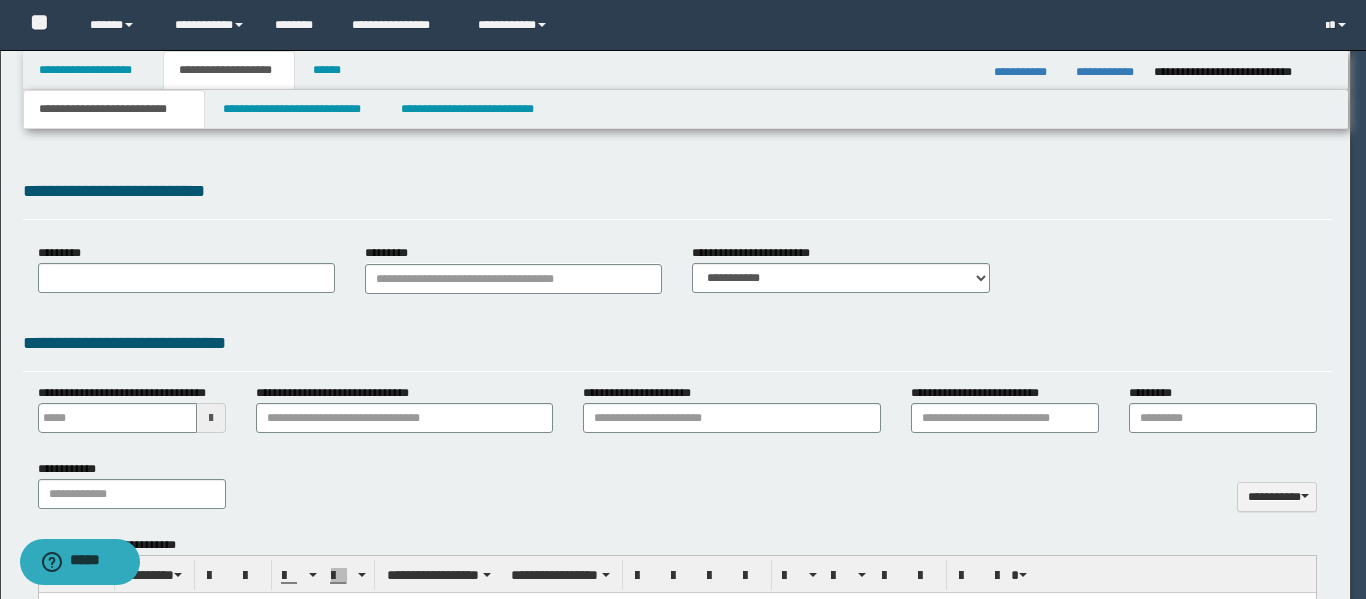 type on "**********" 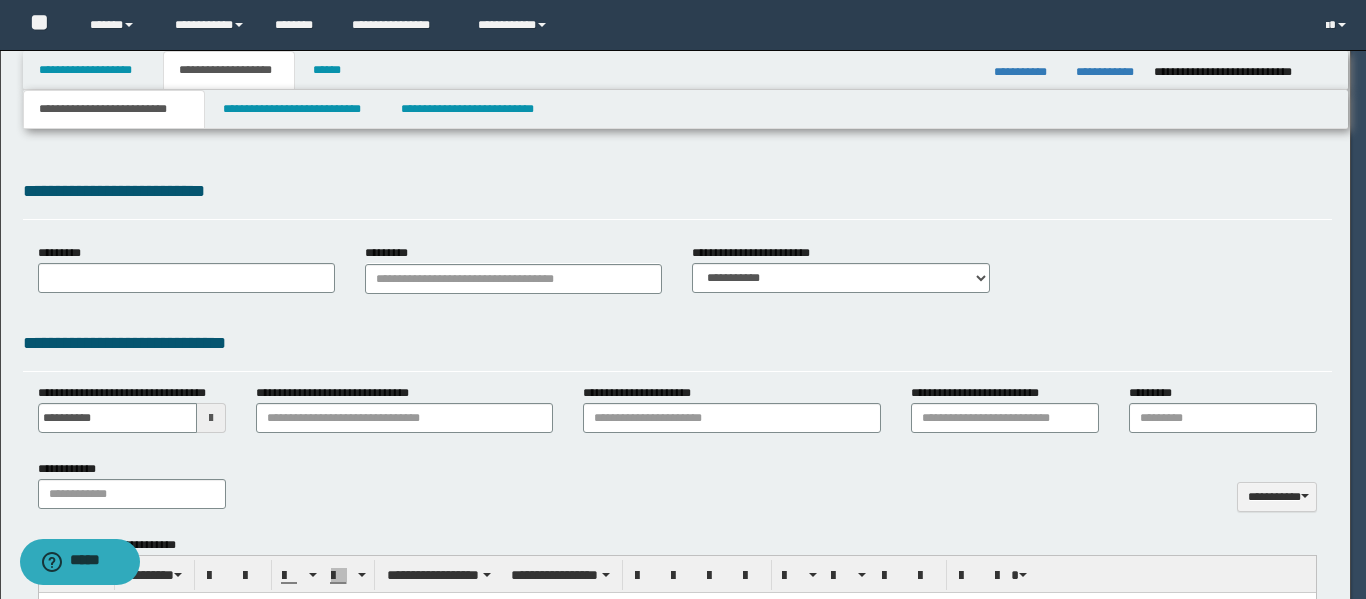 type on "**********" 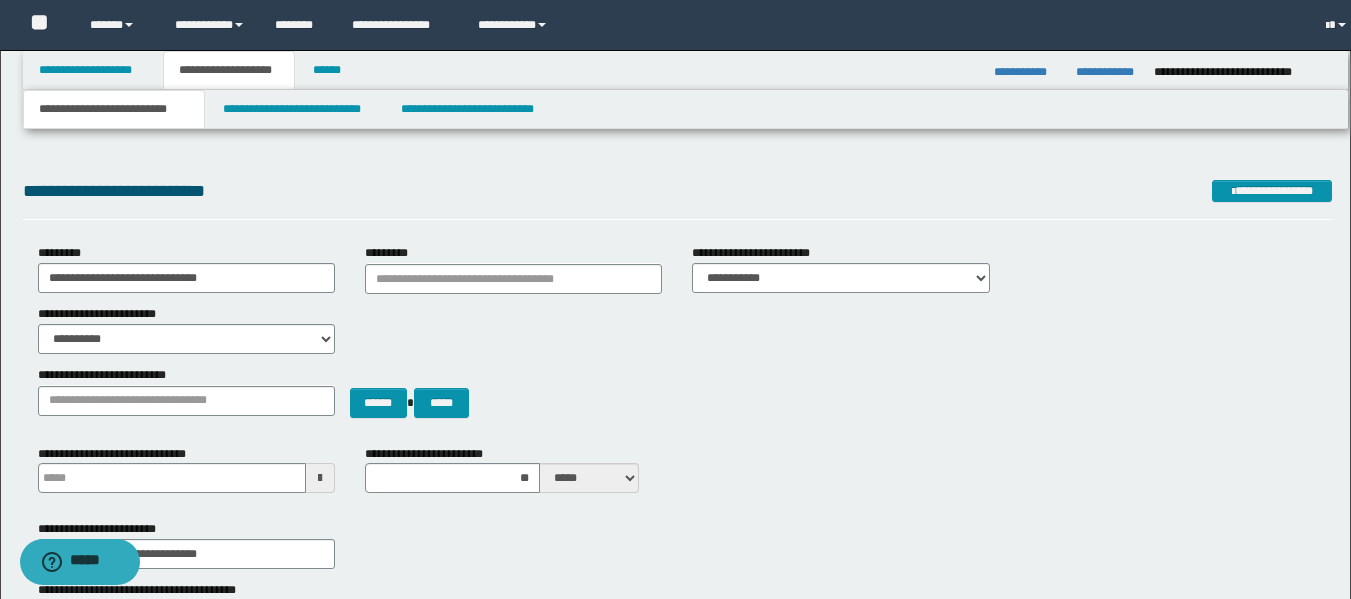 scroll, scrollTop: 0, scrollLeft: 0, axis: both 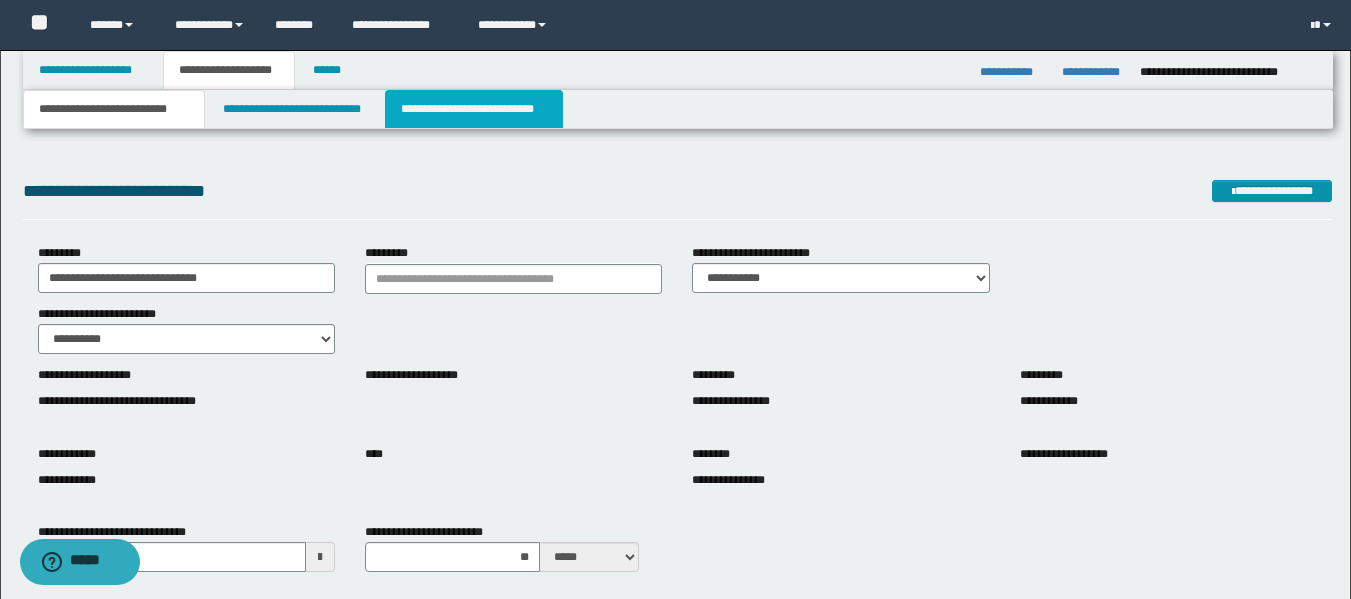 click on "**********" at bounding box center [474, 109] 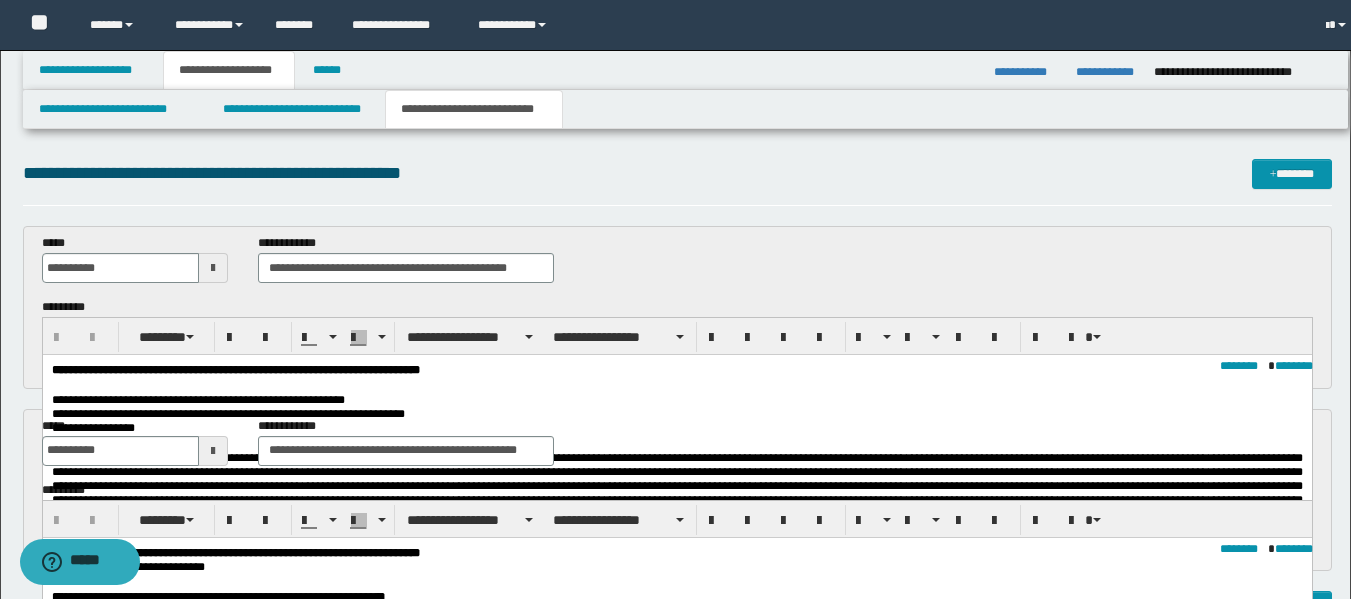 scroll, scrollTop: 0, scrollLeft: 0, axis: both 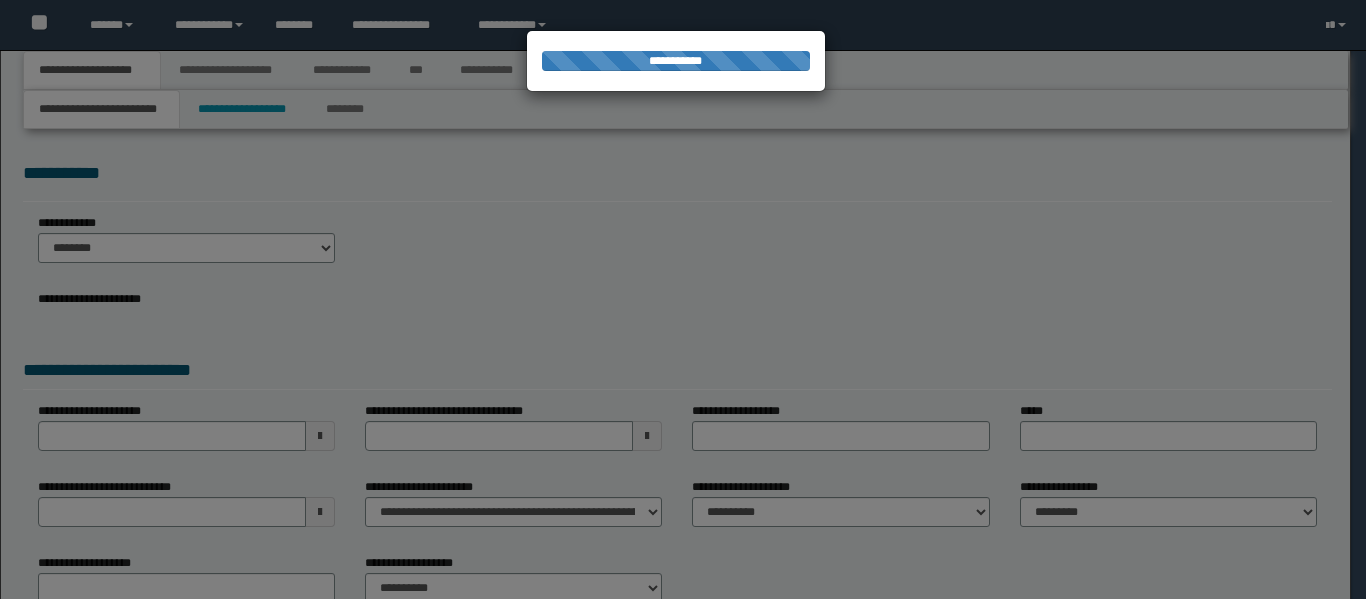 select on "*" 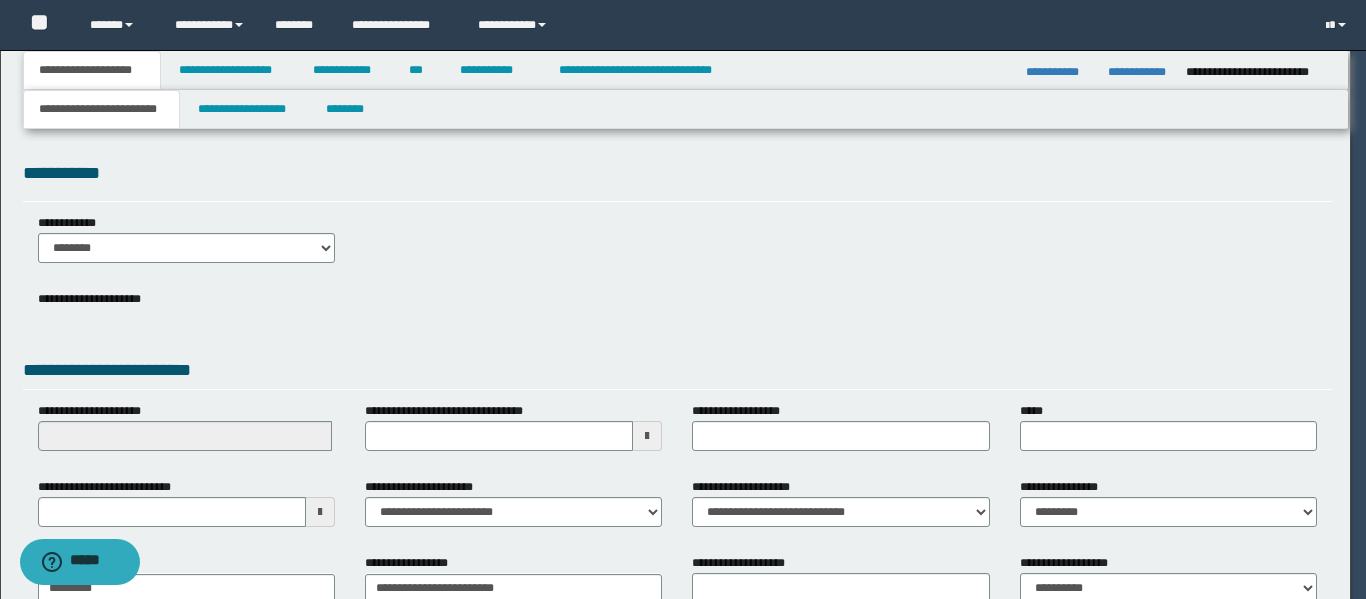 scroll, scrollTop: 0, scrollLeft: 0, axis: both 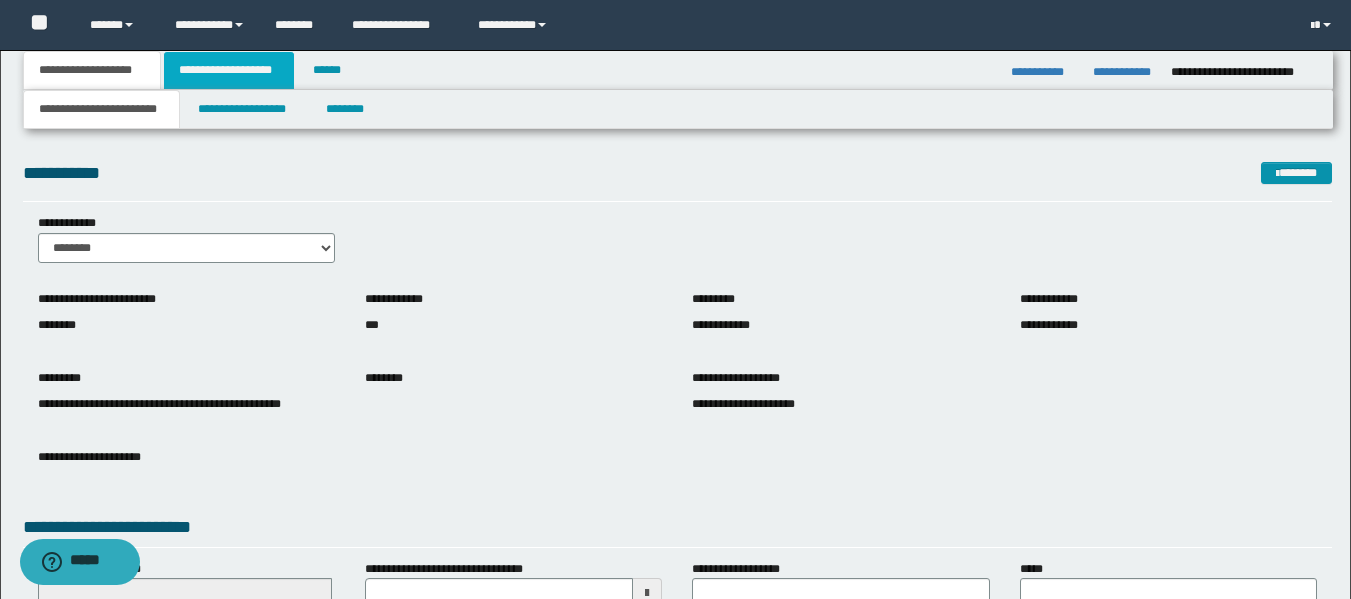 click on "**********" at bounding box center [229, 70] 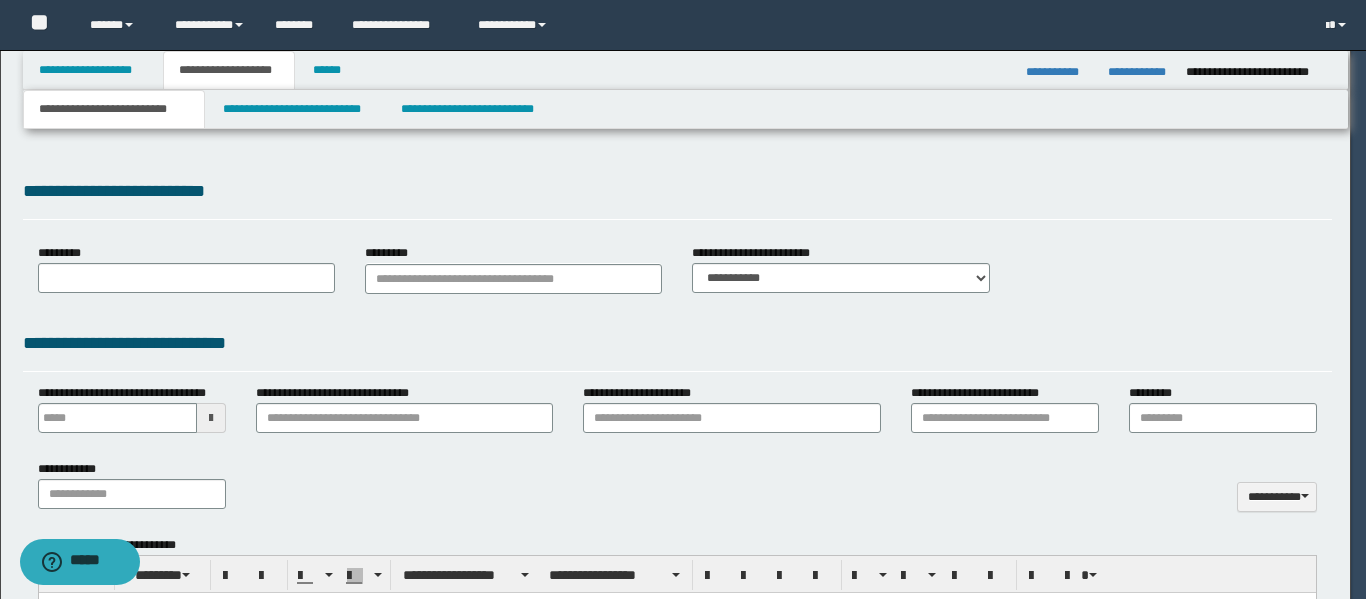 type on "**********" 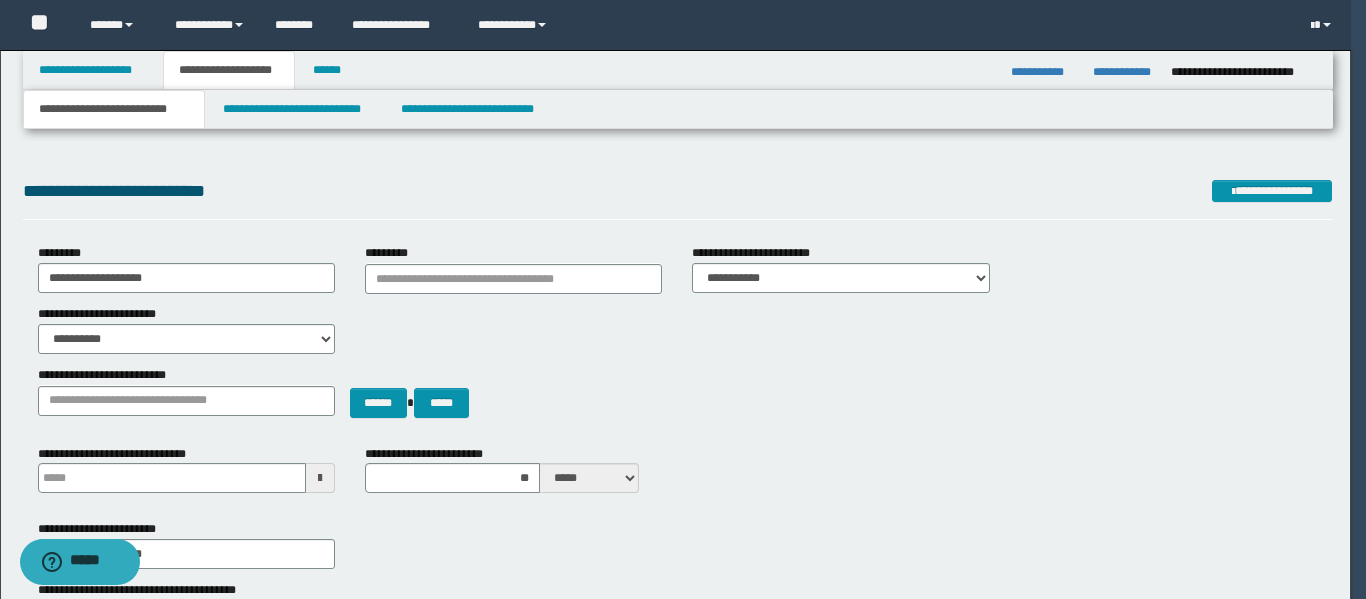 scroll, scrollTop: 0, scrollLeft: 0, axis: both 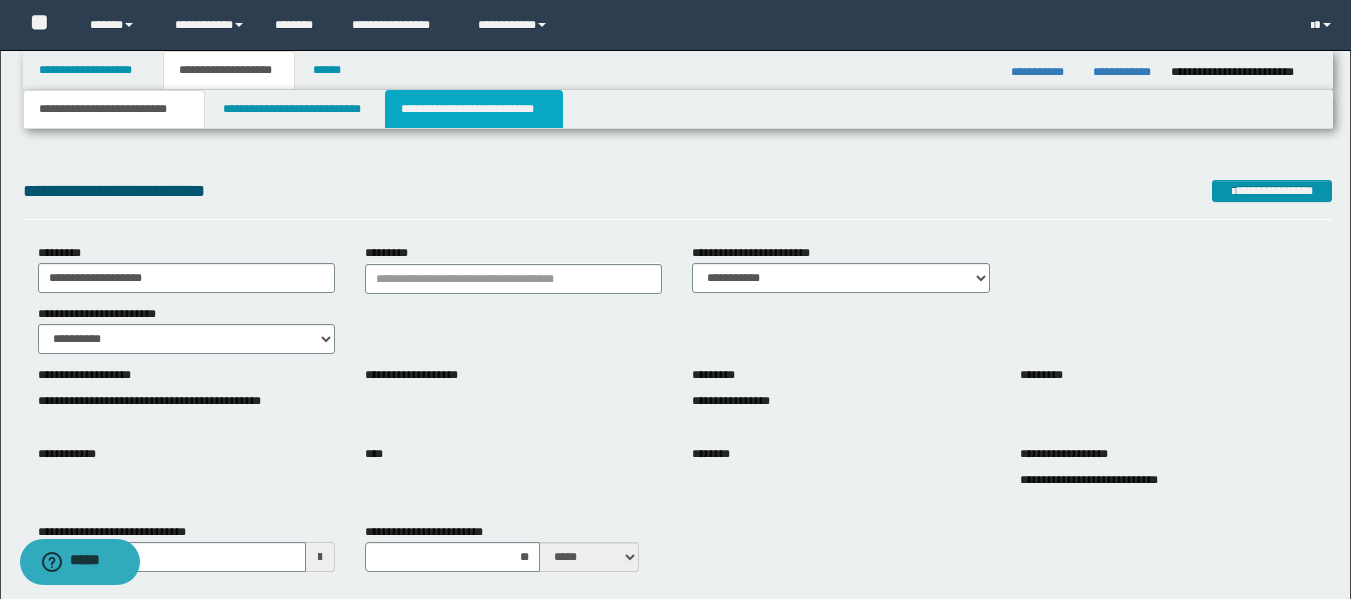 click on "**********" at bounding box center (474, 109) 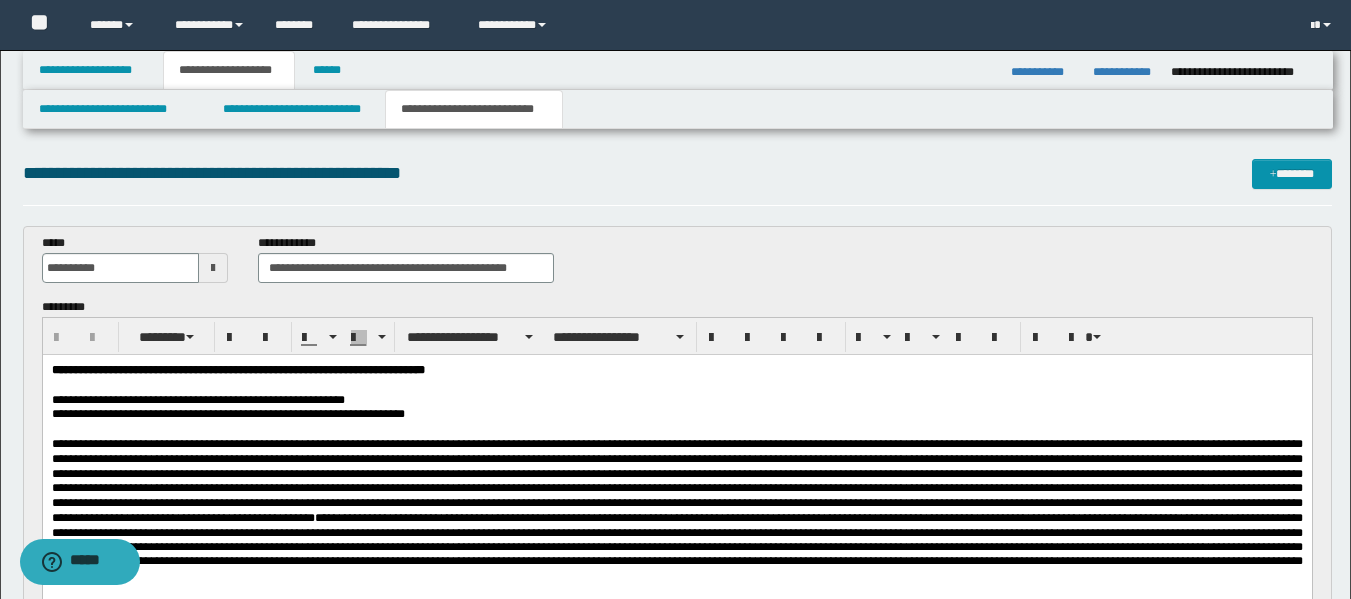 scroll, scrollTop: 0, scrollLeft: 0, axis: both 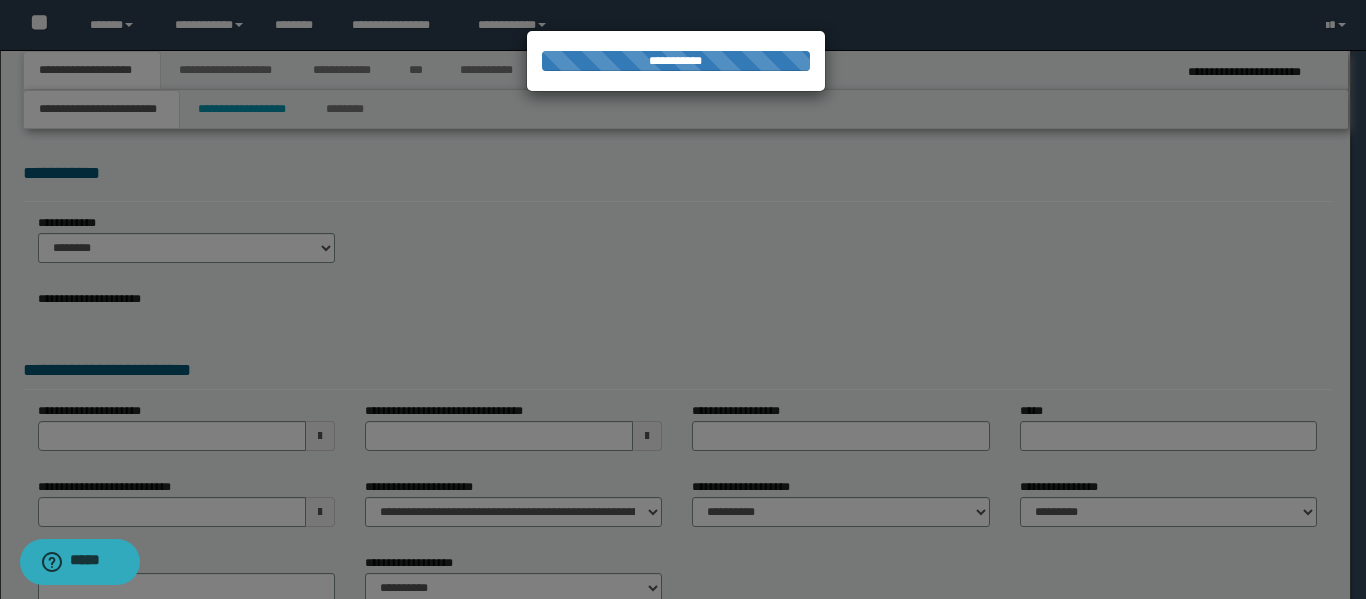 select on "*" 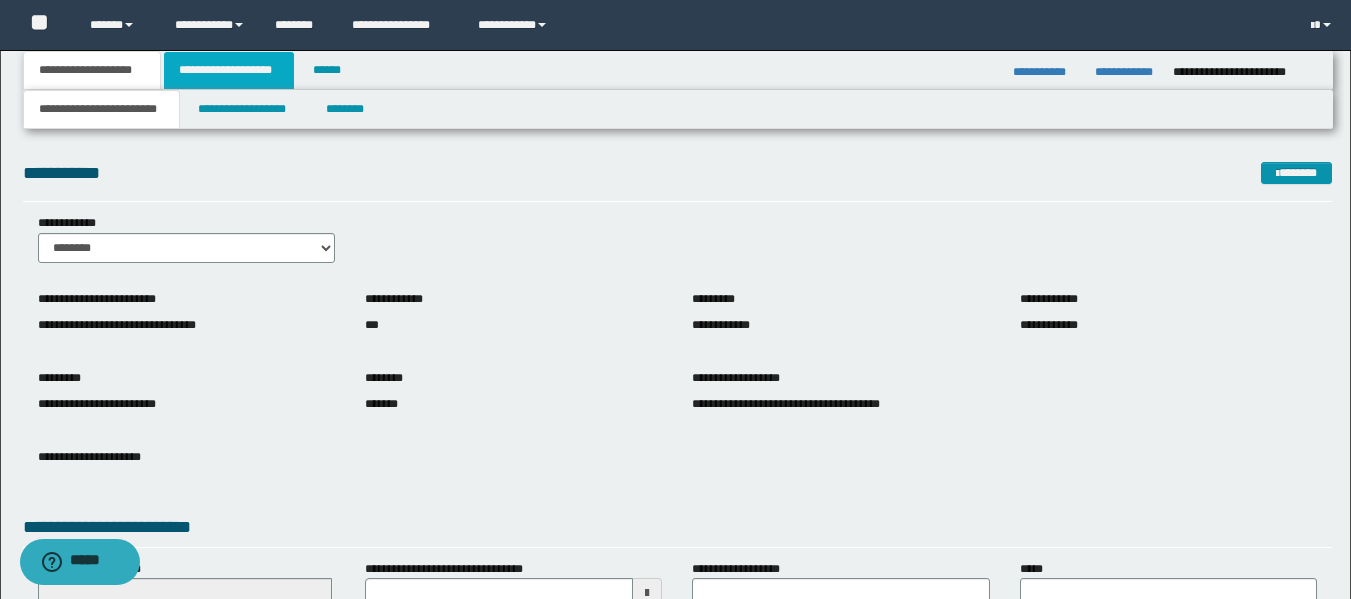 click on "**********" at bounding box center (229, 70) 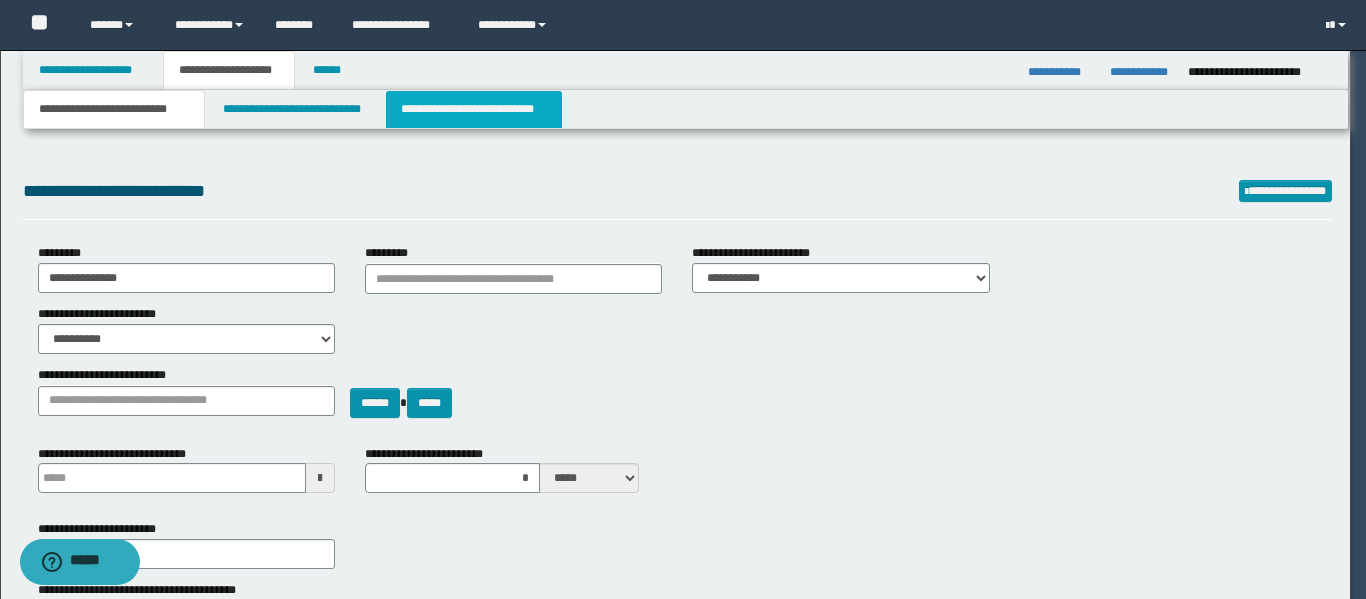 click on "**********" at bounding box center [474, 109] 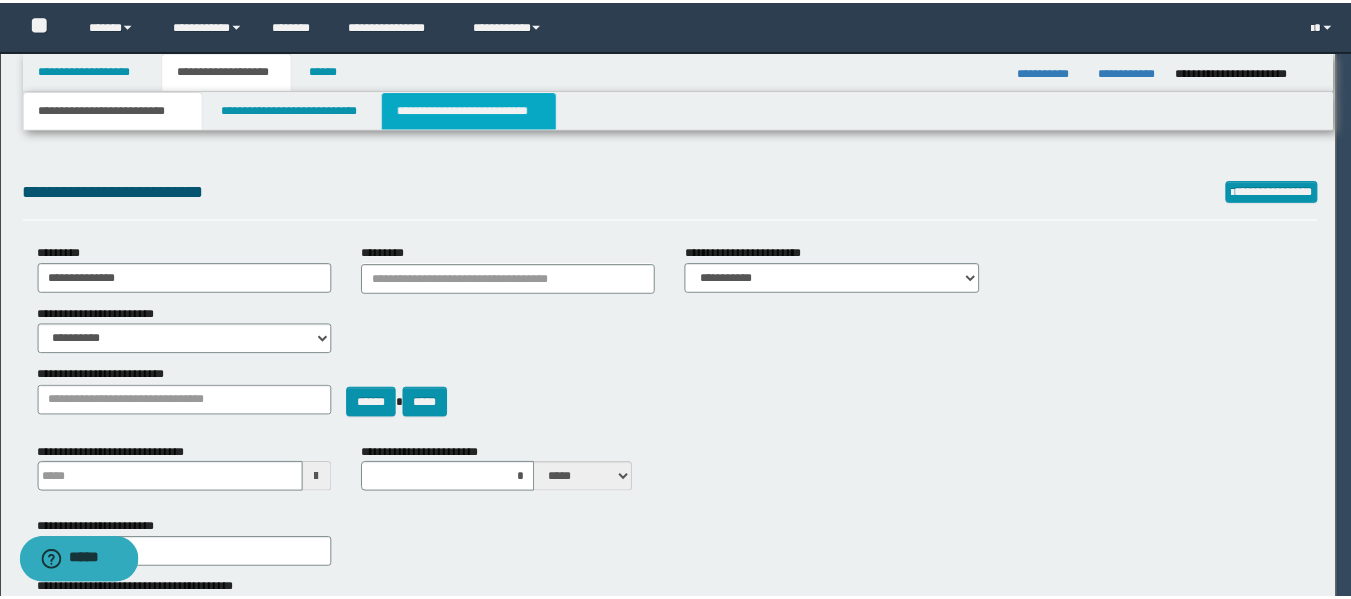 scroll, scrollTop: 0, scrollLeft: 0, axis: both 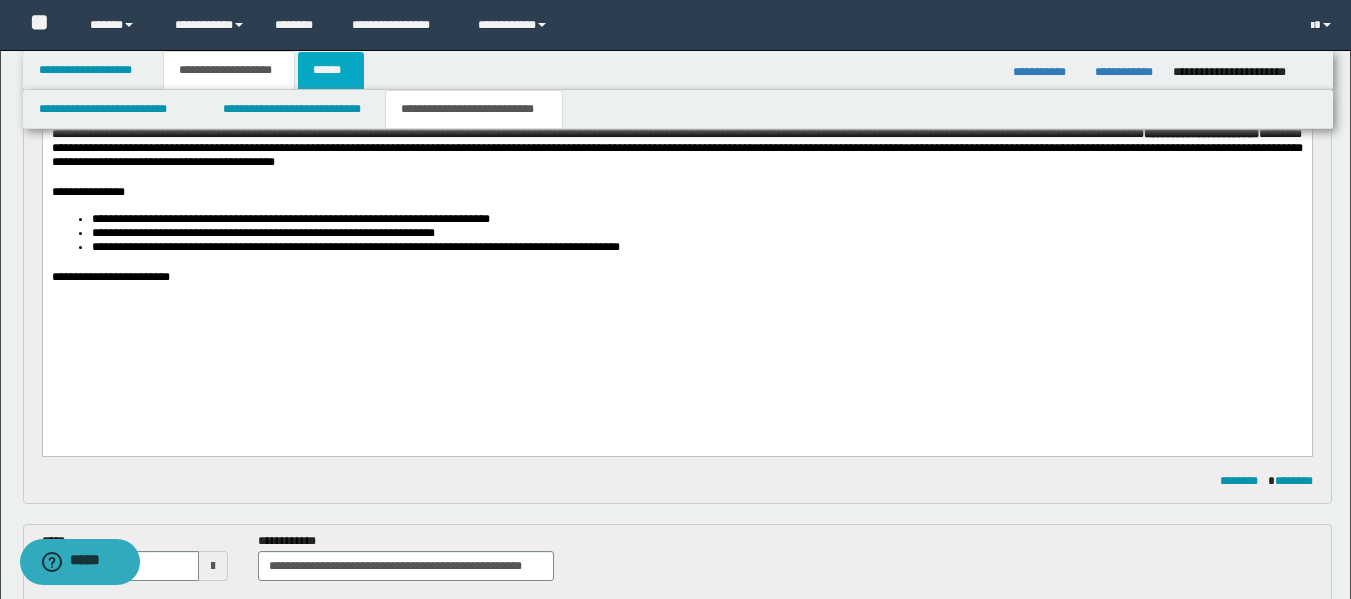 click on "******" at bounding box center (331, 70) 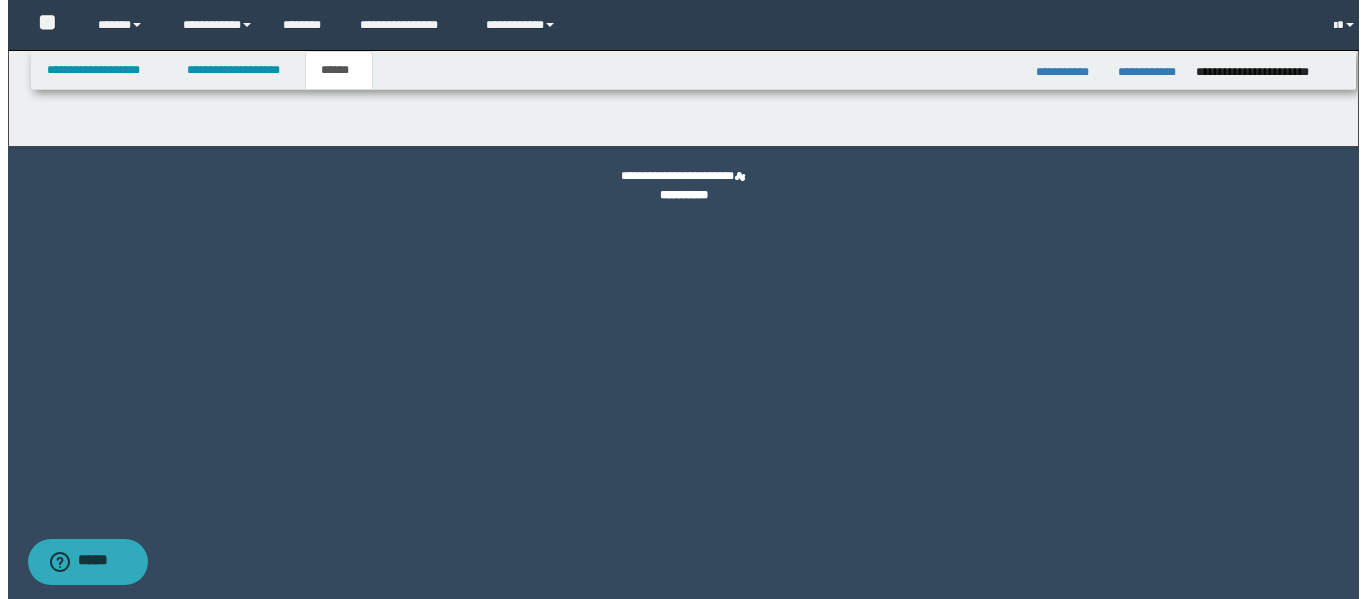 scroll, scrollTop: 0, scrollLeft: 0, axis: both 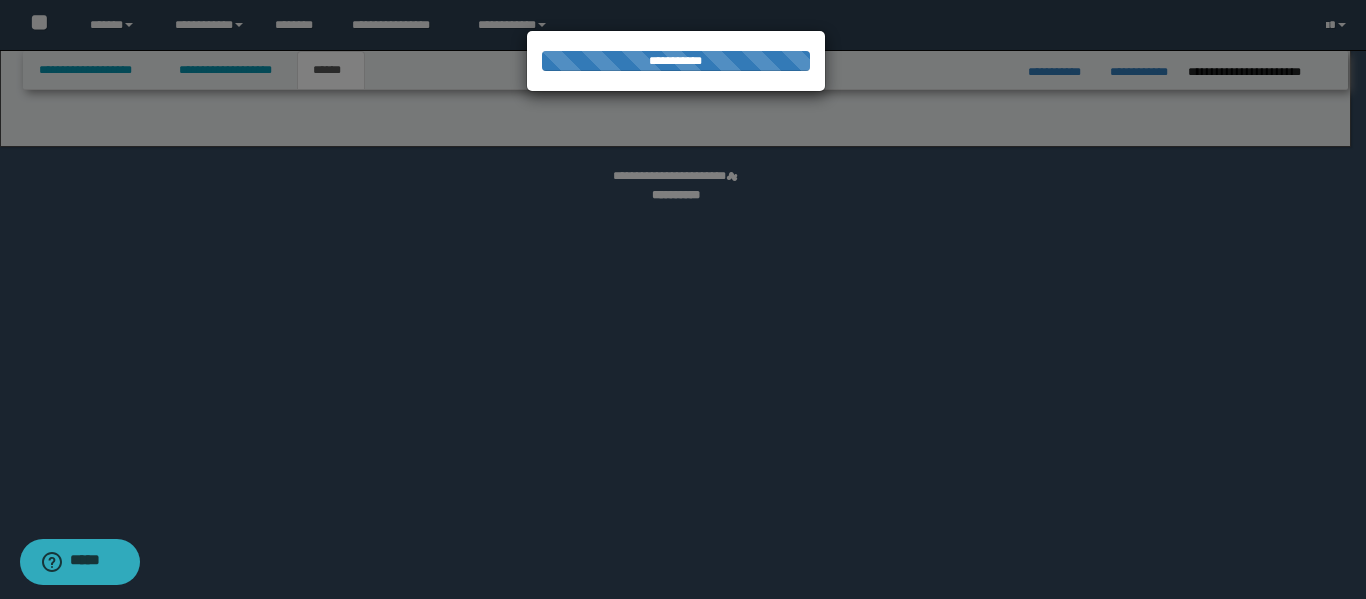 select on "*" 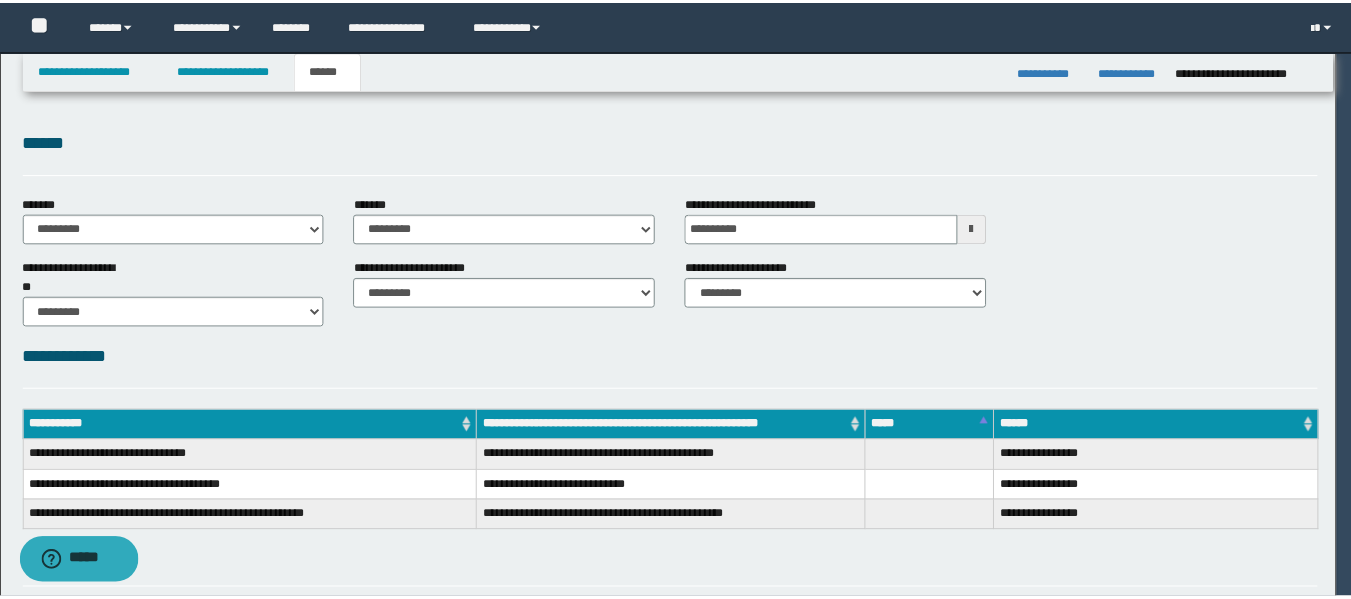 scroll, scrollTop: 0, scrollLeft: 0, axis: both 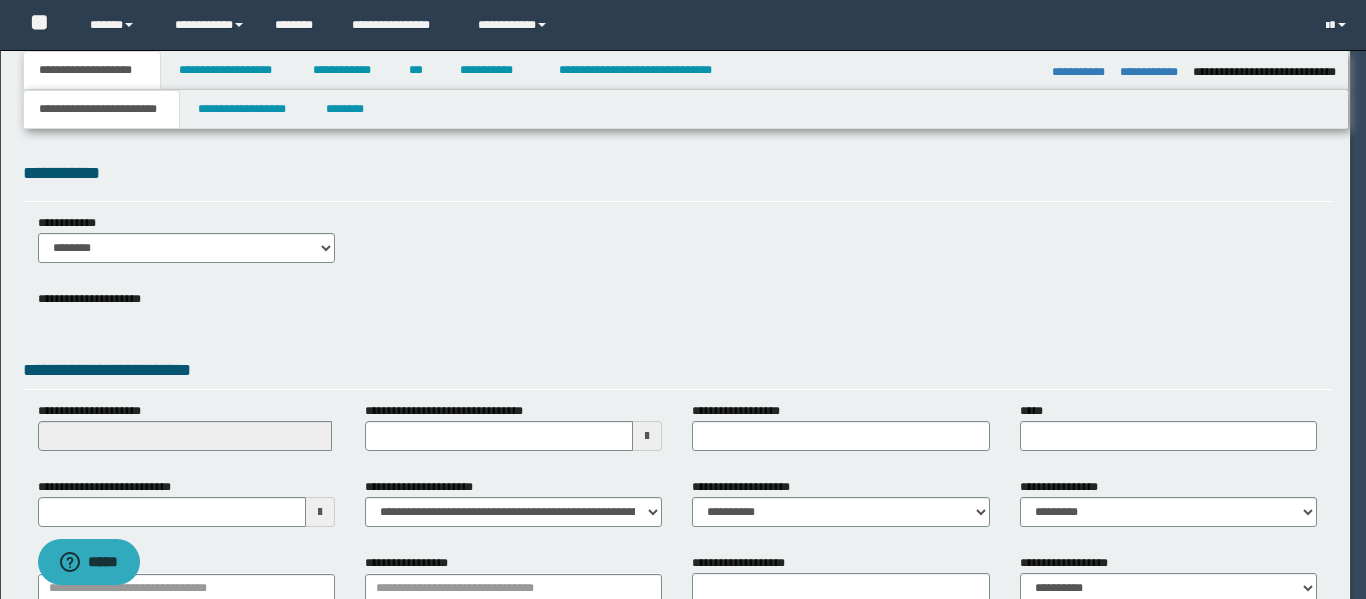 select on "*" 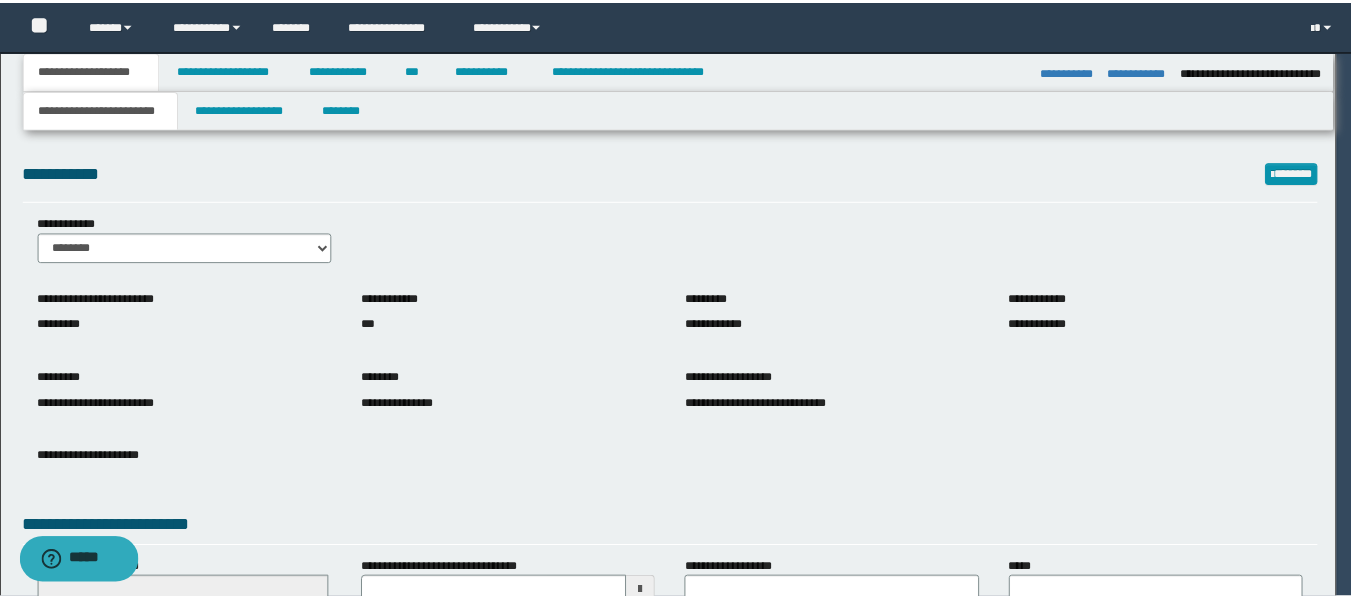 scroll, scrollTop: 0, scrollLeft: 0, axis: both 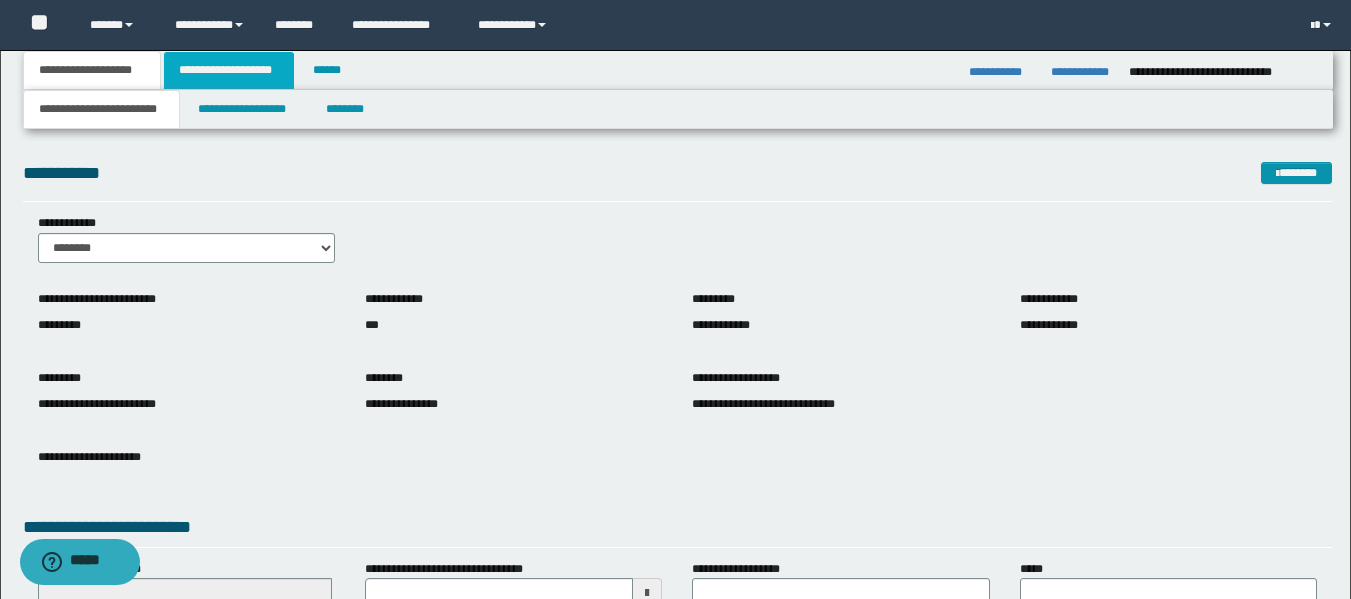 click on "**********" at bounding box center (229, 70) 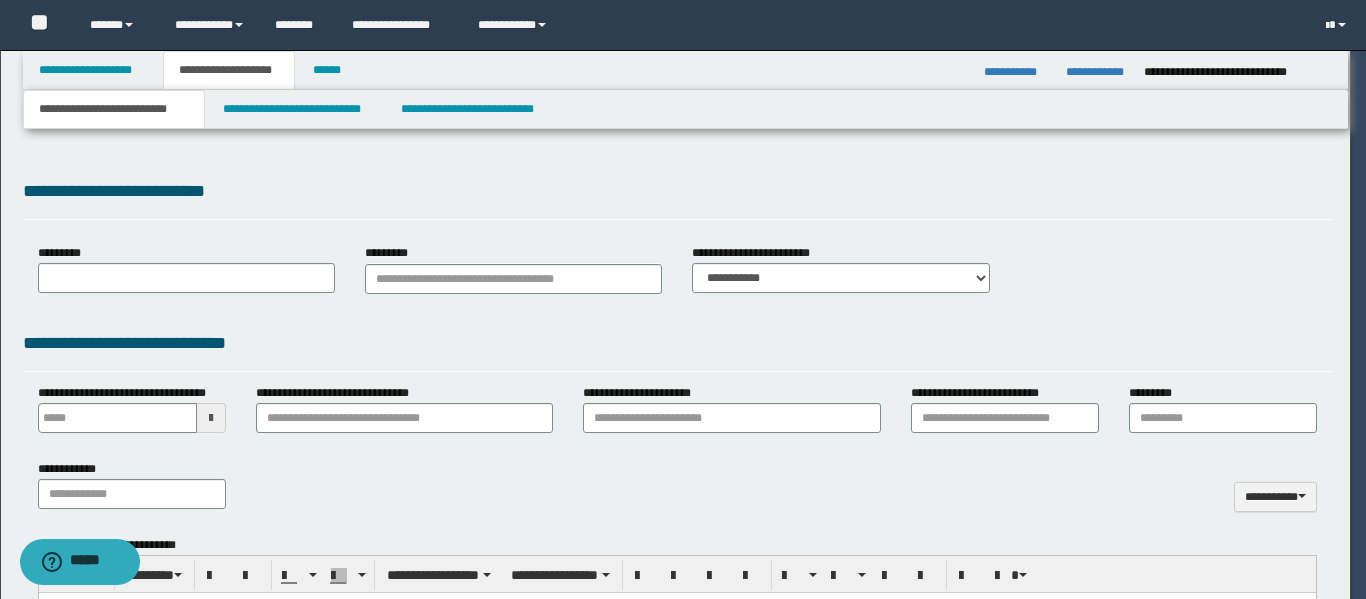 type 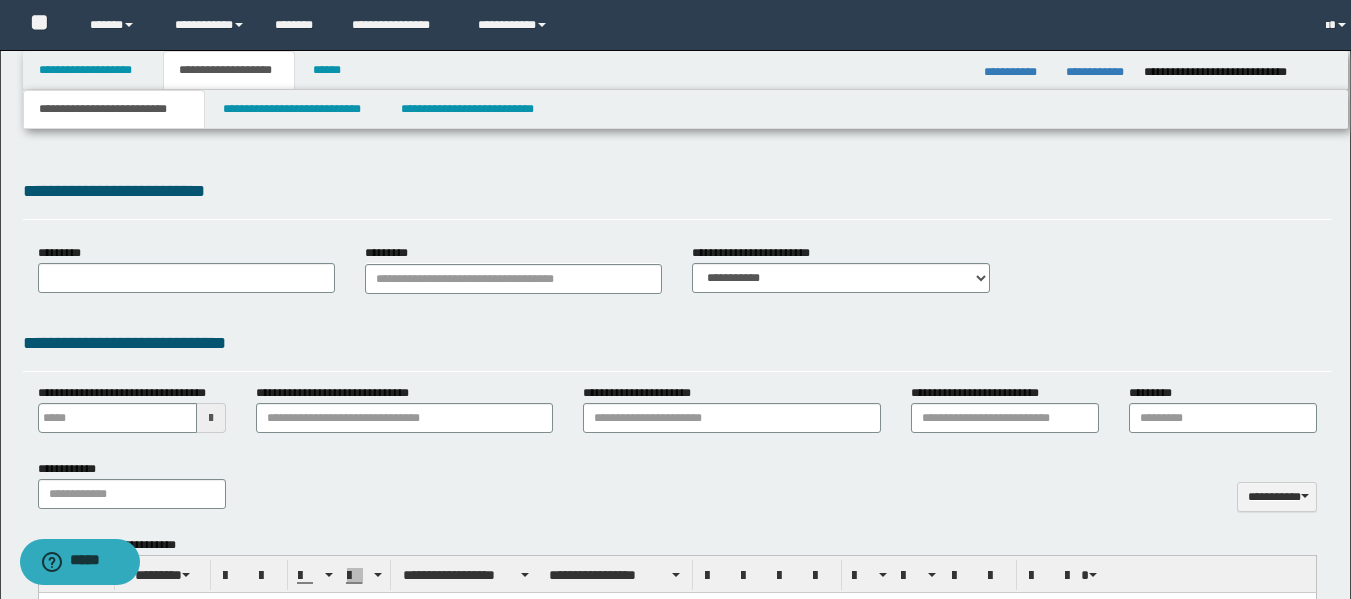 type on "**********" 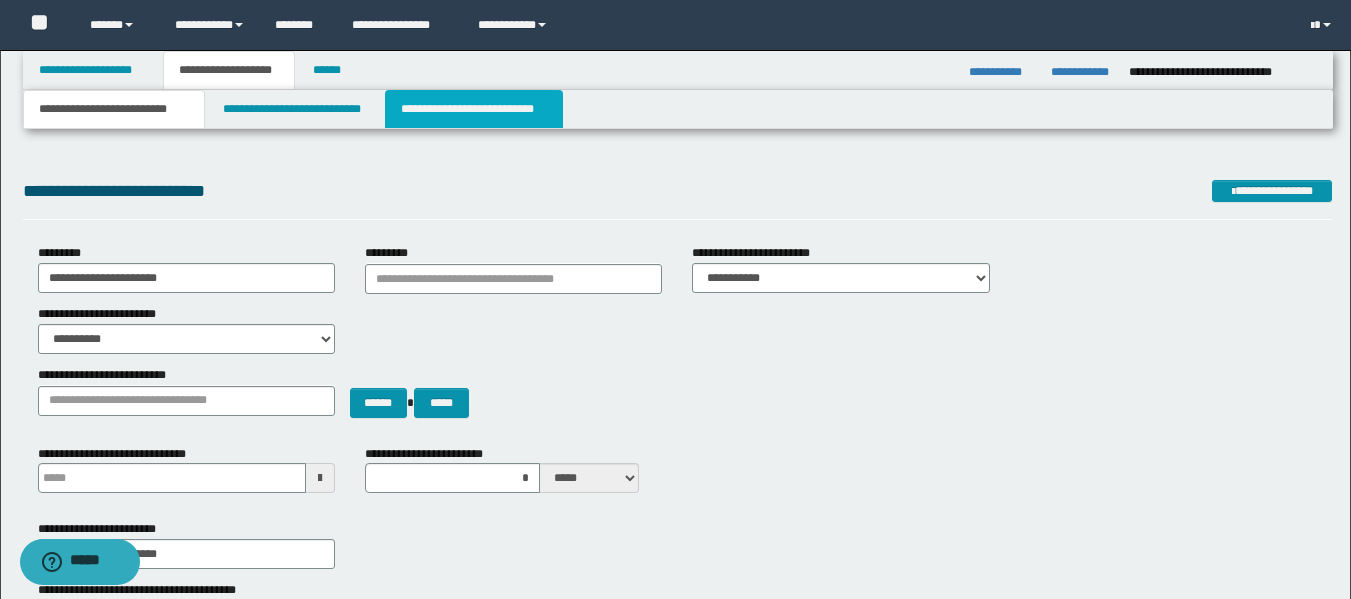 scroll, scrollTop: 0, scrollLeft: 0, axis: both 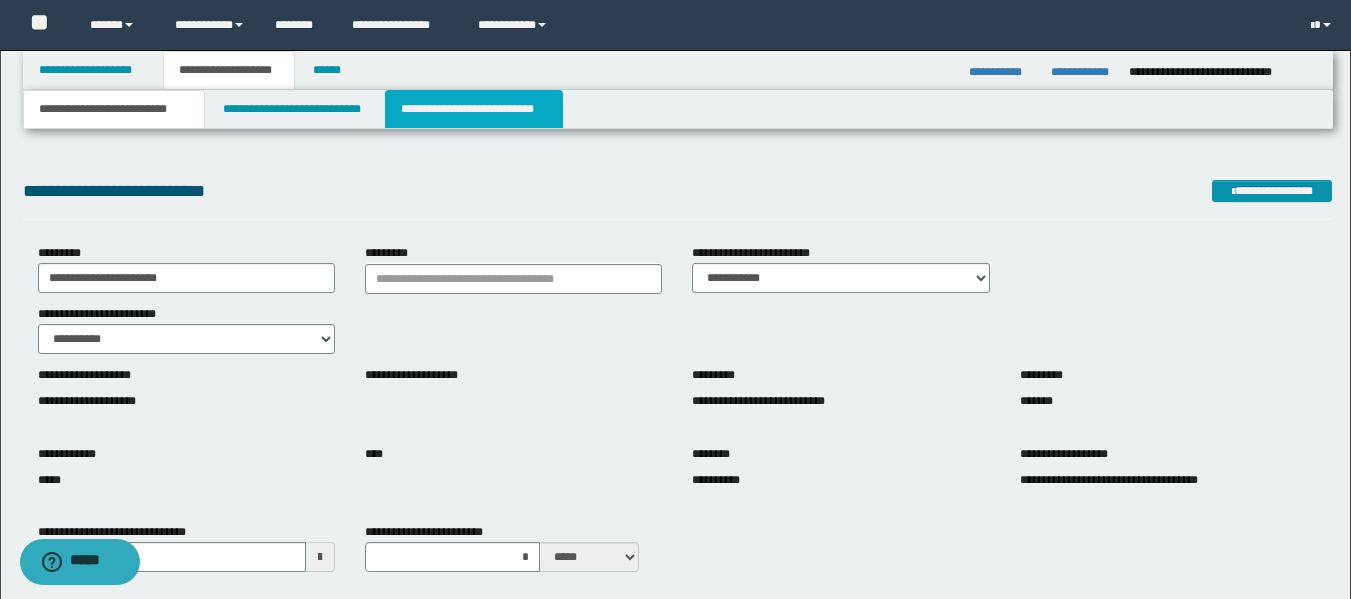click on "**********" at bounding box center (474, 109) 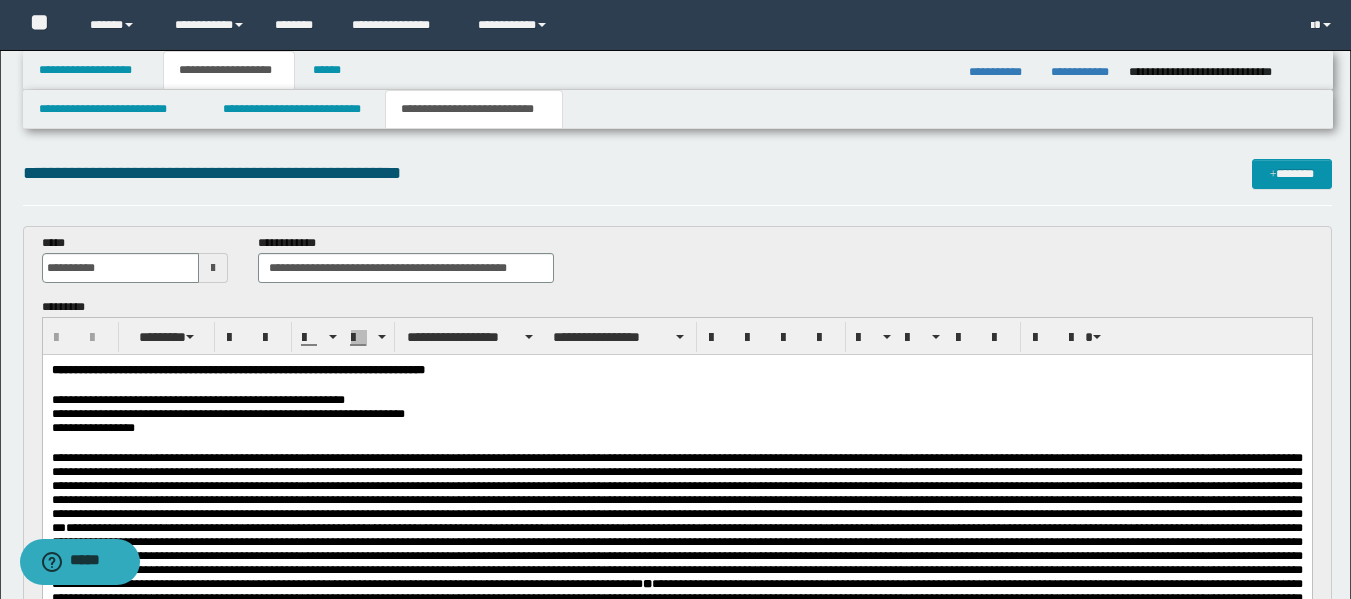 scroll, scrollTop: 0, scrollLeft: 0, axis: both 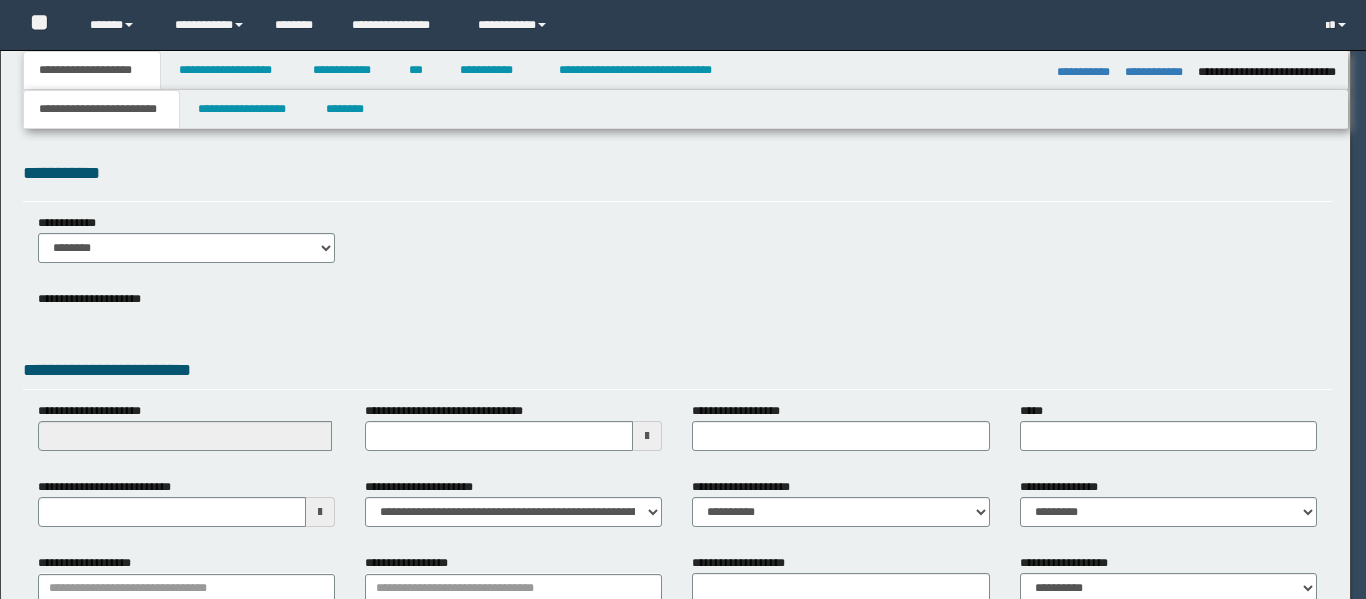 select on "*" 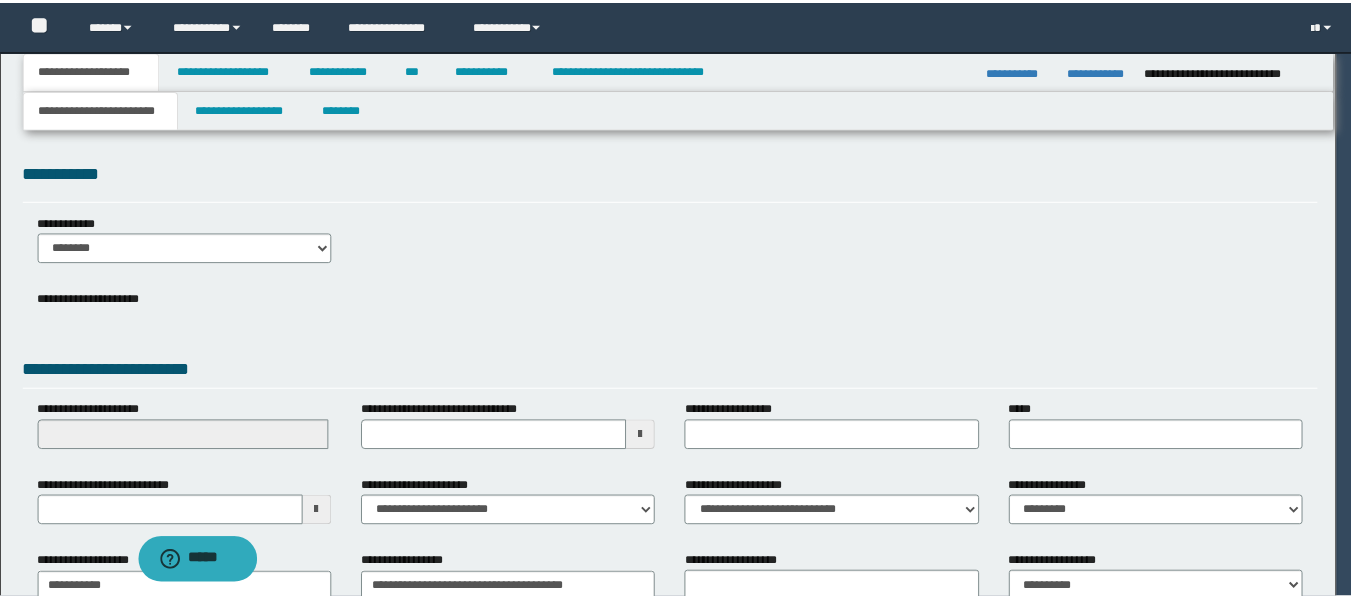 scroll, scrollTop: 0, scrollLeft: 0, axis: both 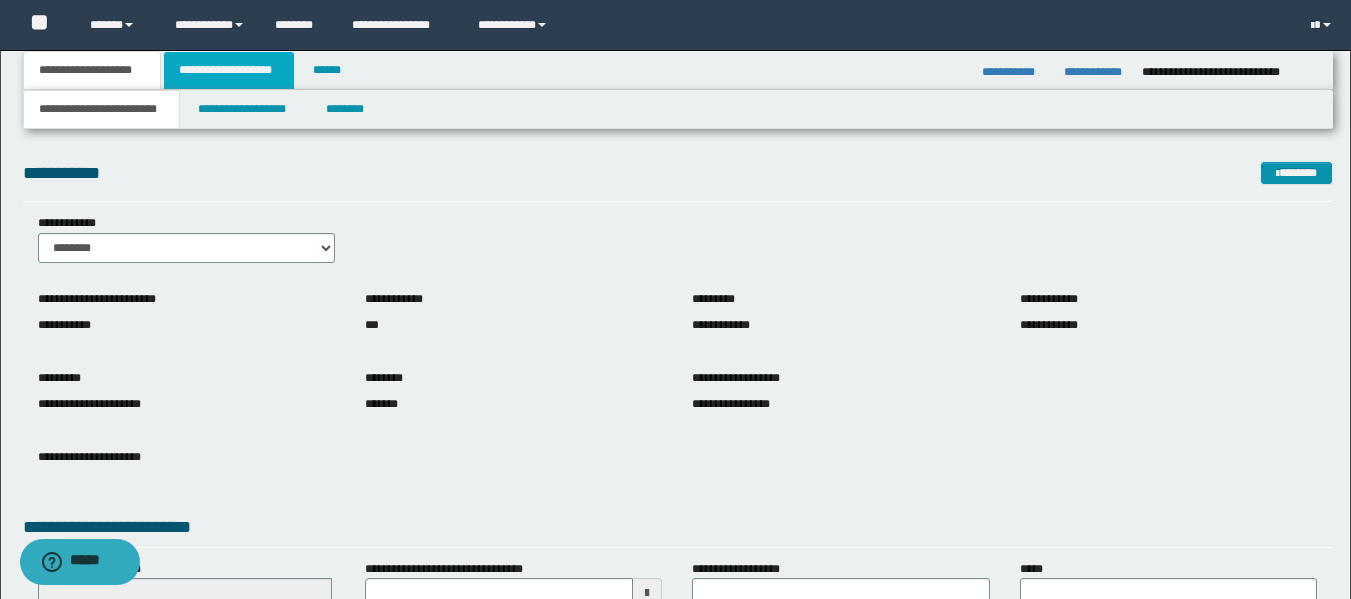 click on "**********" at bounding box center [229, 70] 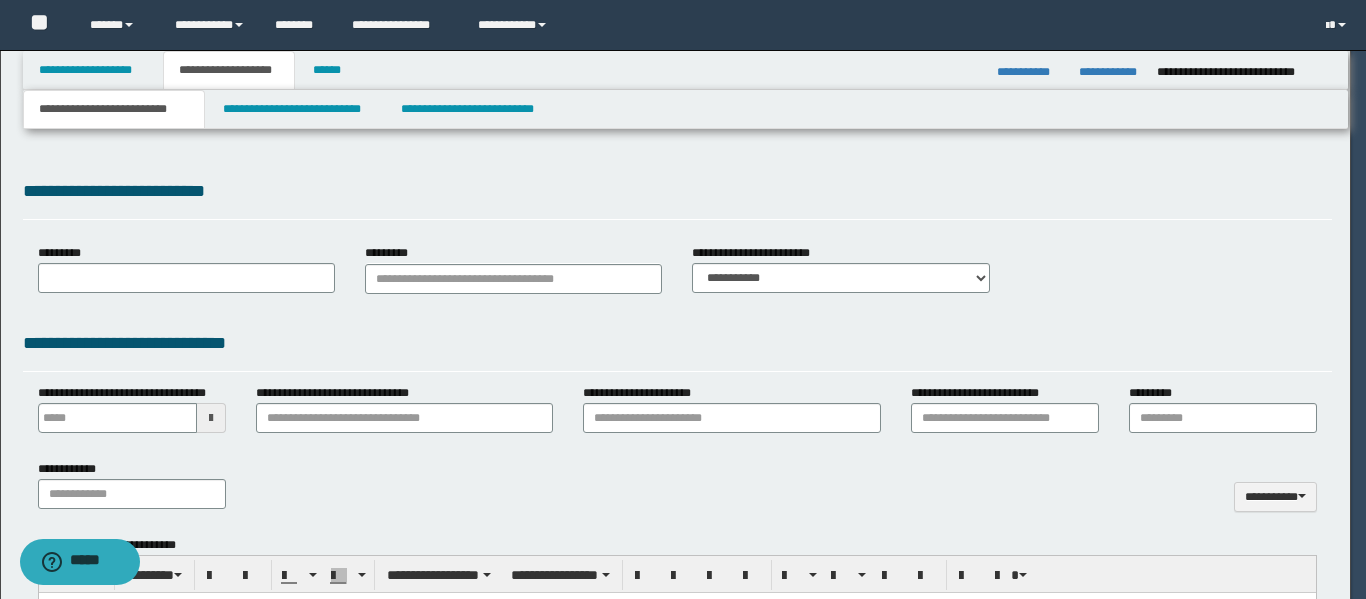 type 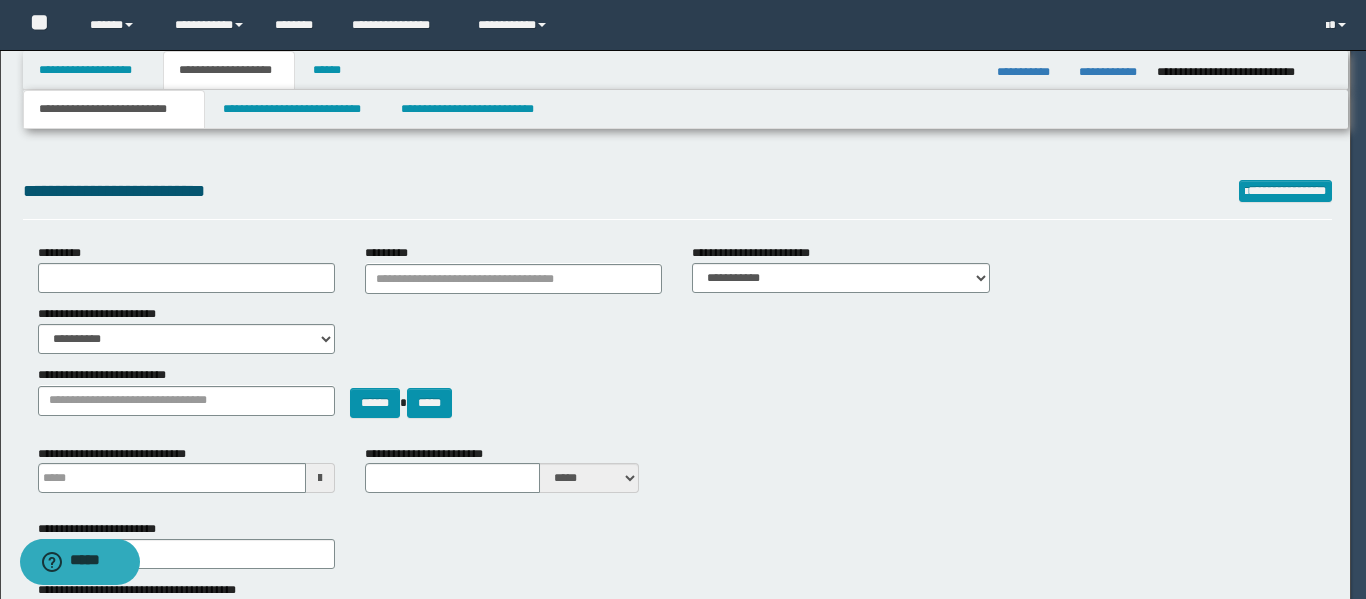type on "**********" 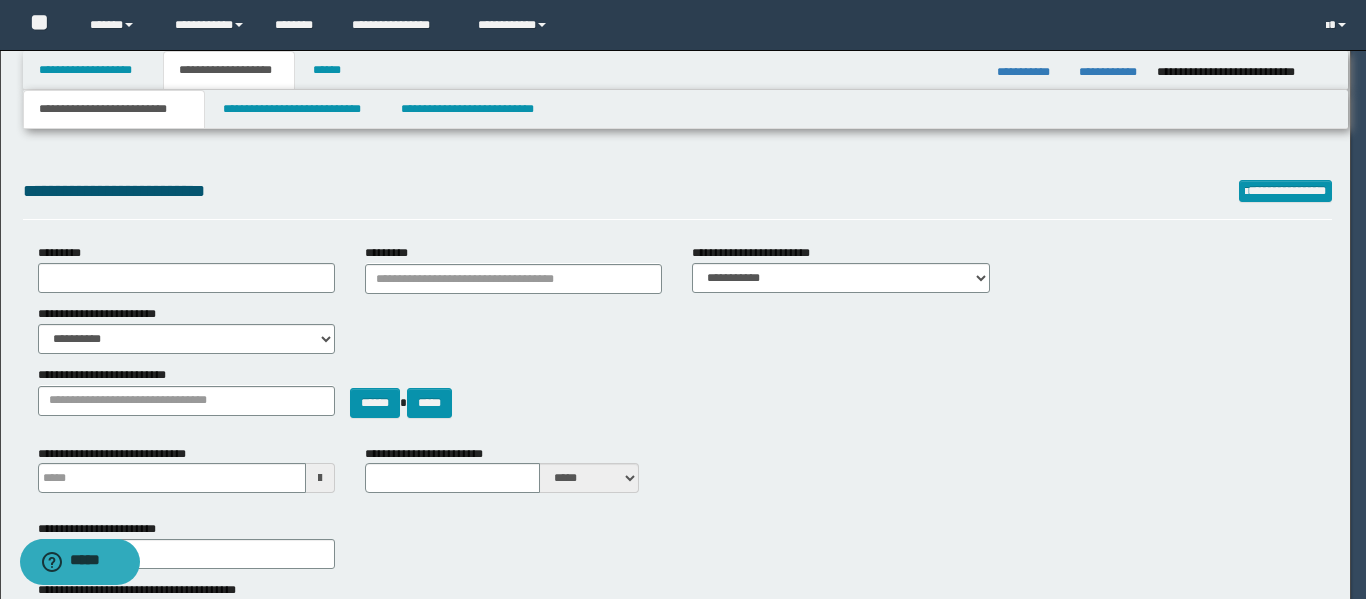 select on "*" 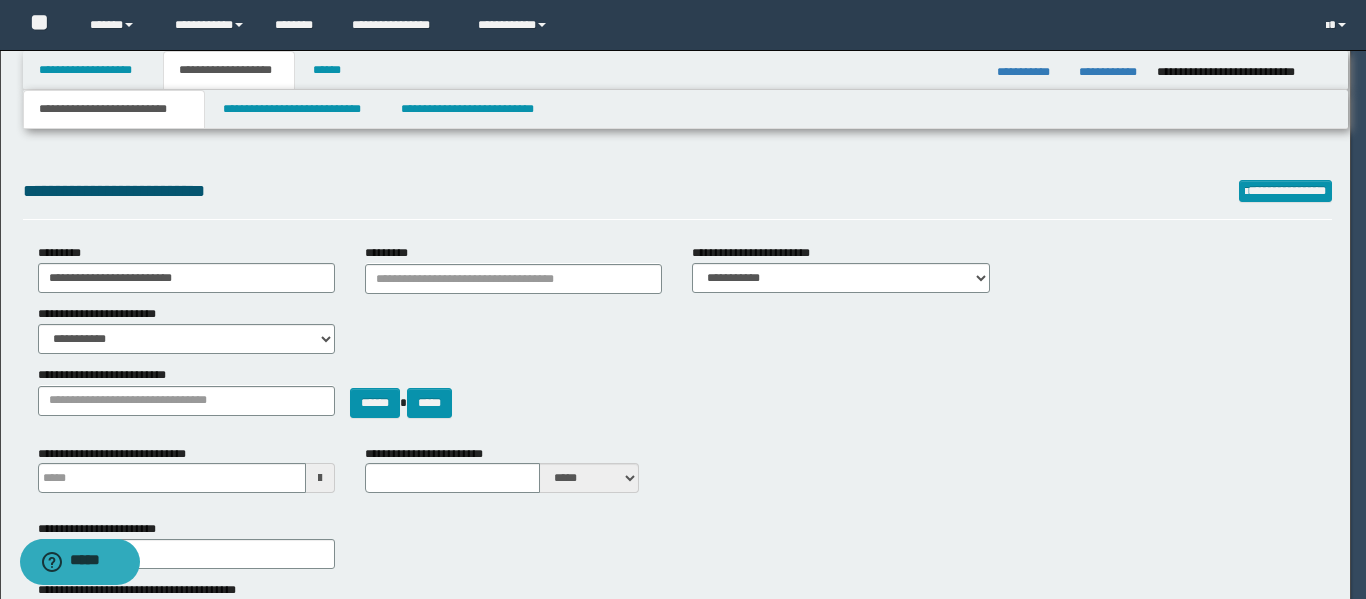type 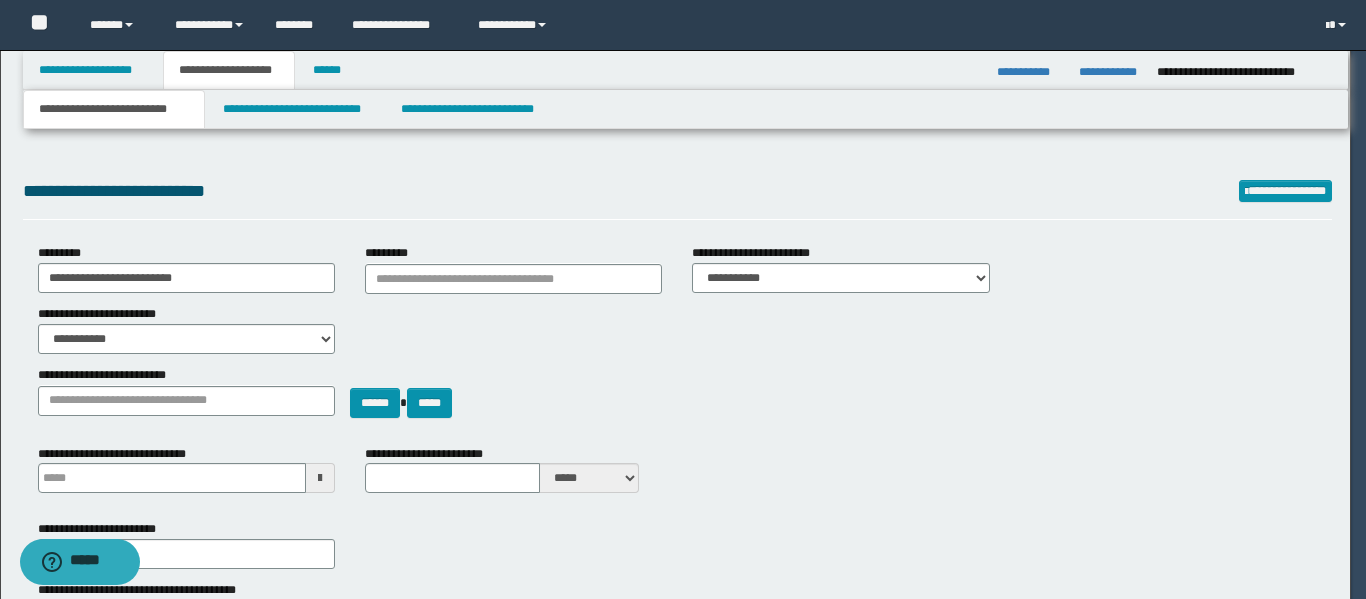 type on "**" 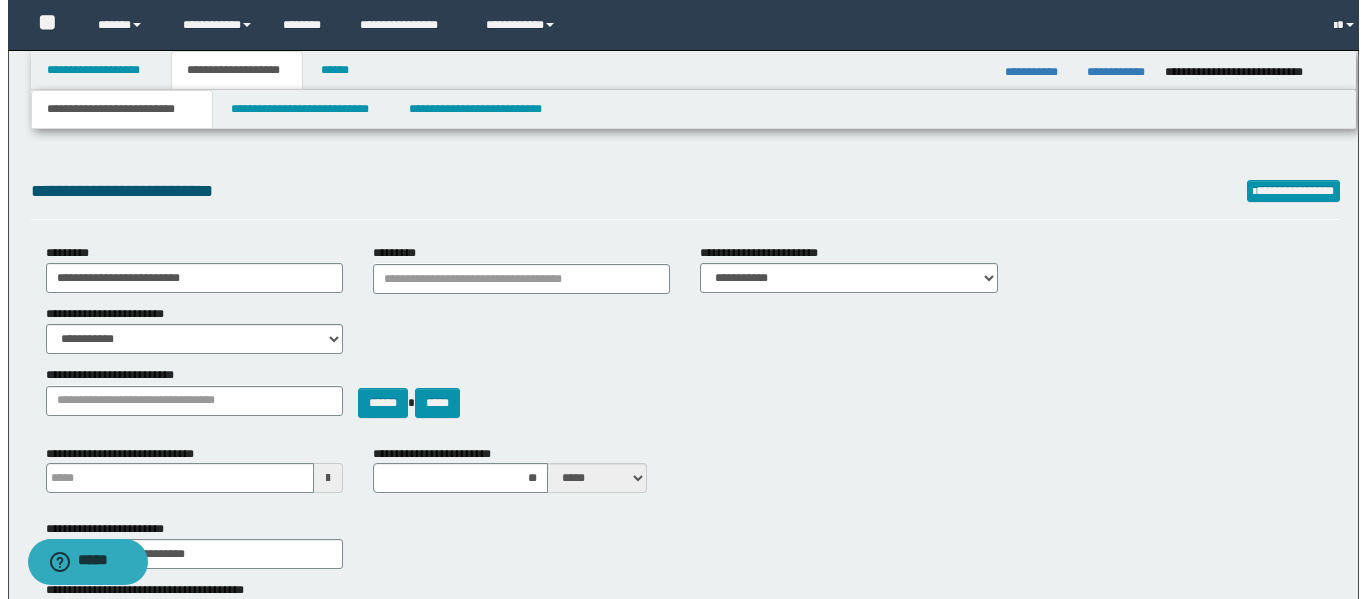scroll, scrollTop: 0, scrollLeft: 0, axis: both 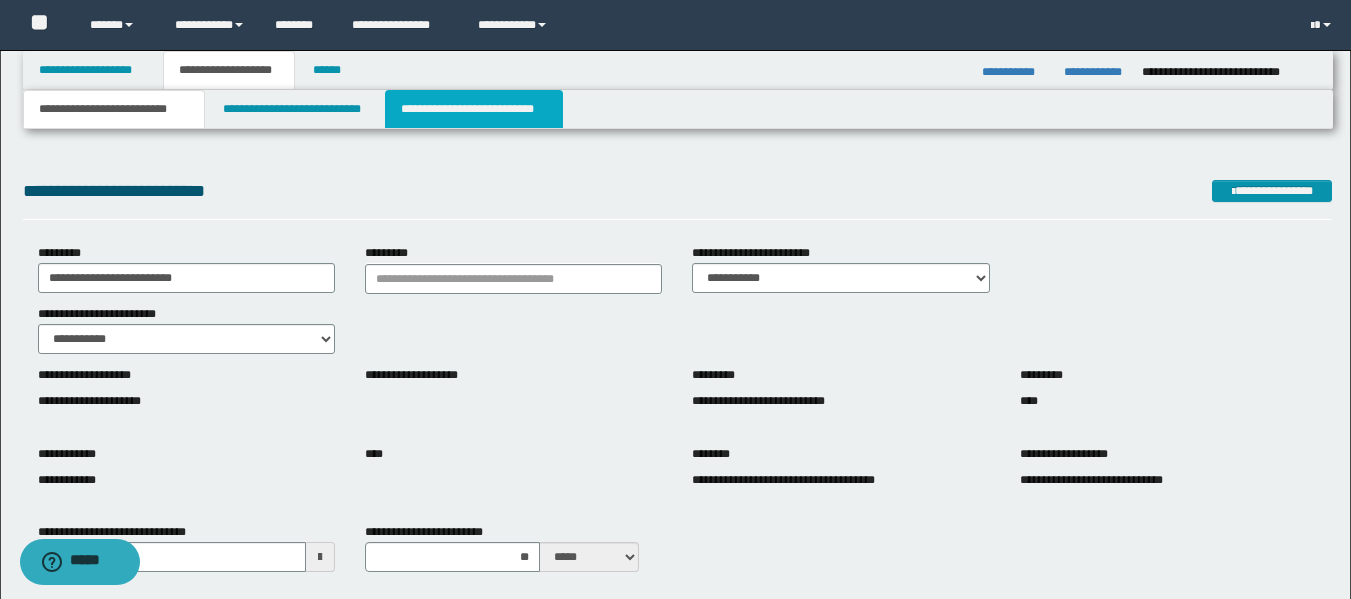click on "**********" at bounding box center [474, 109] 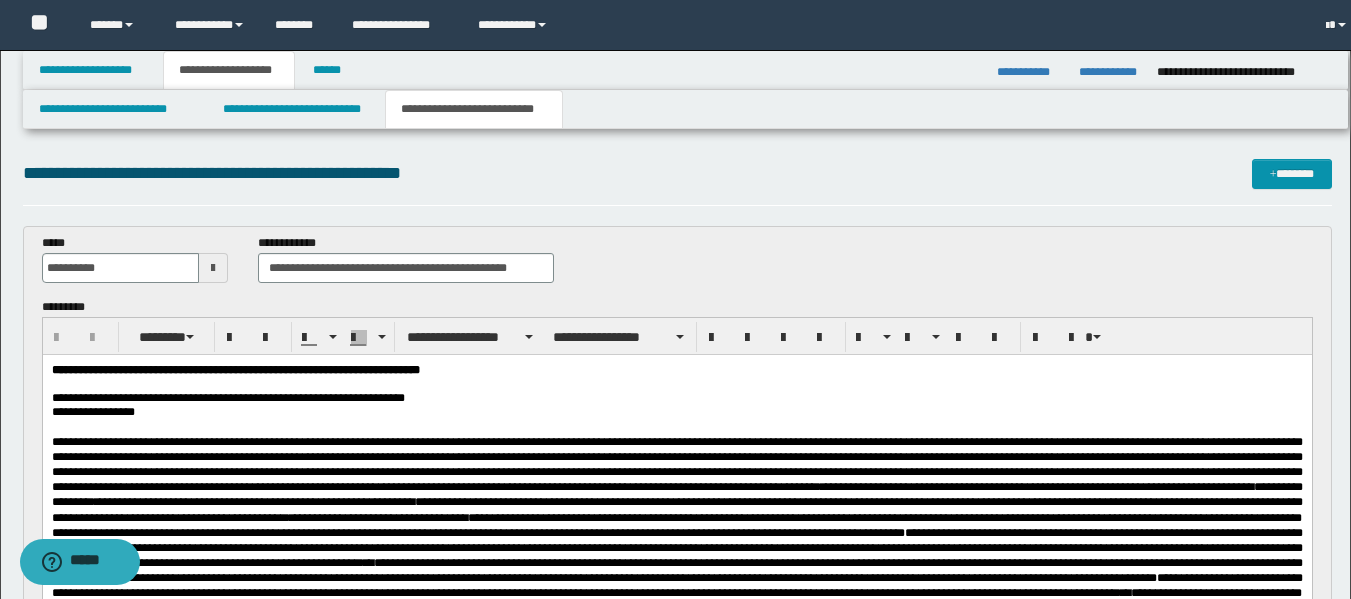 scroll, scrollTop: 0, scrollLeft: 0, axis: both 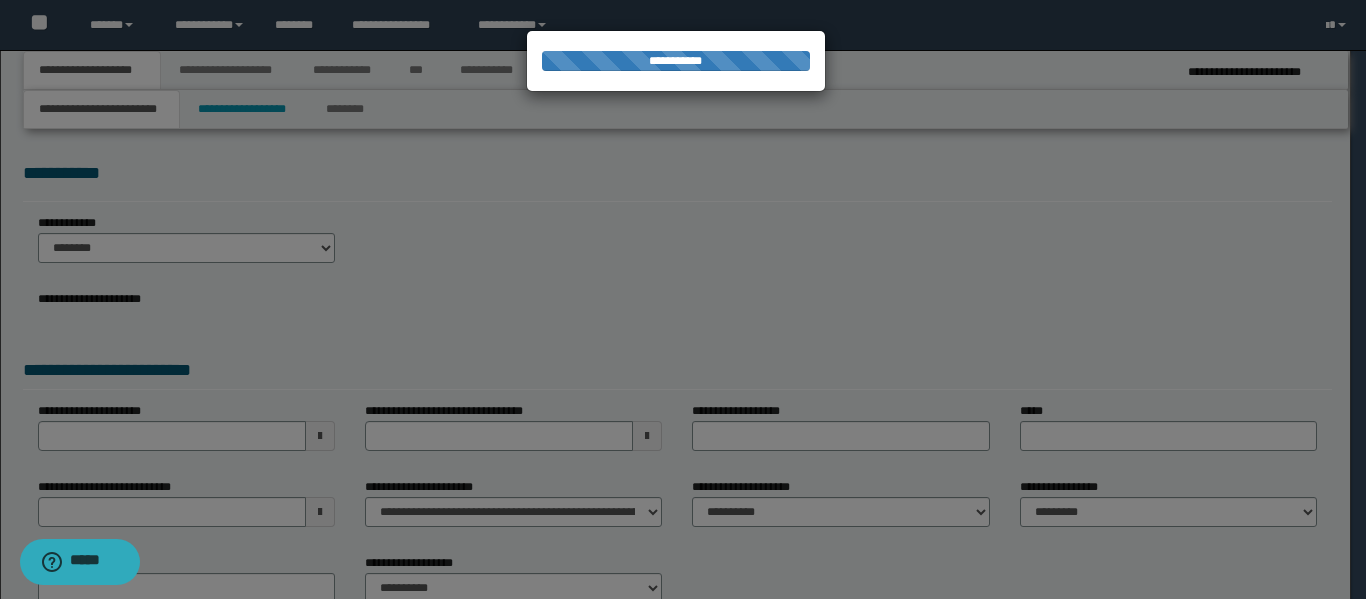 select on "*" 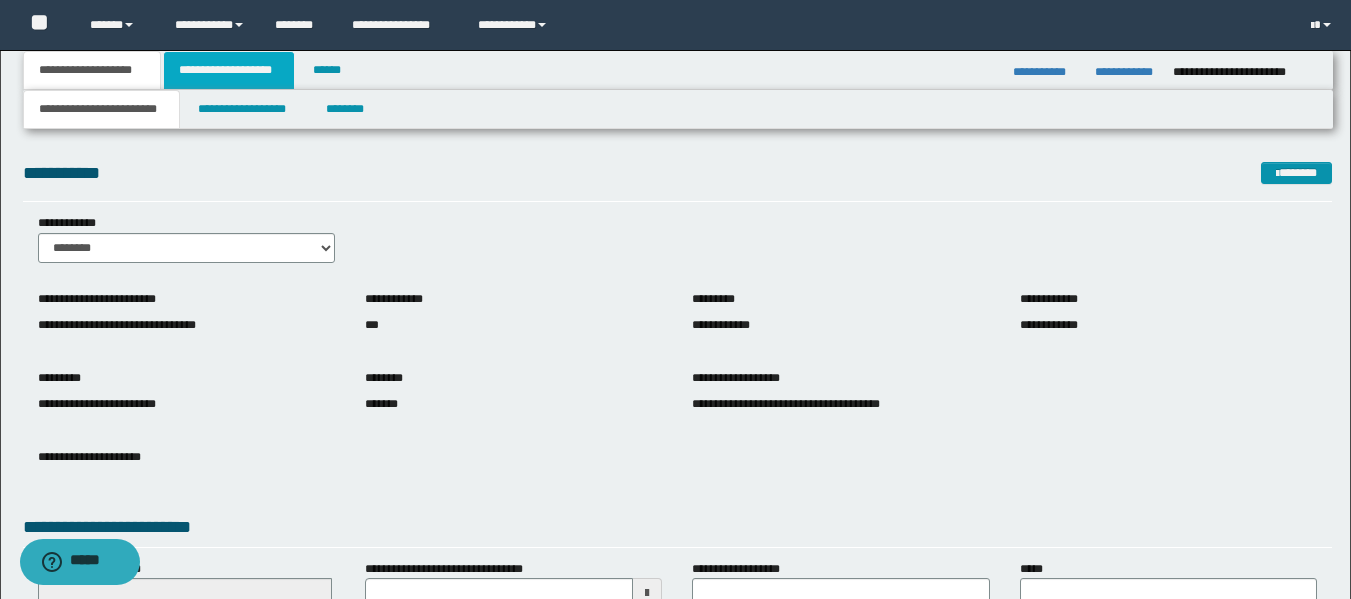 click on "**********" at bounding box center (229, 70) 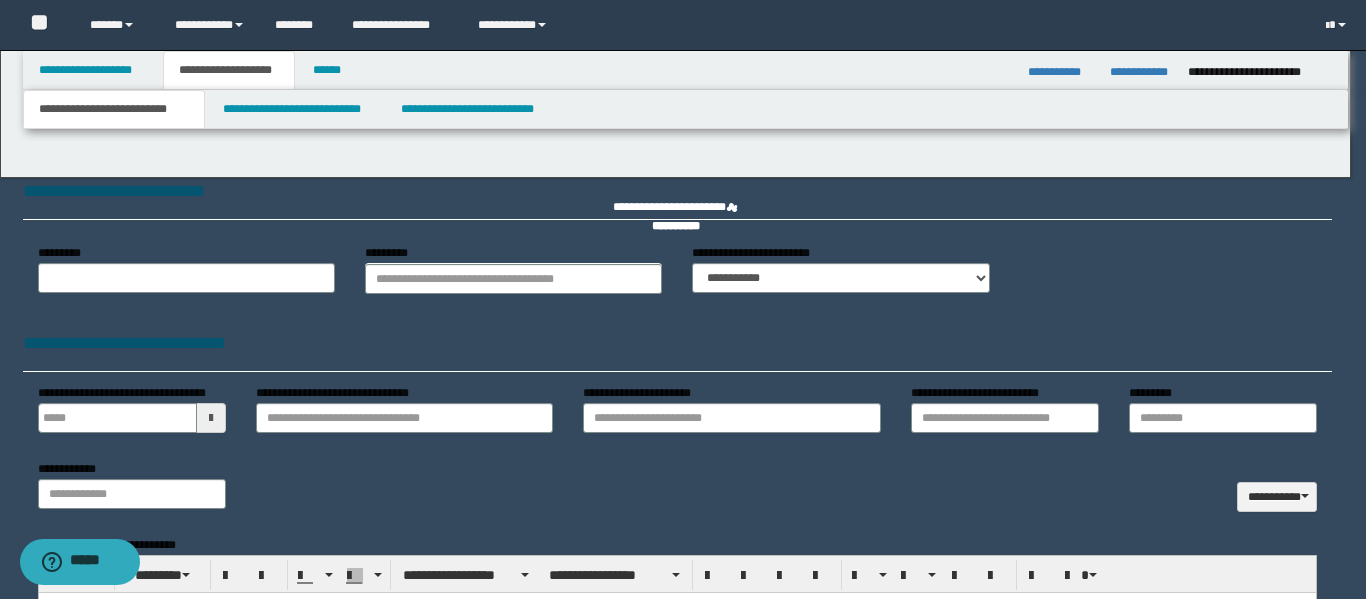 type on "**********" 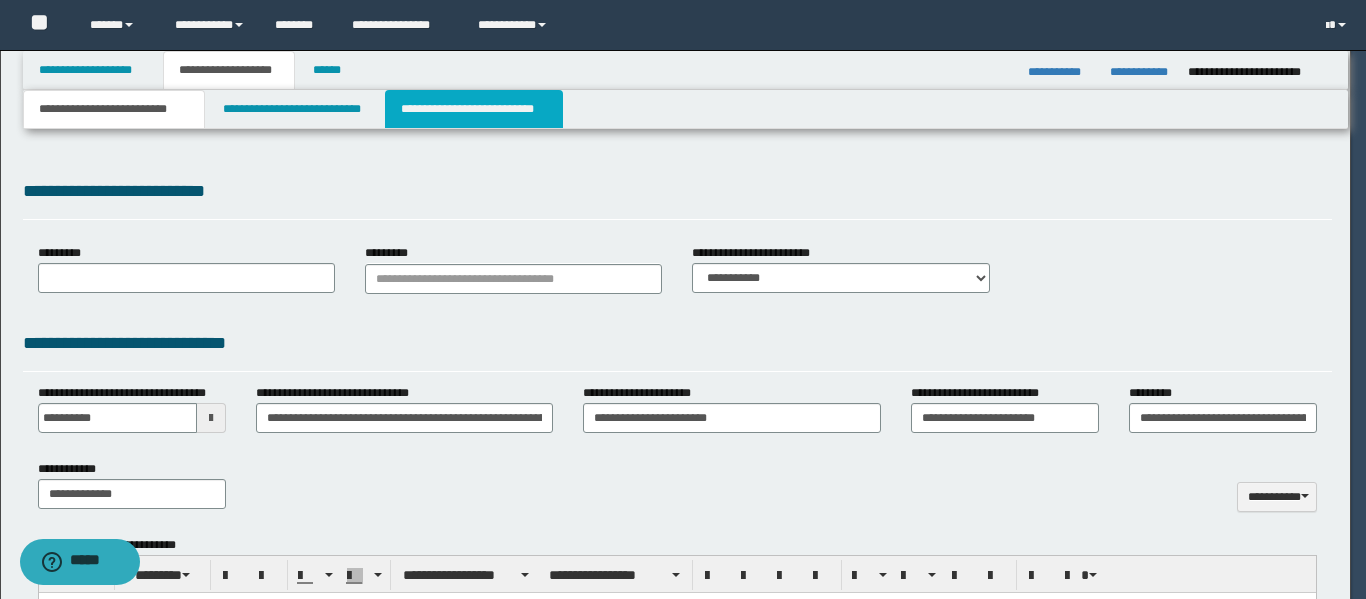 type on "**********" 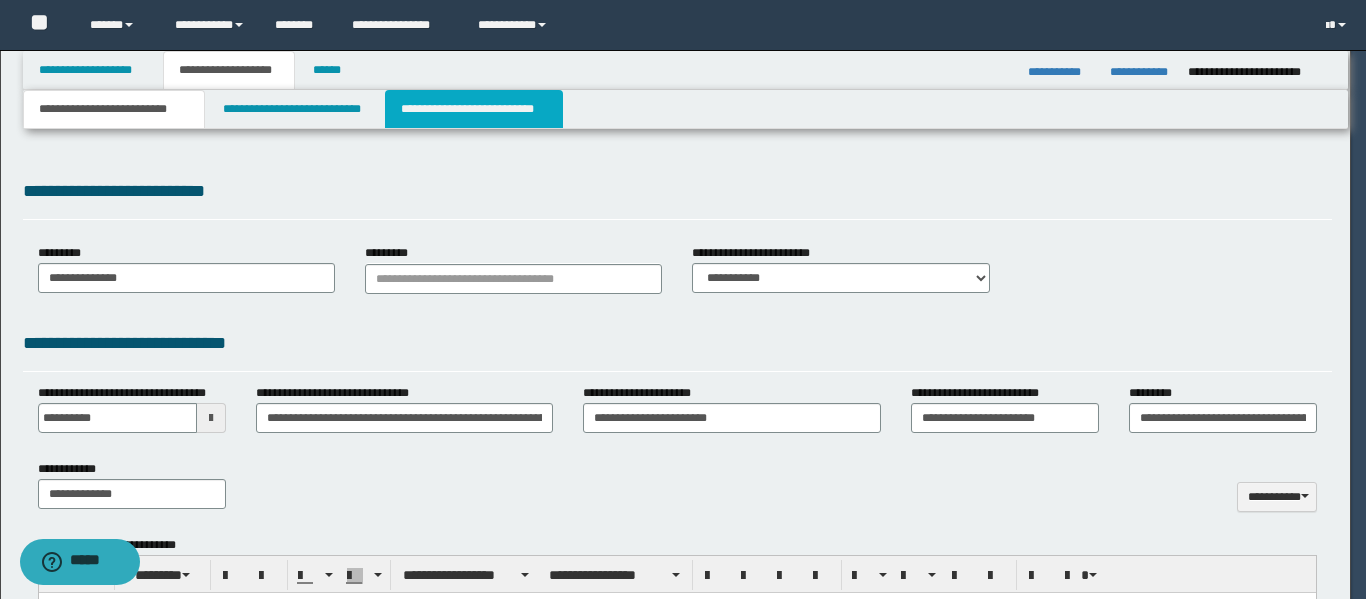 type on "**********" 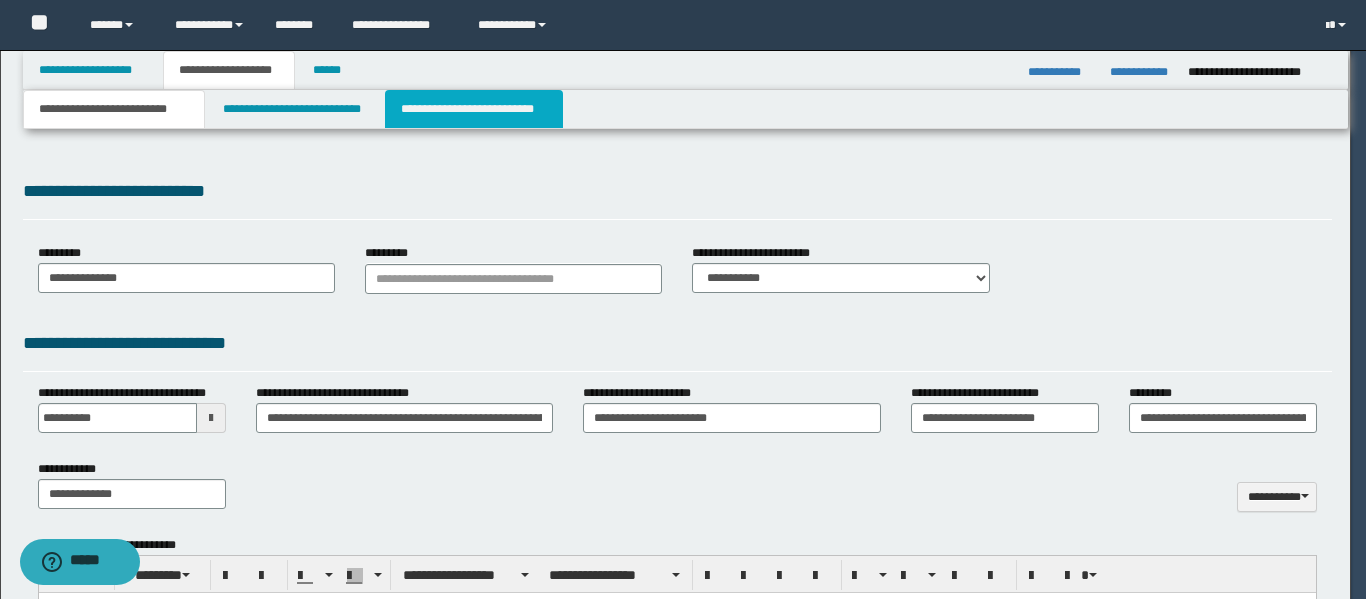 type on "**********" 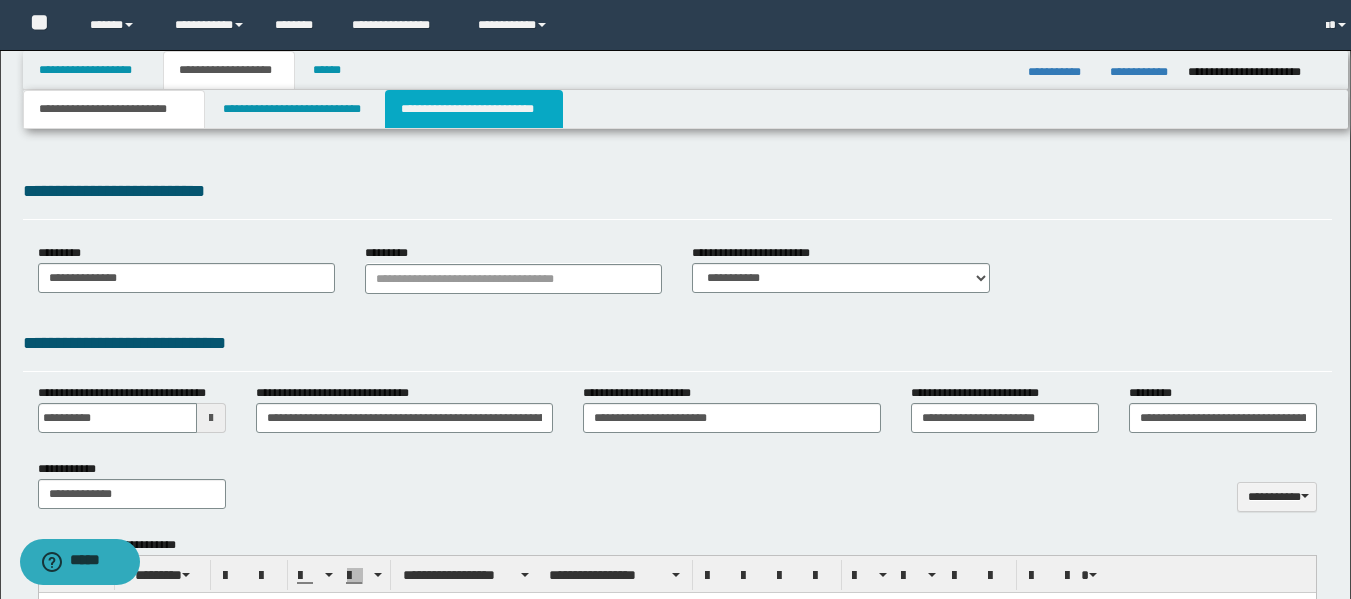 click on "**********" at bounding box center [474, 109] 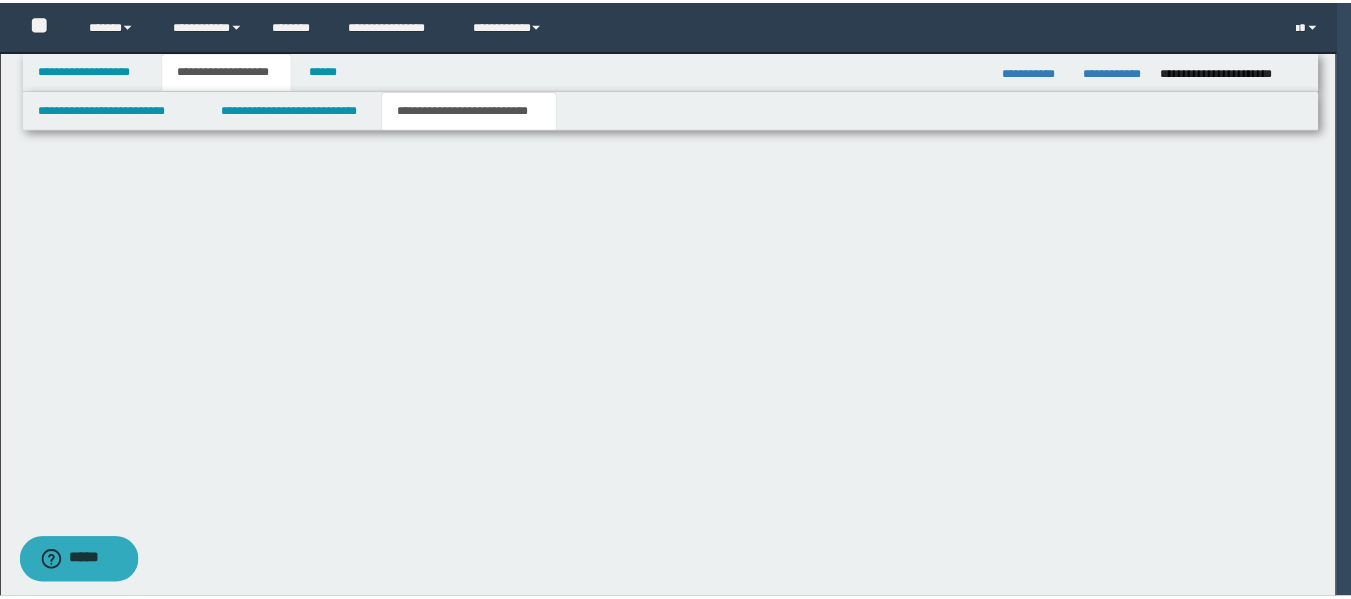 scroll, scrollTop: 0, scrollLeft: 0, axis: both 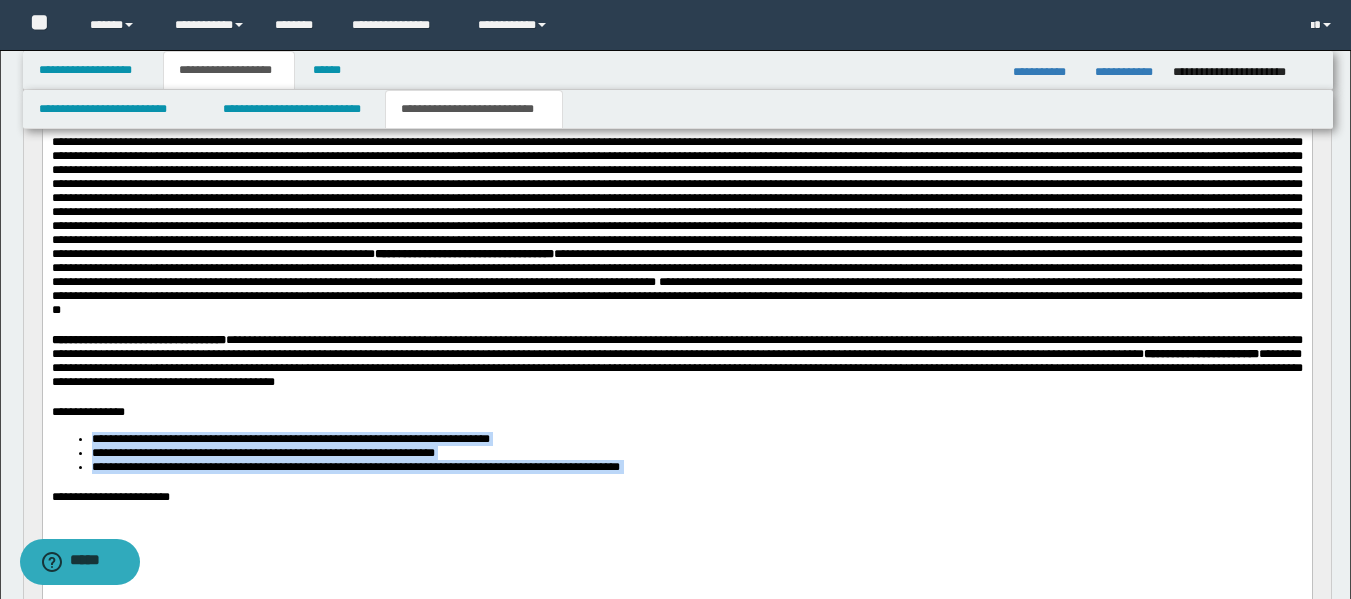 drag, startPoint x: 643, startPoint y: 540, endPoint x: 53, endPoint y: 497, distance: 591.5649 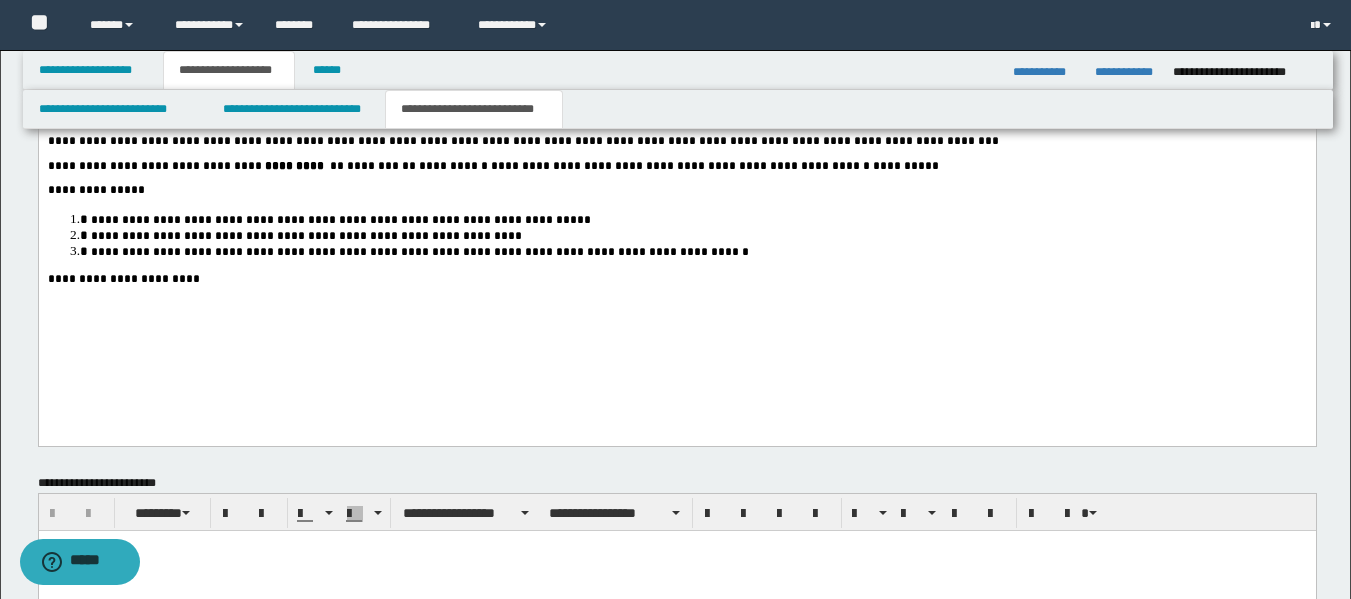 scroll, scrollTop: 3062, scrollLeft: 0, axis: vertical 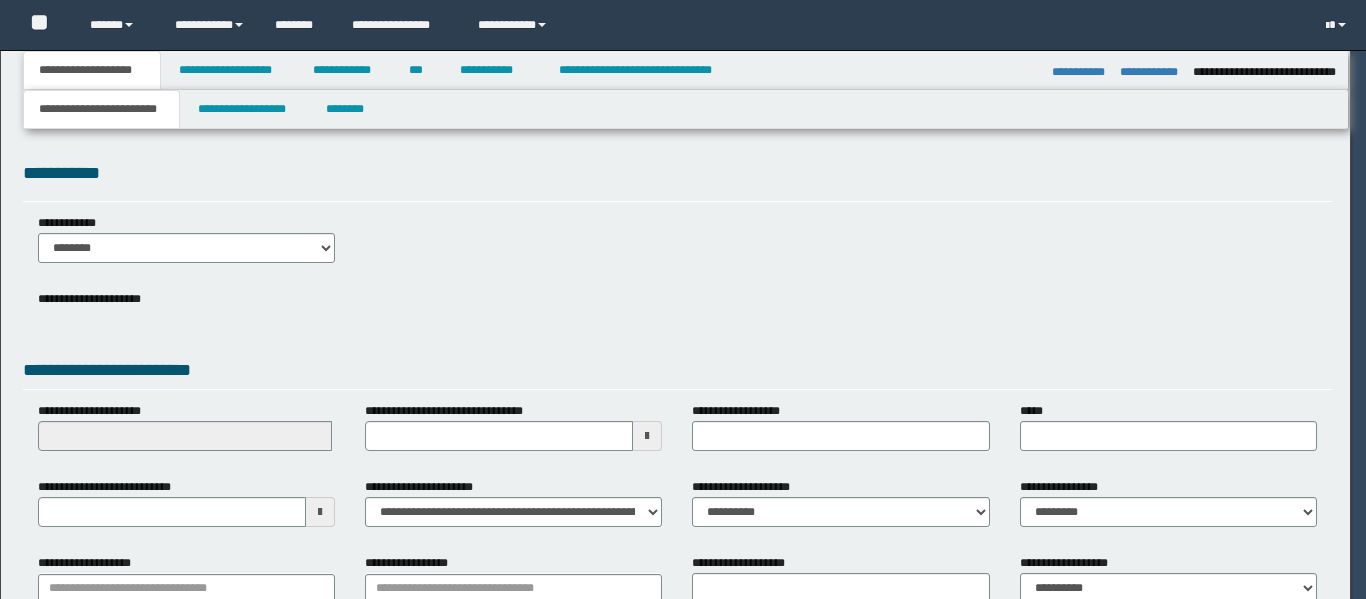 select on "*" 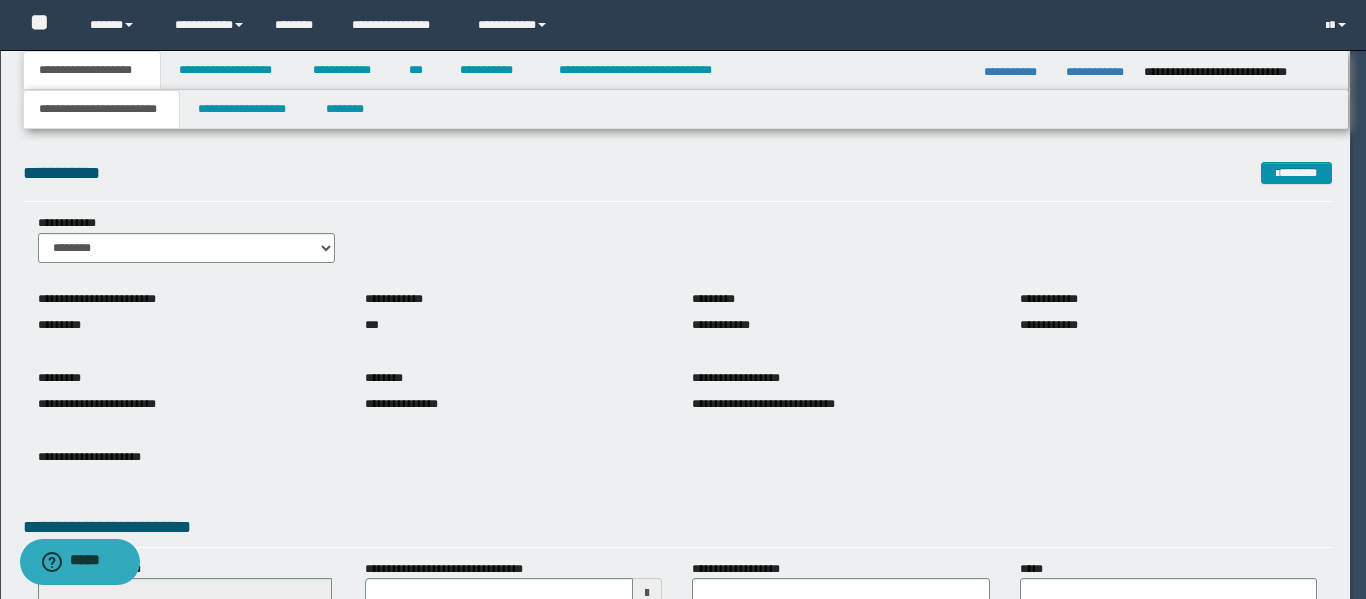scroll, scrollTop: 0, scrollLeft: 0, axis: both 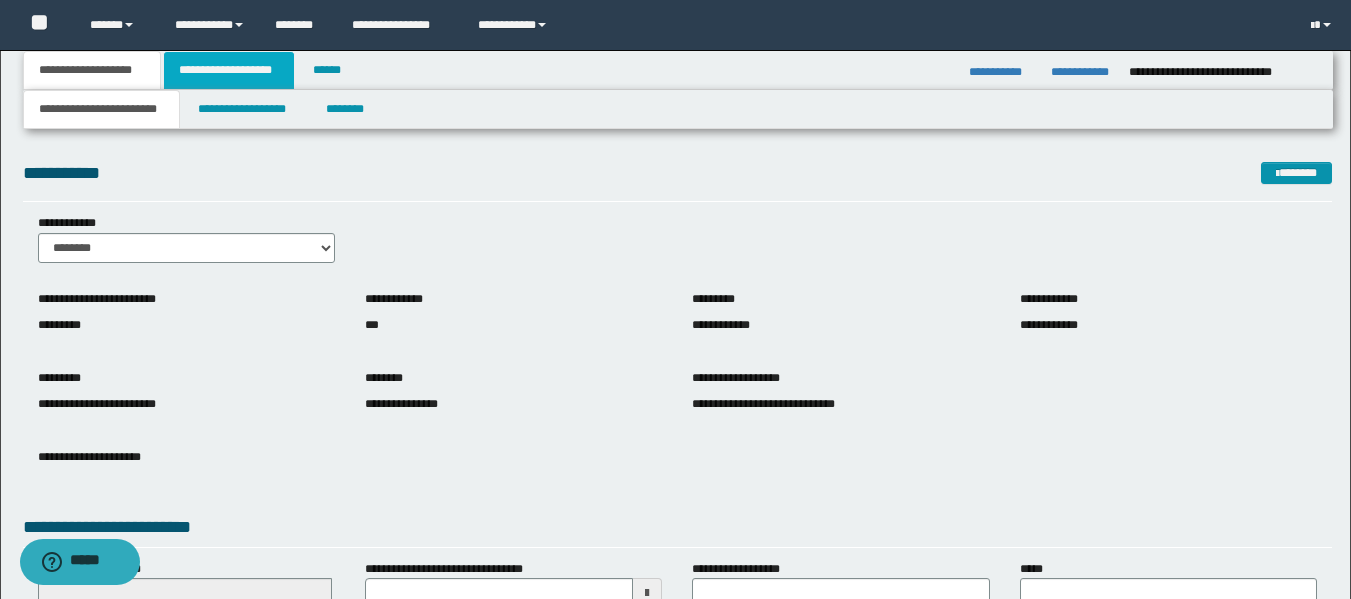 click on "**********" at bounding box center (229, 70) 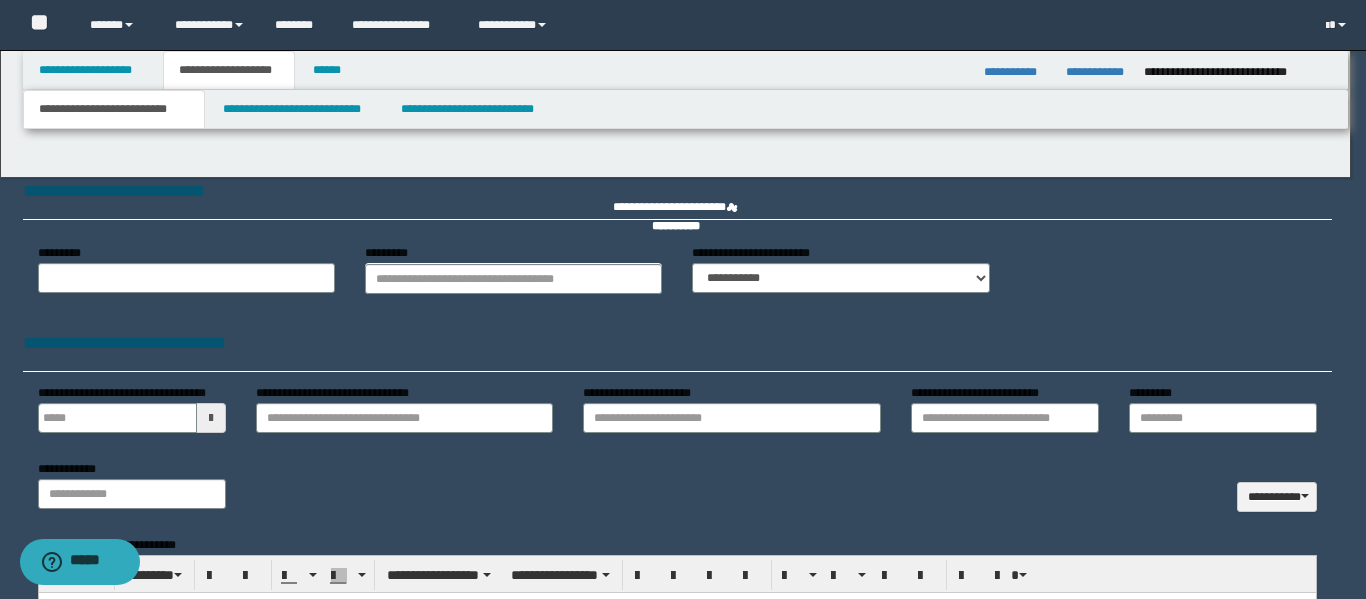 type 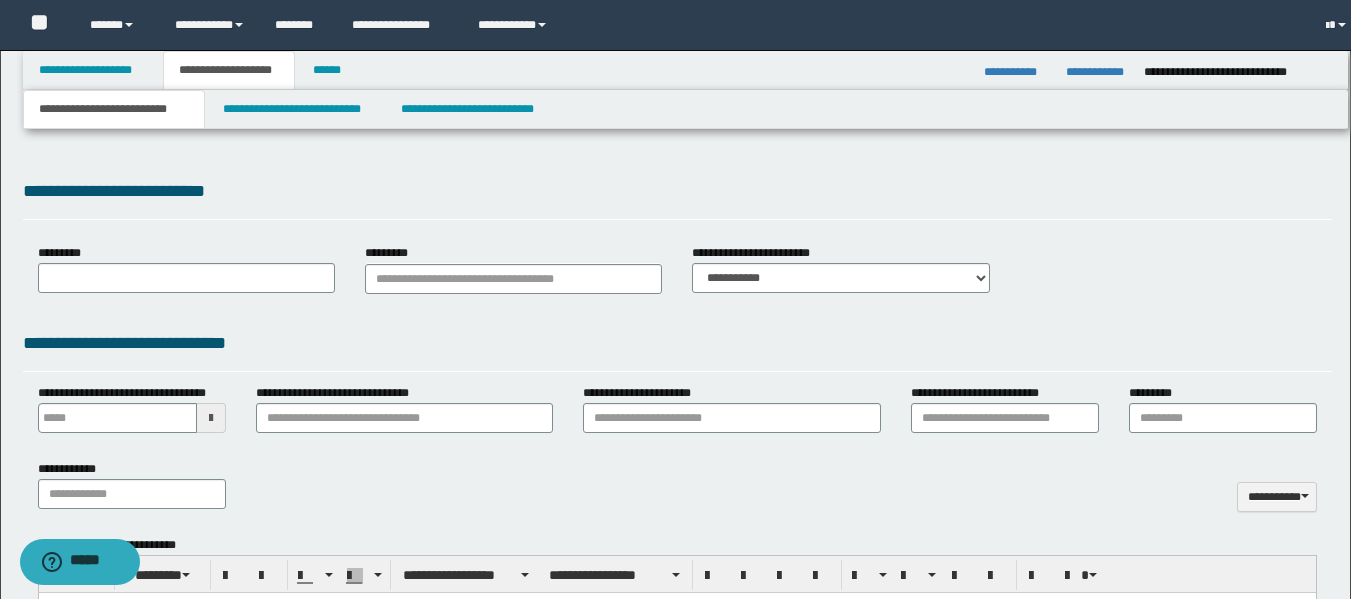 type on "**********" 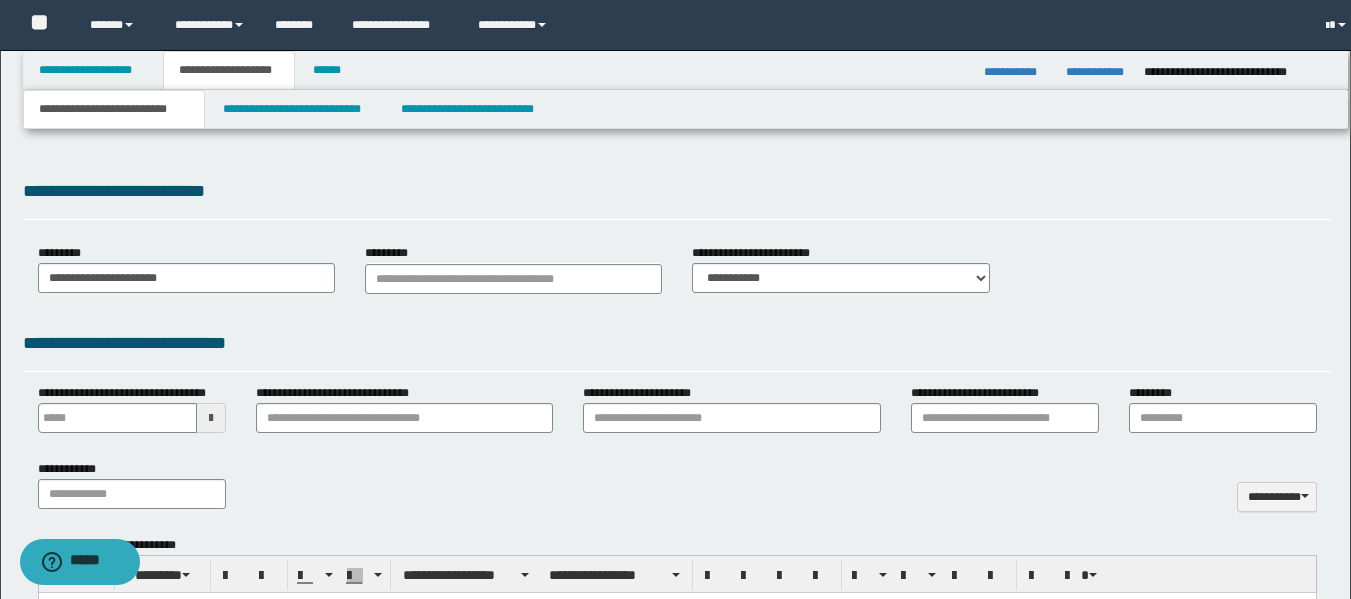 type 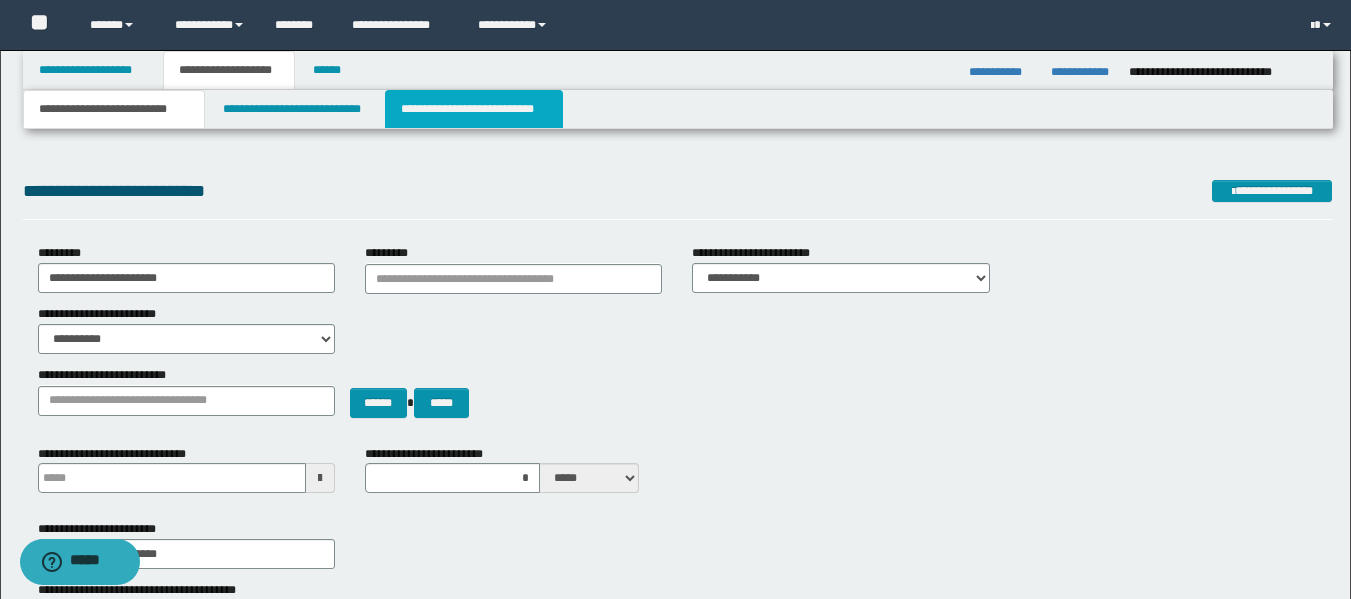 scroll, scrollTop: 0, scrollLeft: 0, axis: both 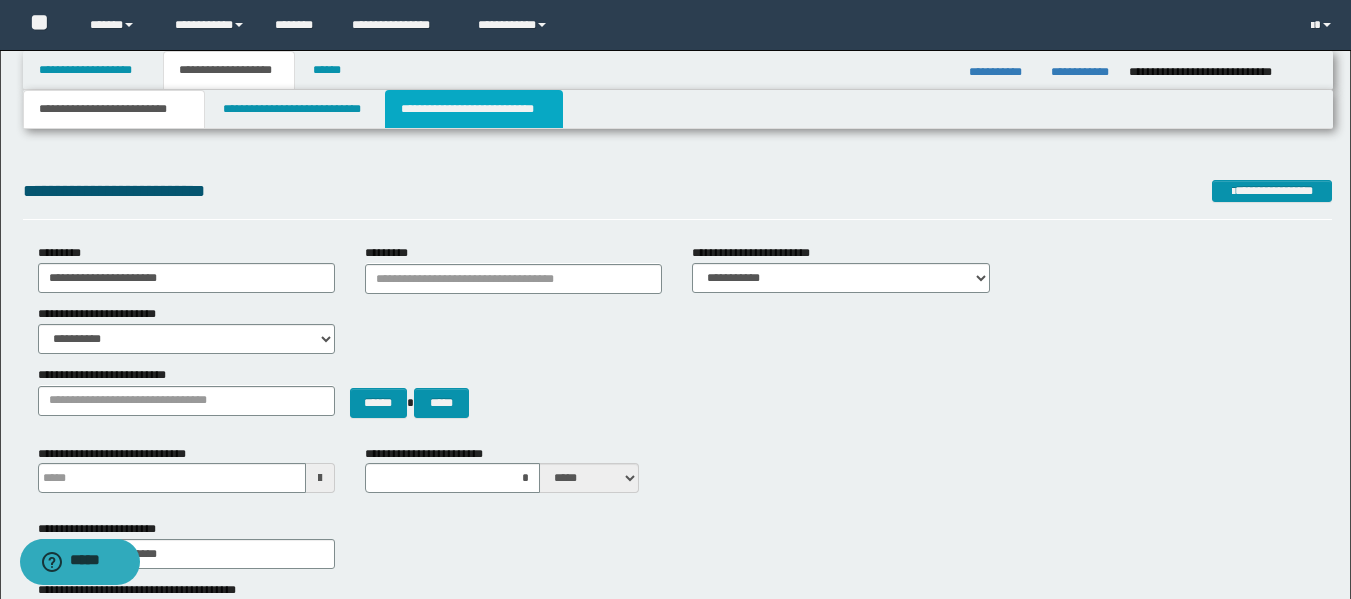 click on "**********" at bounding box center [474, 109] 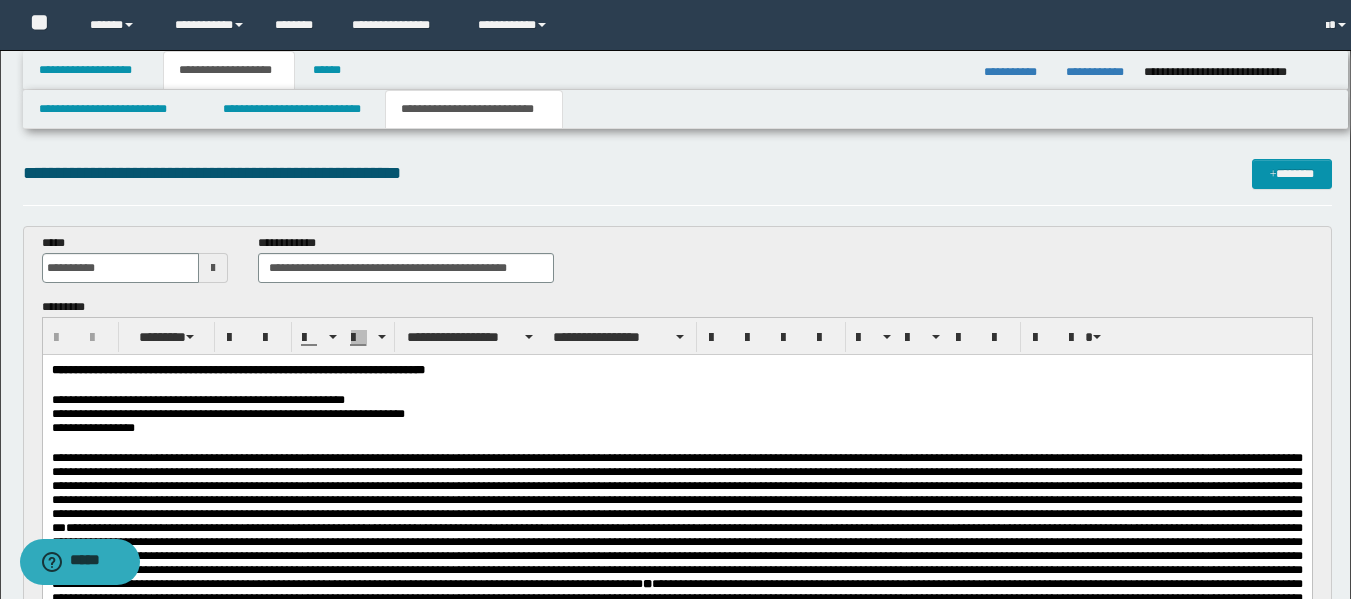 scroll, scrollTop: 0, scrollLeft: 0, axis: both 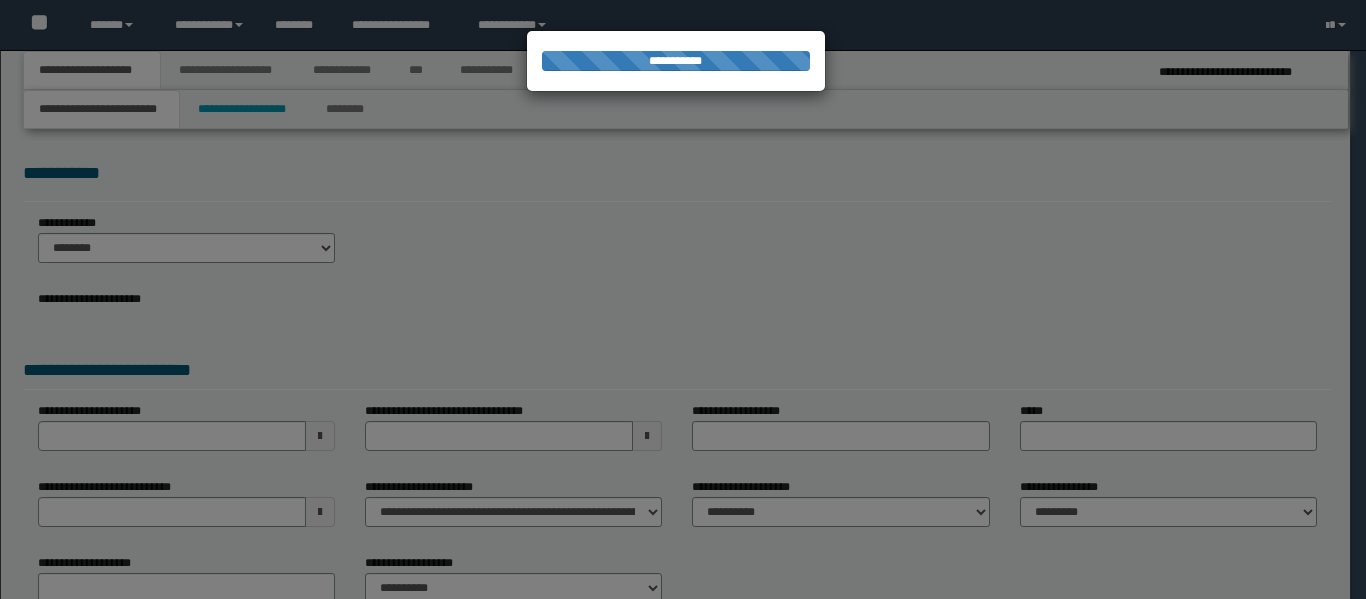 select on "*" 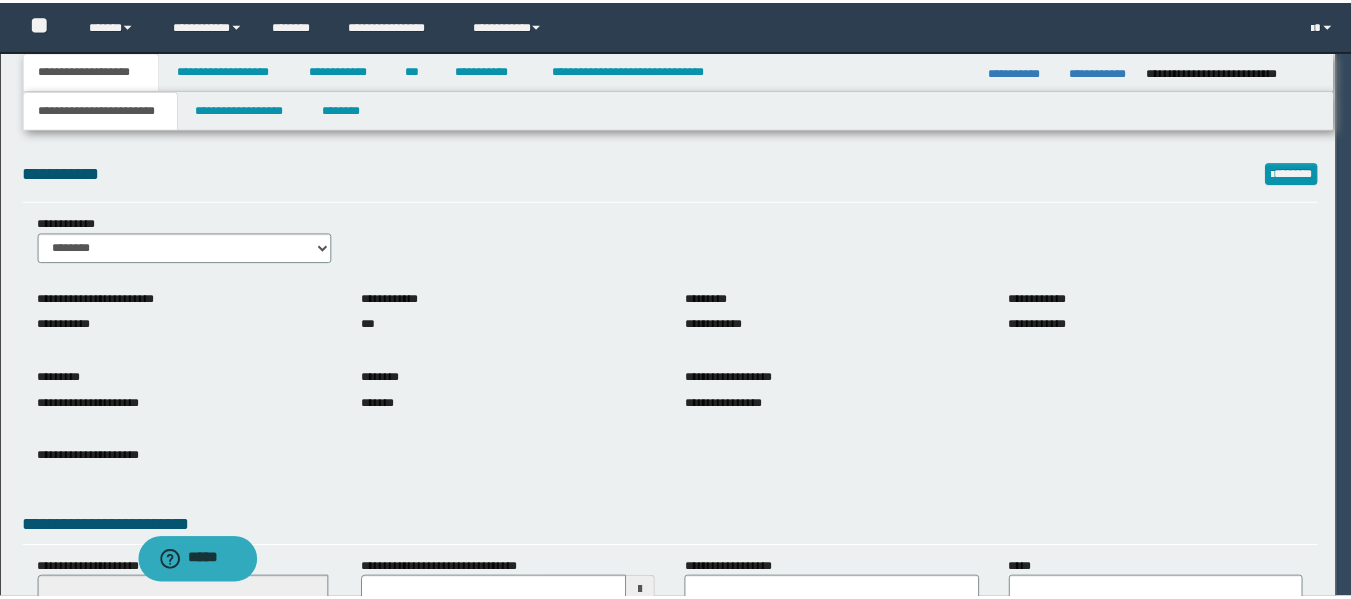 scroll, scrollTop: 0, scrollLeft: 0, axis: both 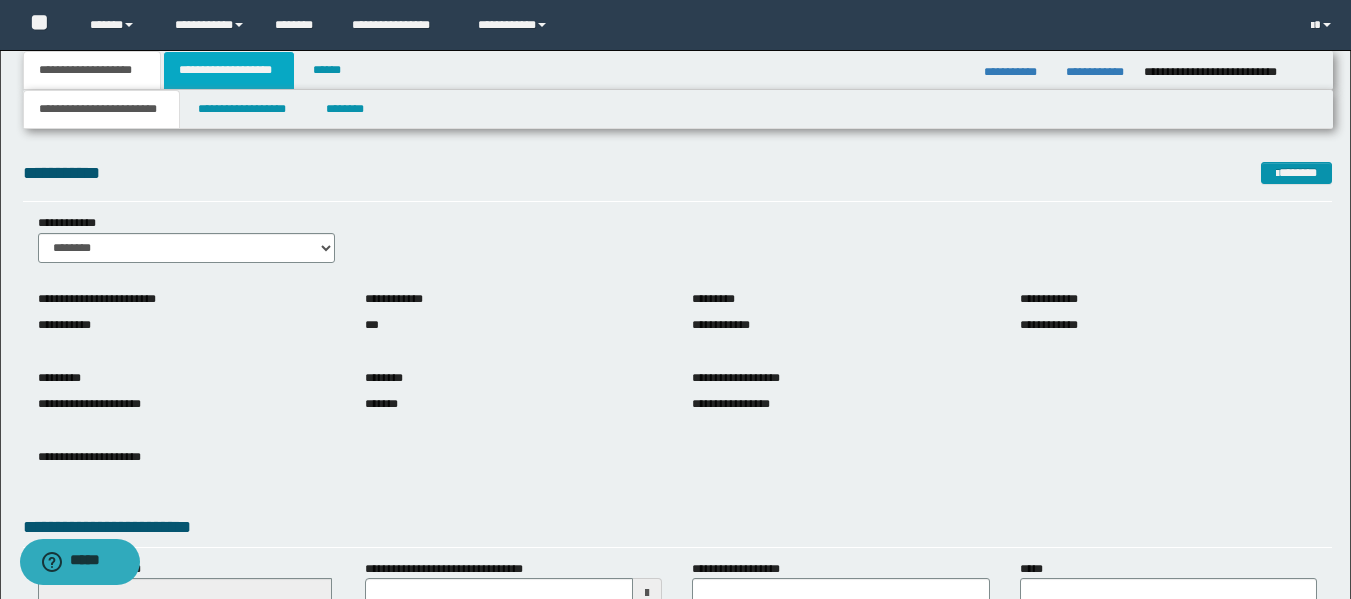 click on "**********" at bounding box center (229, 70) 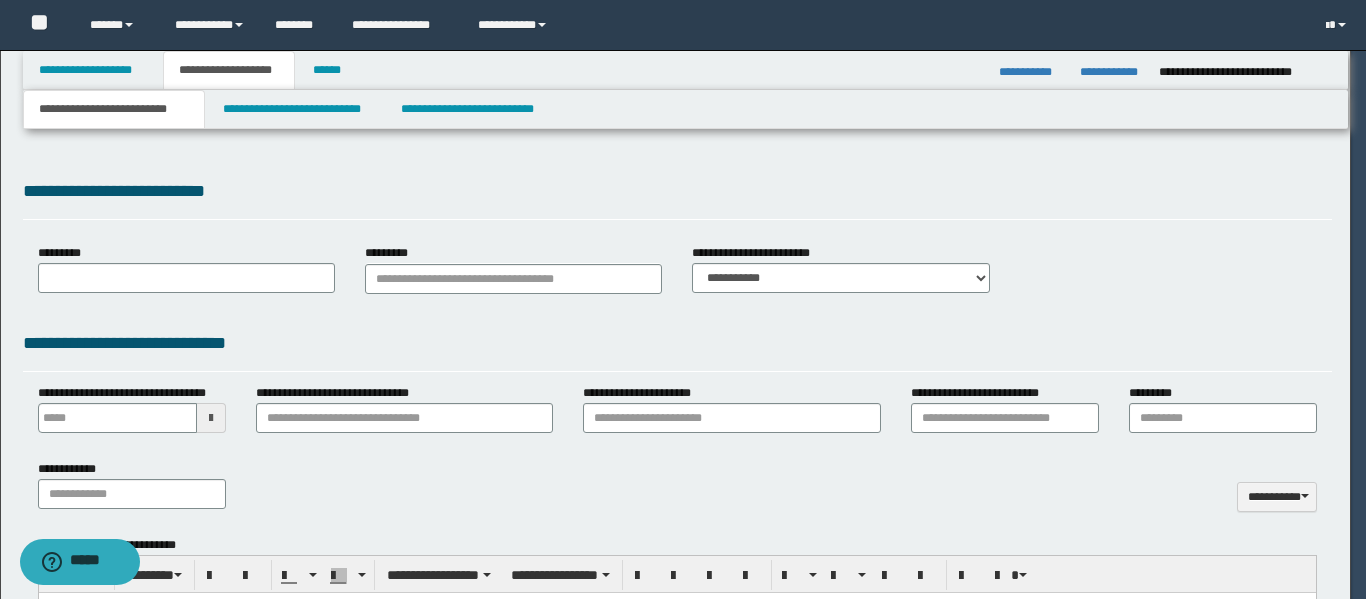 type 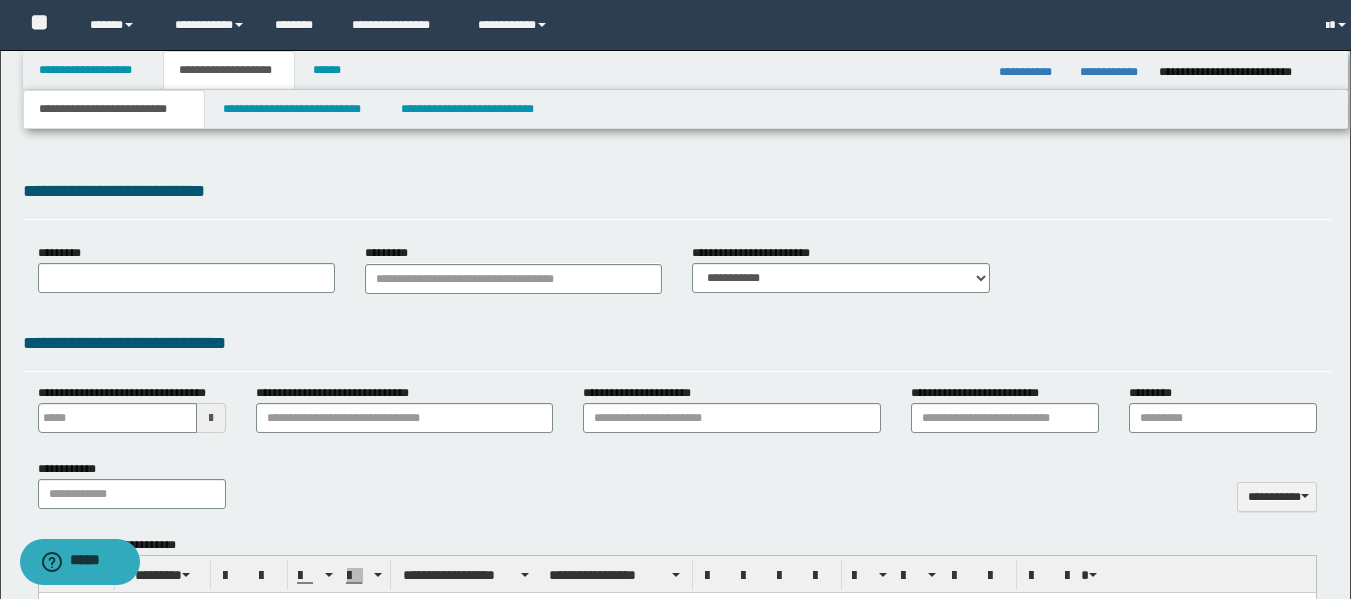 type on "**********" 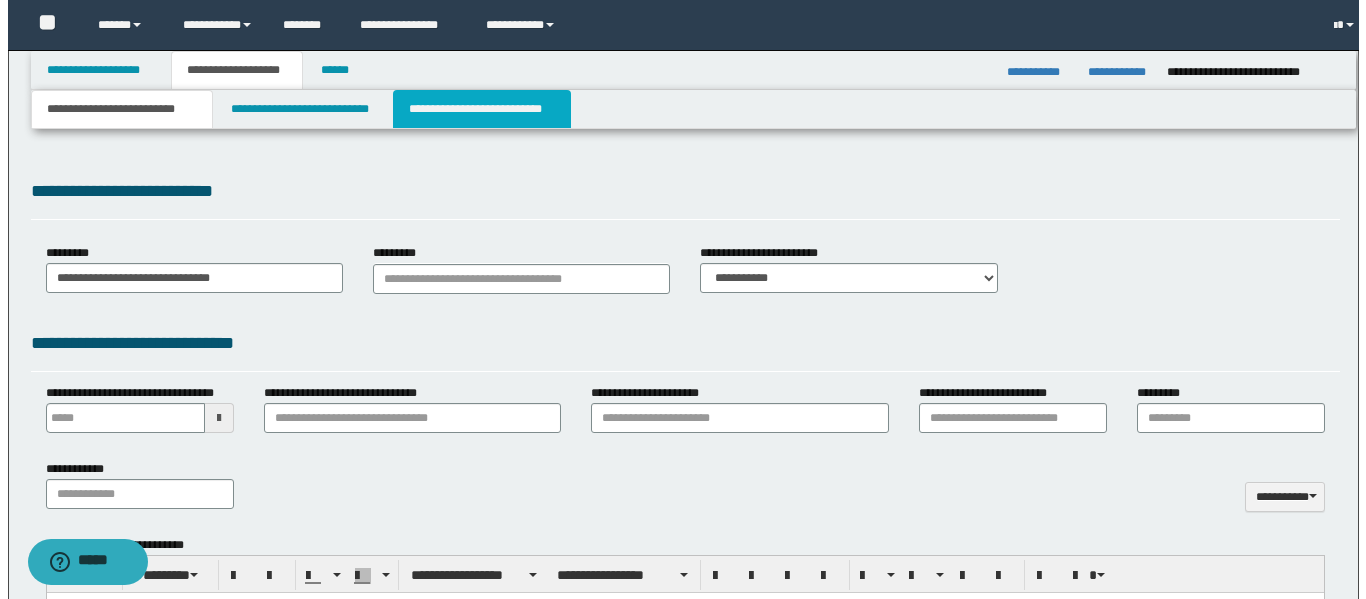 scroll, scrollTop: 0, scrollLeft: 0, axis: both 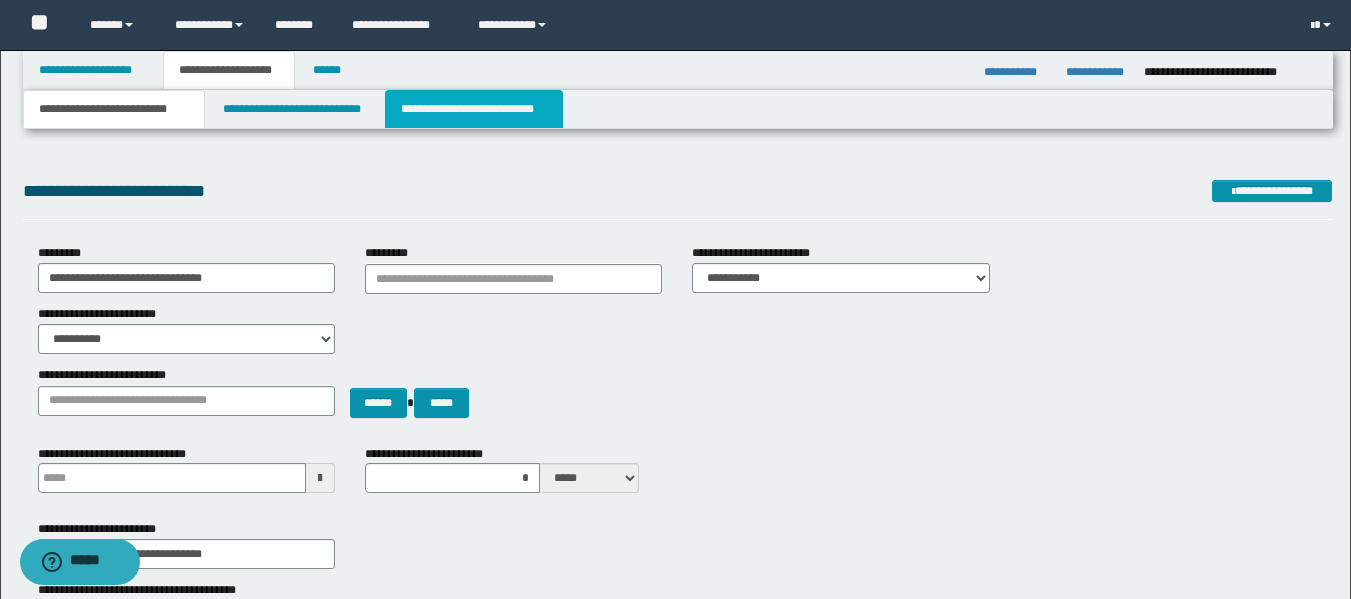 click on "**********" at bounding box center (474, 109) 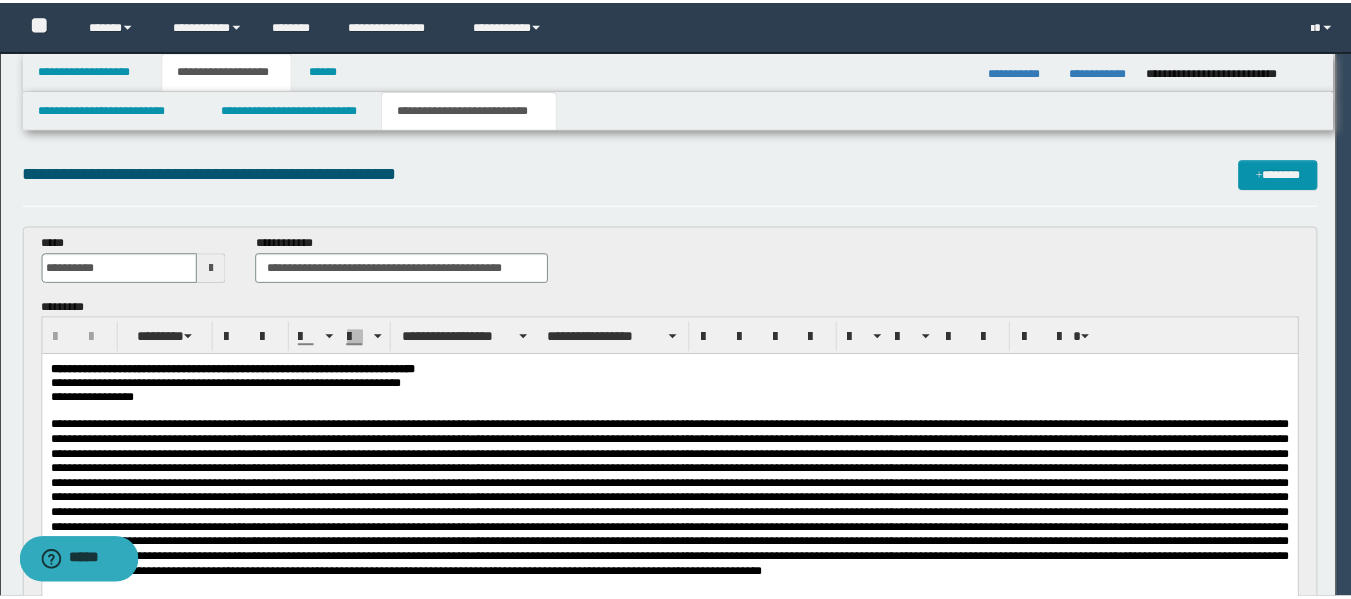 scroll, scrollTop: 0, scrollLeft: 0, axis: both 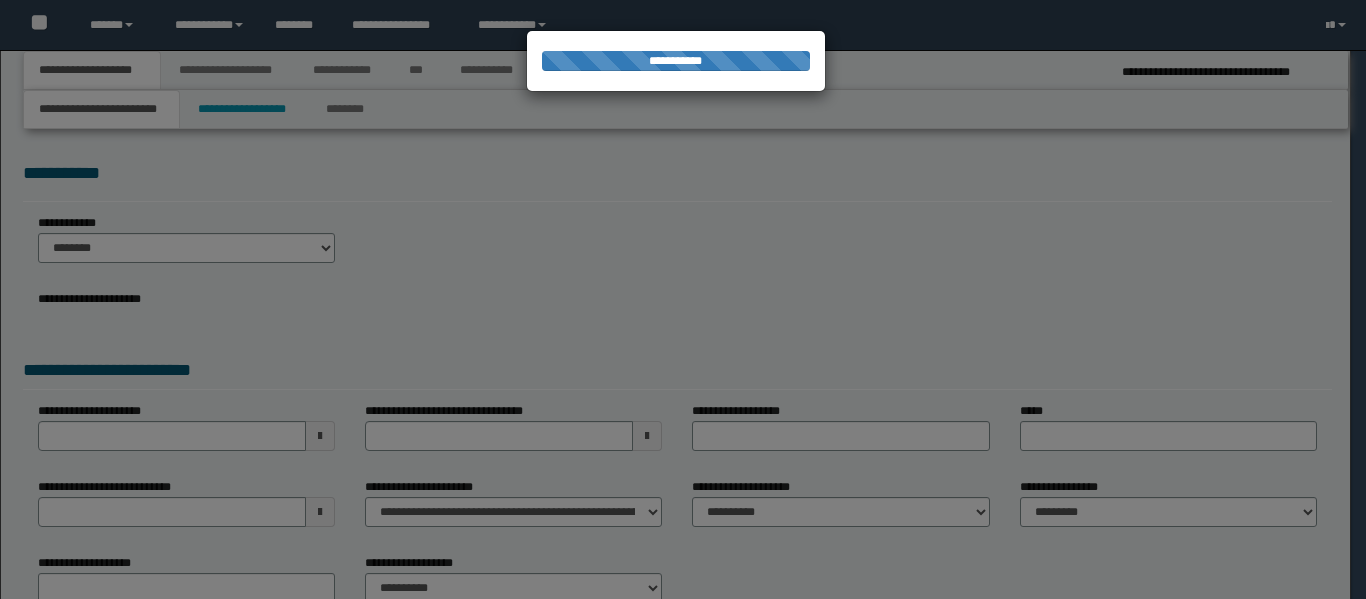 select on "*" 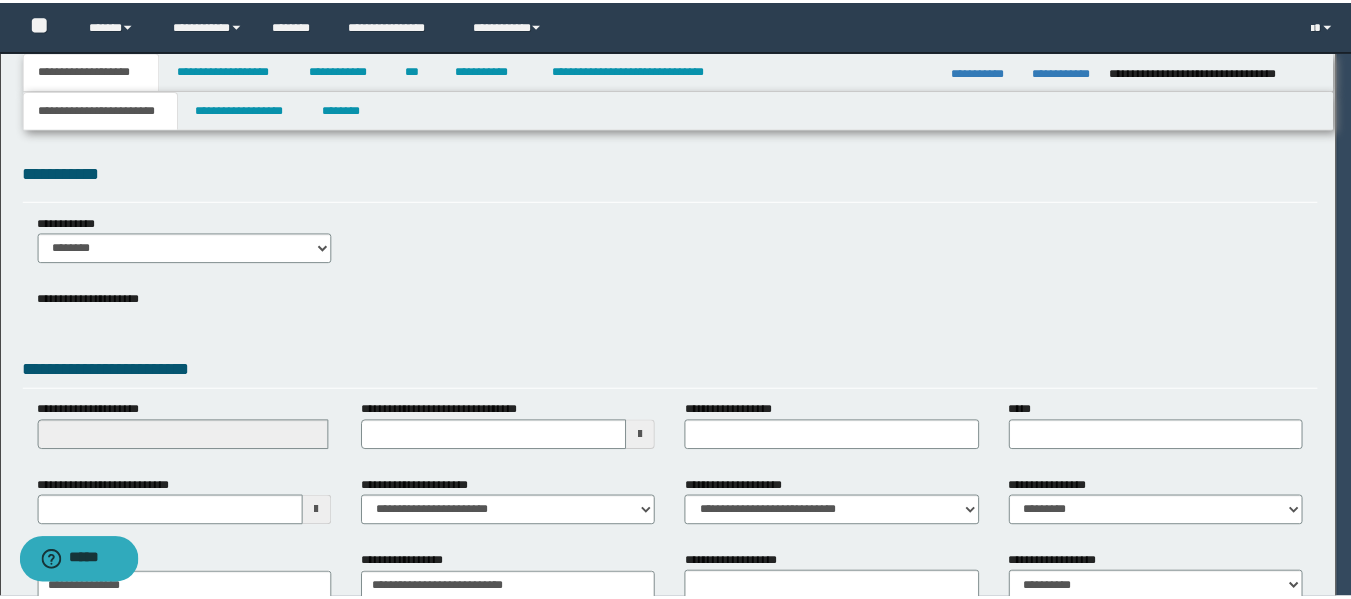 scroll, scrollTop: 0, scrollLeft: 0, axis: both 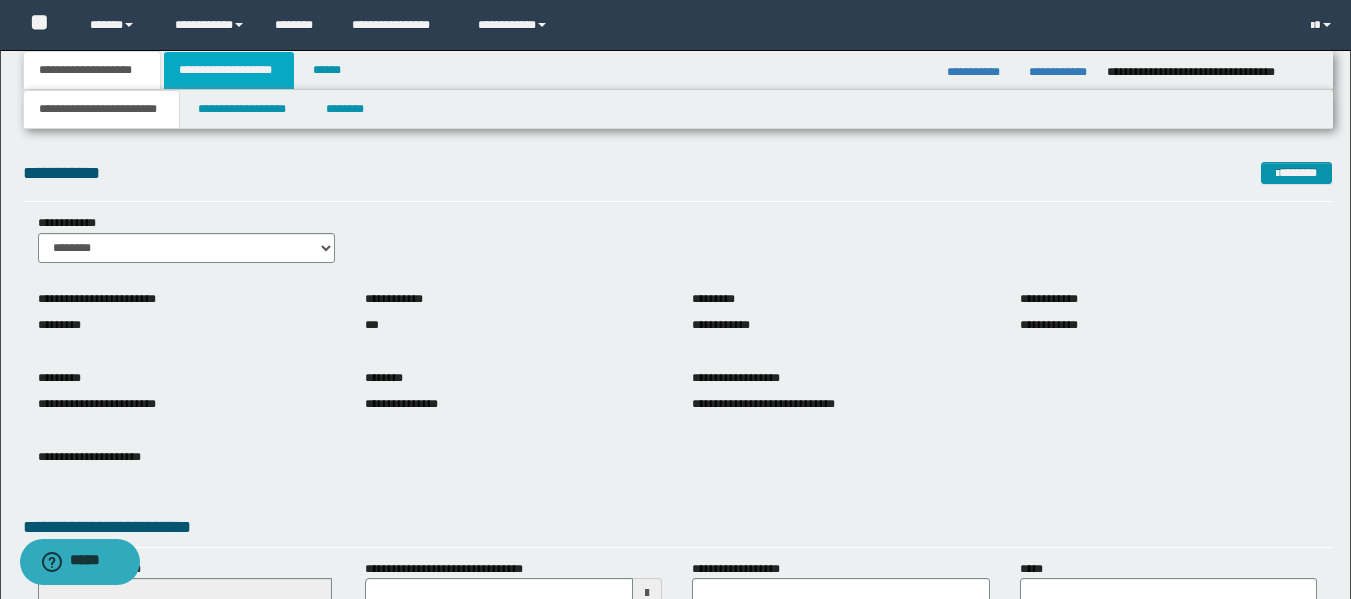 click on "**********" at bounding box center [229, 70] 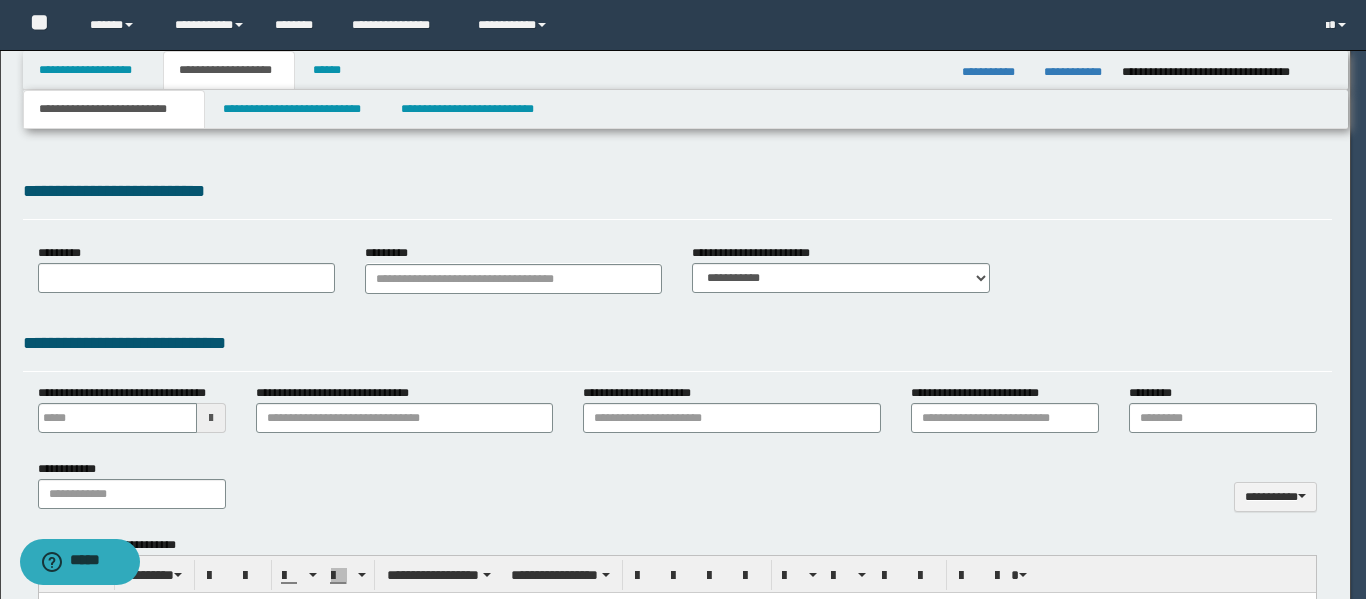 type on "**********" 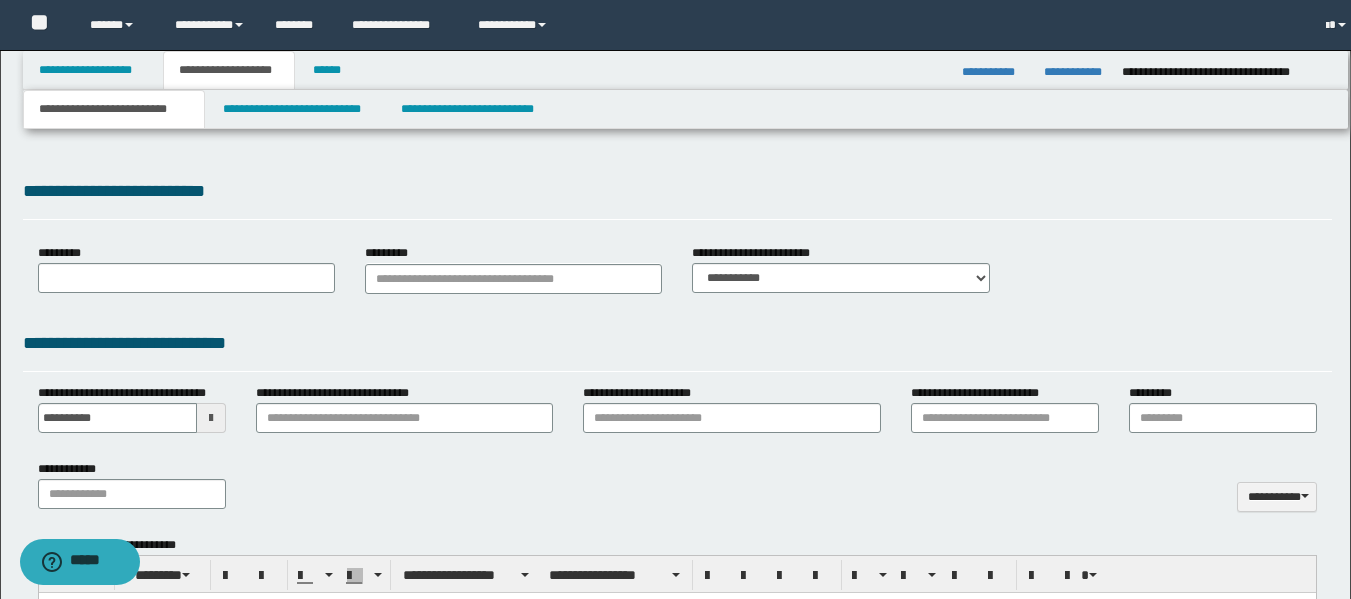 type on "**********" 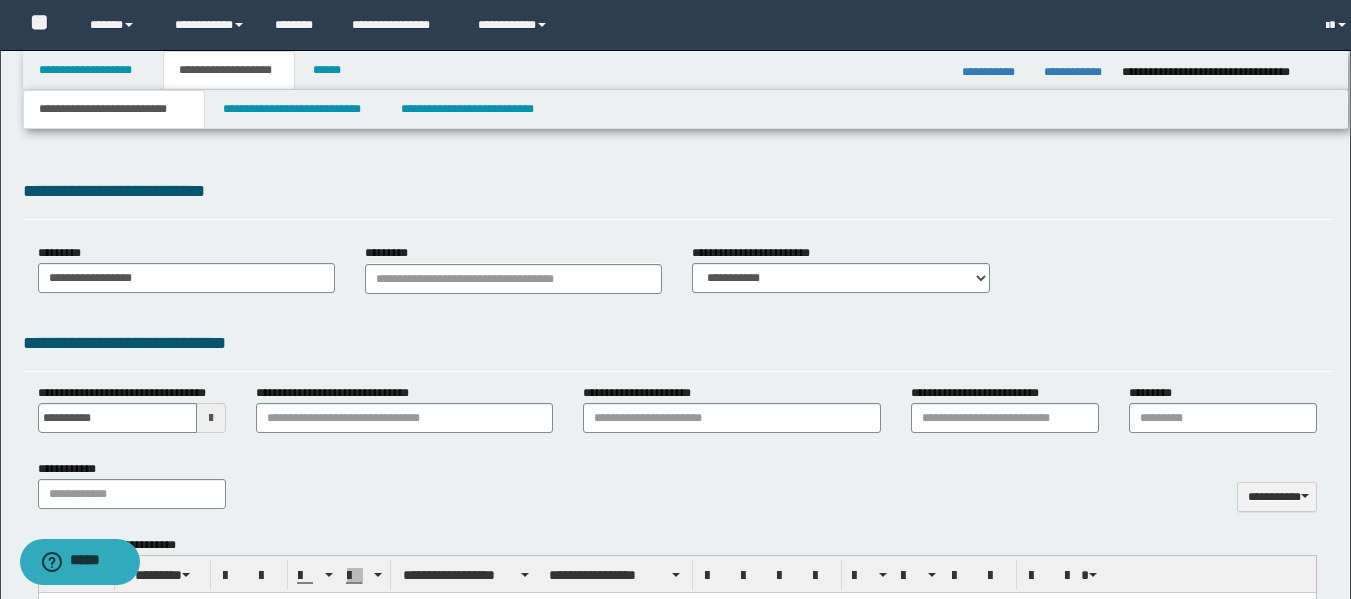 type on "**********" 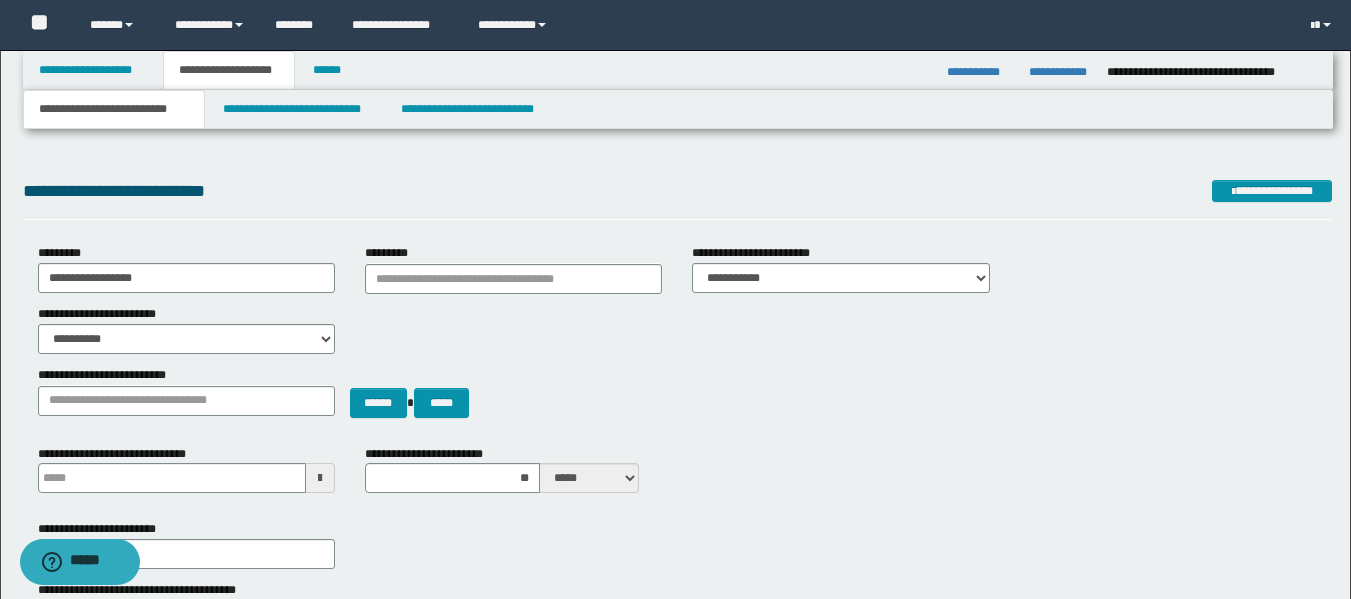 scroll, scrollTop: 0, scrollLeft: 0, axis: both 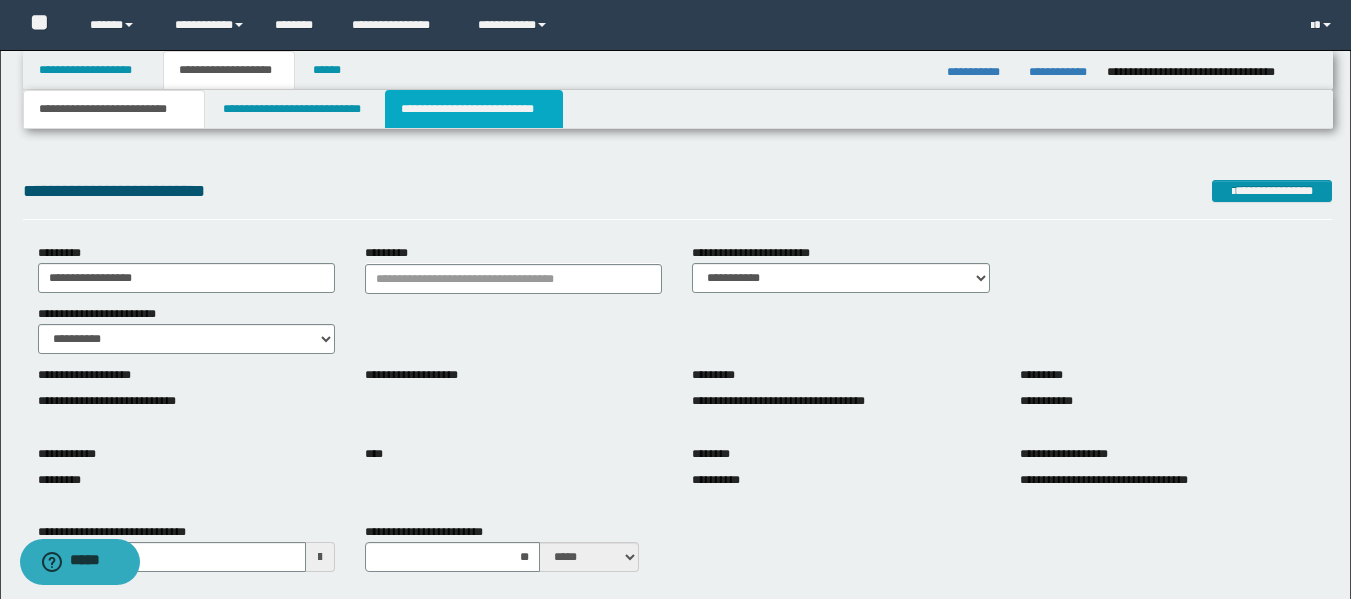 click on "**********" at bounding box center [474, 109] 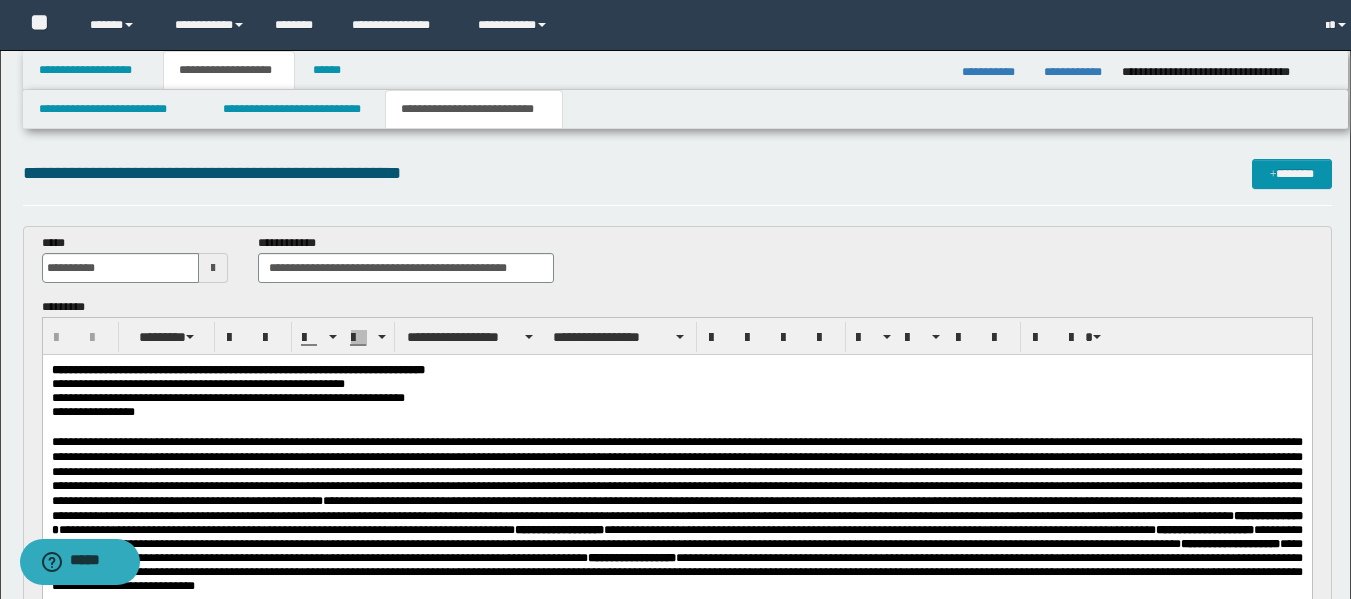 scroll, scrollTop: 0, scrollLeft: 0, axis: both 